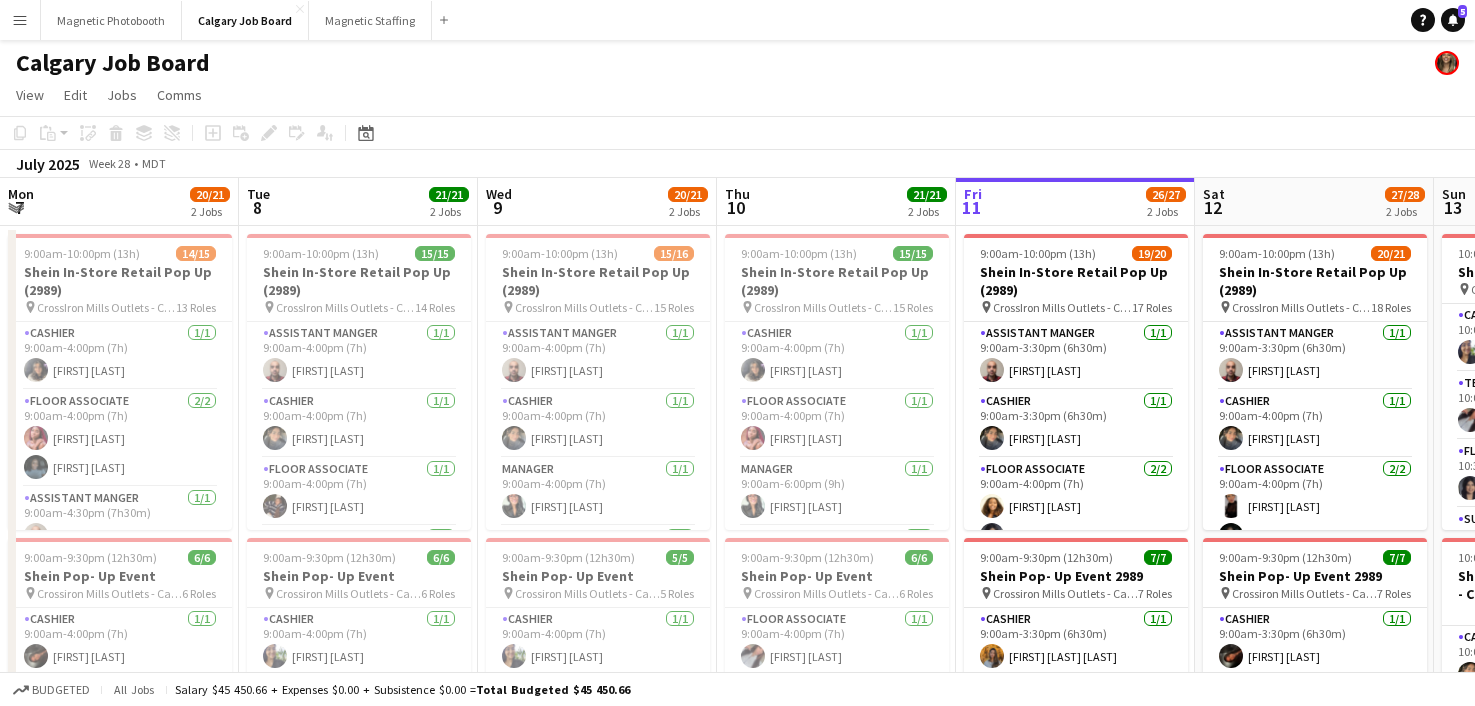 scroll, scrollTop: 0, scrollLeft: 0, axis: both 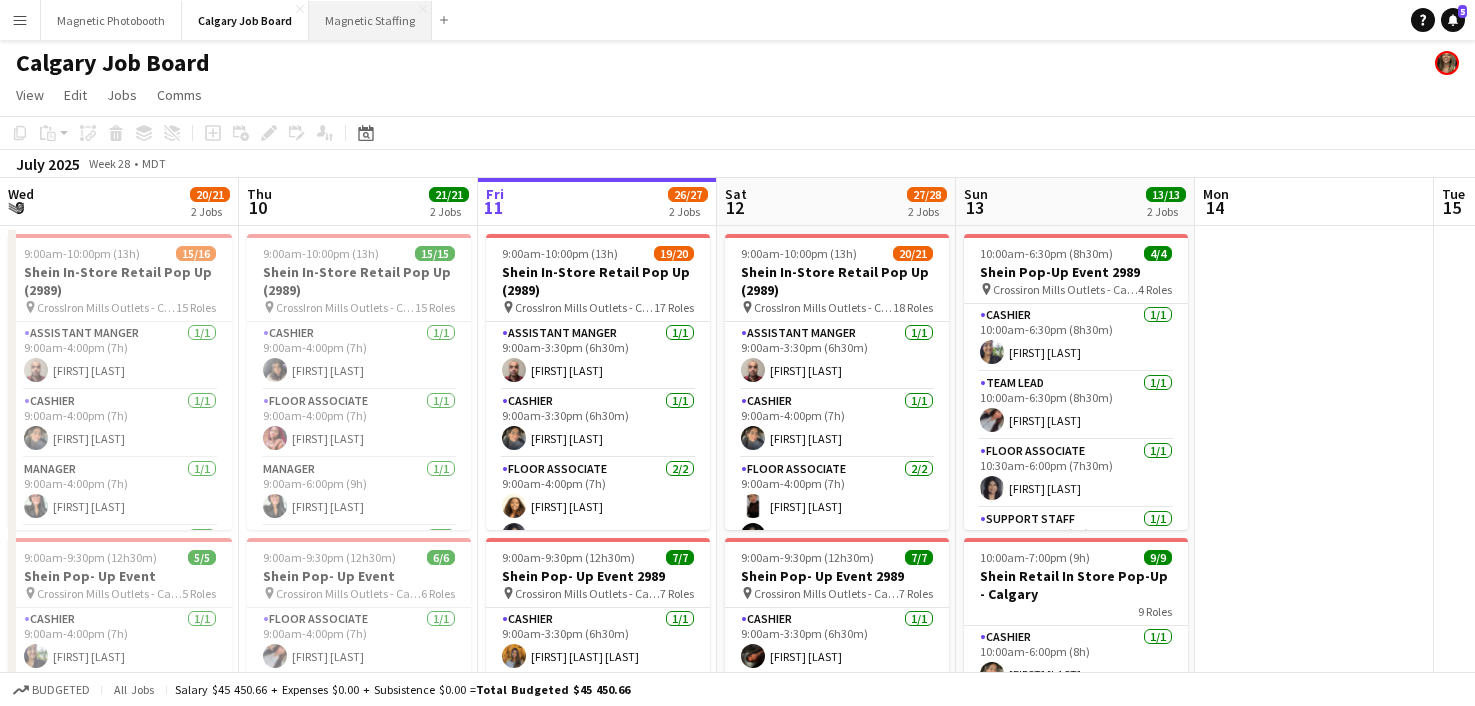 click on "Magnetic Staffing
Close" at bounding box center [370, 20] 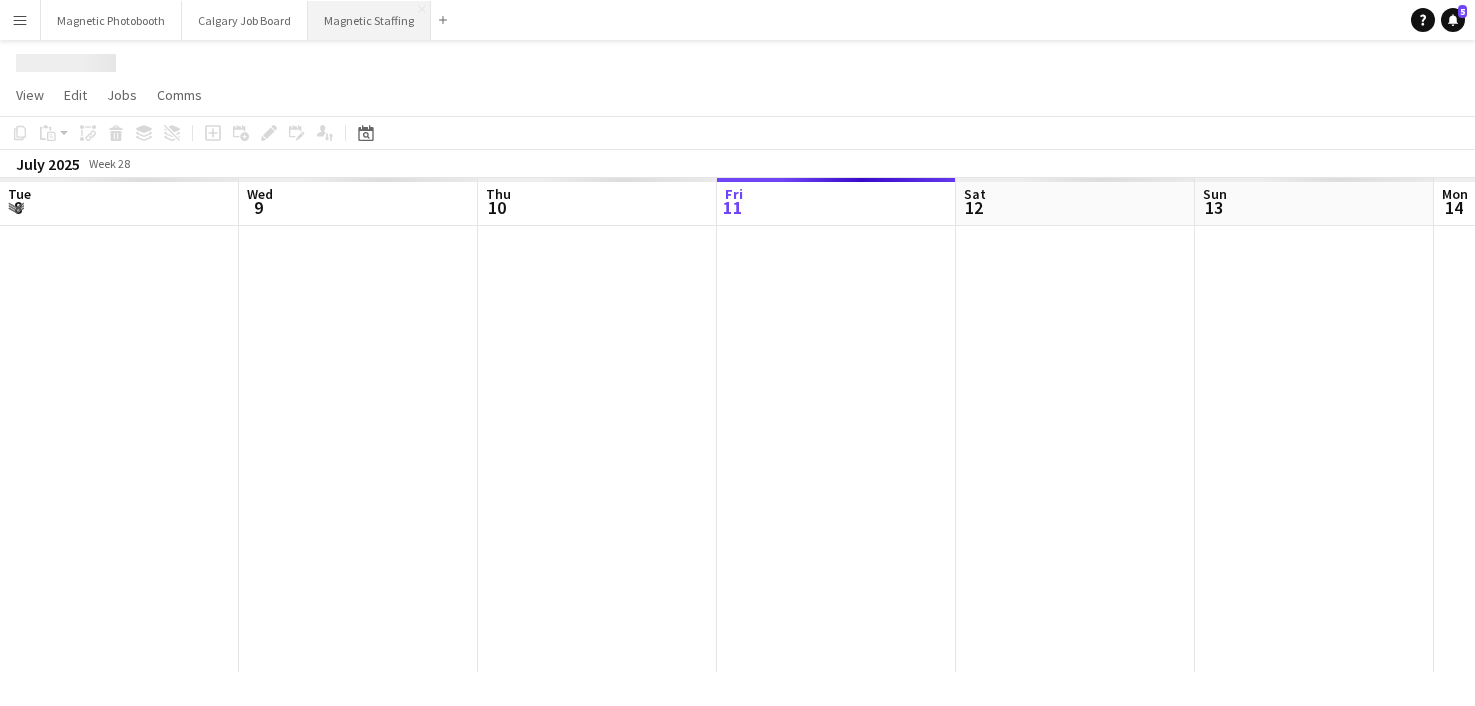 scroll, scrollTop: 0, scrollLeft: 478, axis: horizontal 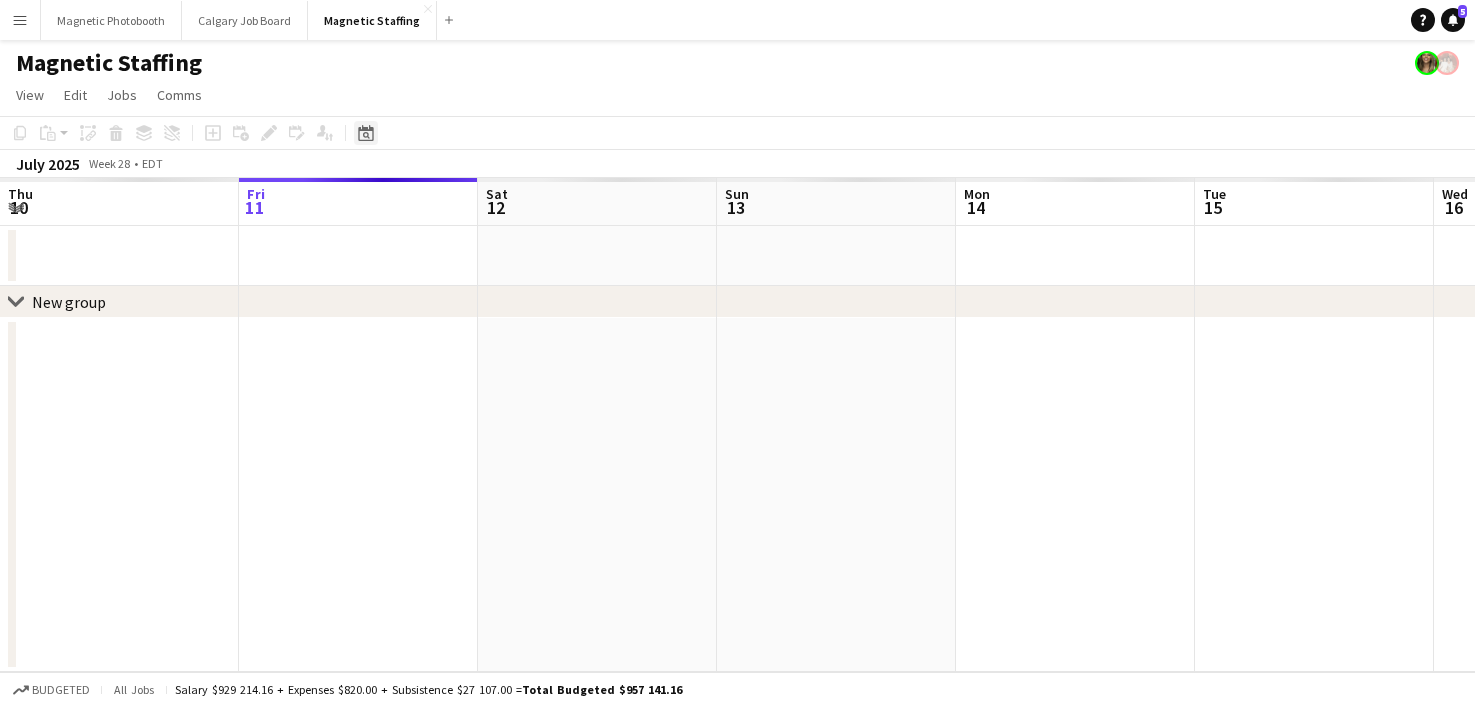 click on "Date picker" 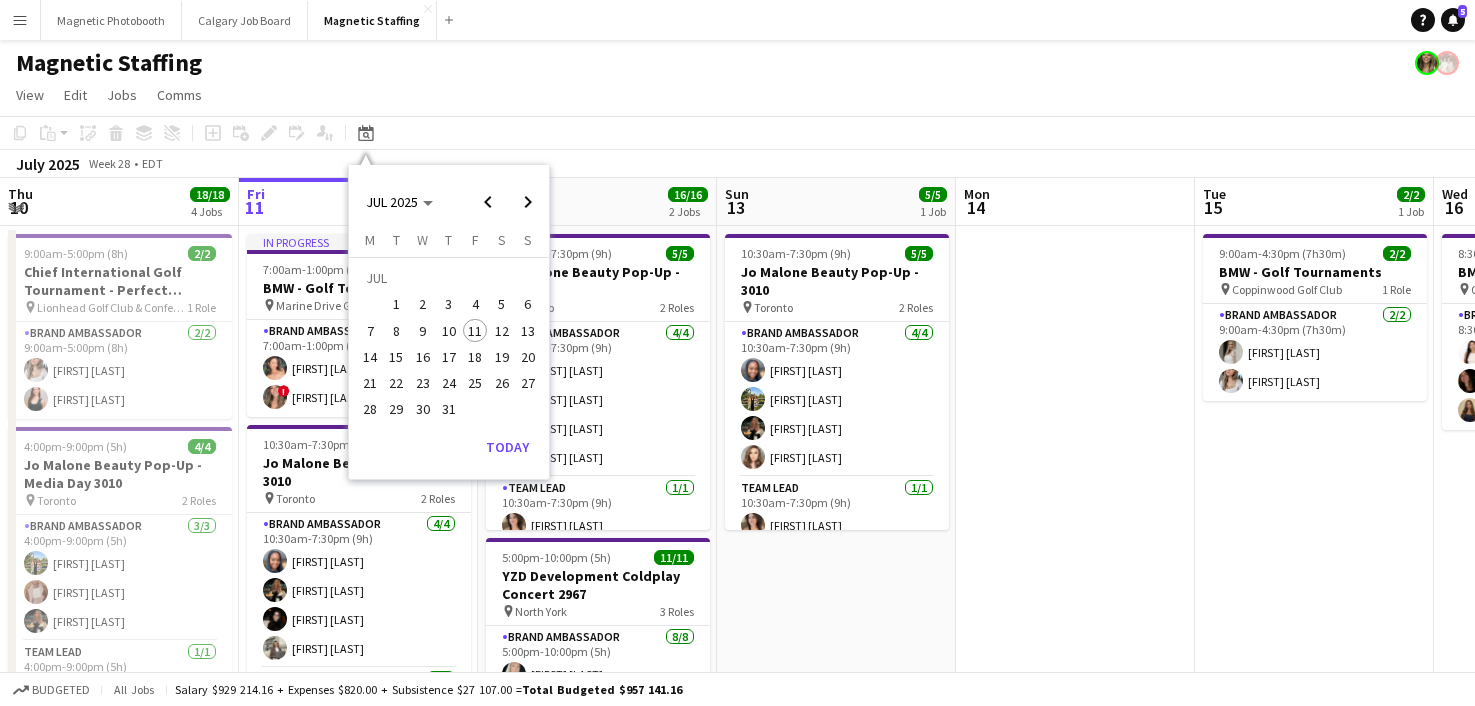 click on "24" at bounding box center (449, 383) 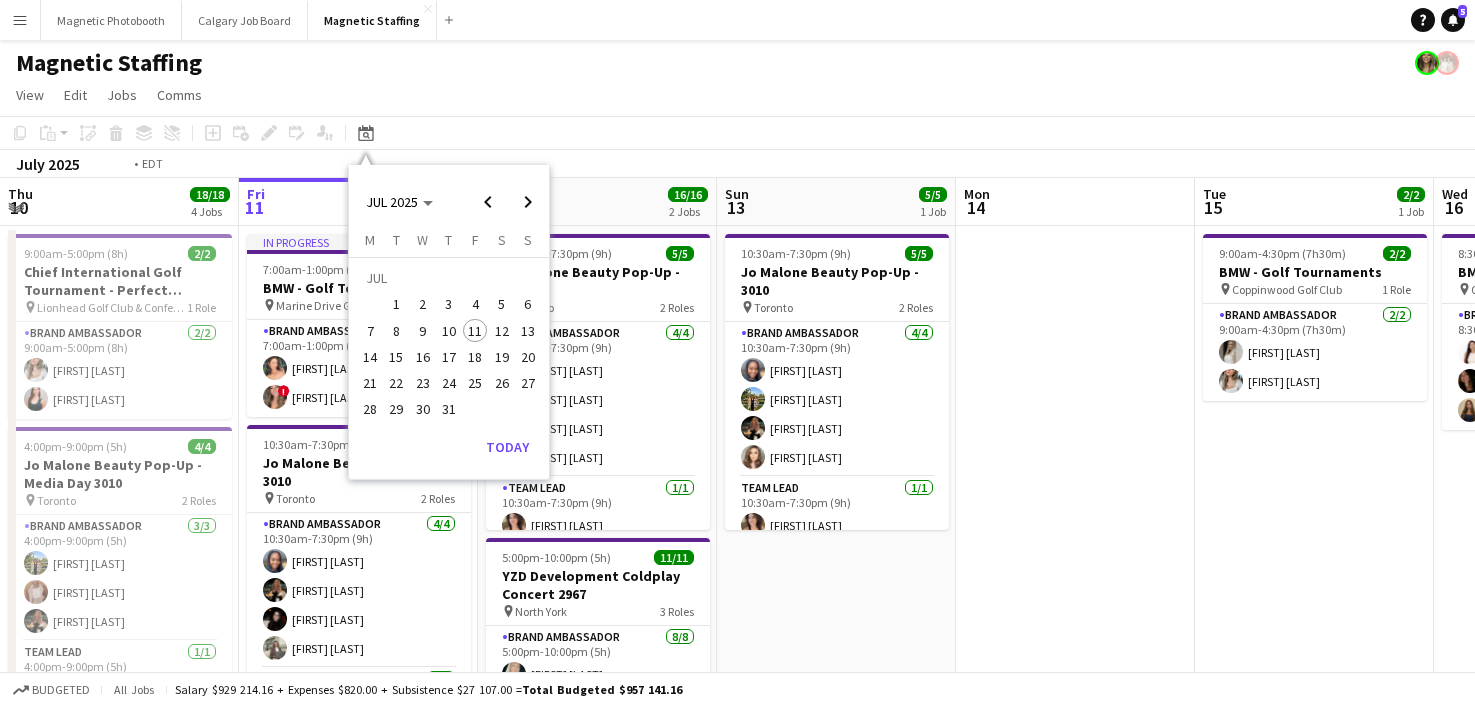 scroll, scrollTop: 0, scrollLeft: 688, axis: horizontal 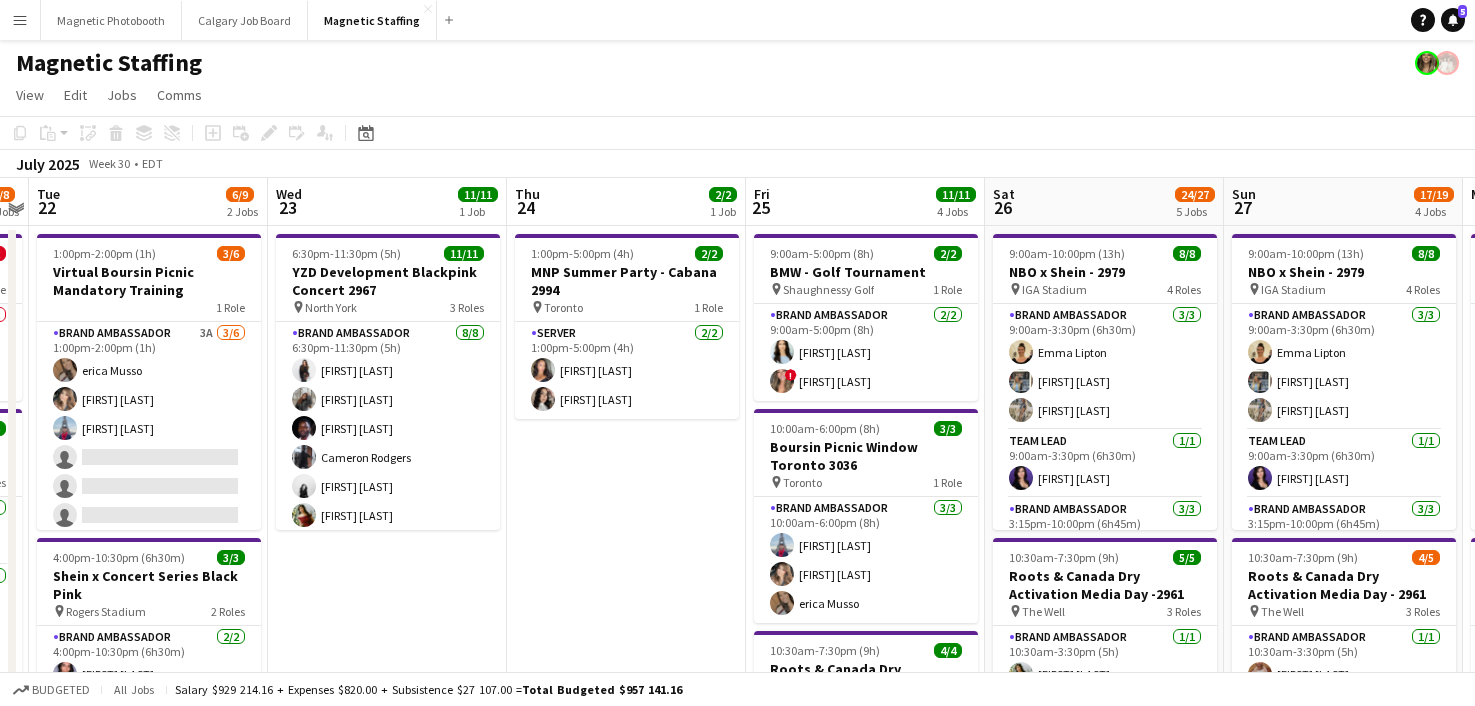 click on "1:00pm-5:00pm (4h)    2/2   MNP Summer Party - Cabana 2994
pin
Toronto   1 Role   Server   2/2   1:00pm-5:00pm (4h)
[FIRST] [LAST] [FIRST] [LAST]" at bounding box center (626, 1194) 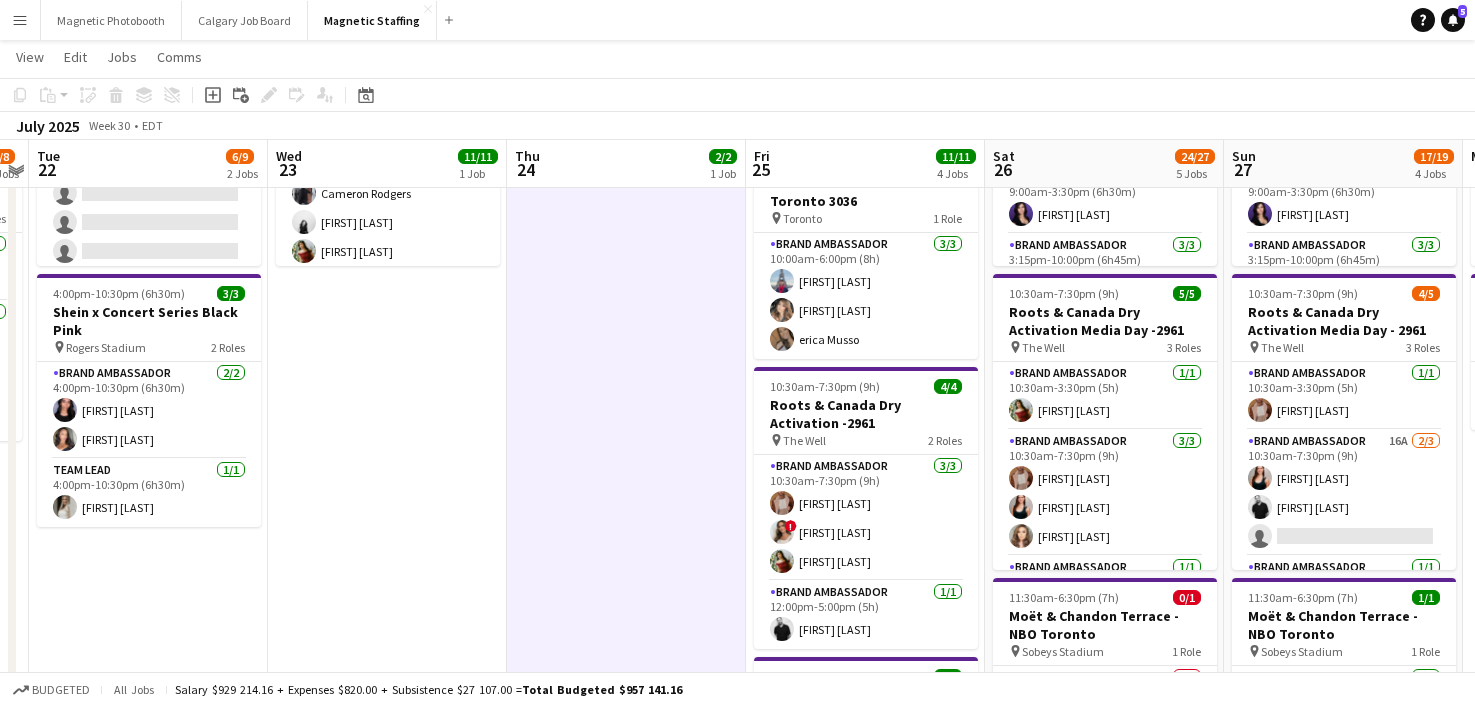 scroll, scrollTop: 471, scrollLeft: 0, axis: vertical 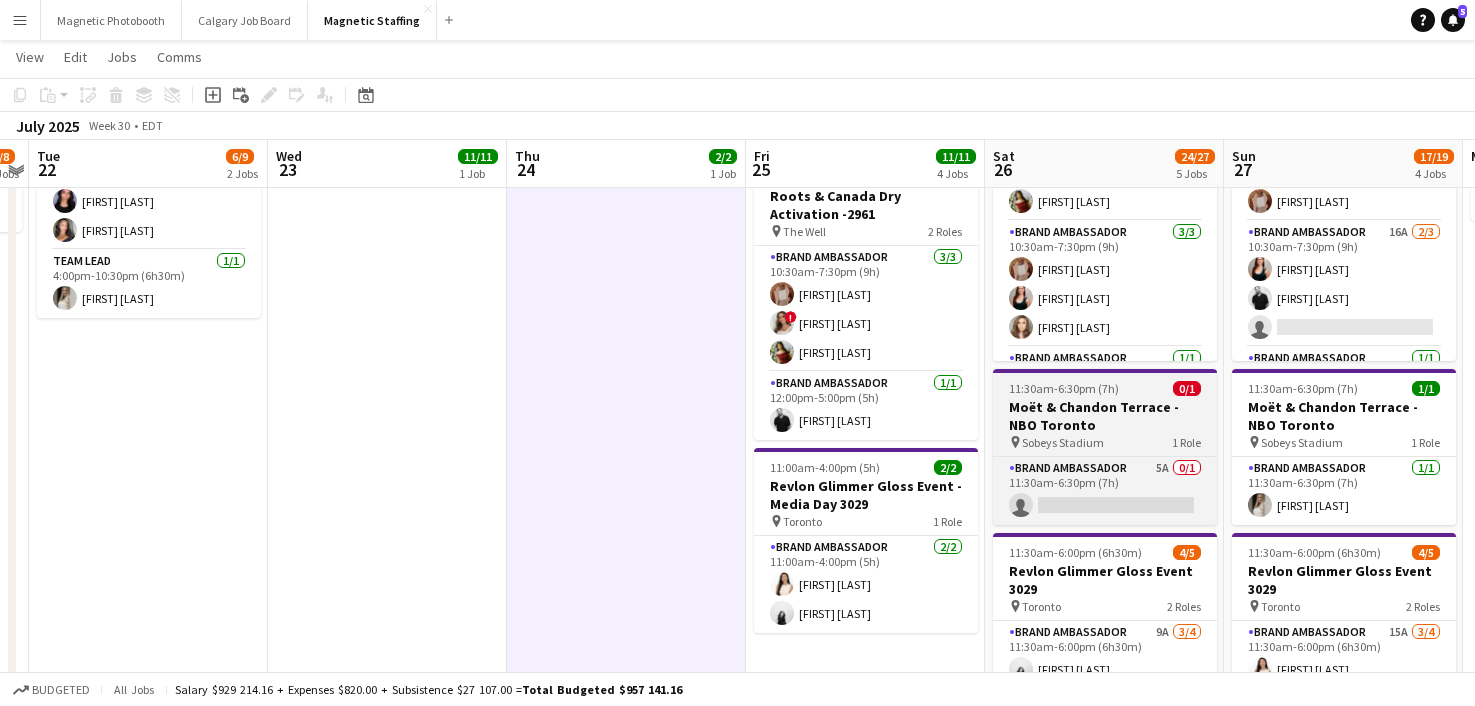 click on "Moët & Chandon Terrace - NBO Toronto" at bounding box center (1105, 416) 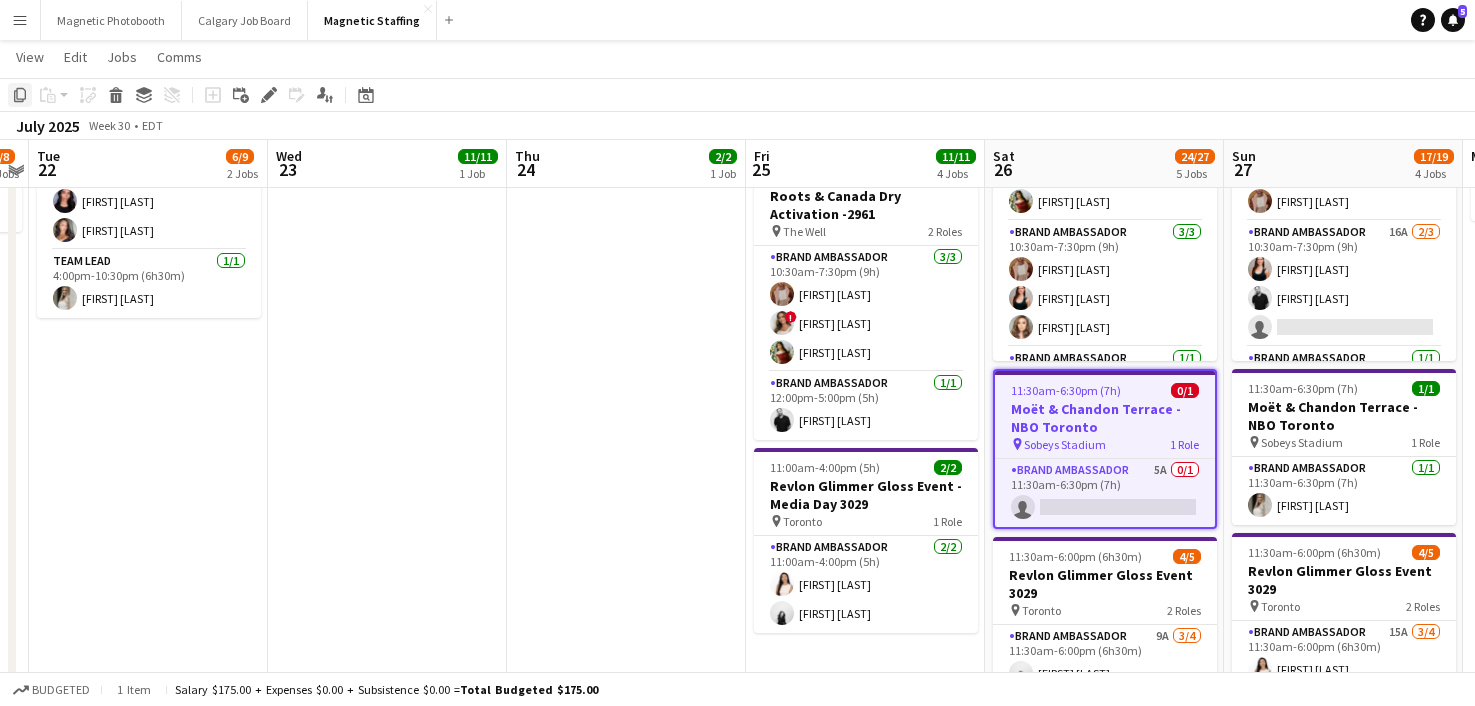 click on "Copy" 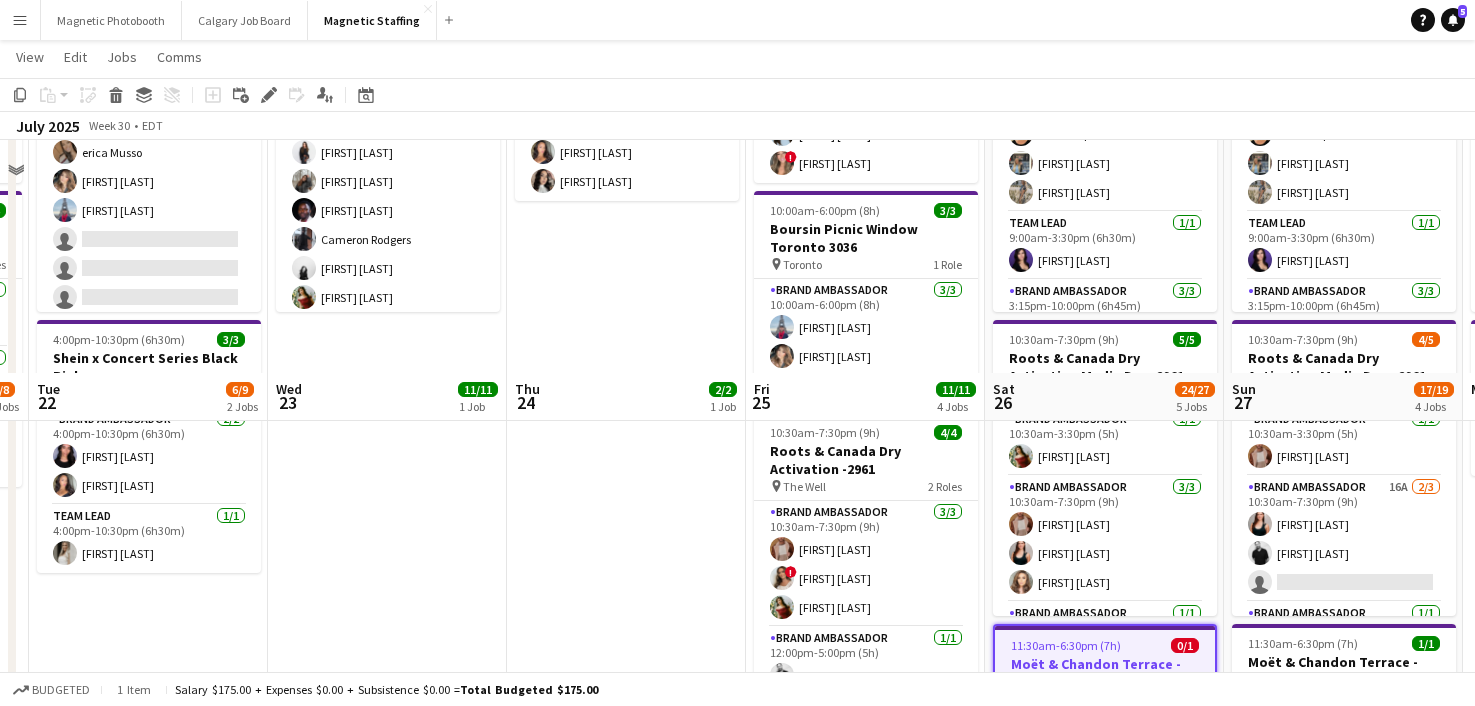 scroll, scrollTop: 0, scrollLeft: 0, axis: both 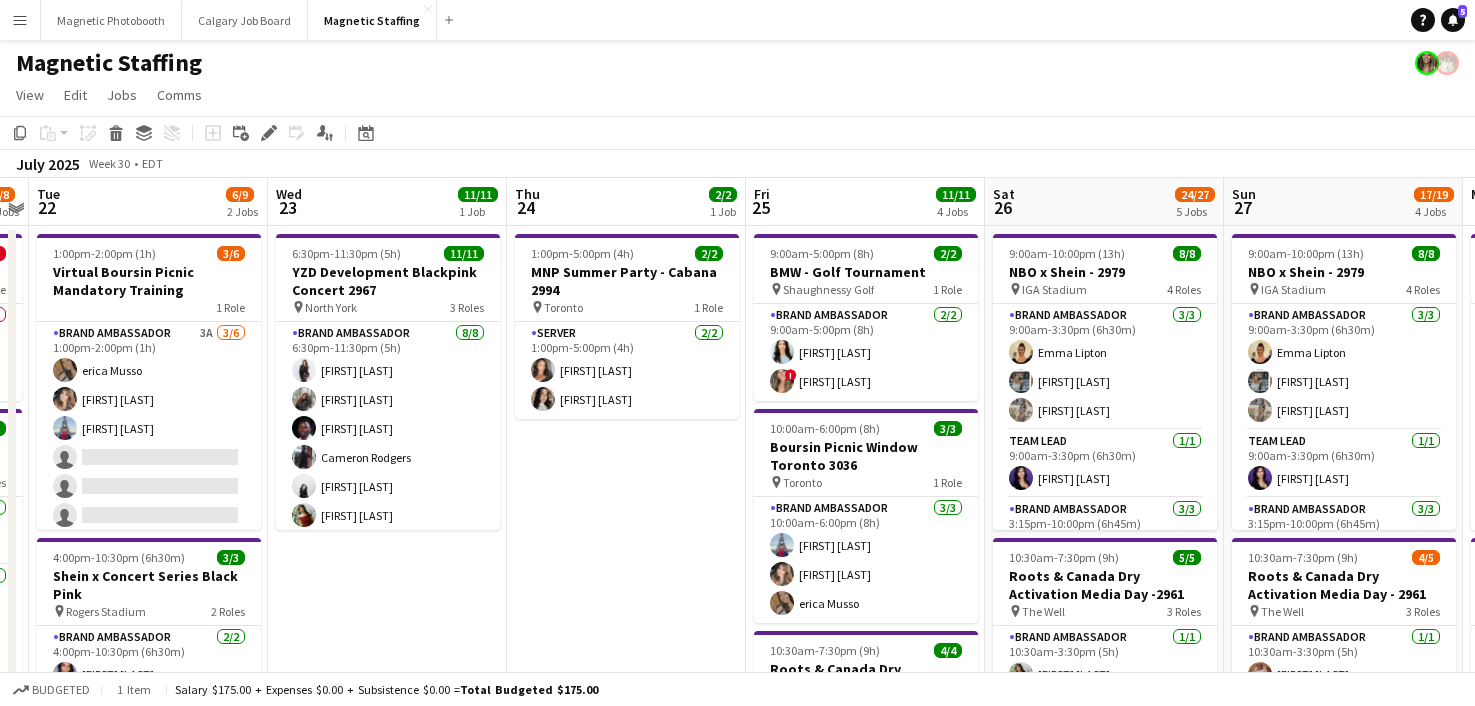 click on "1:00pm-5:00pm (4h)    2/2   MNP Summer Party - Cabana 2994
pin
Toronto   1 Role   Server   2/2   1:00pm-5:00pm (4h)
[FIRST] [LAST] [FIRST] [LAST]" at bounding box center (626, 1194) 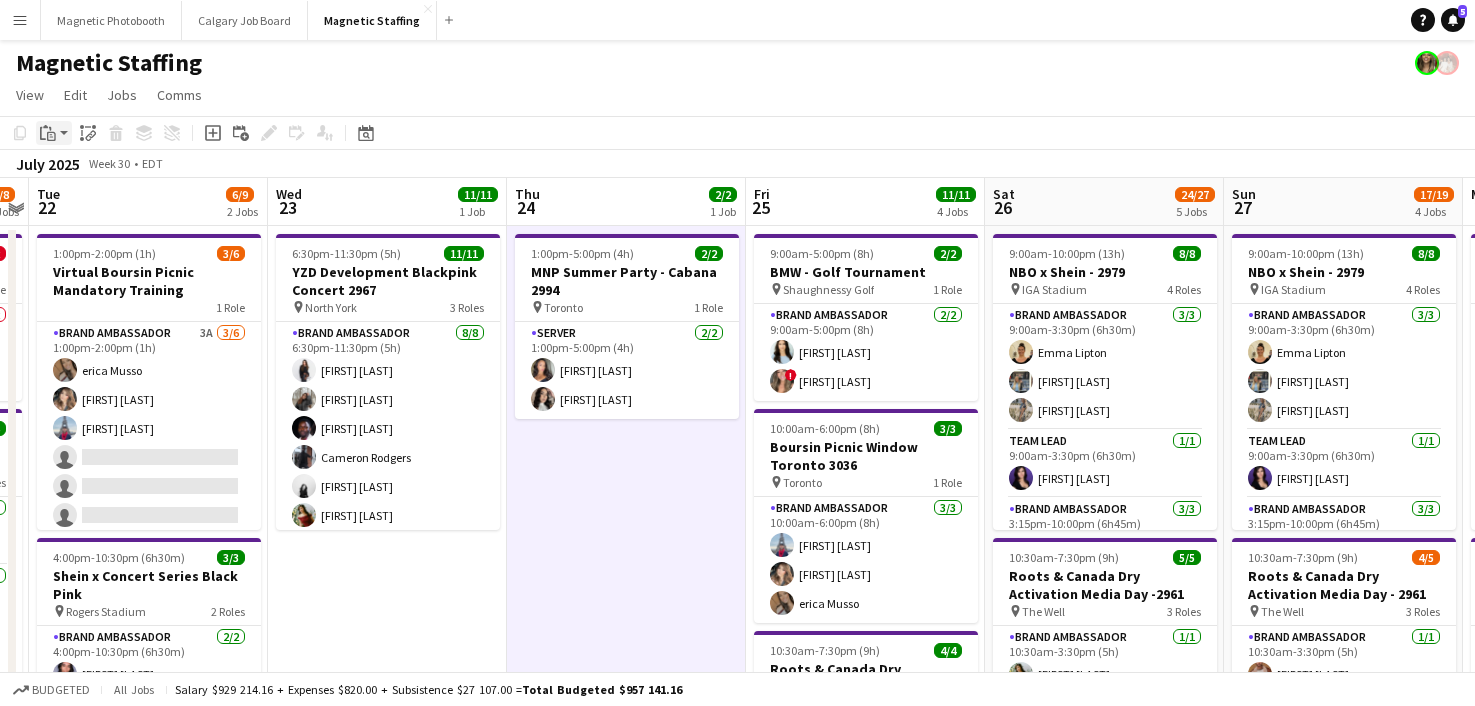 click on "Paste" at bounding box center (54, 133) 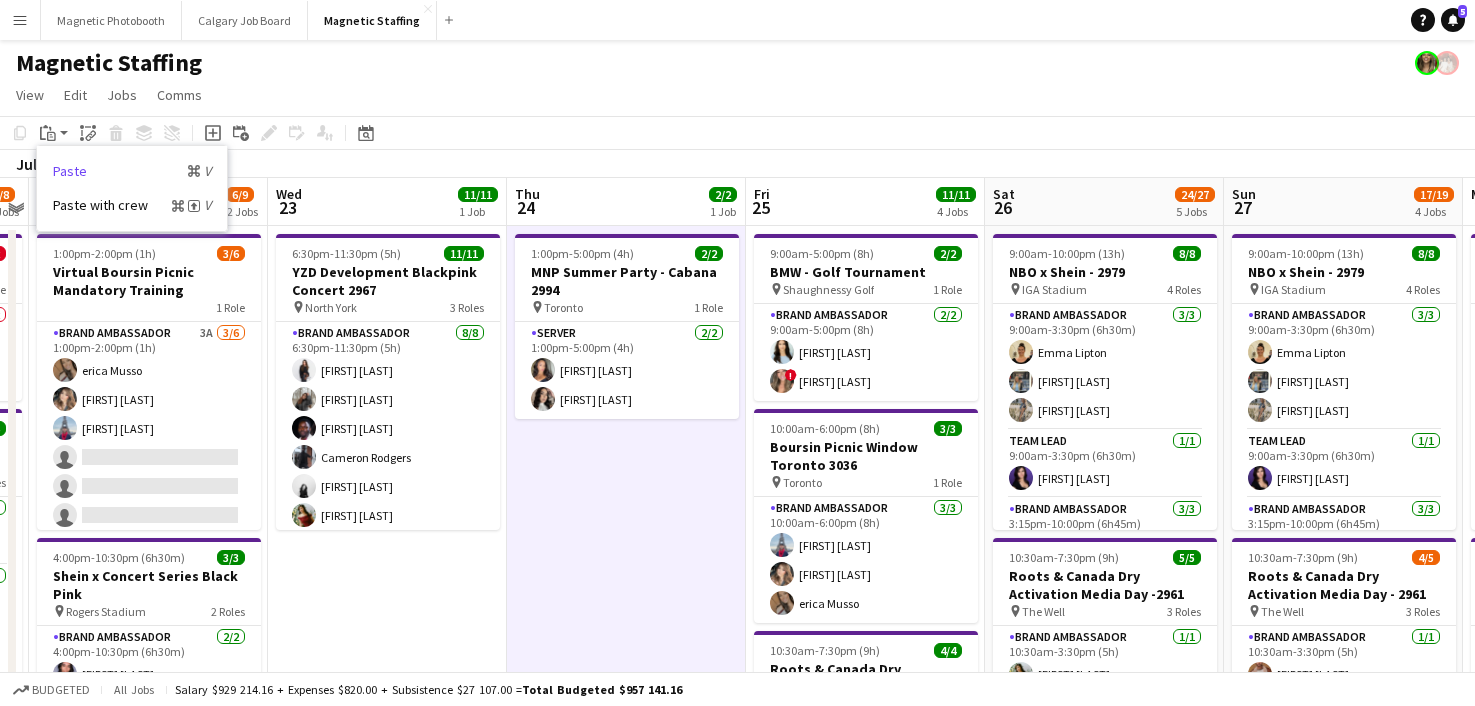 click on "Paste
Command
V" at bounding box center [132, 171] 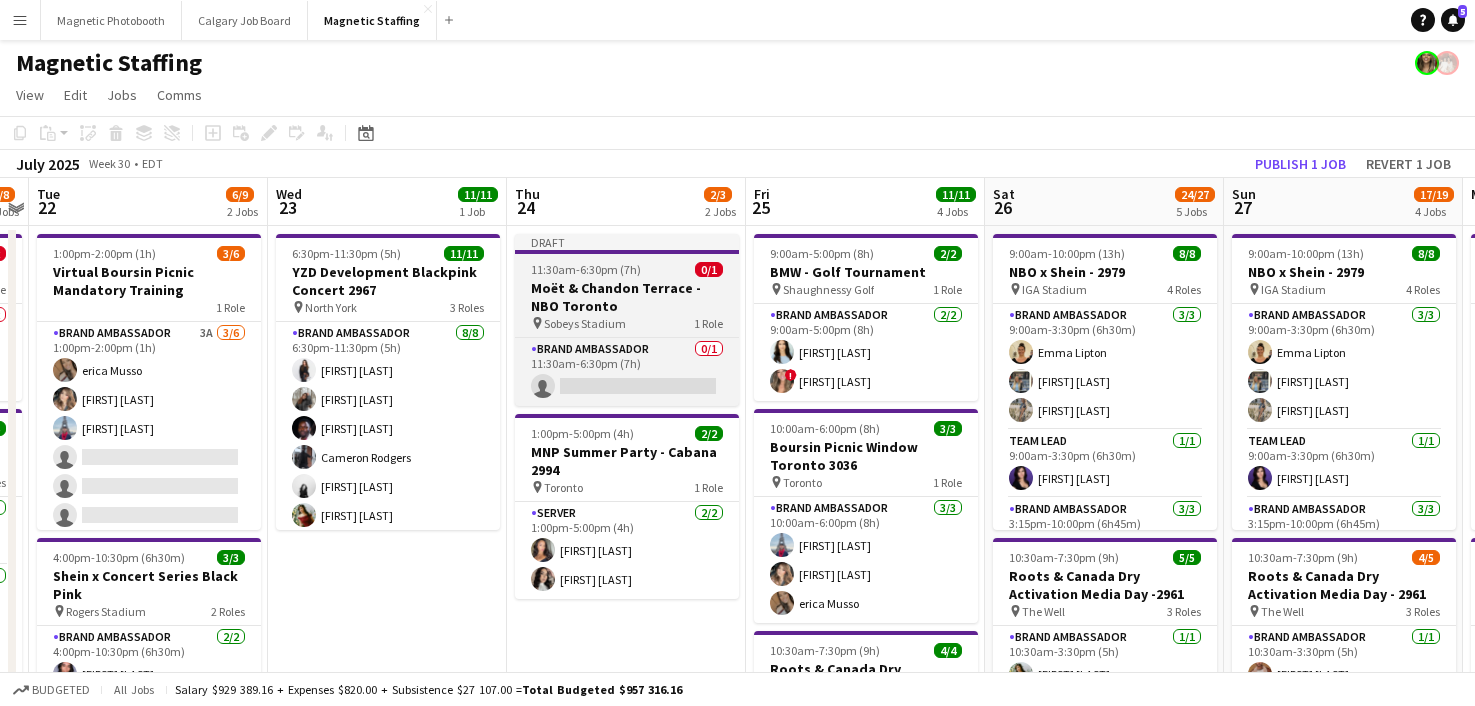 click on "Moët & Chandon Terrace - NBO Toronto" at bounding box center (627, 297) 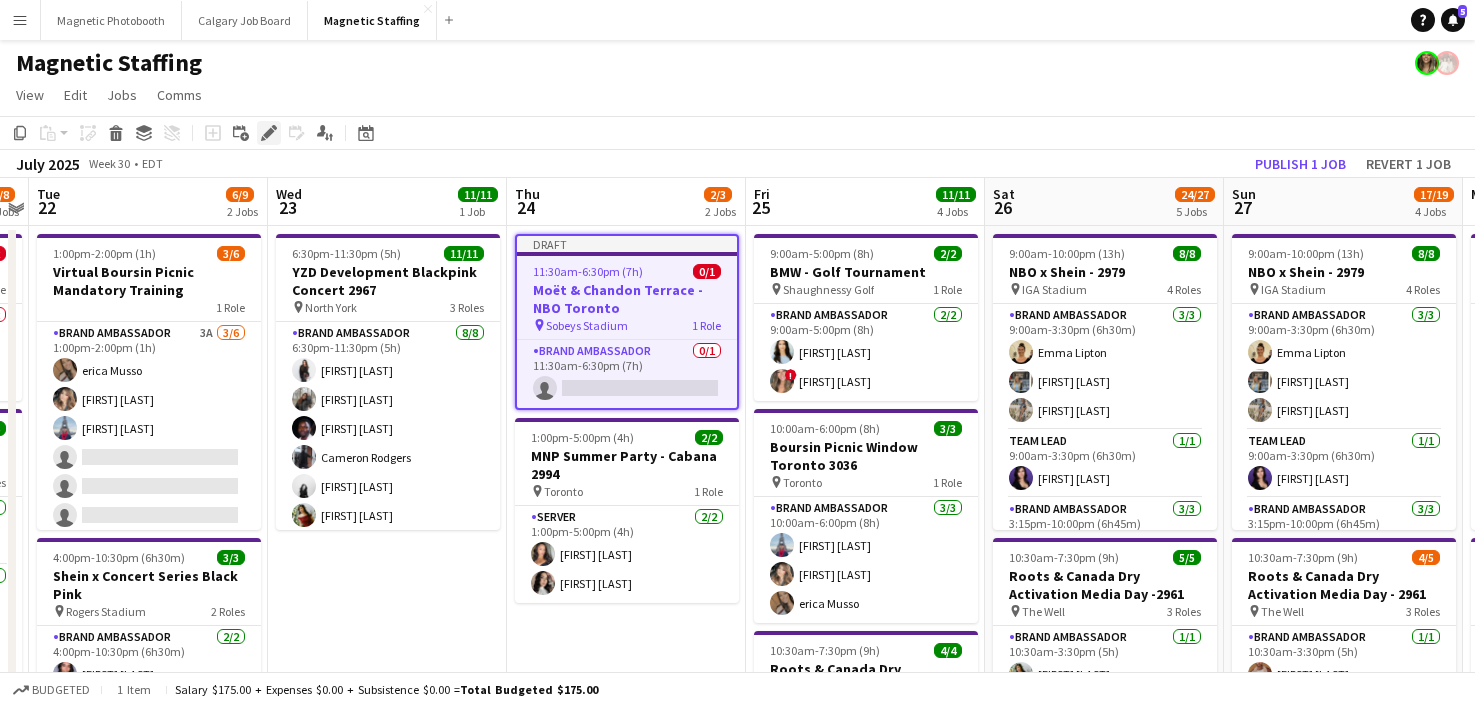 click on "Edit" 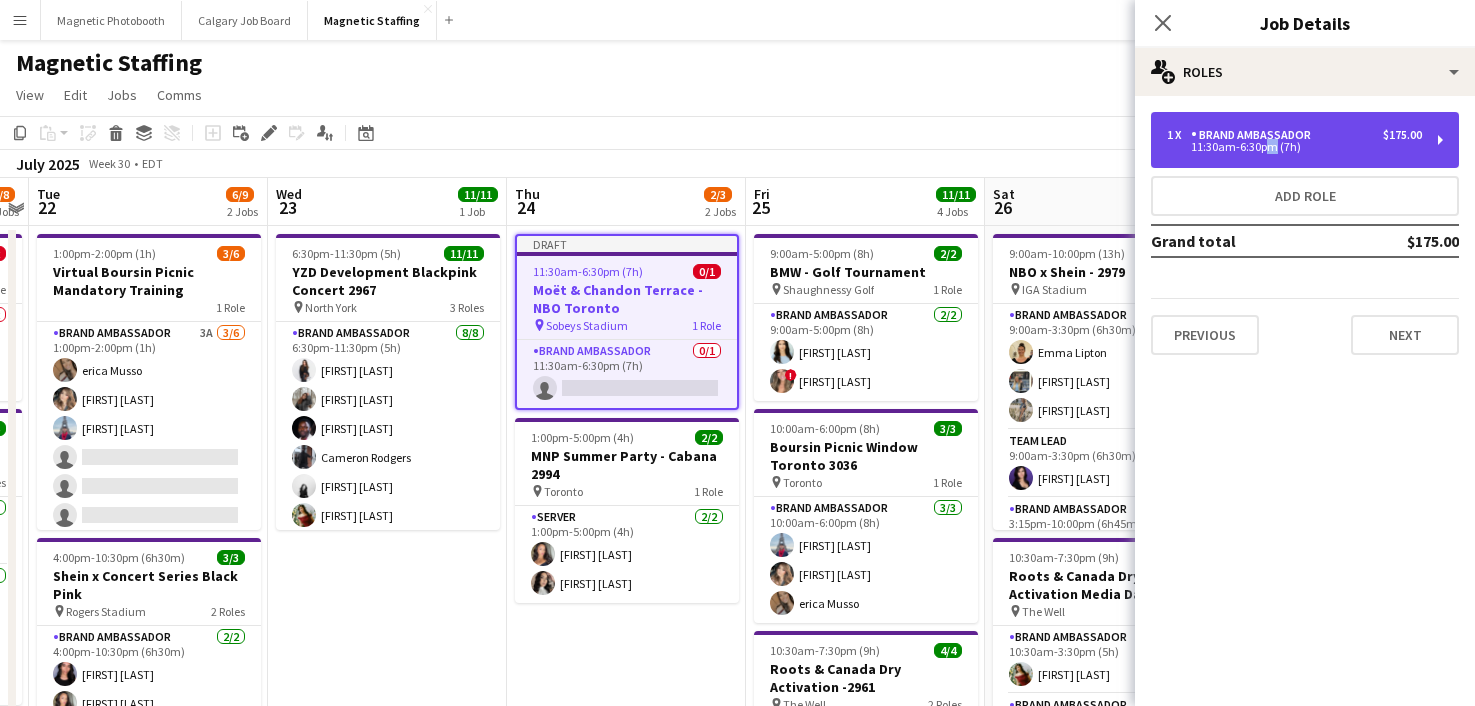 click on "11:30am-6:30pm (7h)" at bounding box center [1294, 147] 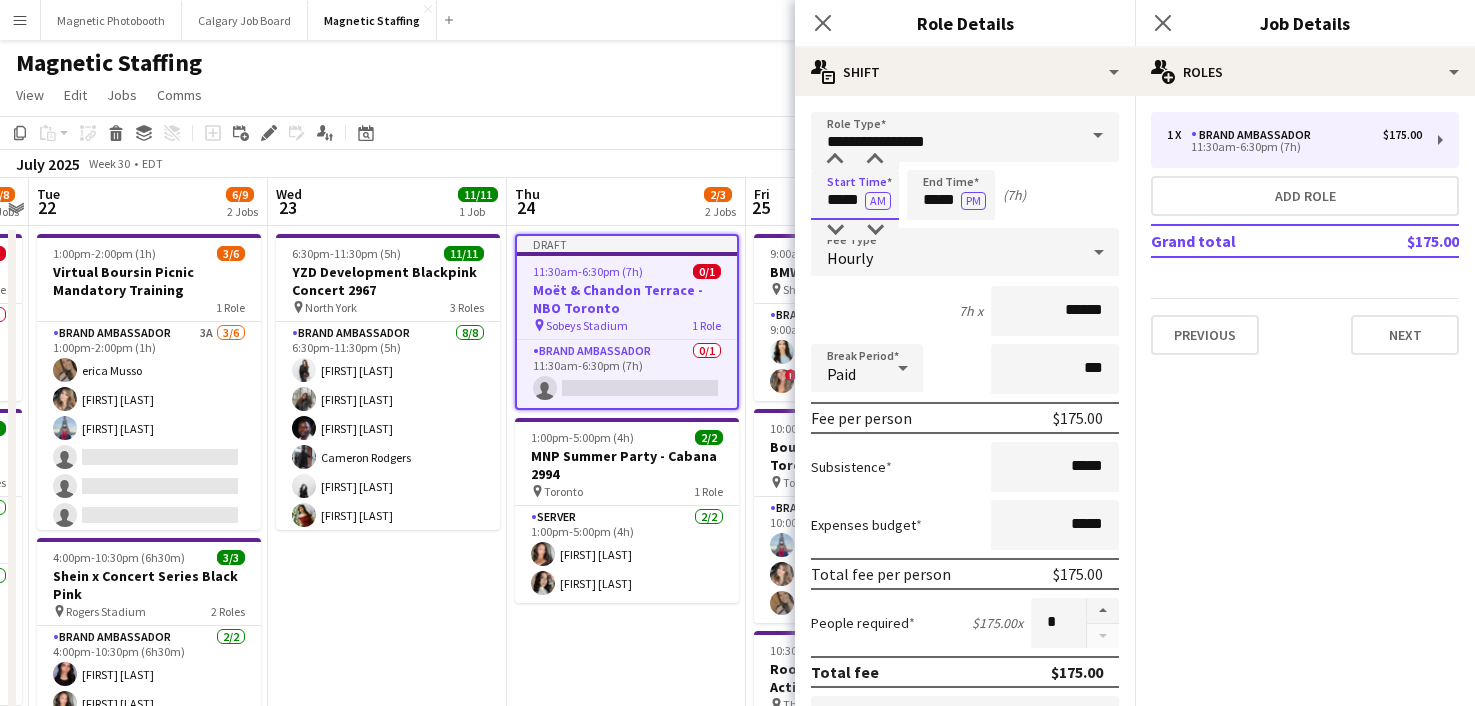 drag, startPoint x: 861, startPoint y: 201, endPoint x: 704, endPoint y: 201, distance: 157 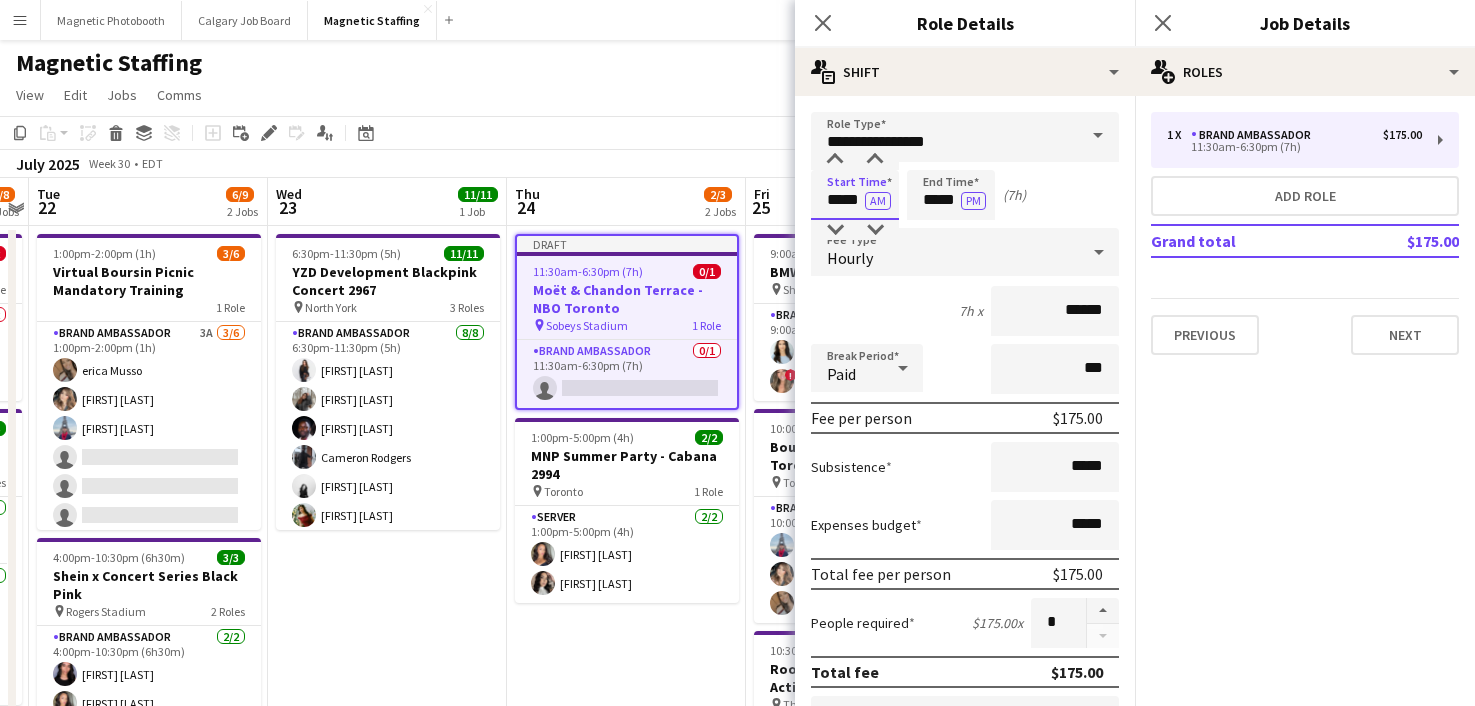 click on "Menu
Boards
Boards   Boards   All jobs   Status
Workforce
Workforce   My Workforce   Recruiting
Comms
Comms
Pay
Pay   Approvals   Payments   Reports
Platform Settings
Platform Settings   Your settings
Training Academy
Training Academy
Knowledge Base
Knowledge Base
Product Updates
Product Updates   Log Out   Privacy   Magnetic Photobooth
Close
Calgary Job Board
Close
Magnetic Staffing
Close
Add
Help
Notifications
5   Magnetic Staffing   View  Day view expanded Day view collapsed Month view Date picker Copy" at bounding box center (737, 1144) 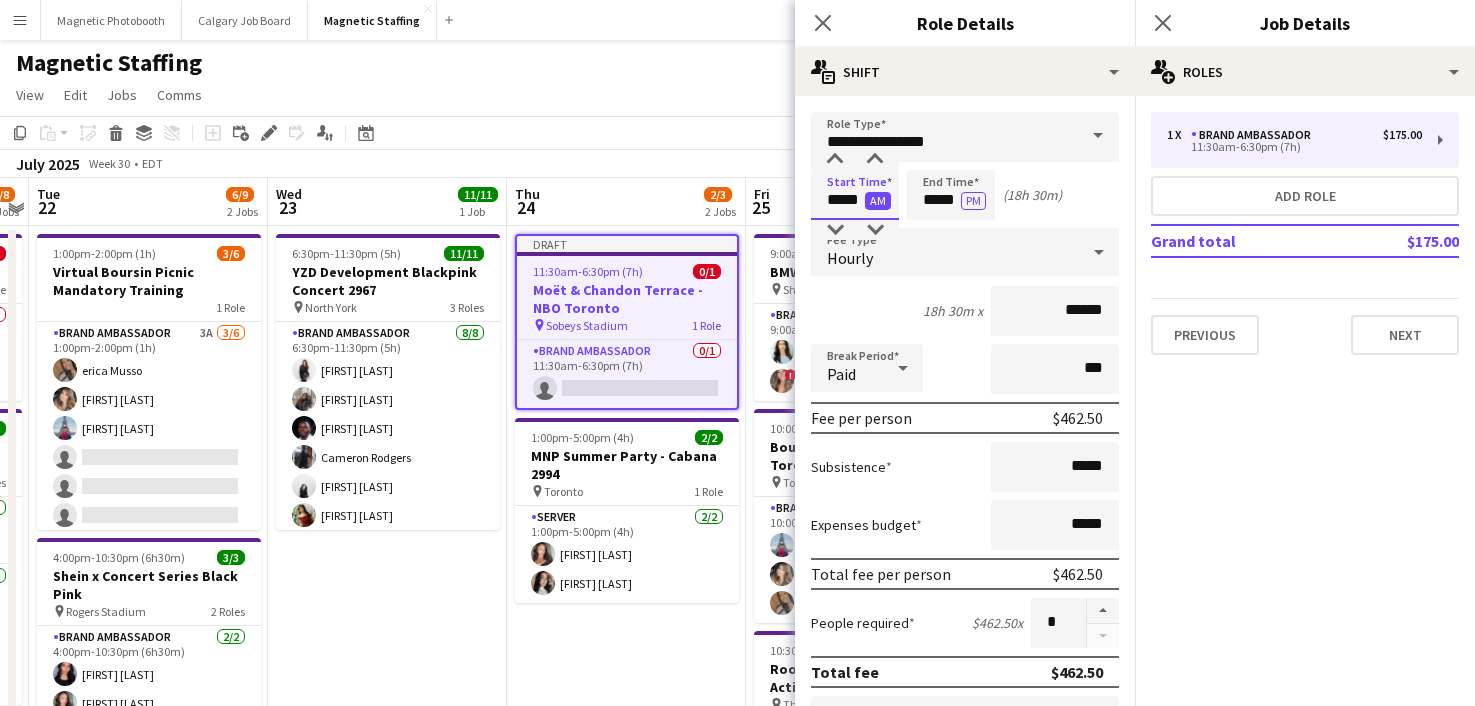 type on "*****" 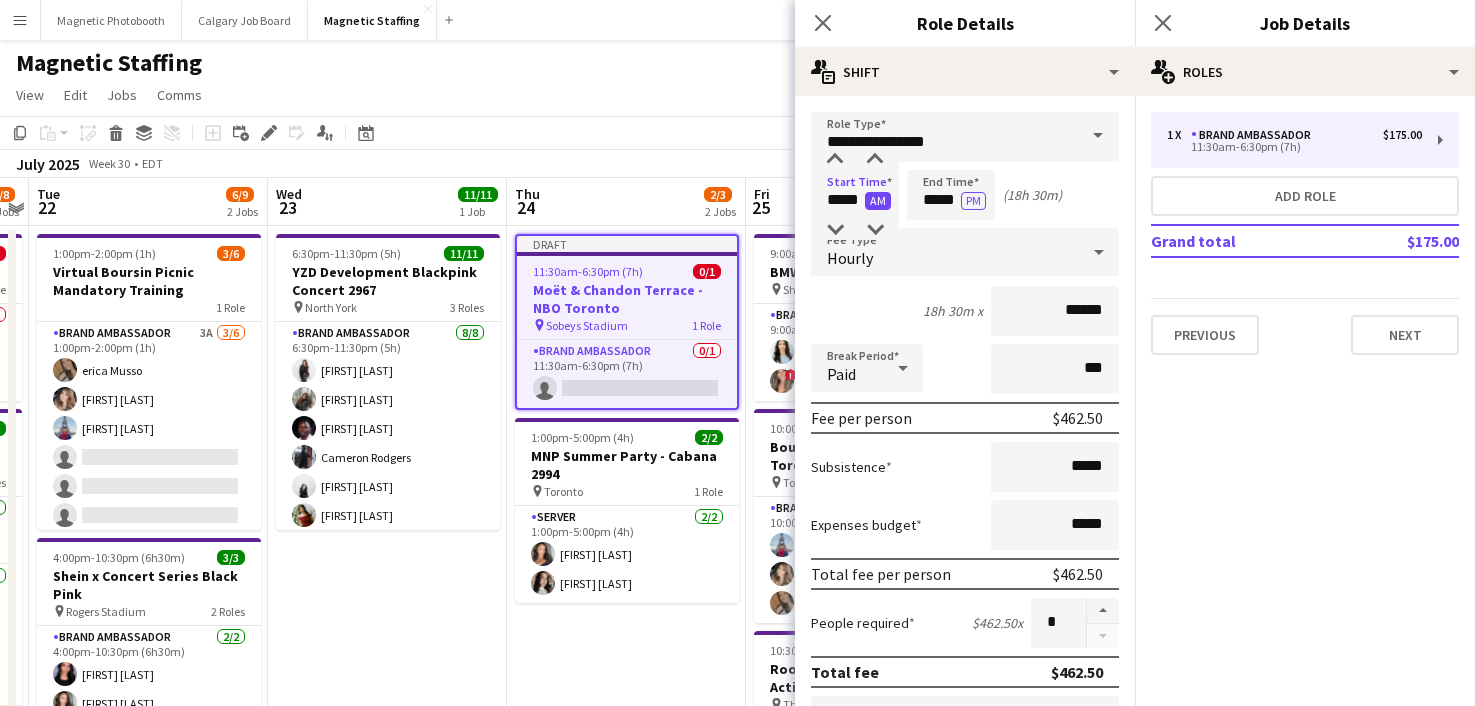 click on "AM" at bounding box center (878, 201) 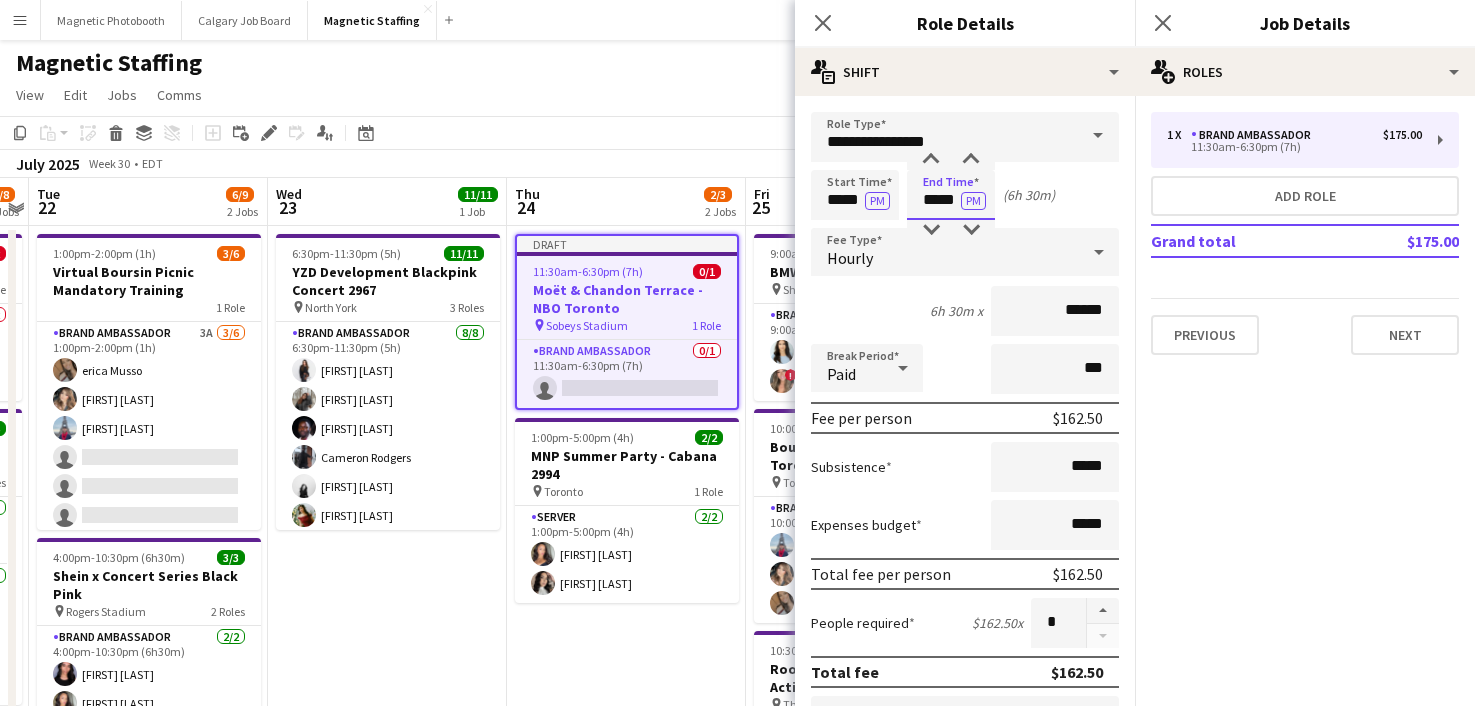 drag, startPoint x: 955, startPoint y: 200, endPoint x: 754, endPoint y: 187, distance: 201.41995 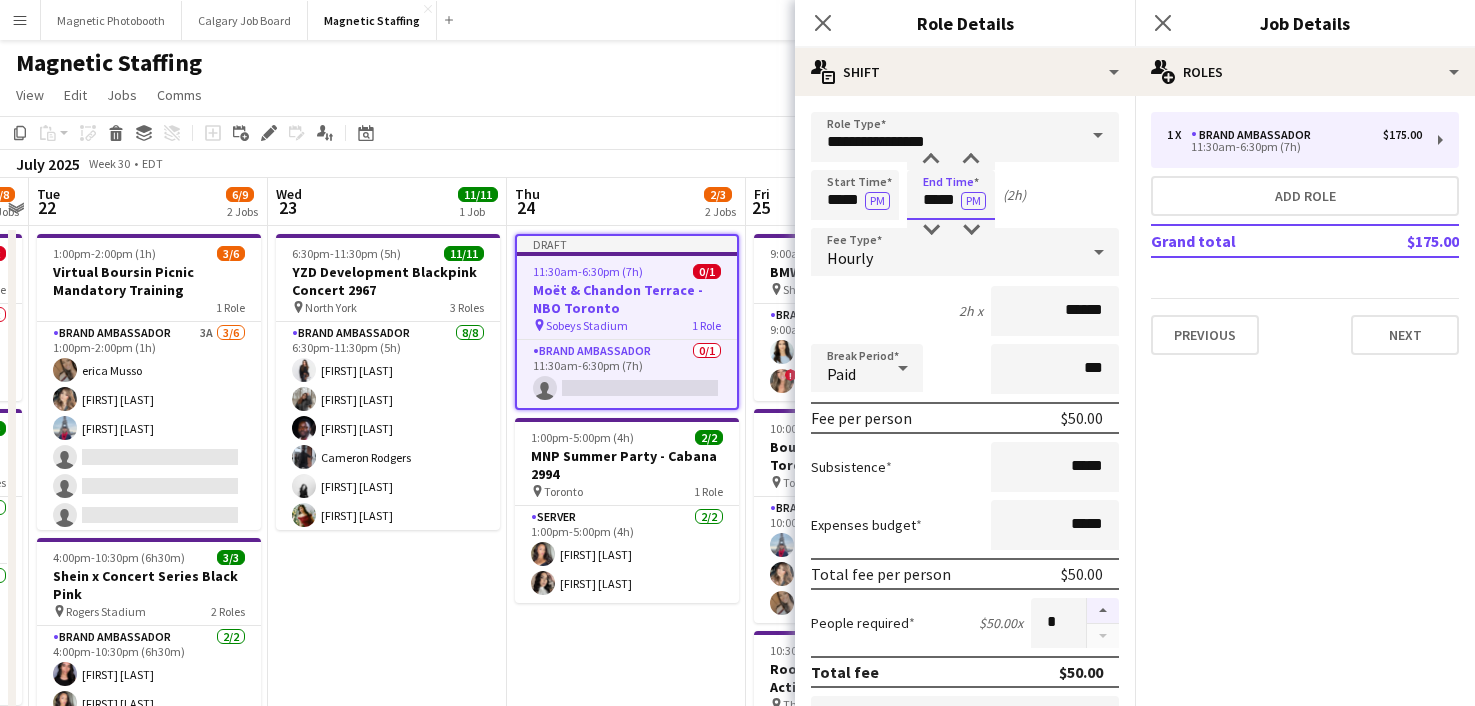 type on "*****" 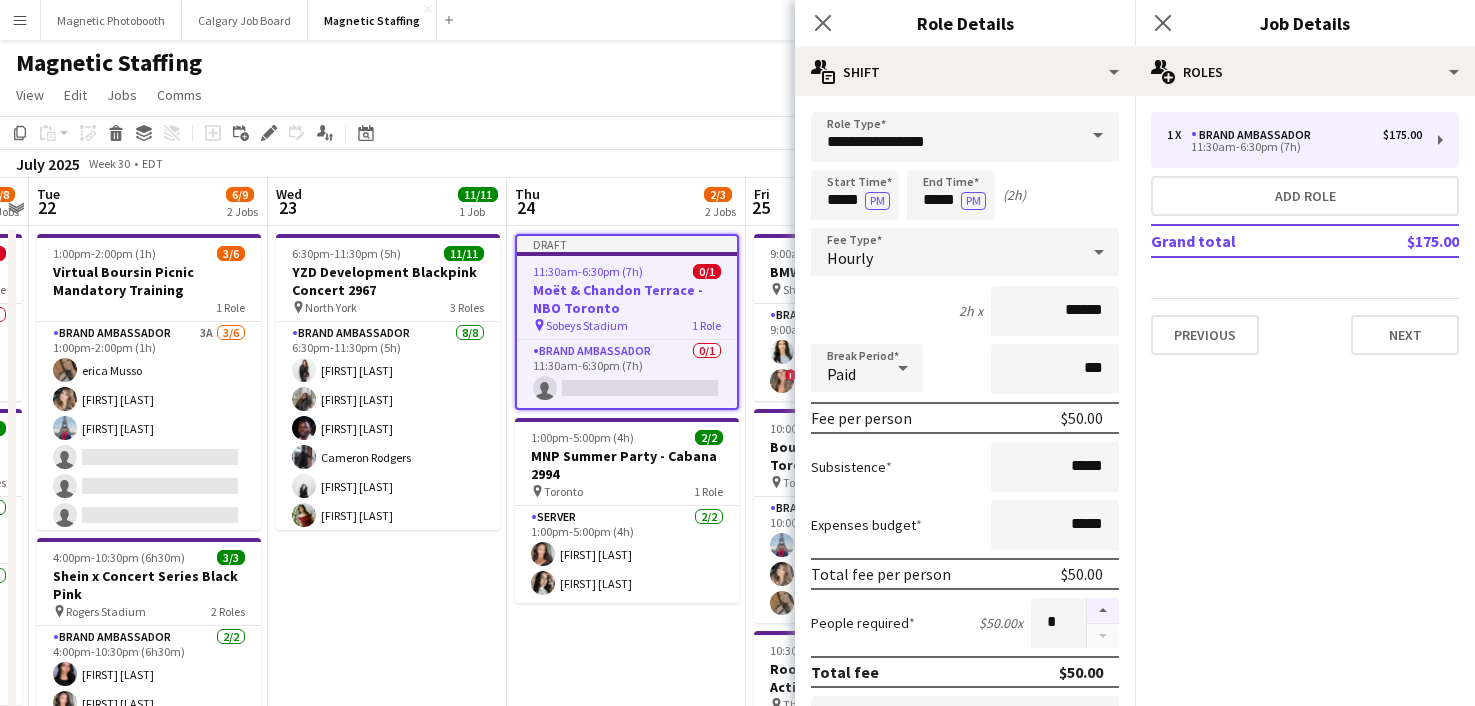 click at bounding box center [1103, 611] 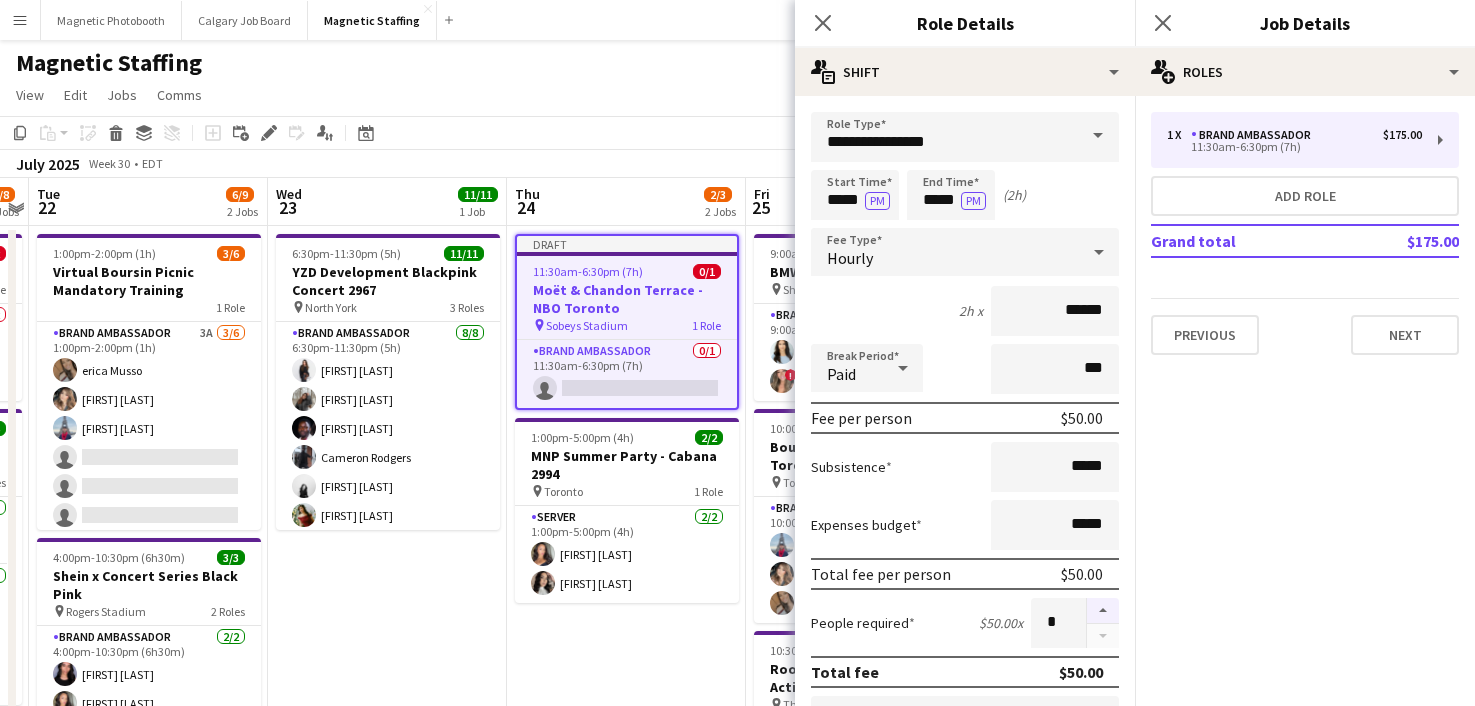 click at bounding box center (1103, 611) 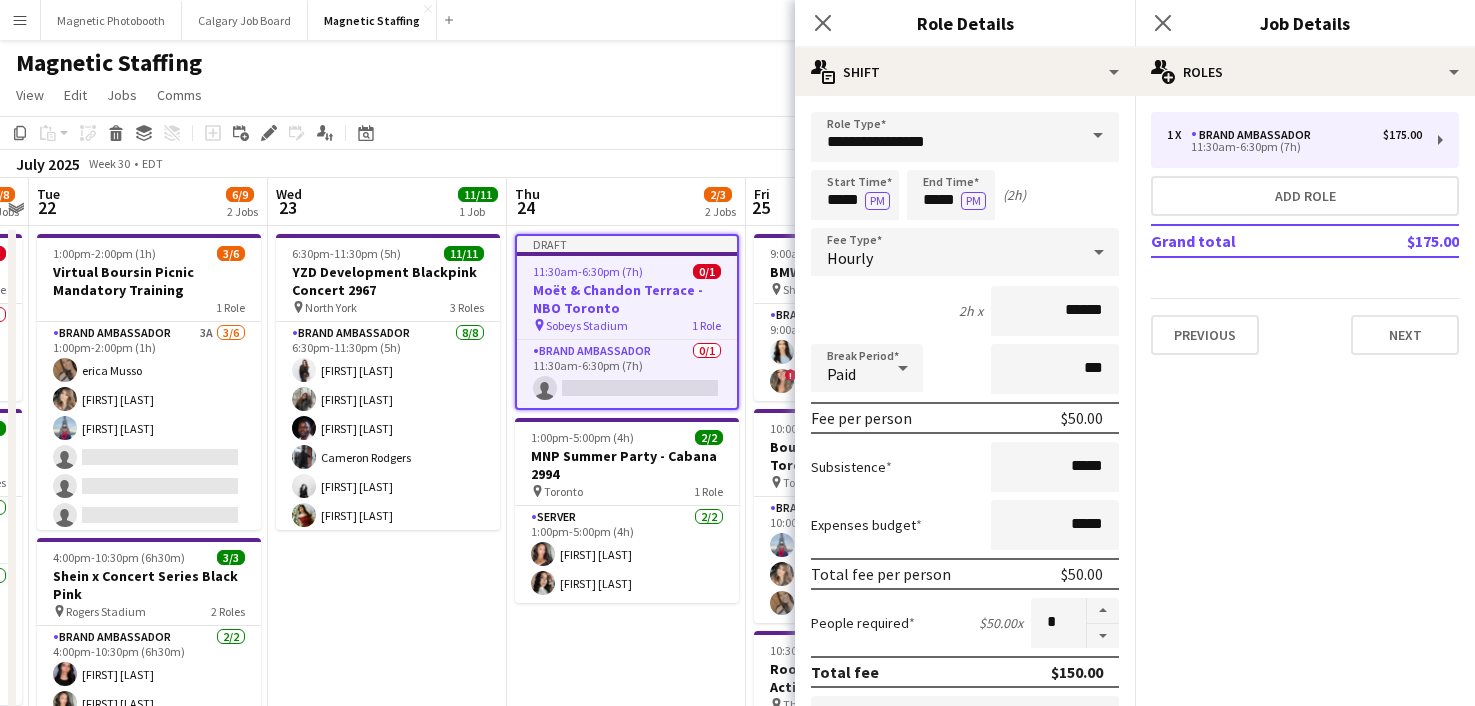 scroll, scrollTop: 648, scrollLeft: 0, axis: vertical 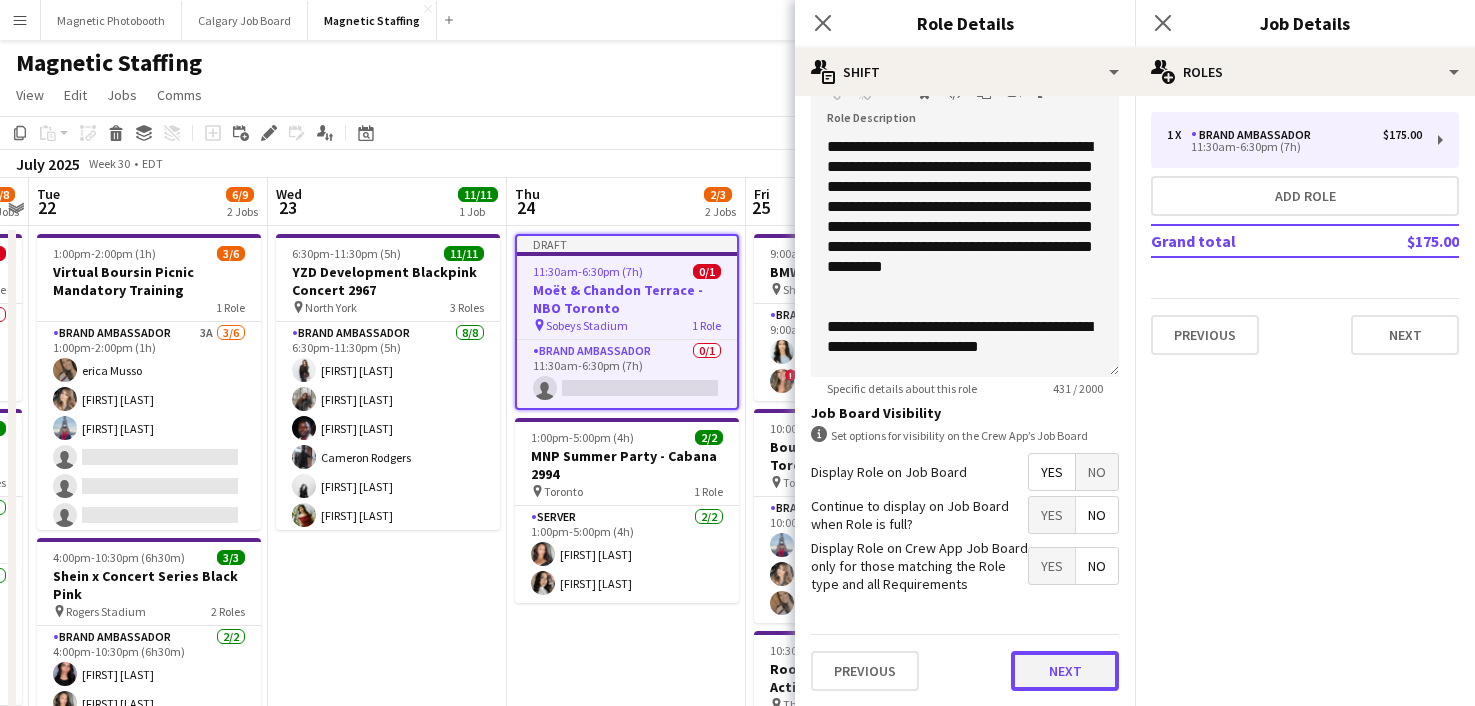 click on "Next" at bounding box center (1065, 671) 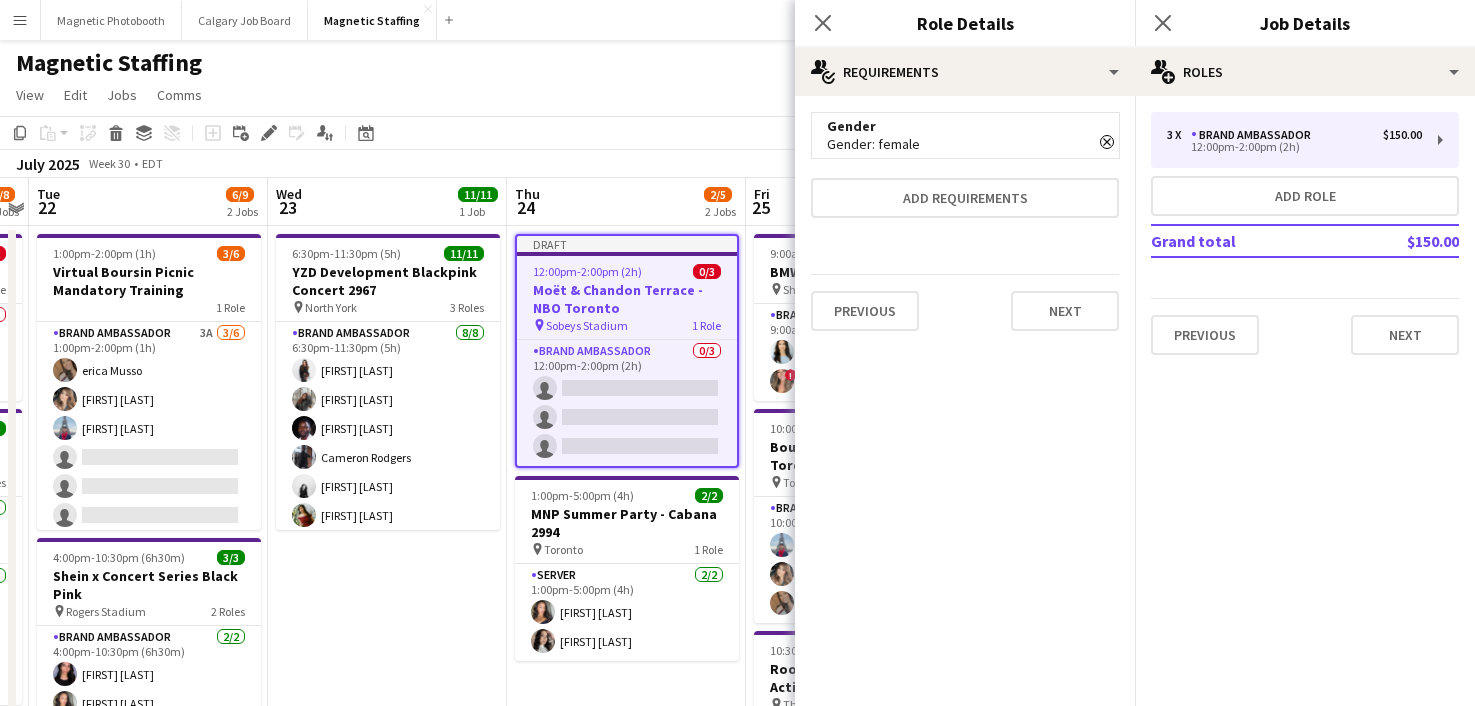scroll, scrollTop: 0, scrollLeft: 0, axis: both 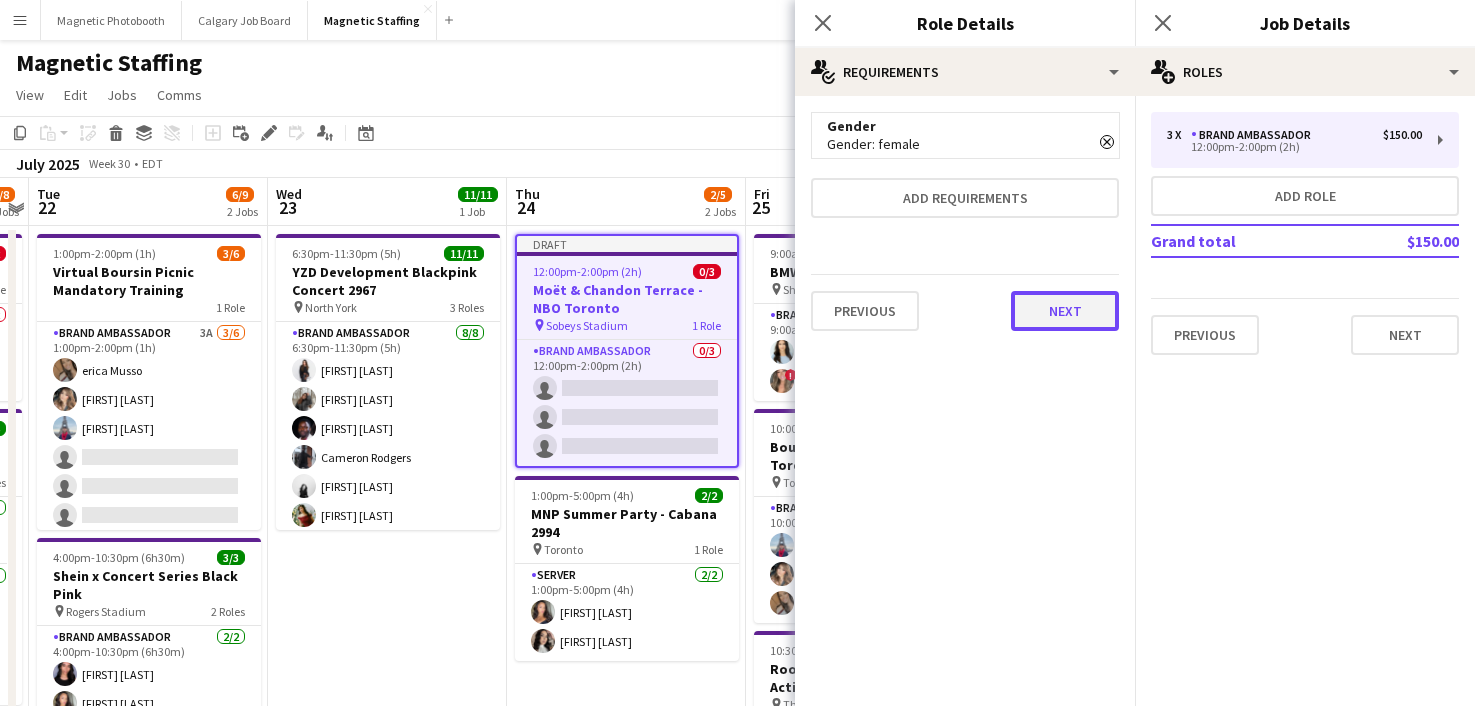 click on "Next" at bounding box center (1065, 311) 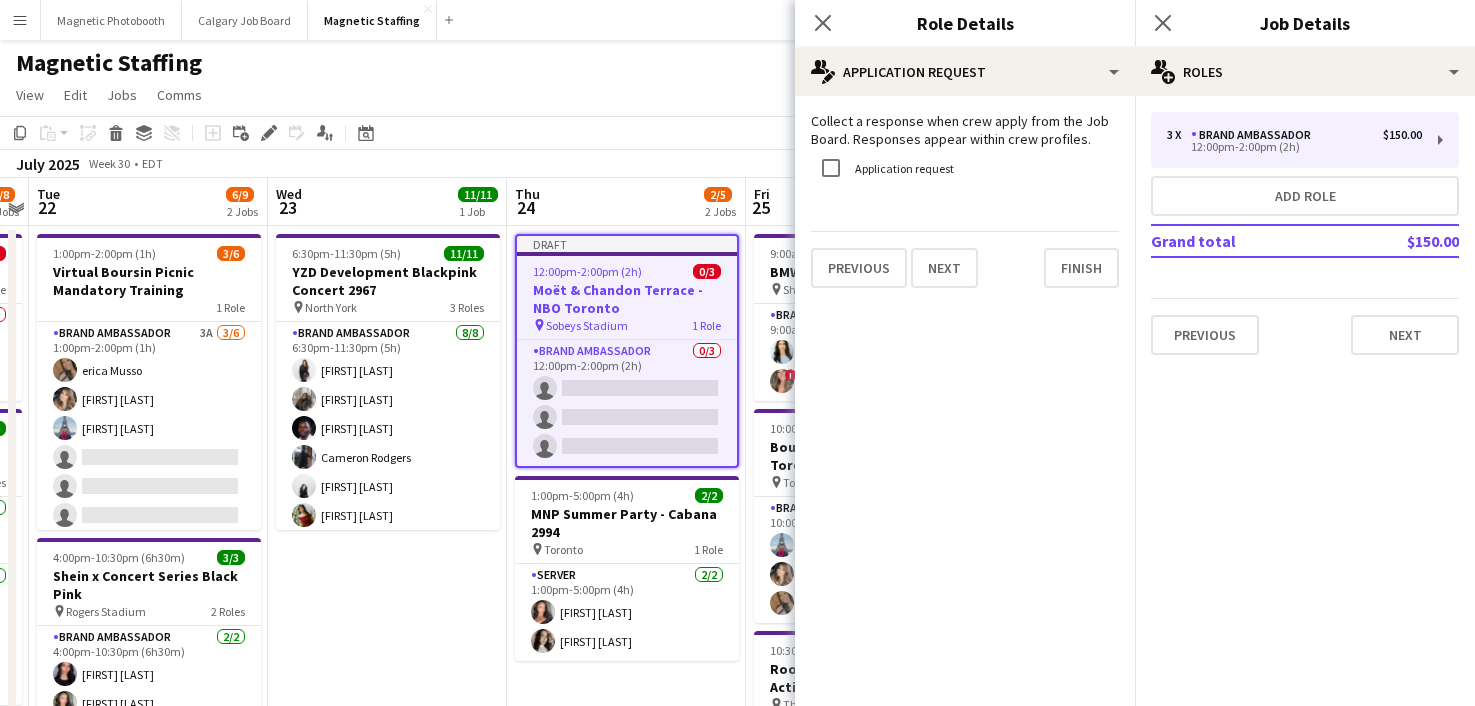 click on "pencil4
Application Request   Collect a response when crew apply from the Job Board. Responses appear within crew profiles.   Application request   Previous   Next   Finish" 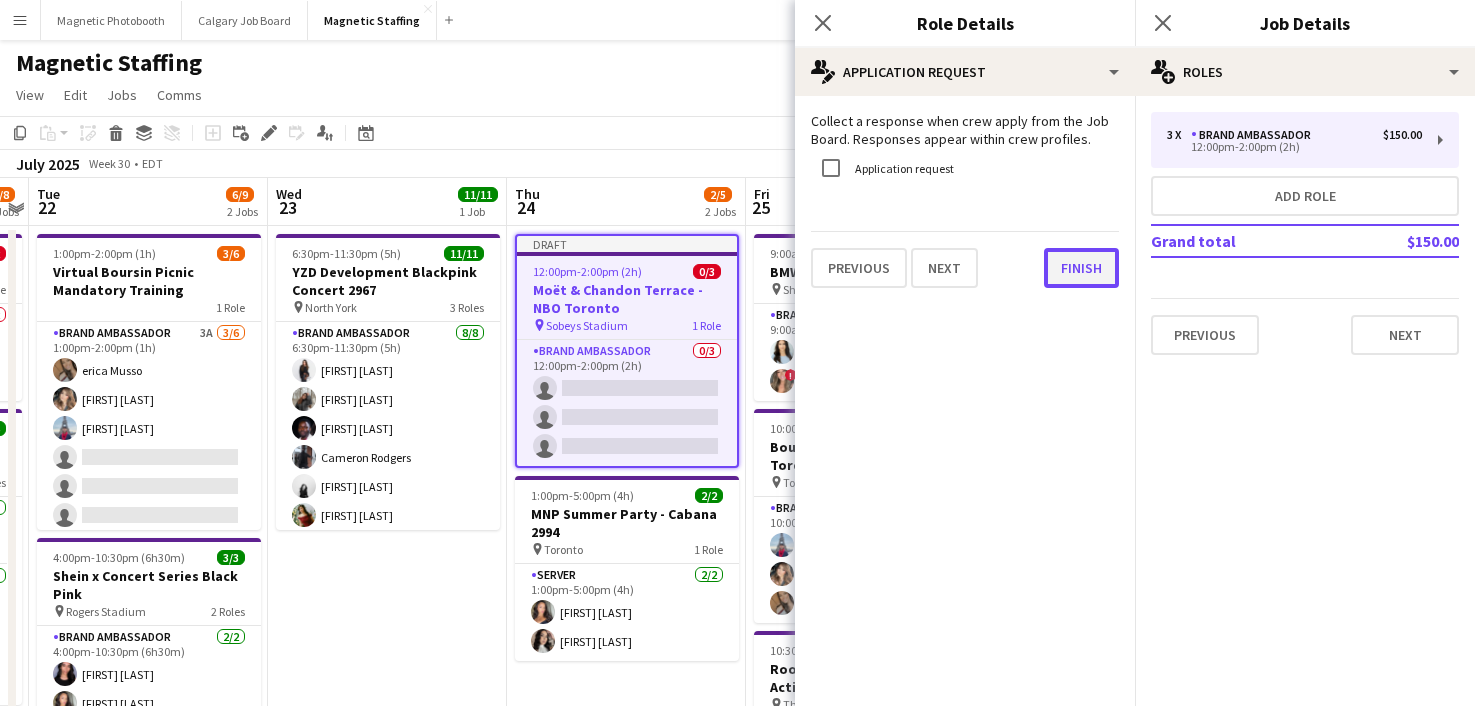 click on "Finish" at bounding box center [1081, 268] 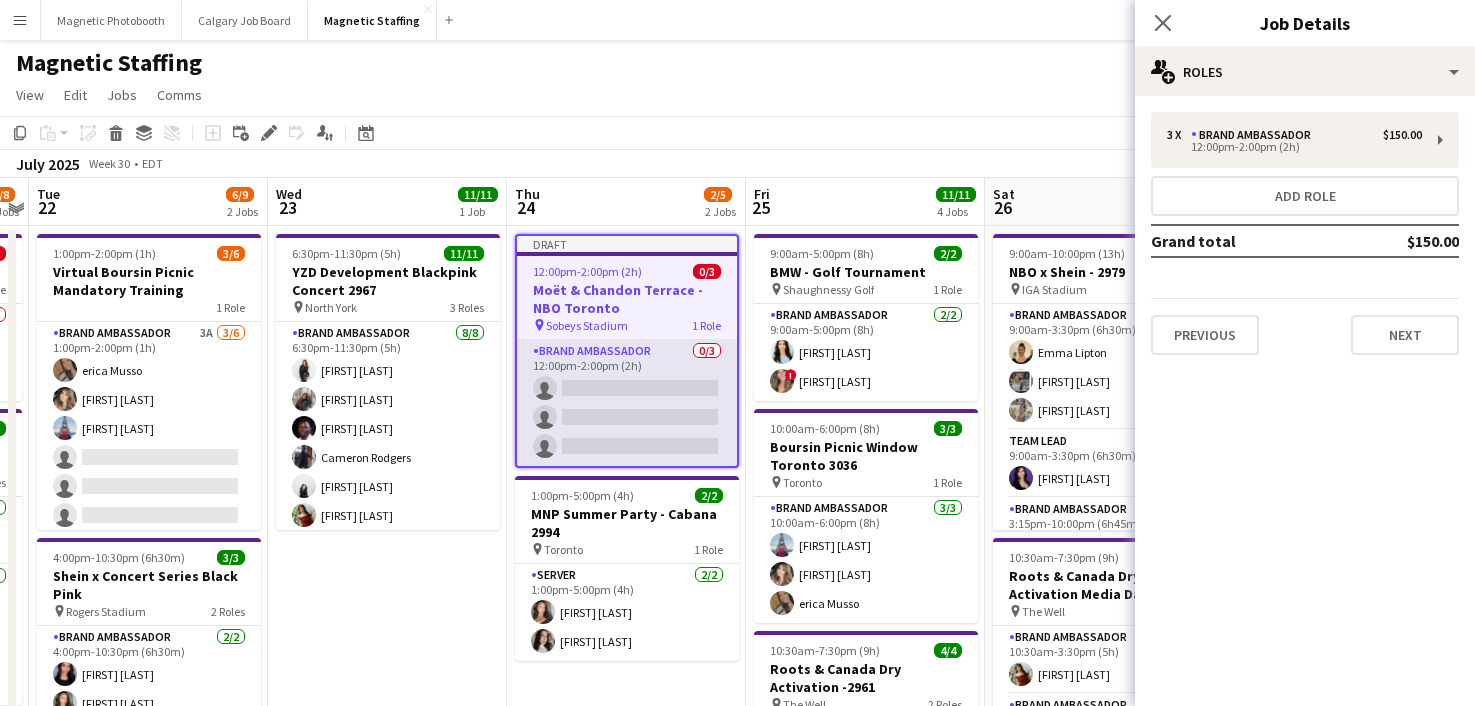 click on "Brand Ambassador   0/3   12:00pm-2:00pm (2h)
single-neutral-actions
single-neutral-actions
single-neutral-actions" at bounding box center (627, 403) 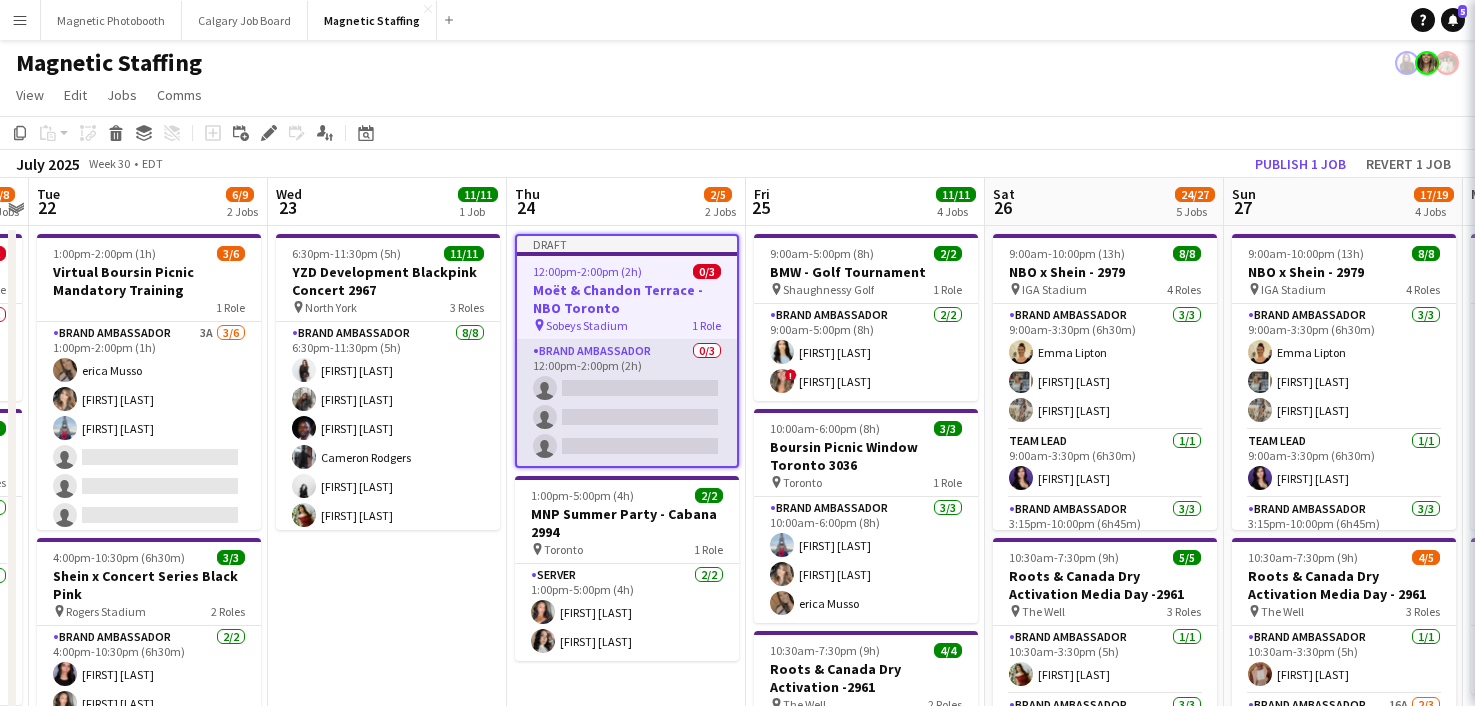 scroll, scrollTop: 0, scrollLeft: 687, axis: horizontal 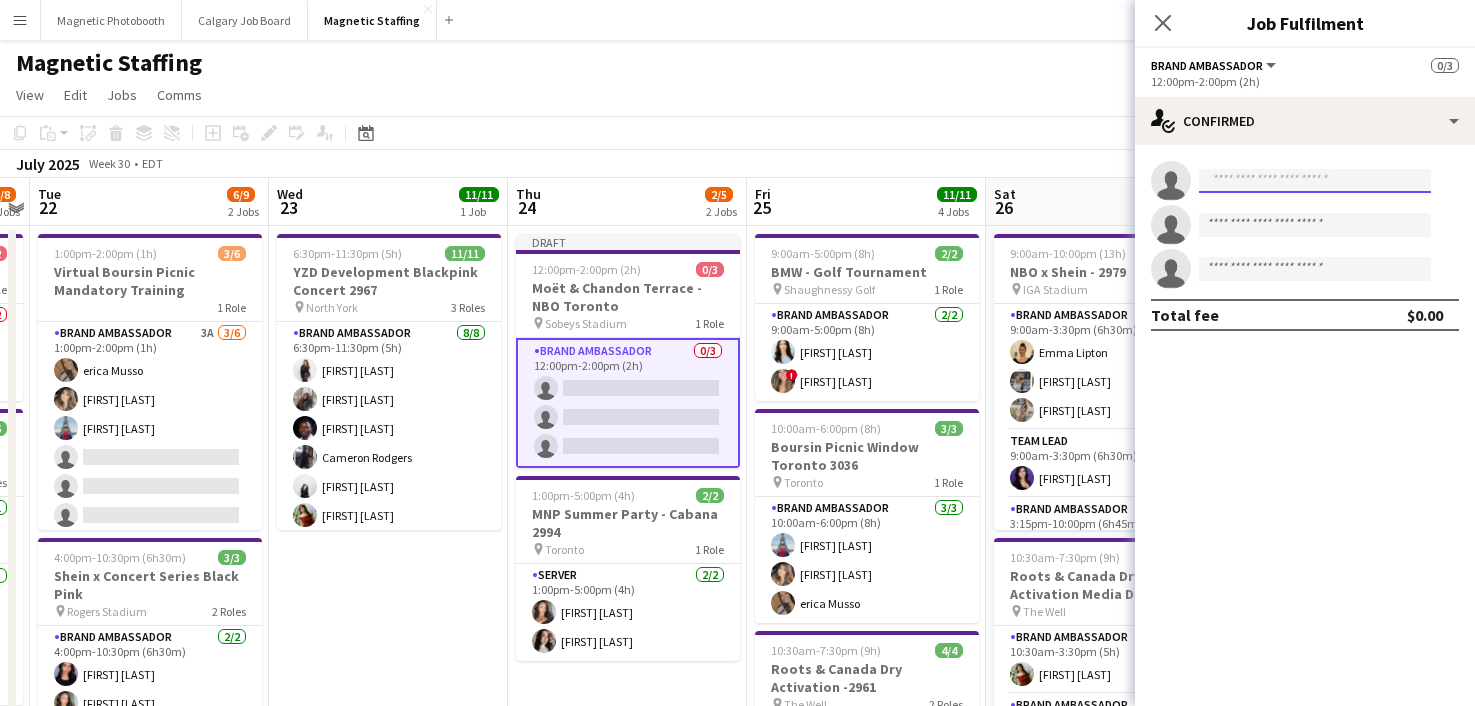 click at bounding box center (1315, 181) 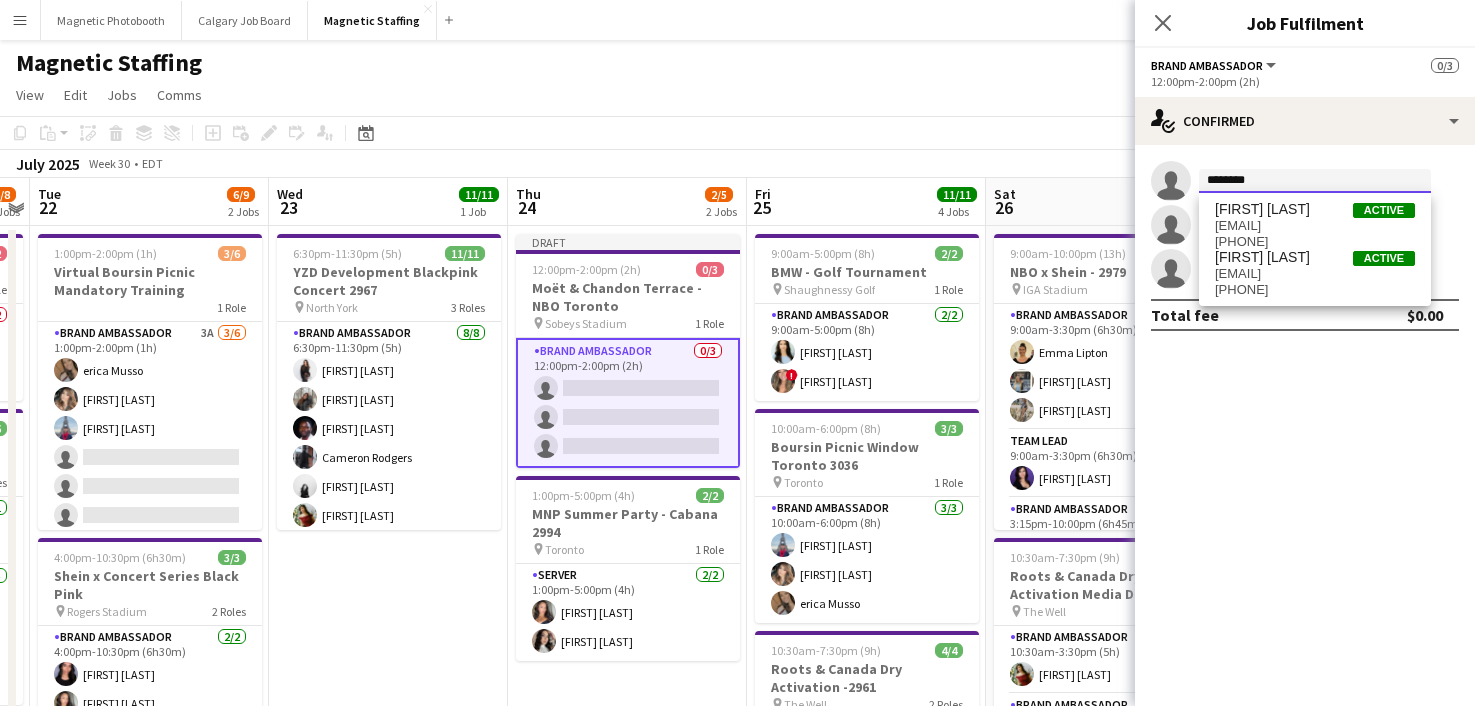 type on "*******" 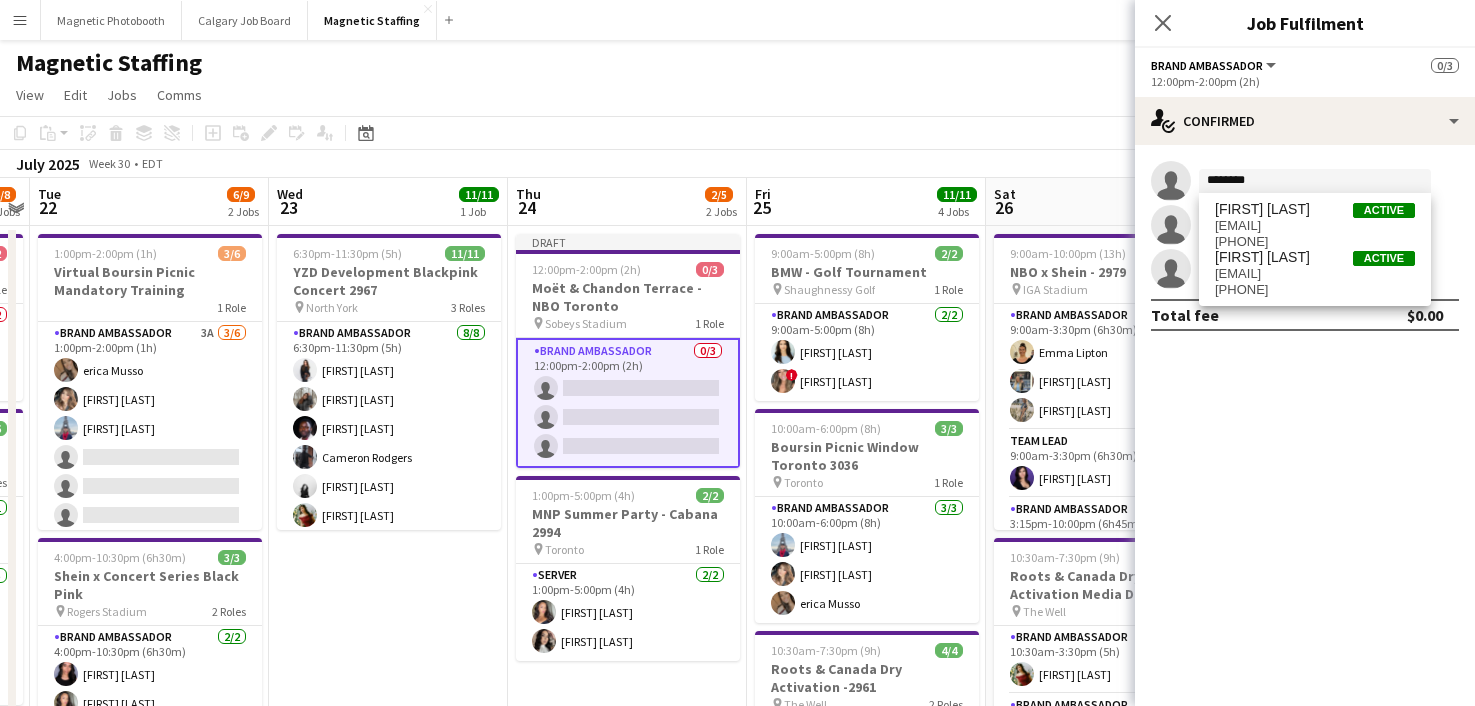 click on "[EMAIL]" at bounding box center (1315, 274) 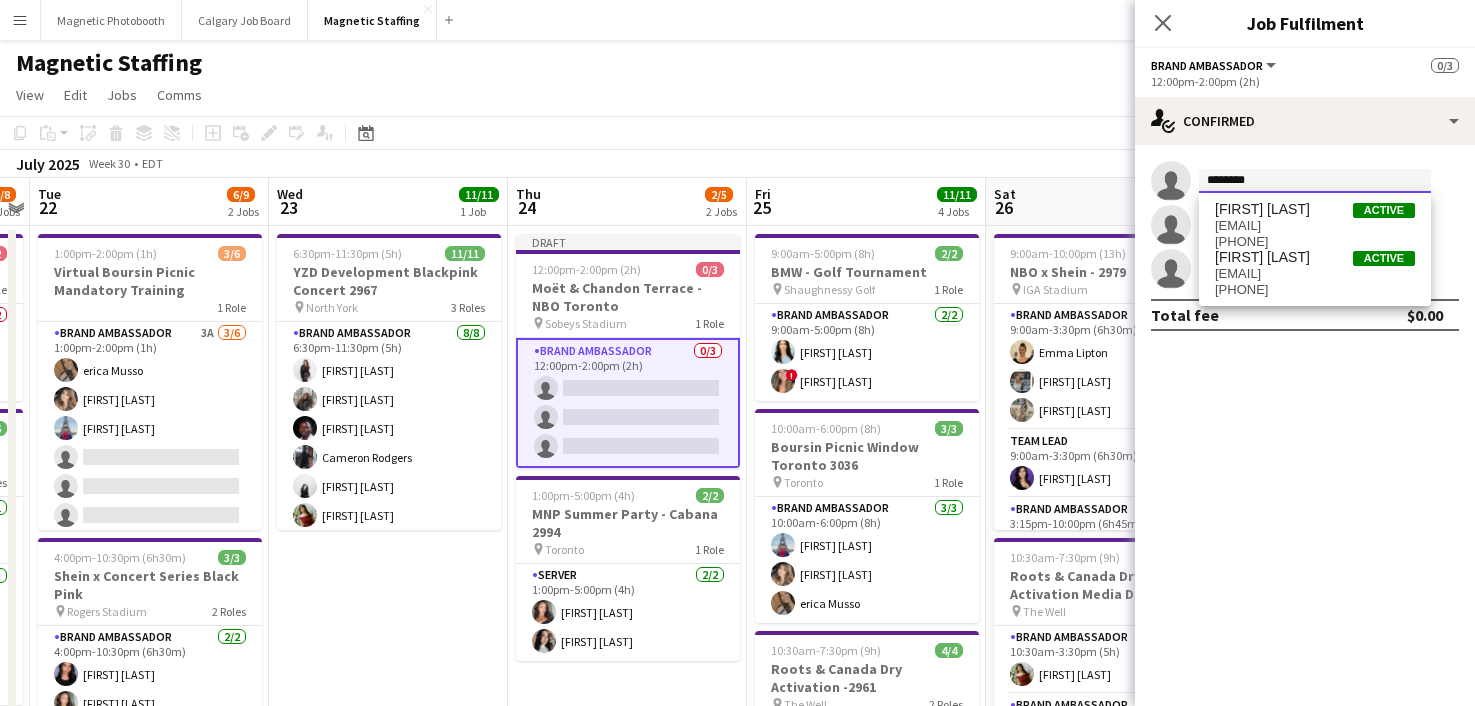 type 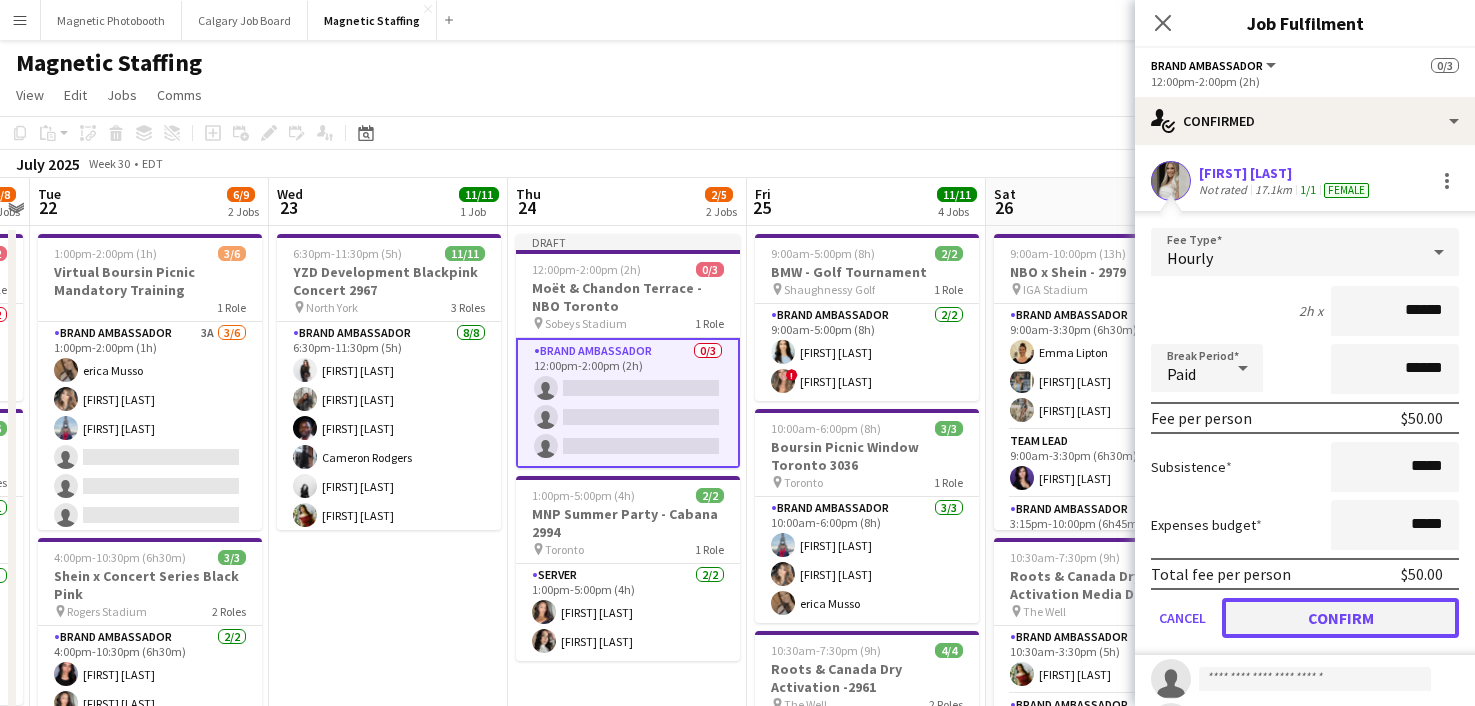 click on "Confirm" at bounding box center [1340, 618] 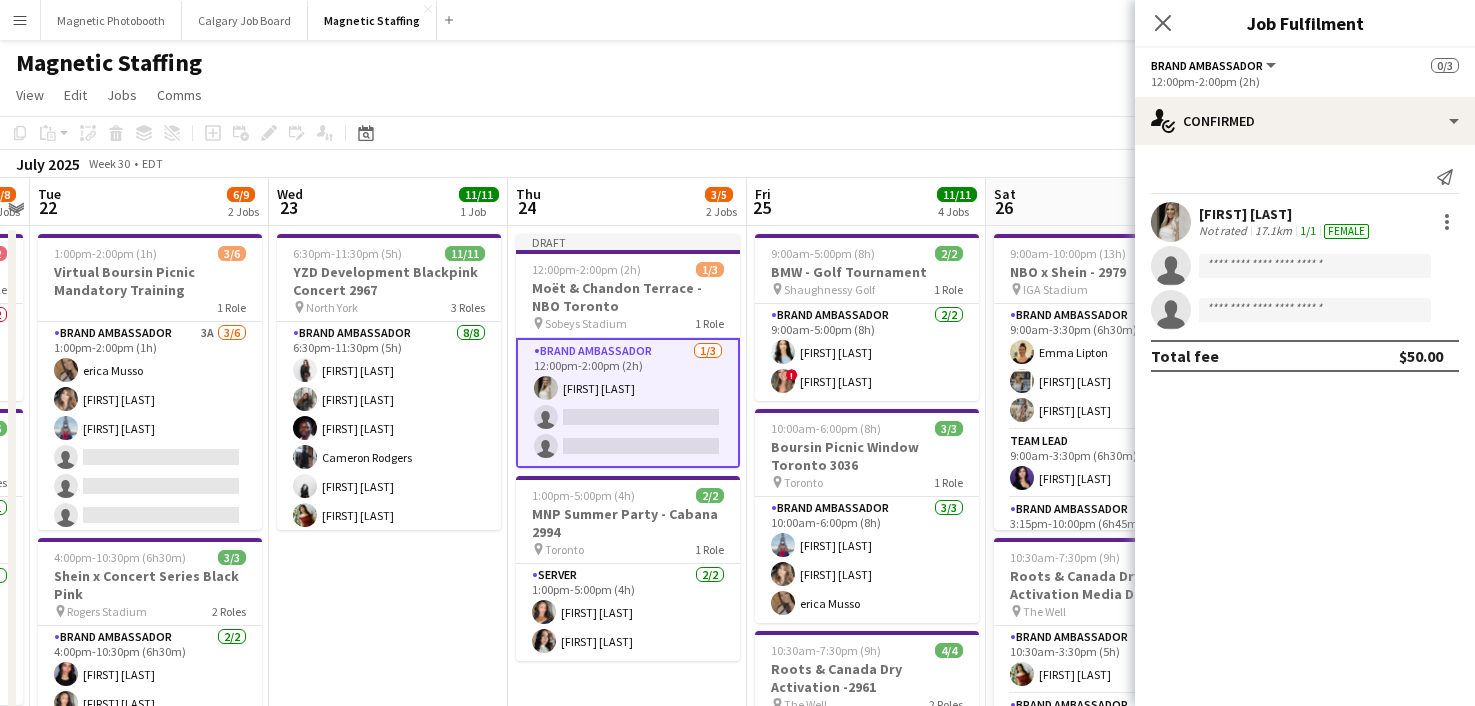click on "Brand Ambassador   1/3   12:00pm-2:00pm (2h)
[FIRST] [LAST]
single-neutral-actions
single-neutral-actions" at bounding box center [628, 403] 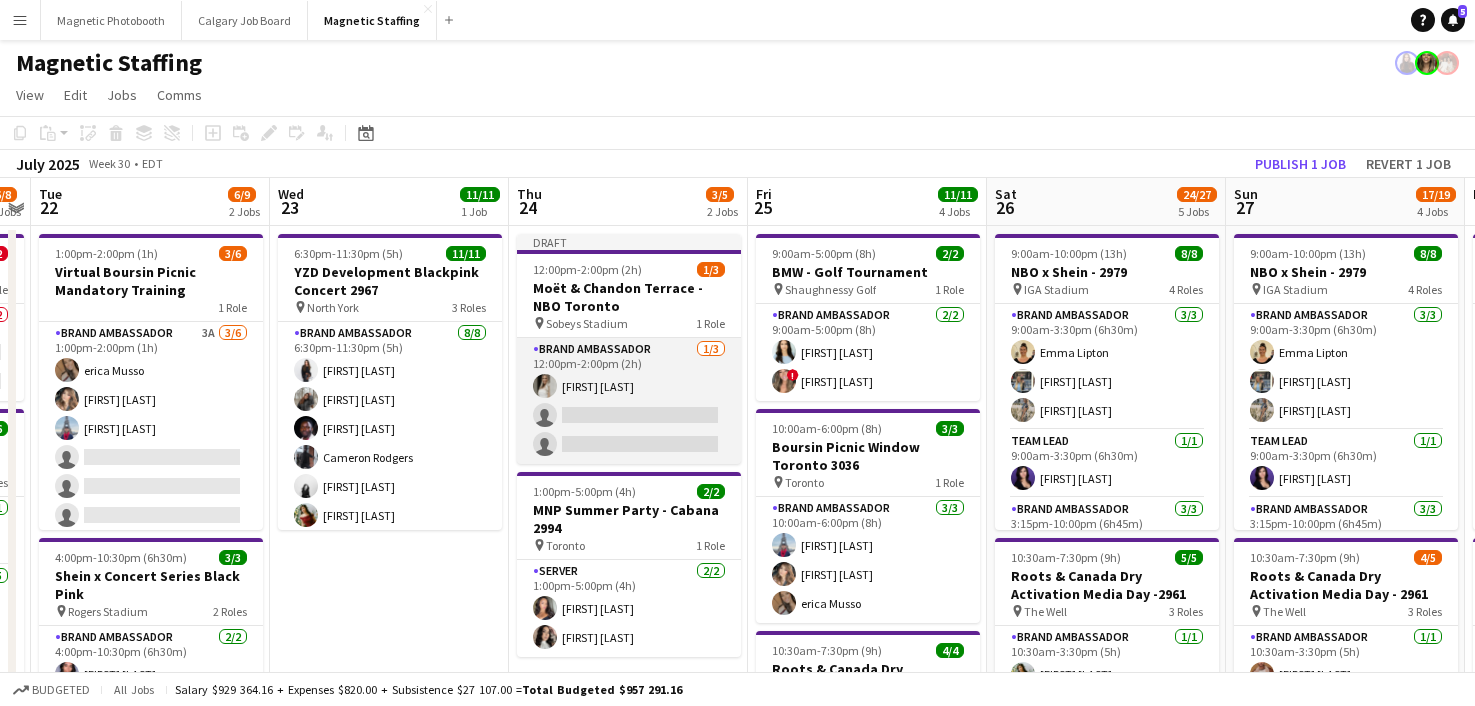 click on "Brand Ambassador   1/3   12:00pm-2:00pm (2h)
[FIRST] [LAST]
single-neutral-actions
single-neutral-actions" at bounding box center [629, 401] 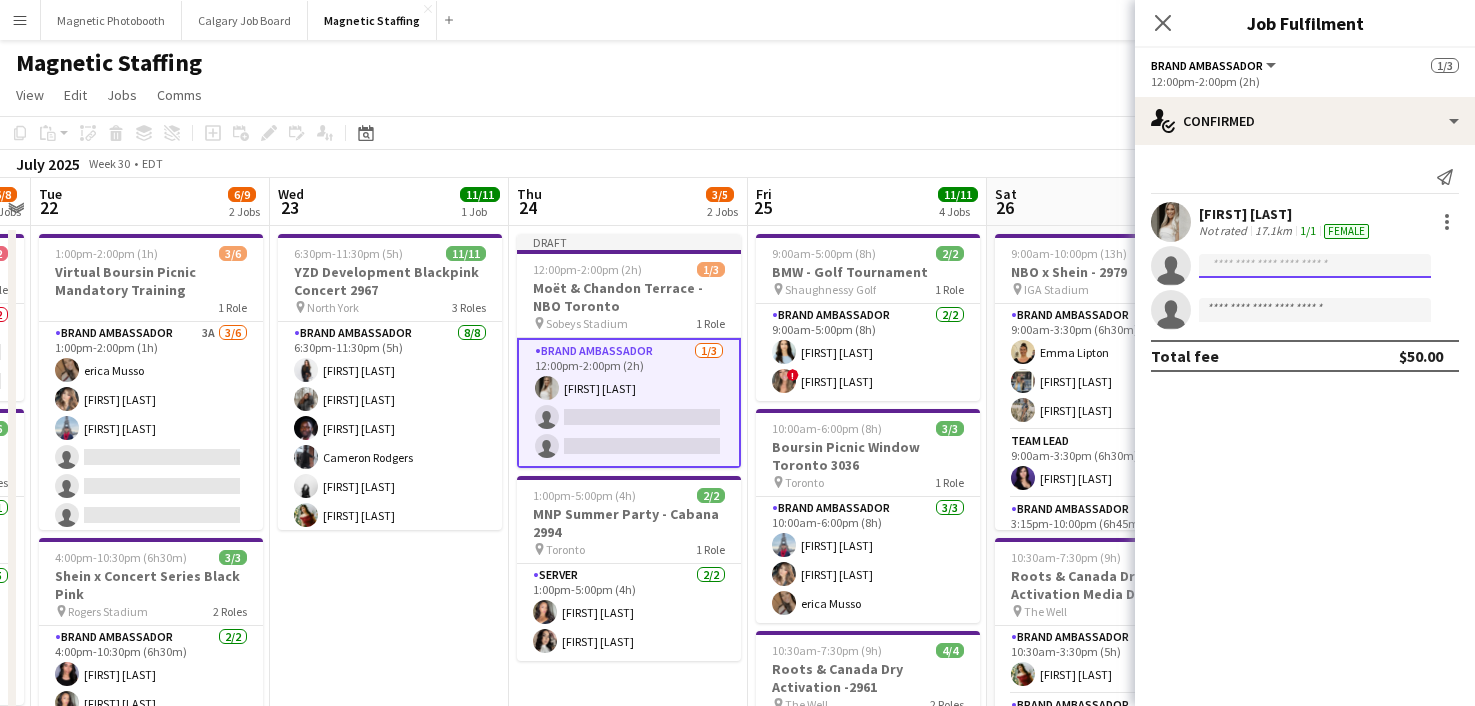 click at bounding box center [1315, 310] 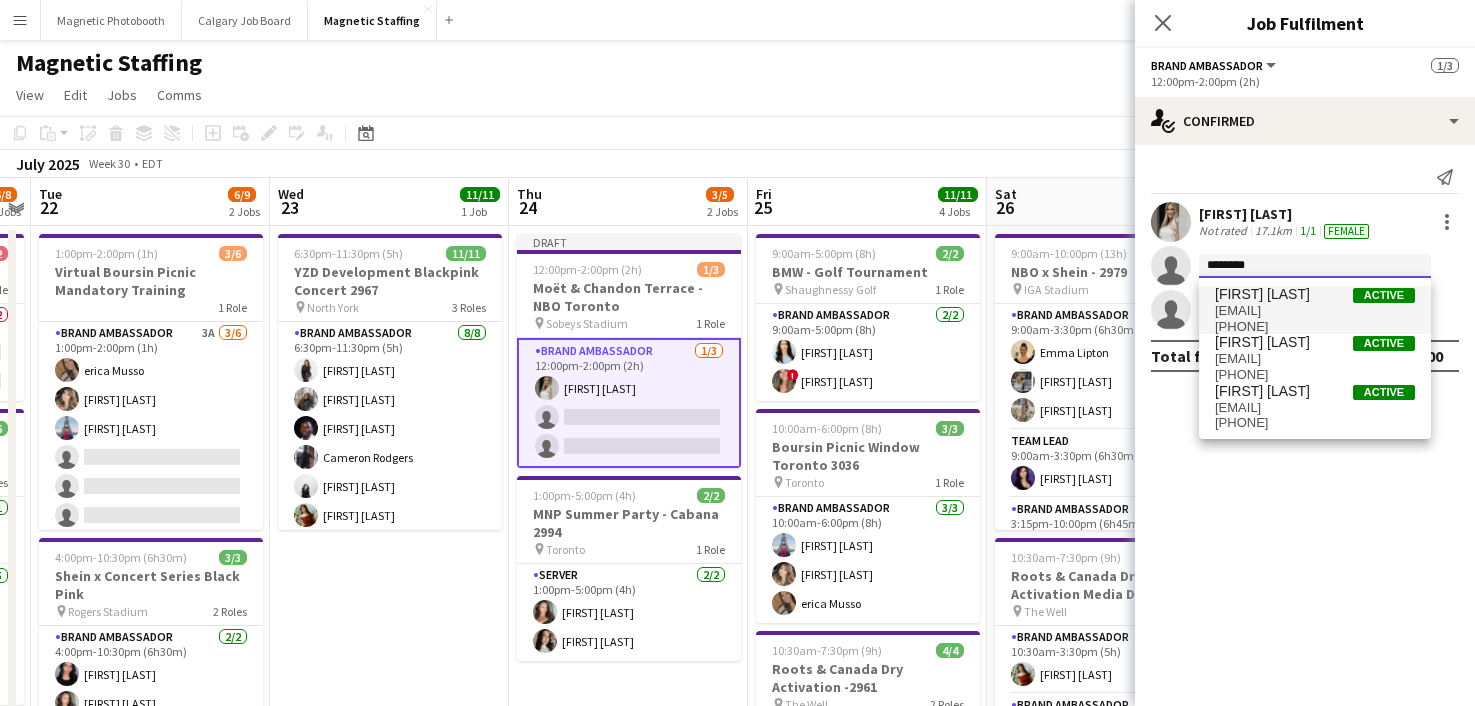 type on "*******" 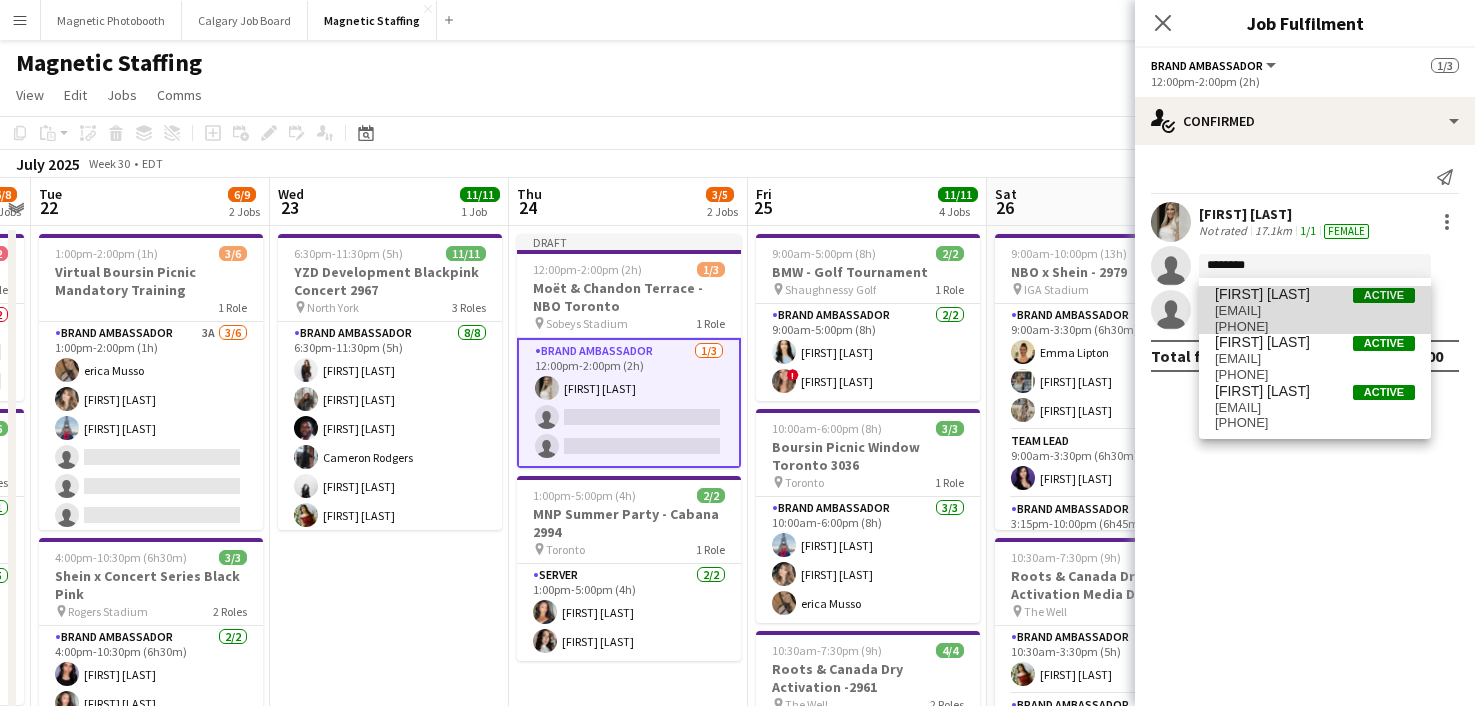 click on "[EMAIL]" at bounding box center (1315, 311) 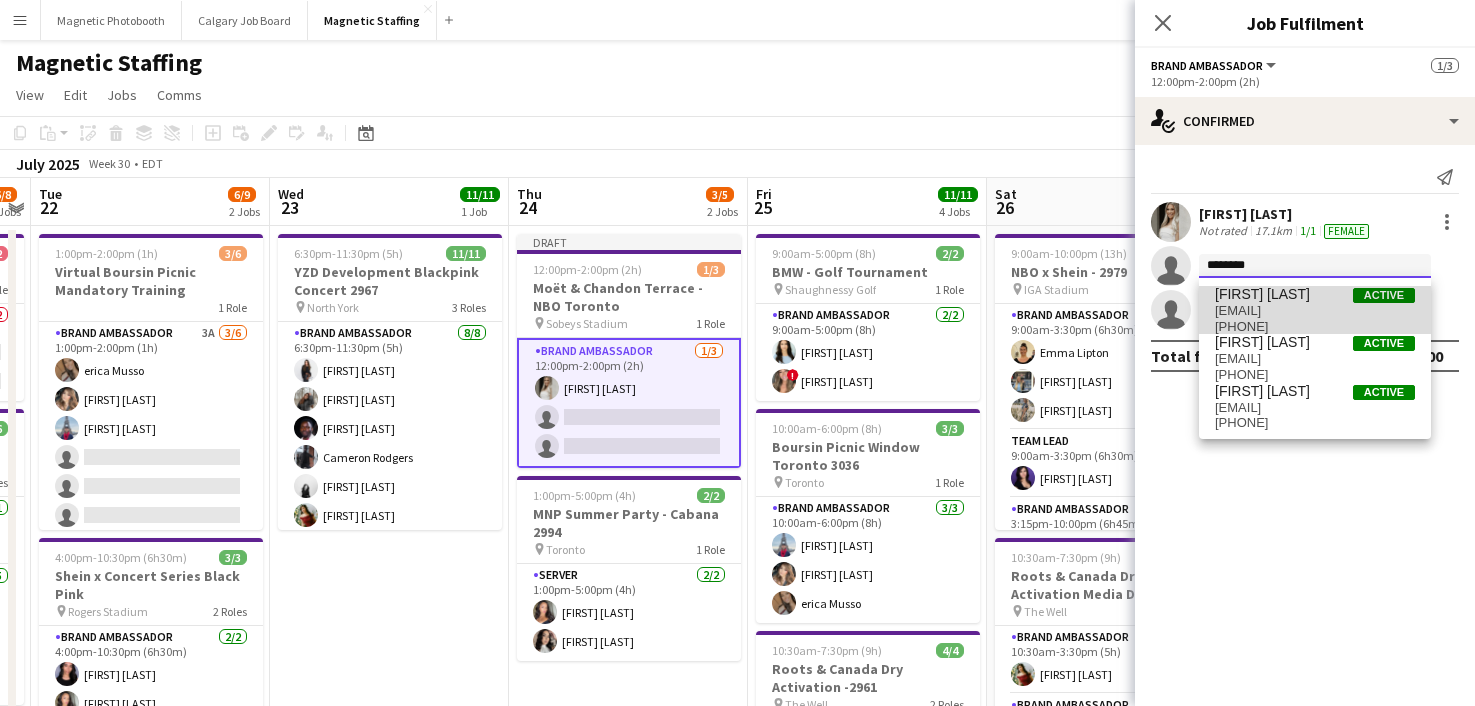 type 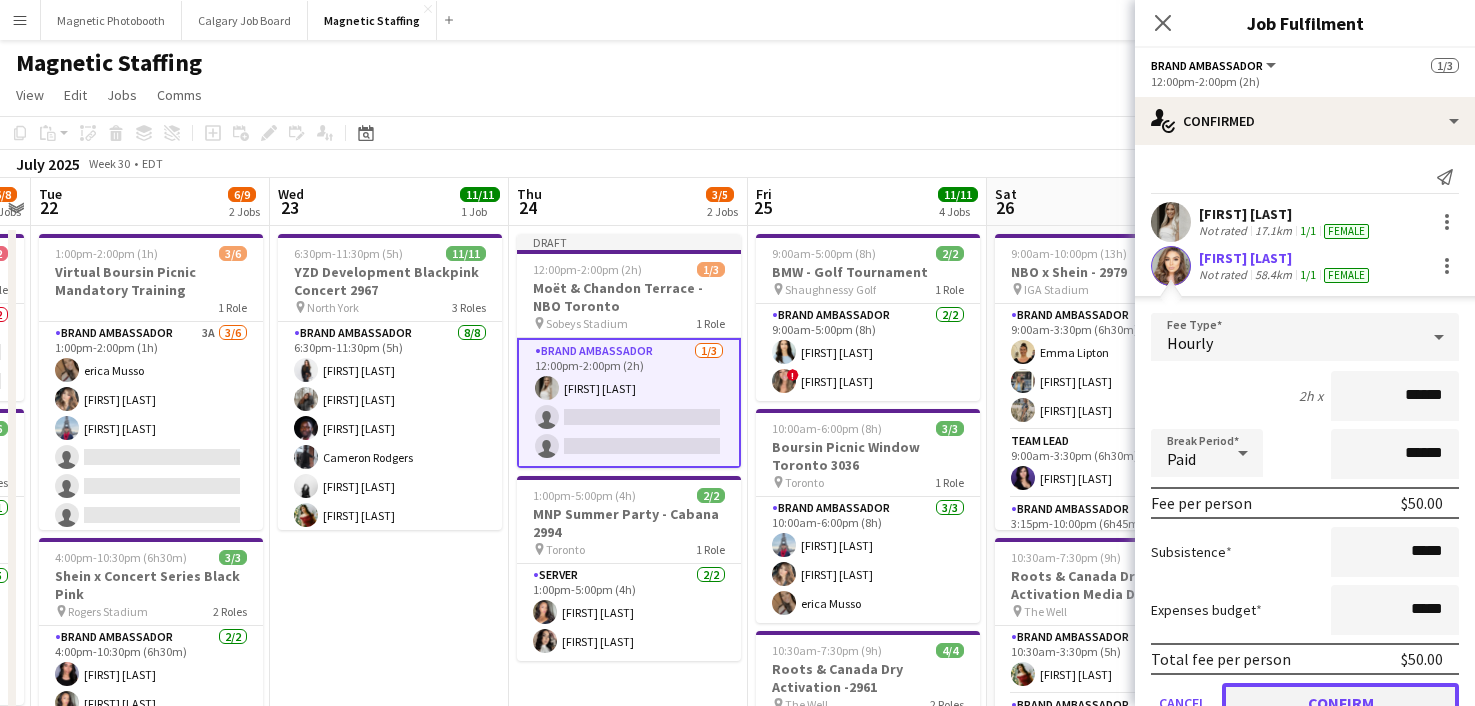 click on "Confirm" at bounding box center (1340, 703) 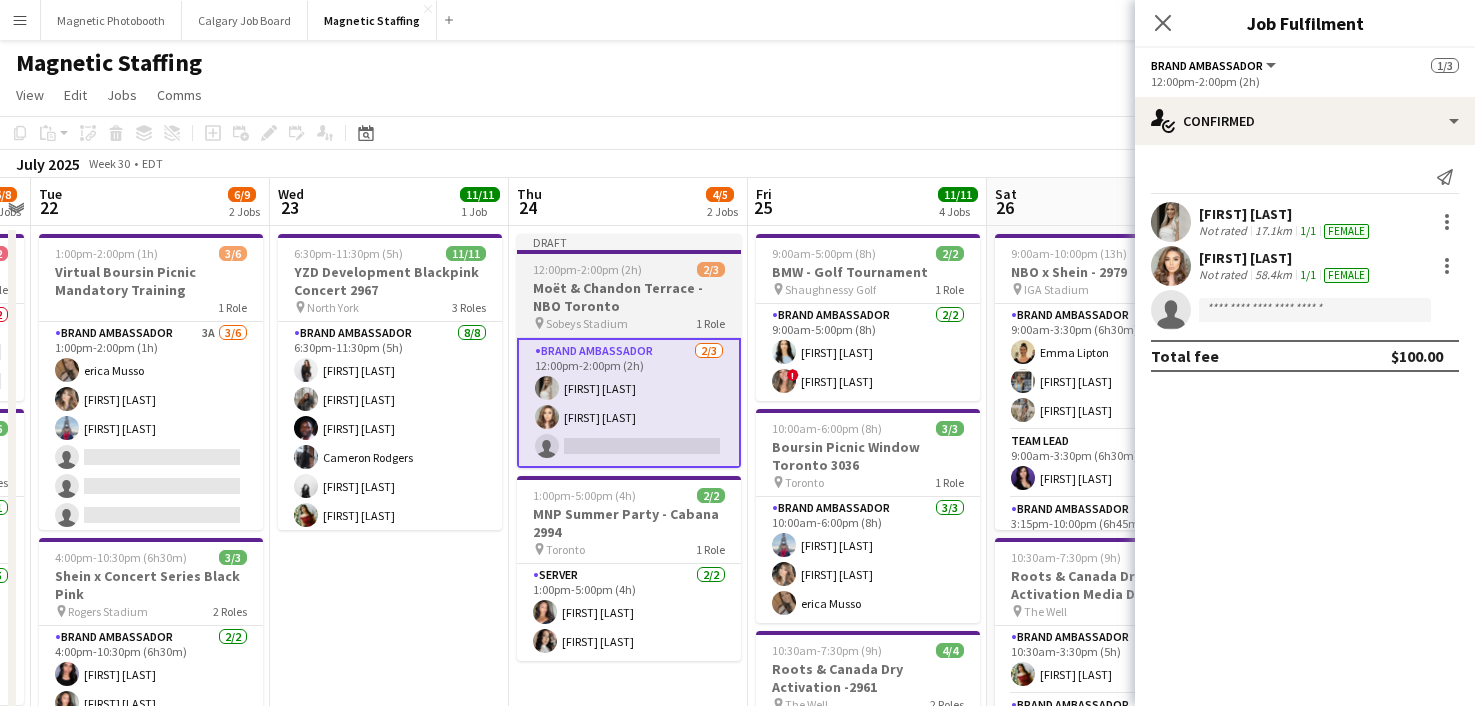 click on "Moët & Chandon Terrace - NBO Toronto" at bounding box center (629, 297) 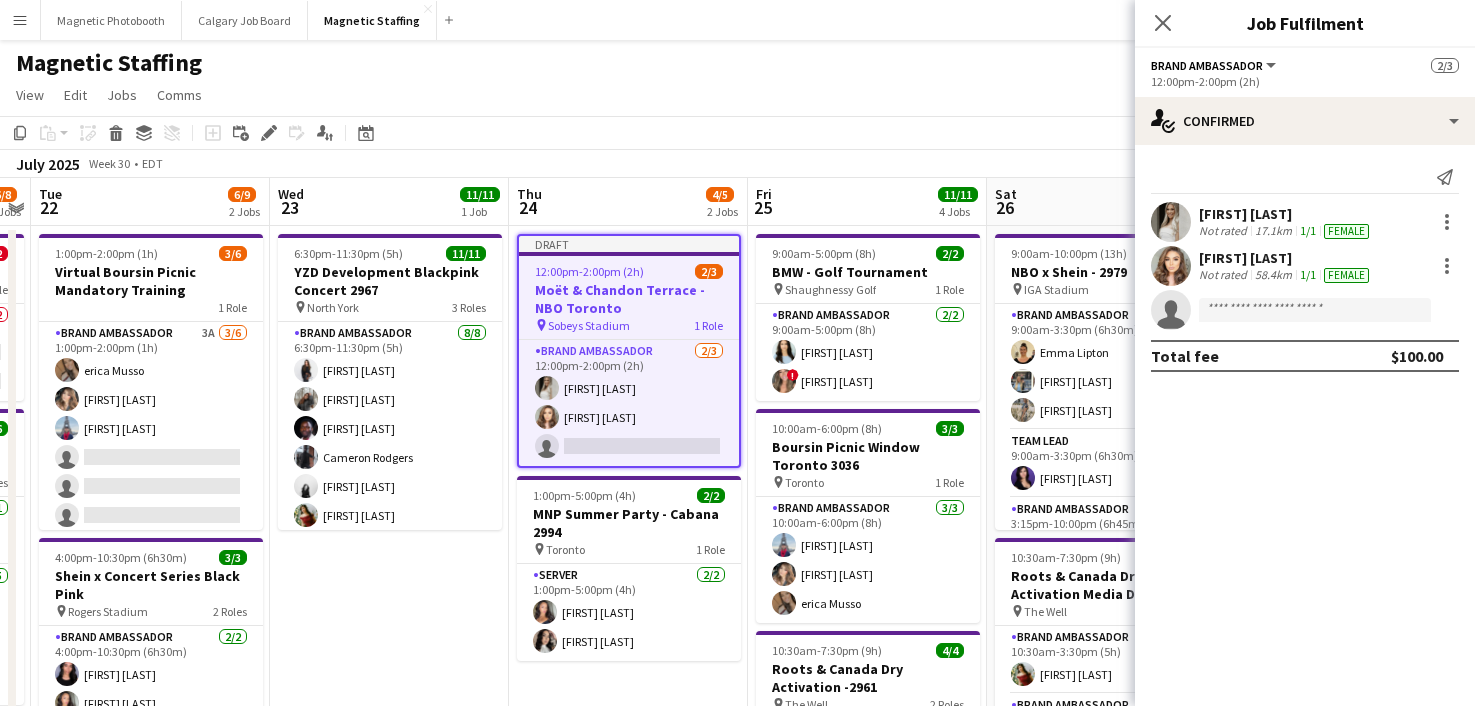 scroll, scrollTop: 0, scrollLeft: 687, axis: horizontal 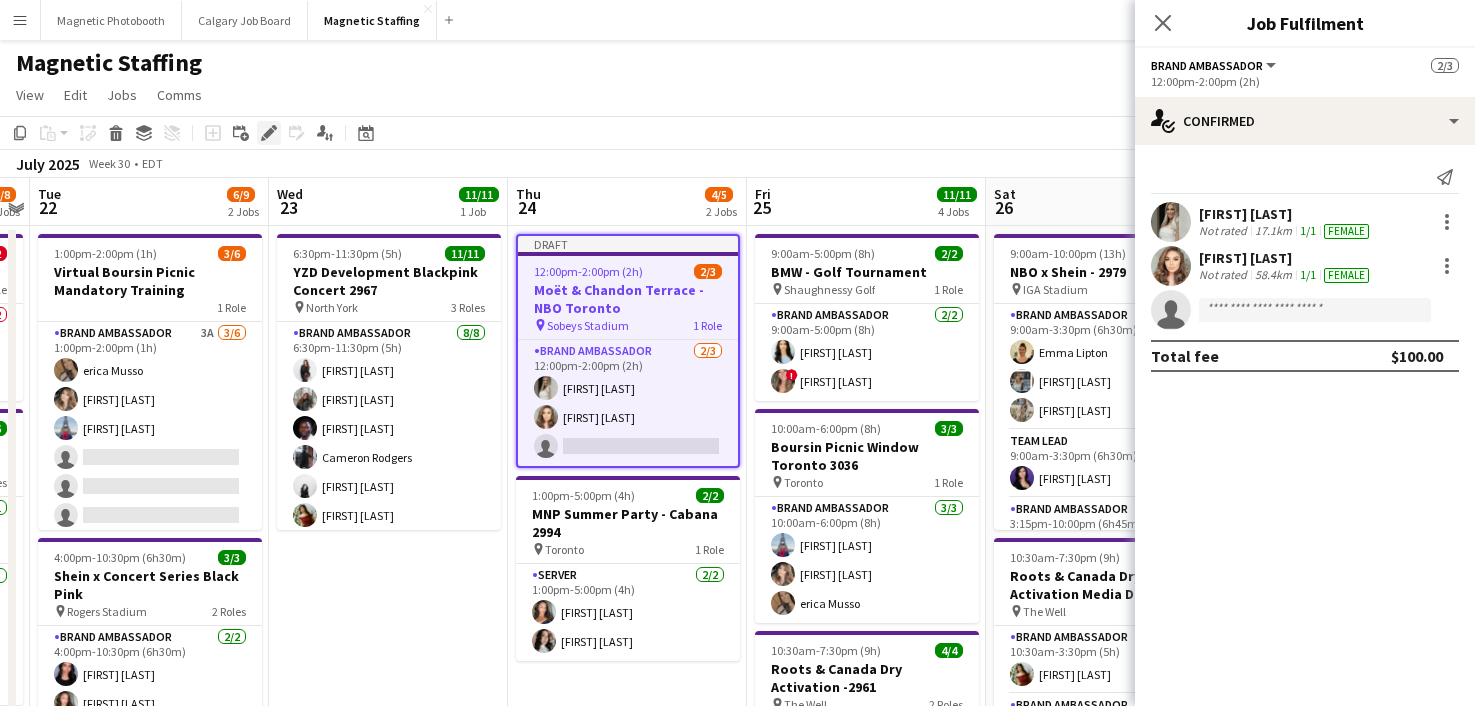click on "Edit" 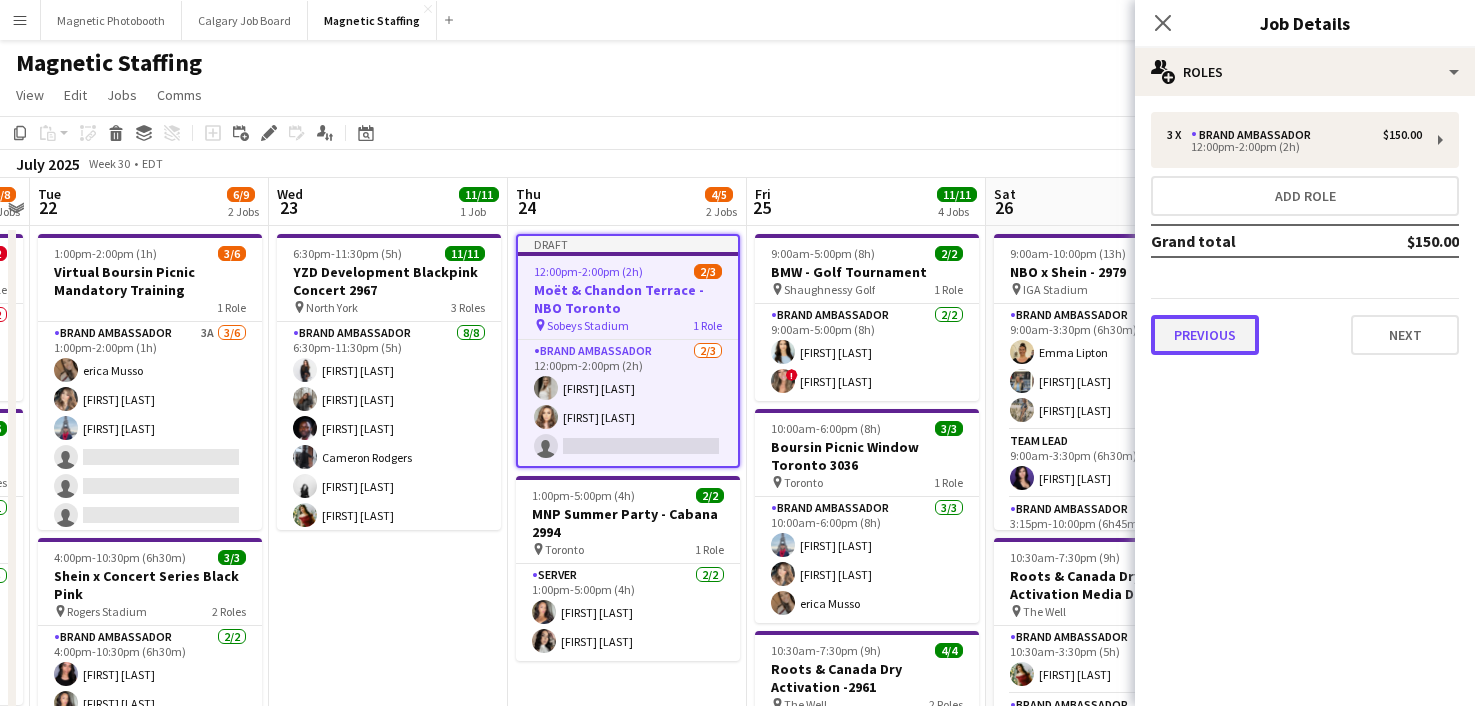click on "Previous" at bounding box center (1205, 335) 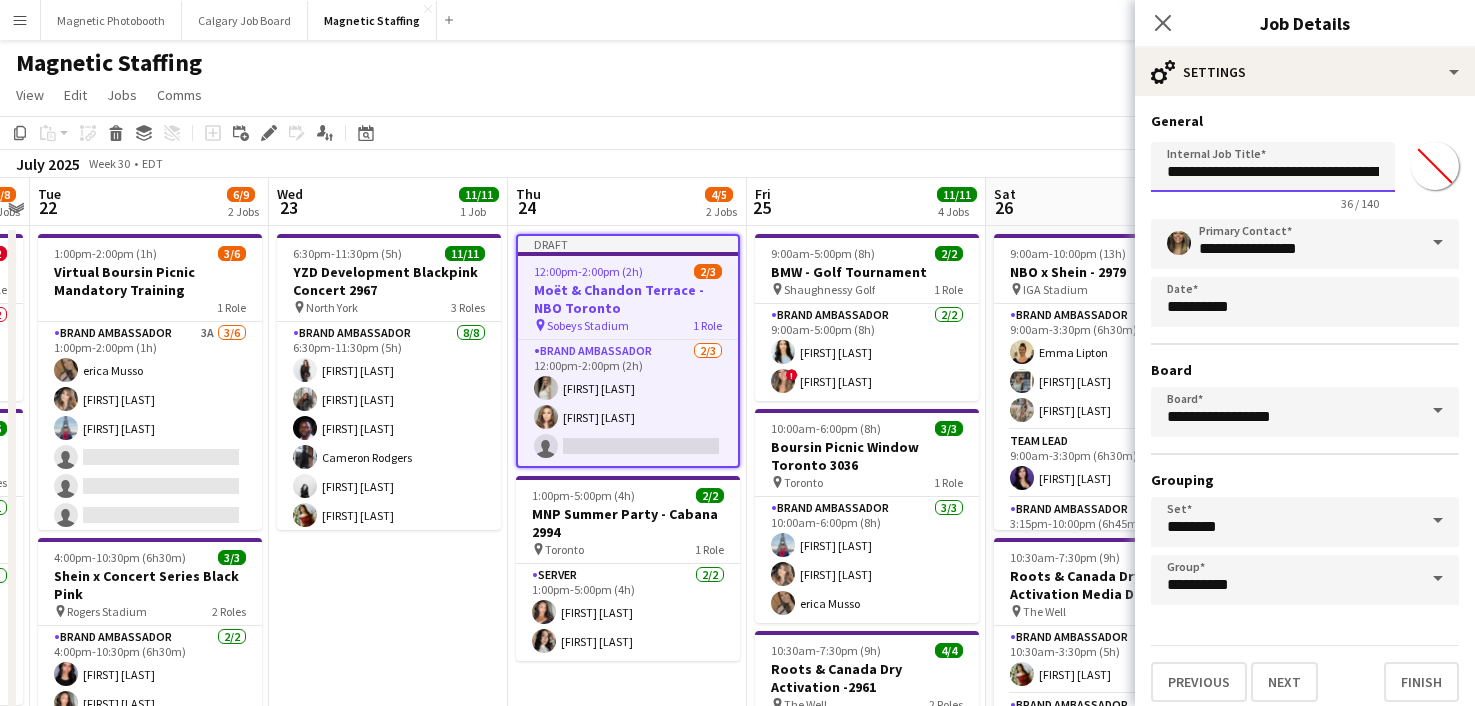 click on "**********" at bounding box center (1273, 167) 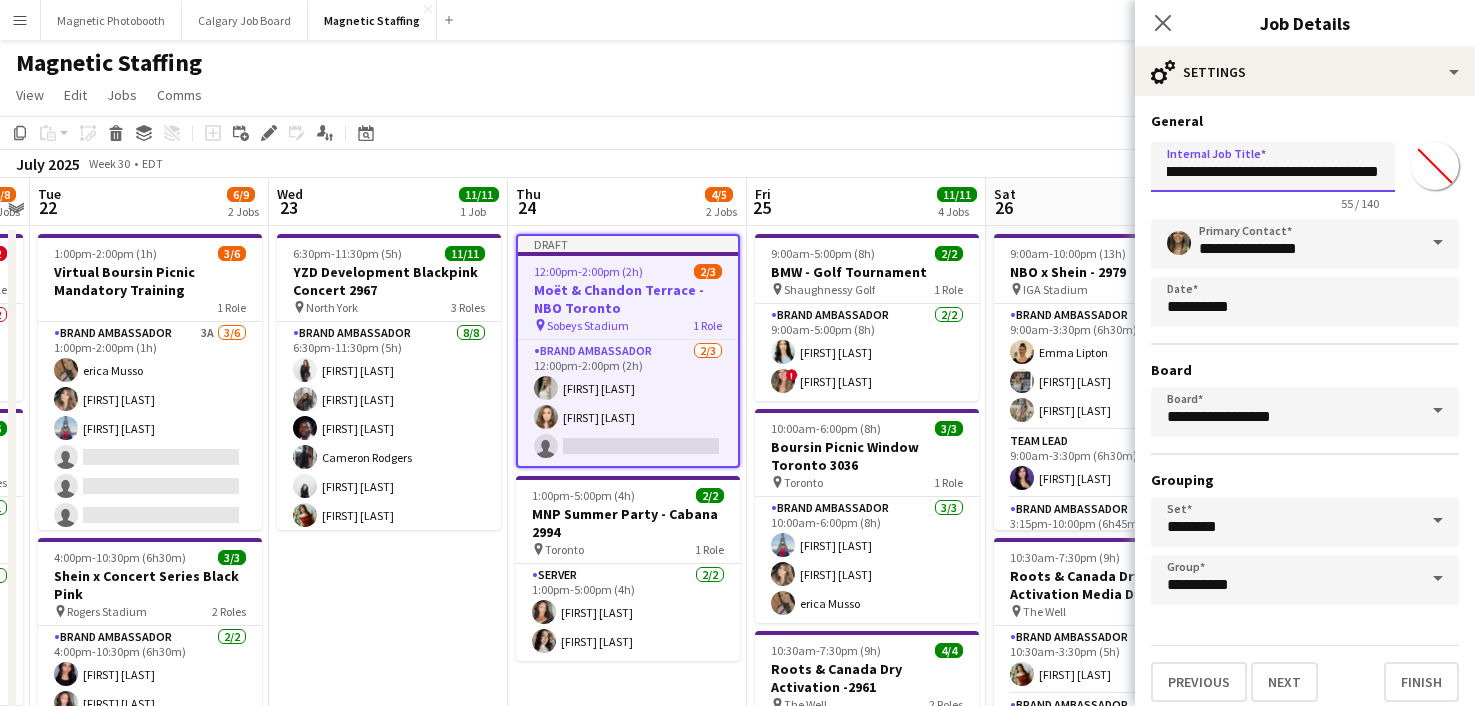 scroll, scrollTop: 0, scrollLeft: 182, axis: horizontal 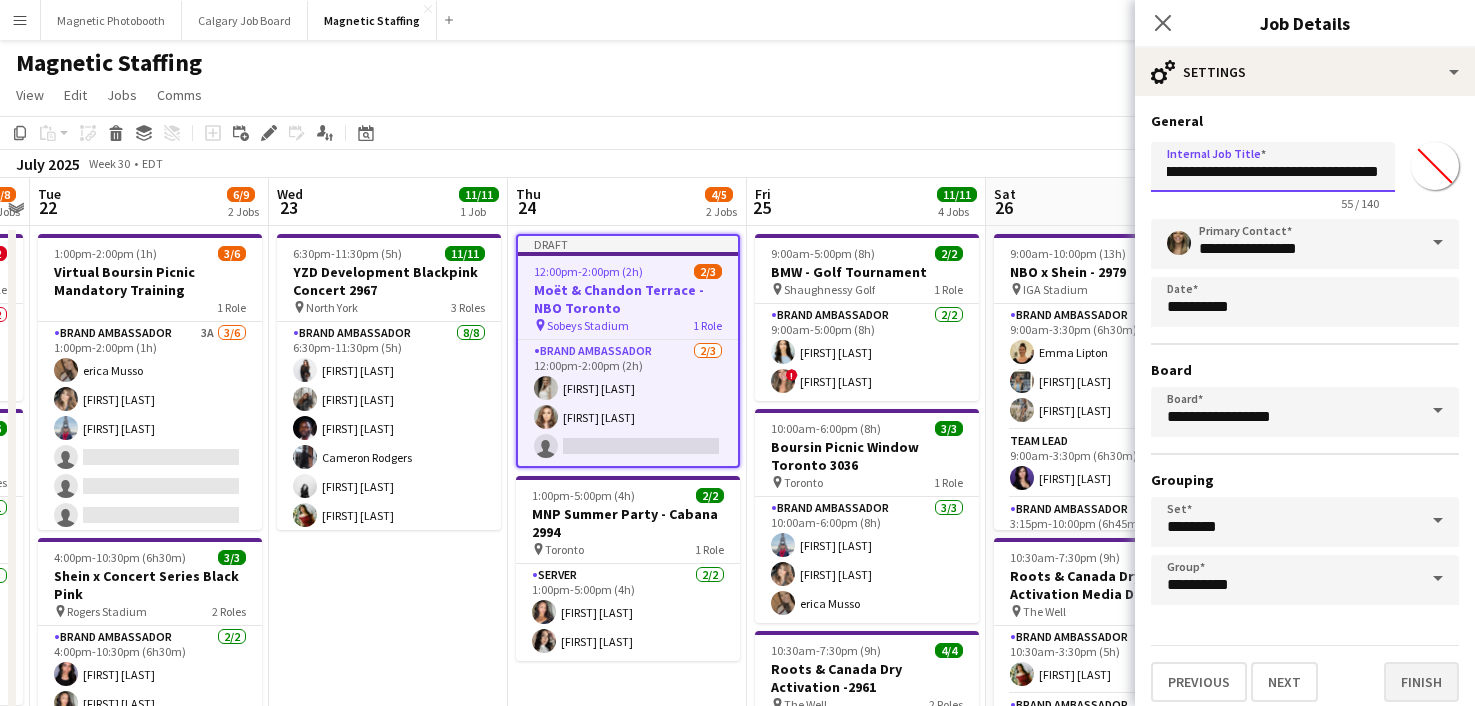 type on "**********" 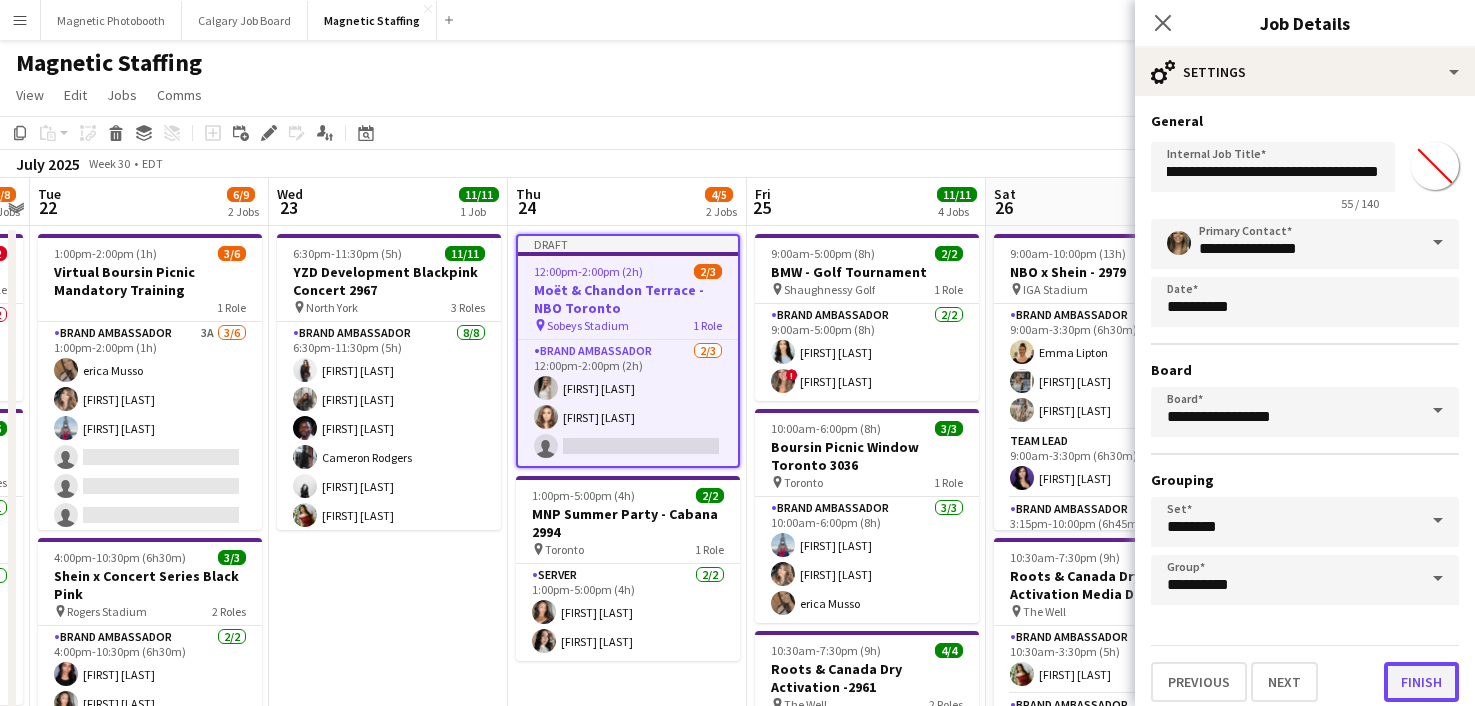 click on "Finish" at bounding box center (1421, 682) 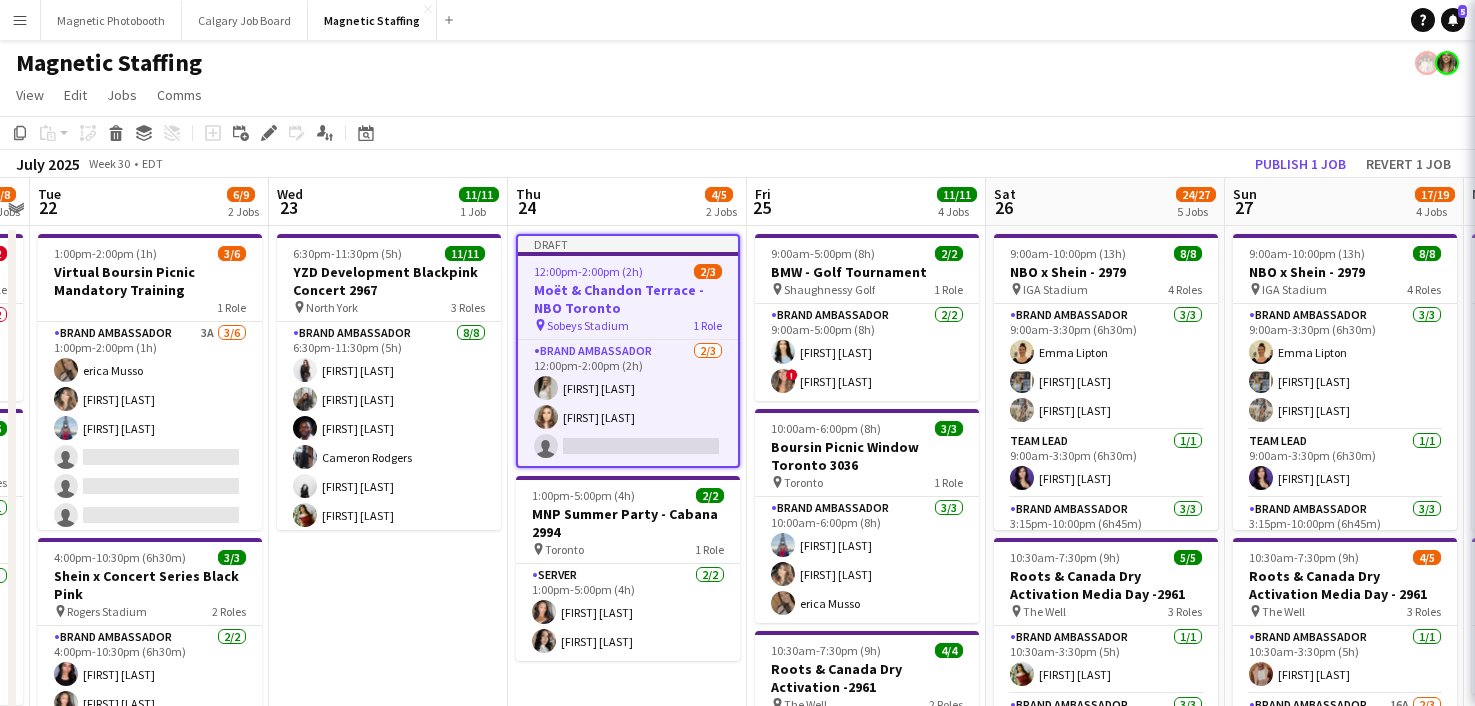 scroll, scrollTop: 0, scrollLeft: 0, axis: both 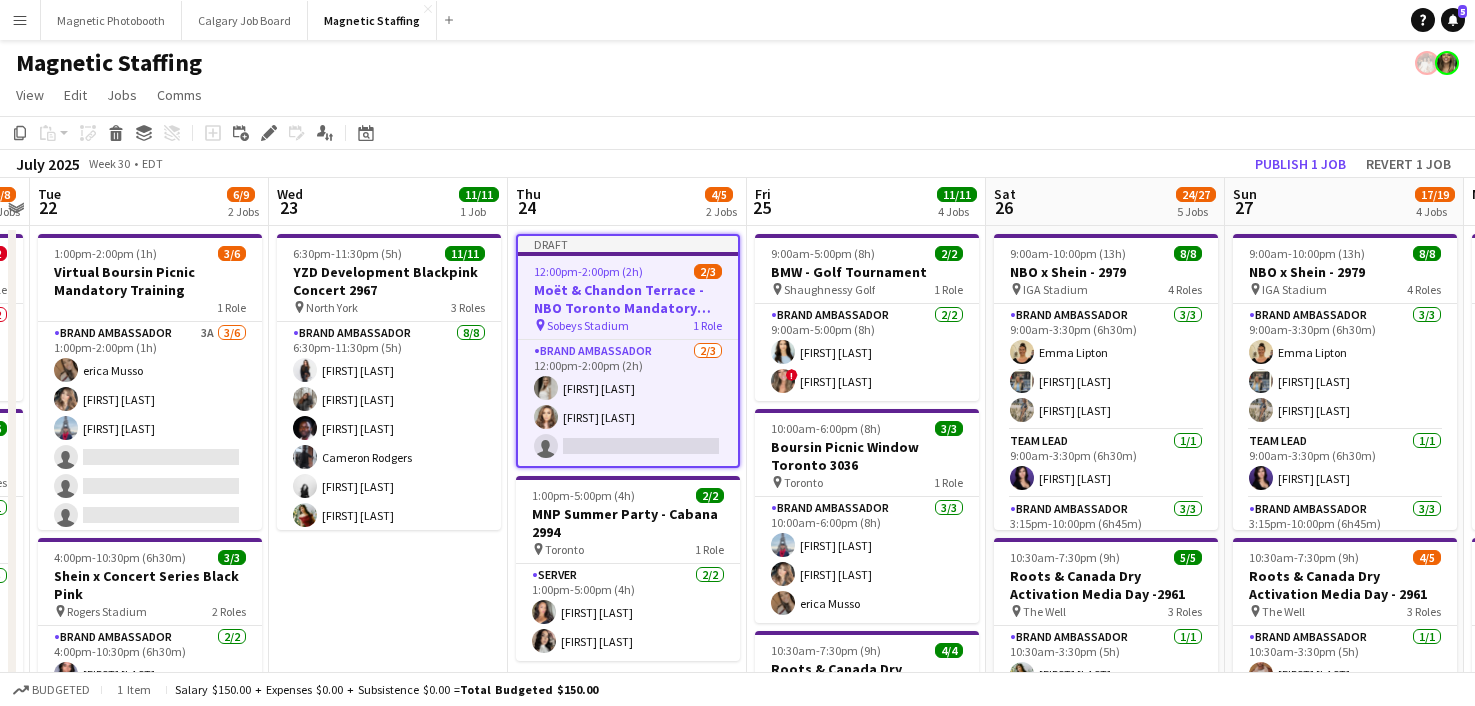 click on "[MONTH] [YEAR]   Week [NUMBER]
•   EDT   Publish 1 job   Revert 1 job" 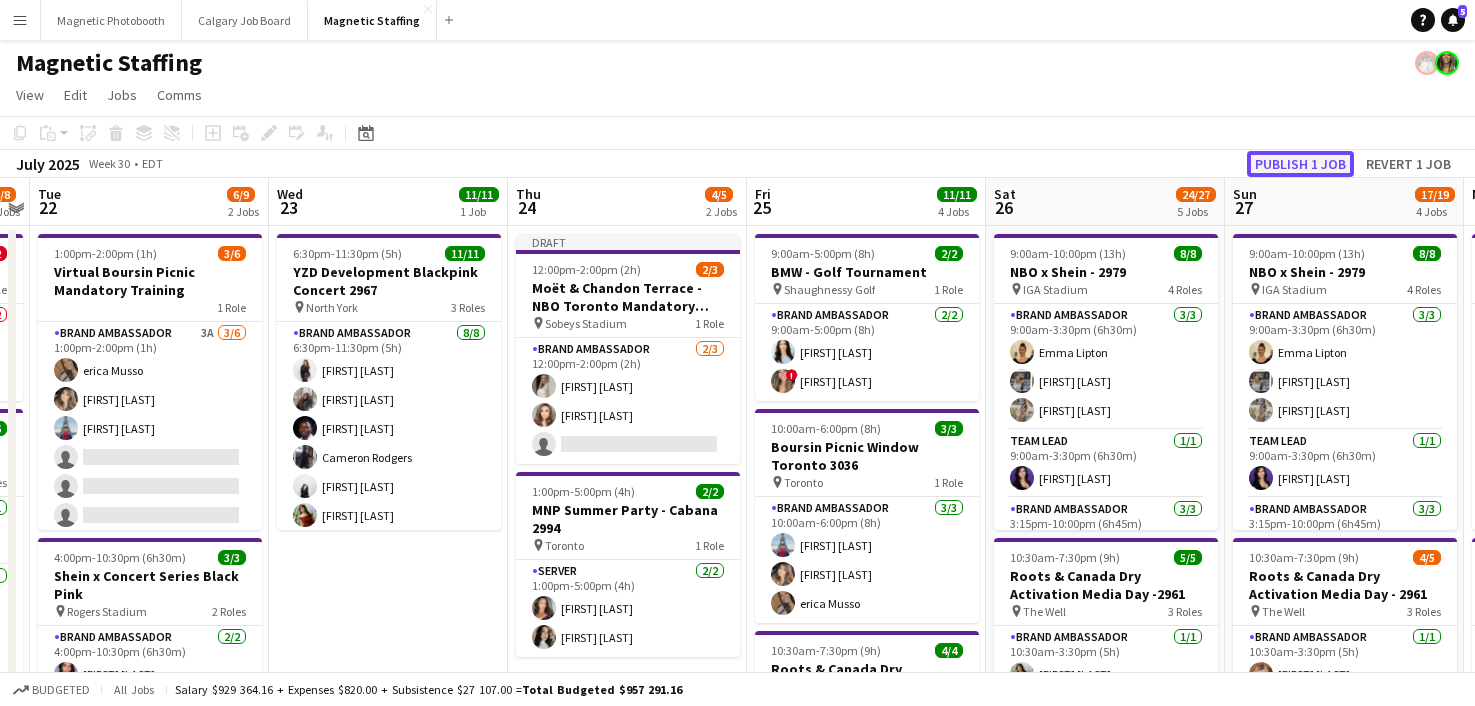 click on "Publish 1 job" 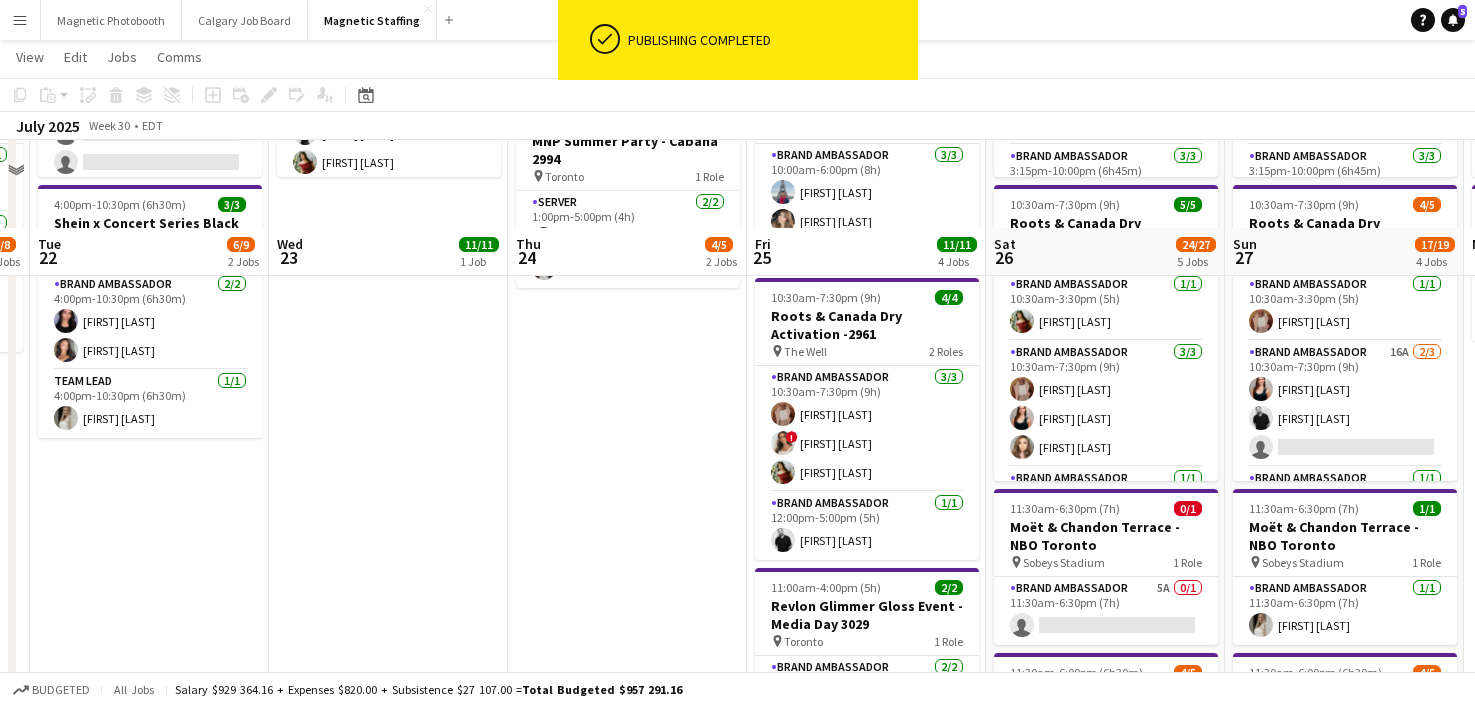 scroll, scrollTop: 533, scrollLeft: 0, axis: vertical 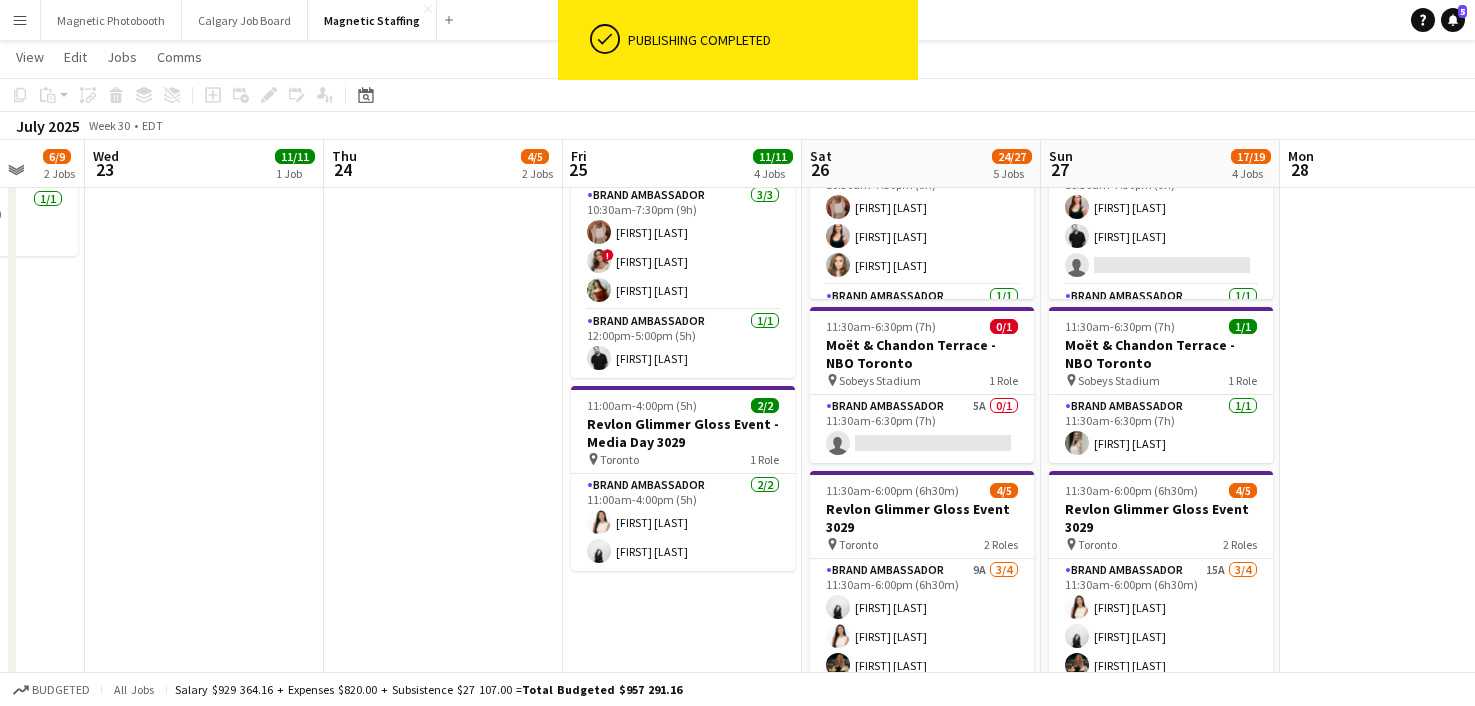 drag, startPoint x: 964, startPoint y: 380, endPoint x: 419, endPoint y: 417, distance: 546.2545 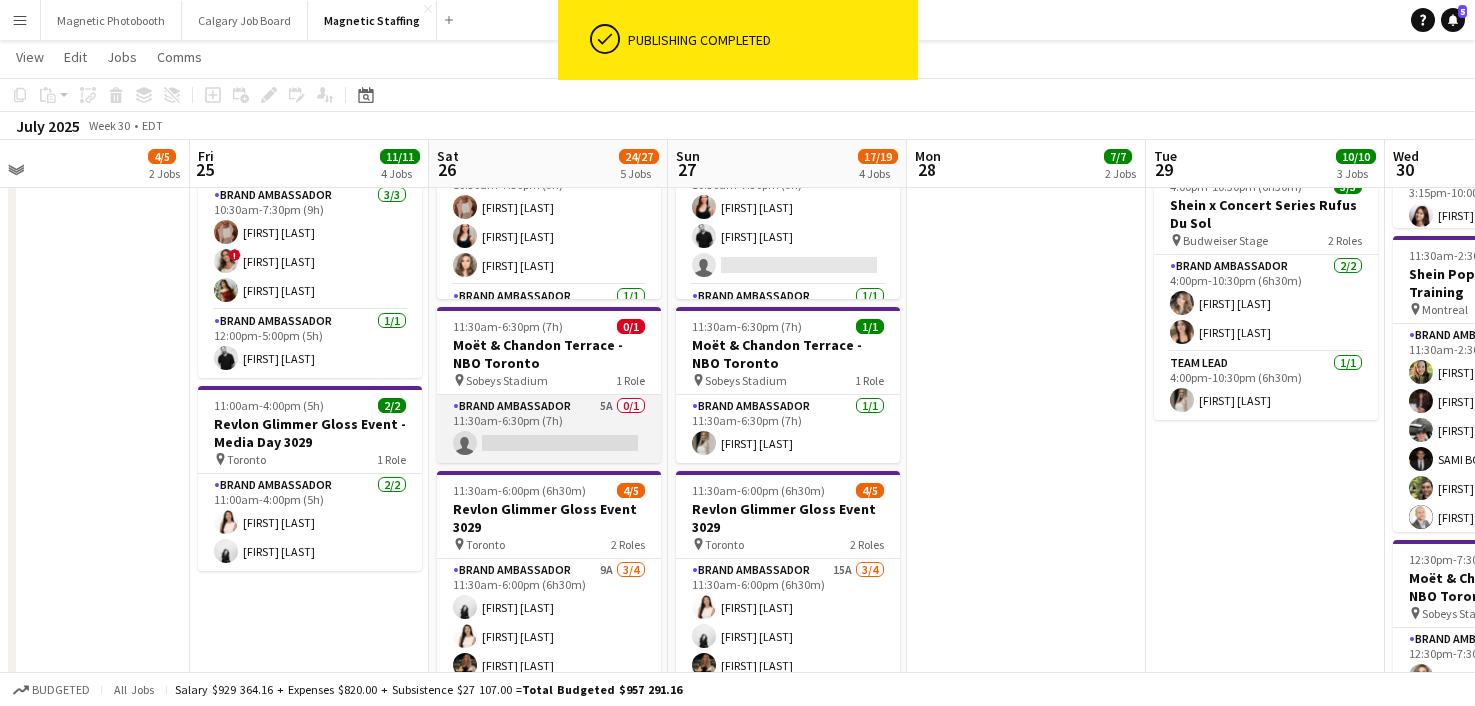 click on "Brand Ambassador   5A   0/1   11:30am-6:30pm (7h)
single-neutral-actions" at bounding box center (549, 429) 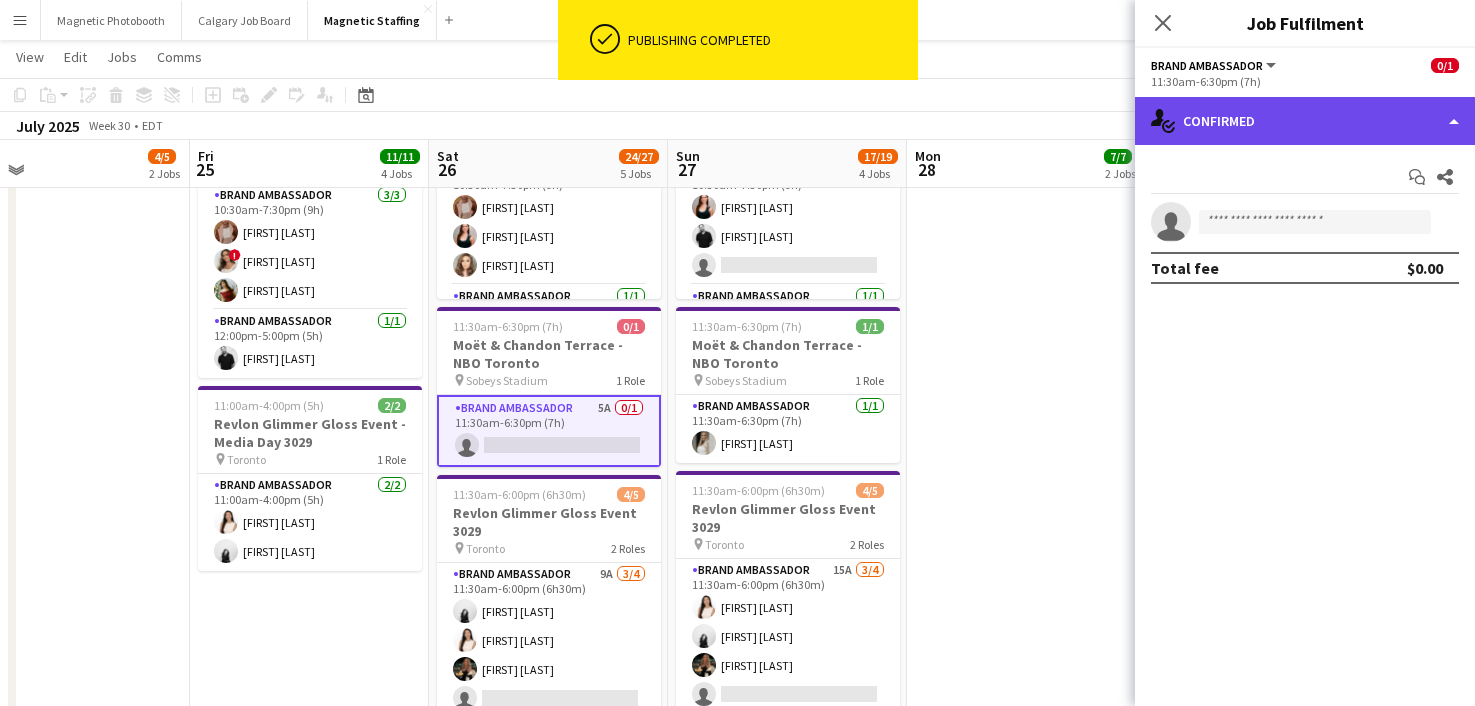click on "single-neutral-actions-check-2
Confirmed" 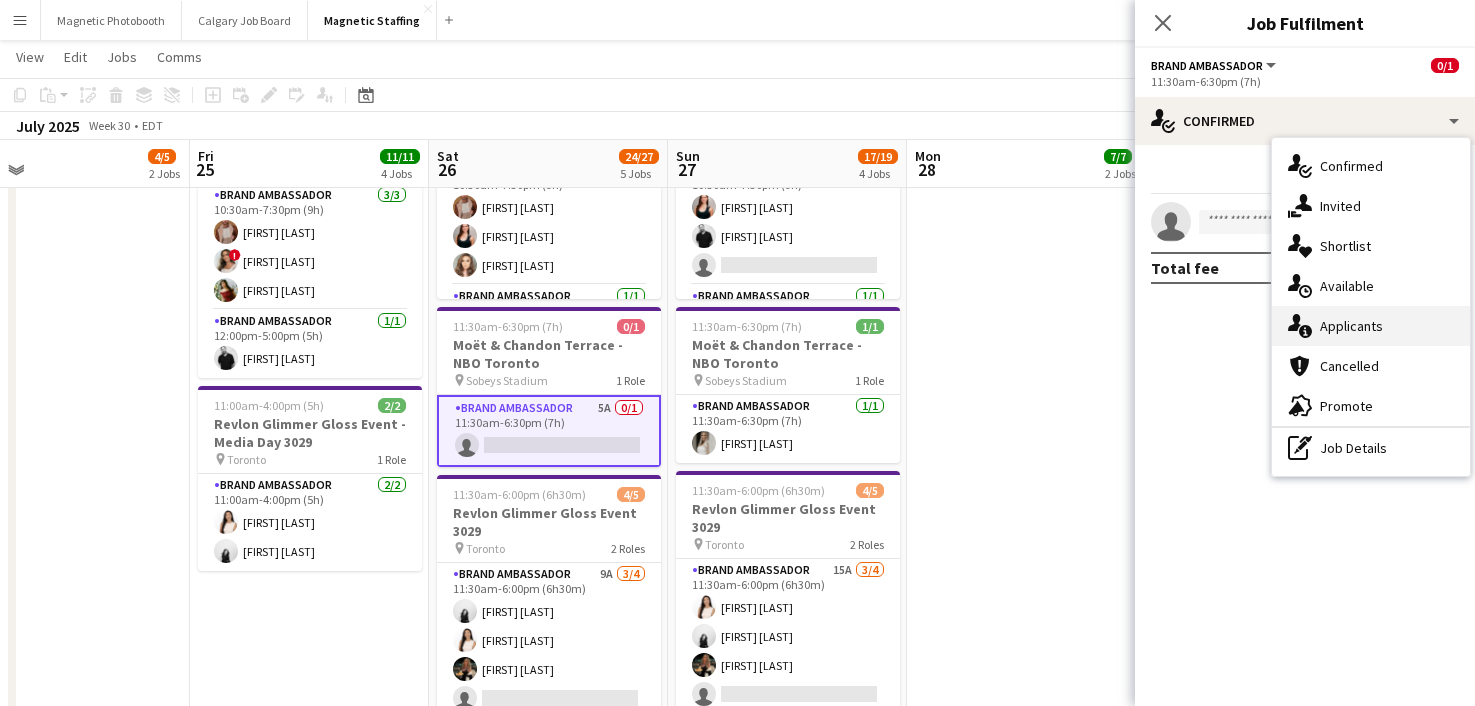 click on "single-neutral-actions-information
Applicants" at bounding box center (1371, 326) 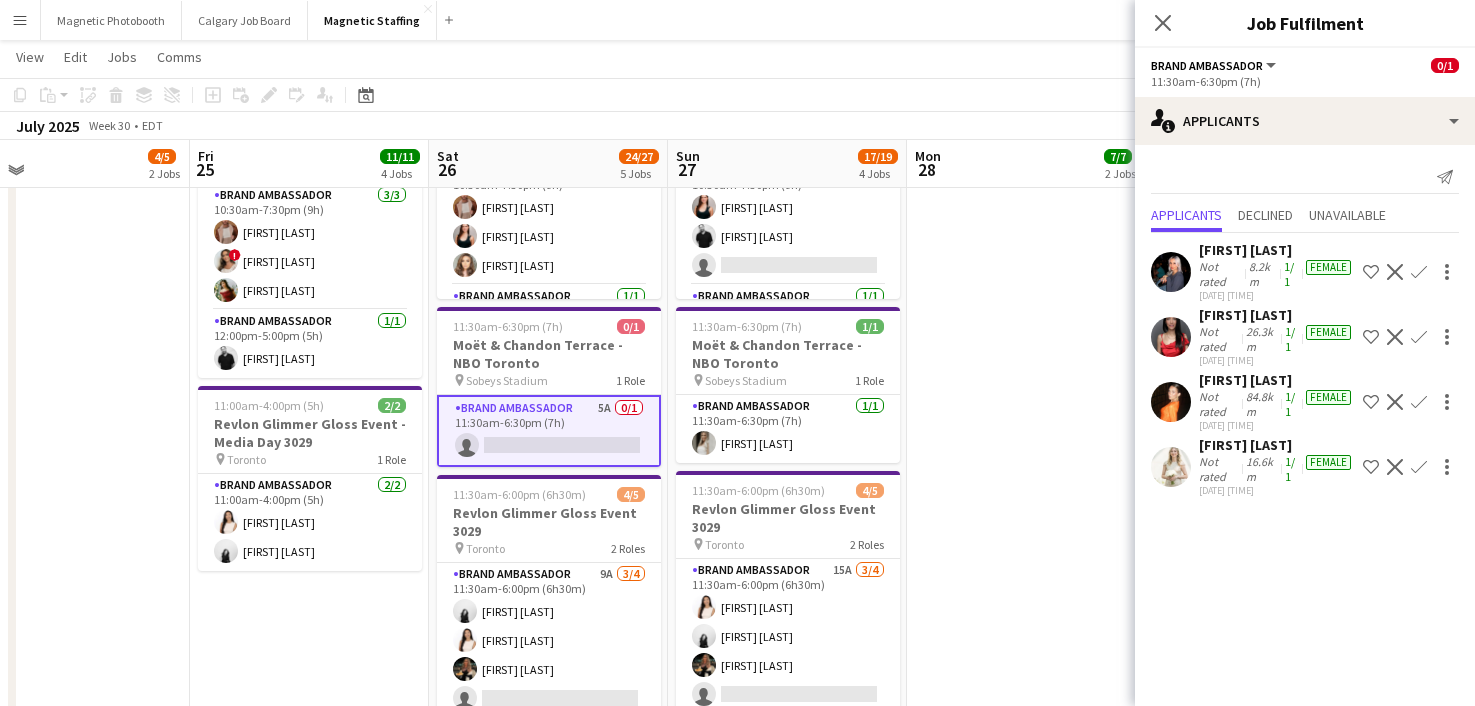 click 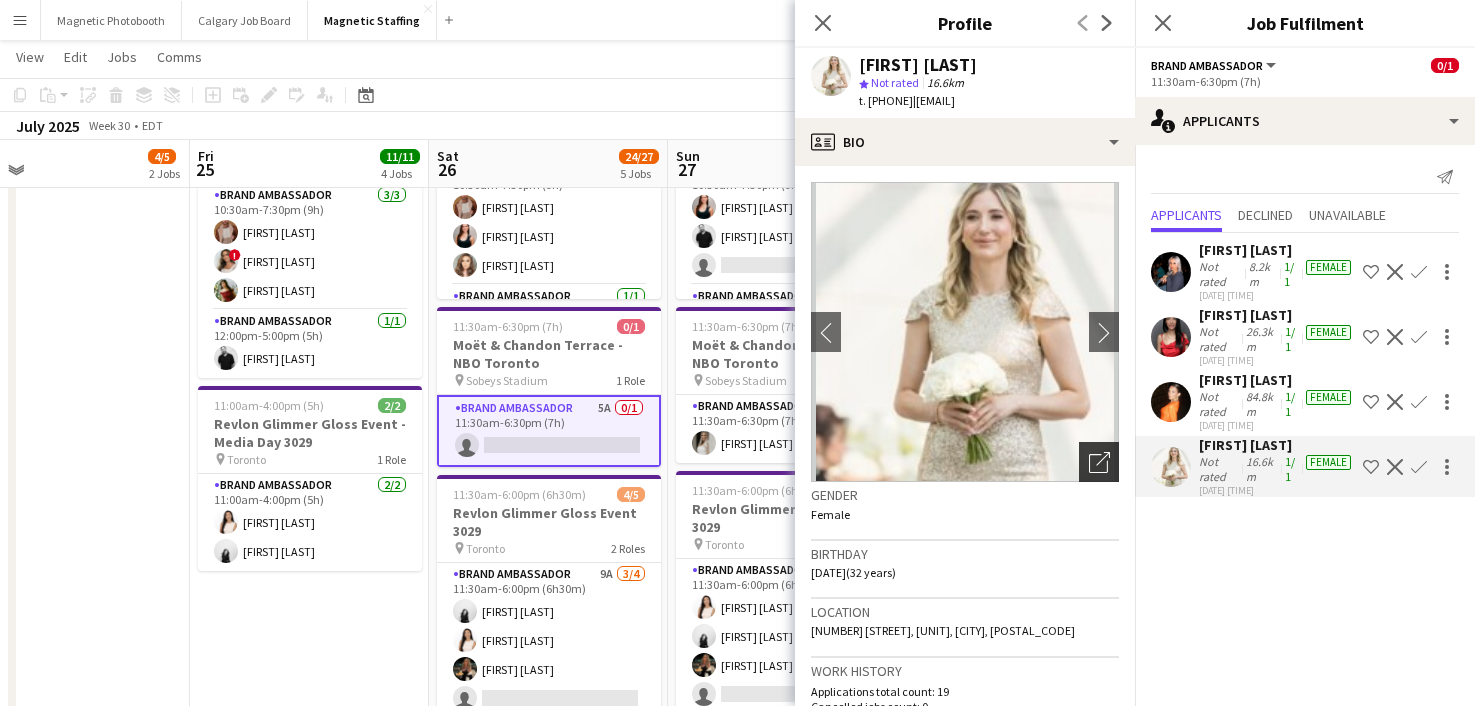 click on "Open photos pop-in" 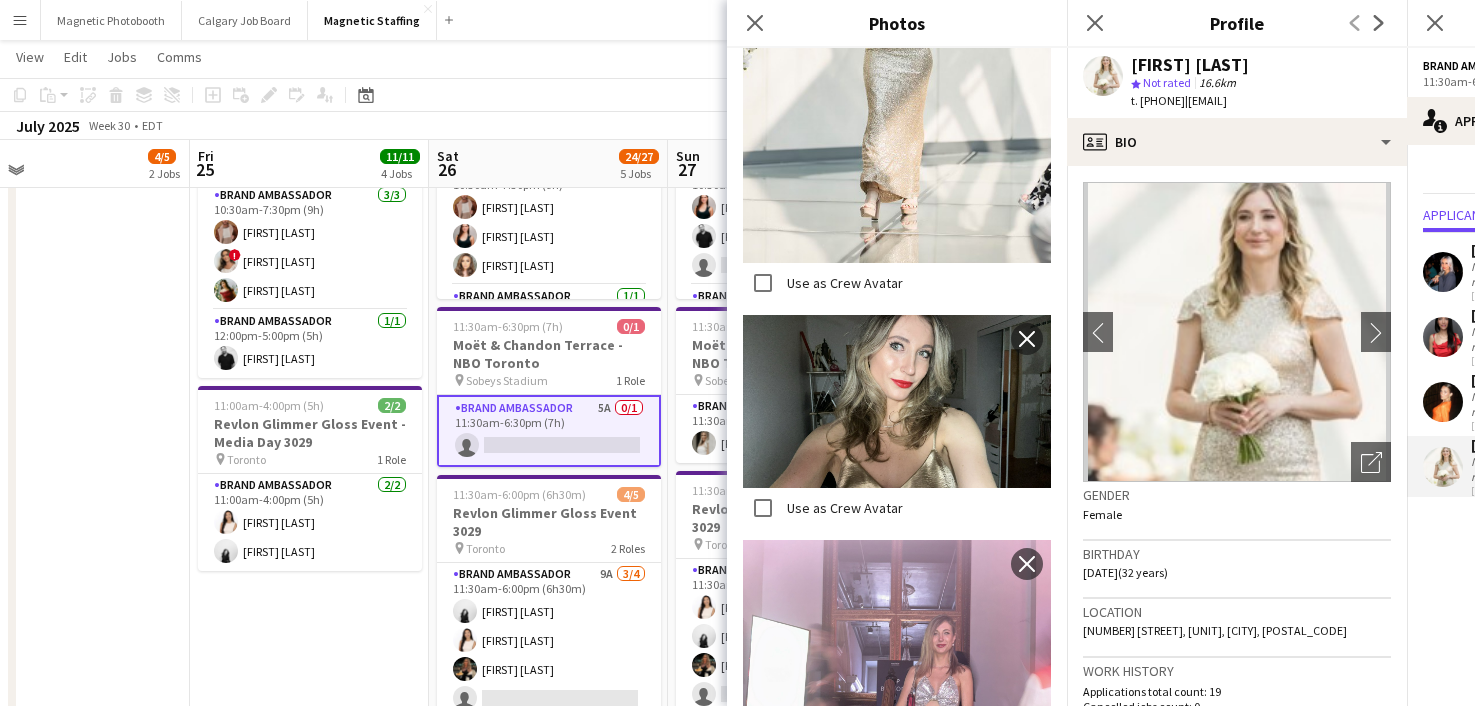 scroll, scrollTop: 1368, scrollLeft: 0, axis: vertical 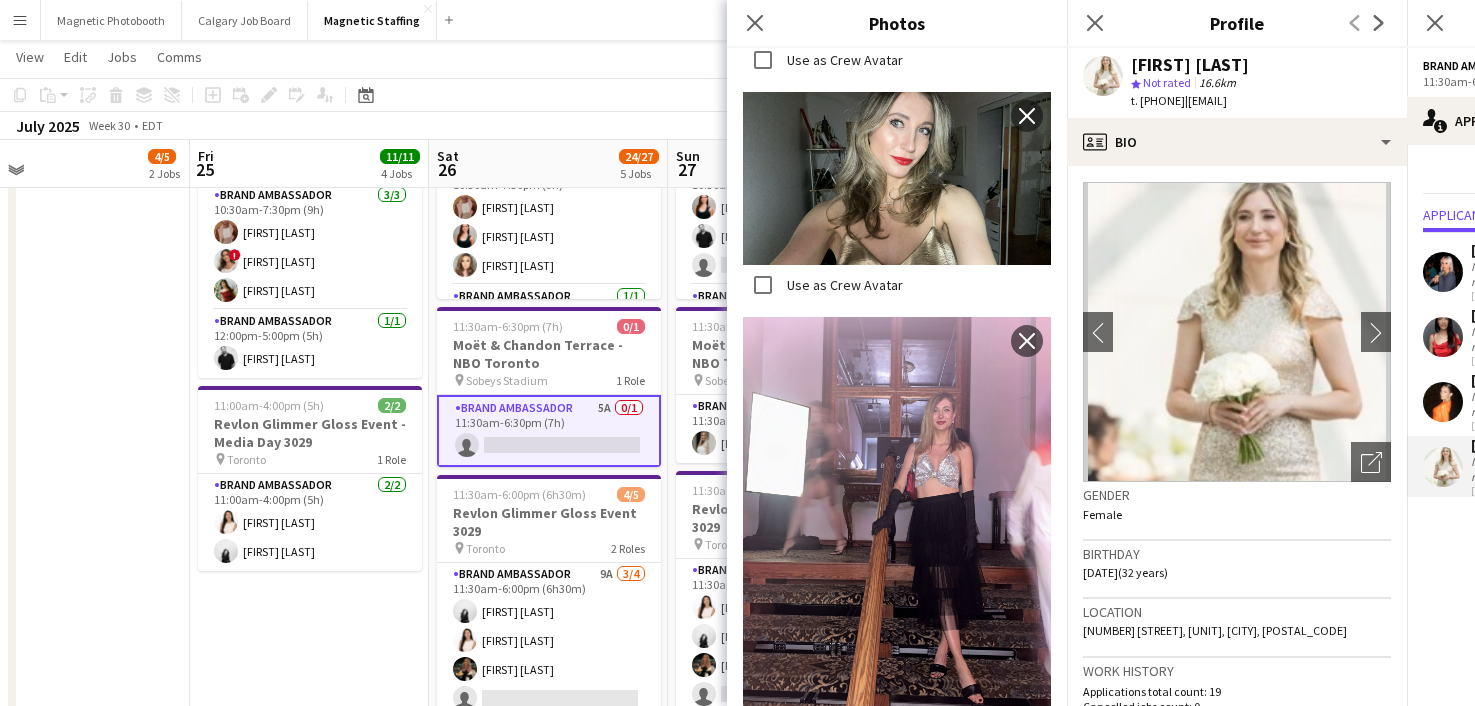 click on "9:00am-5:00pm (8h)    2/2   BMW - Golf Tournament
pin
Shaughnessy Golf   1 Role   Brand Ambassador   2/2   9:00am-5:00pm (8h)
[FIRST] [LAST] ! [FIRST] [LAST]     10:00am-6:00pm (8h)    3/3   Boursin Picnic Window Toronto 3036
pin
Toronto   1 Role   Brand Ambassador   3/3   10:00am-6:00pm (8h)
[FIRST] [LAST] [FIRST] [LAST] [FIRST] [LAST]     10:30am-7:30pm (9h)    4/4   Roots & Canada Dry Activation -2961
pin
The Well   2 Roles   Brand Ambassador   3/3   10:30am-7:30pm (9h)
[FIRST] [LAST] ! [FIRST] [LAST] [FIRST] [LAST]  Brand Ambassador   1/1   12:00pm-5:00pm (5h)
[FIRST] [LAST]     11:00am-4:00pm (5h)    2/2   Revlon Glimmer Gloss Event - Media Day 3029
pin
Toronto   1 Role   Brand Ambassador   2/2   11:00am-4:00pm (5h)
[FIRST] [LAST] [FIRST] [LAST]" at bounding box center (309, 659) 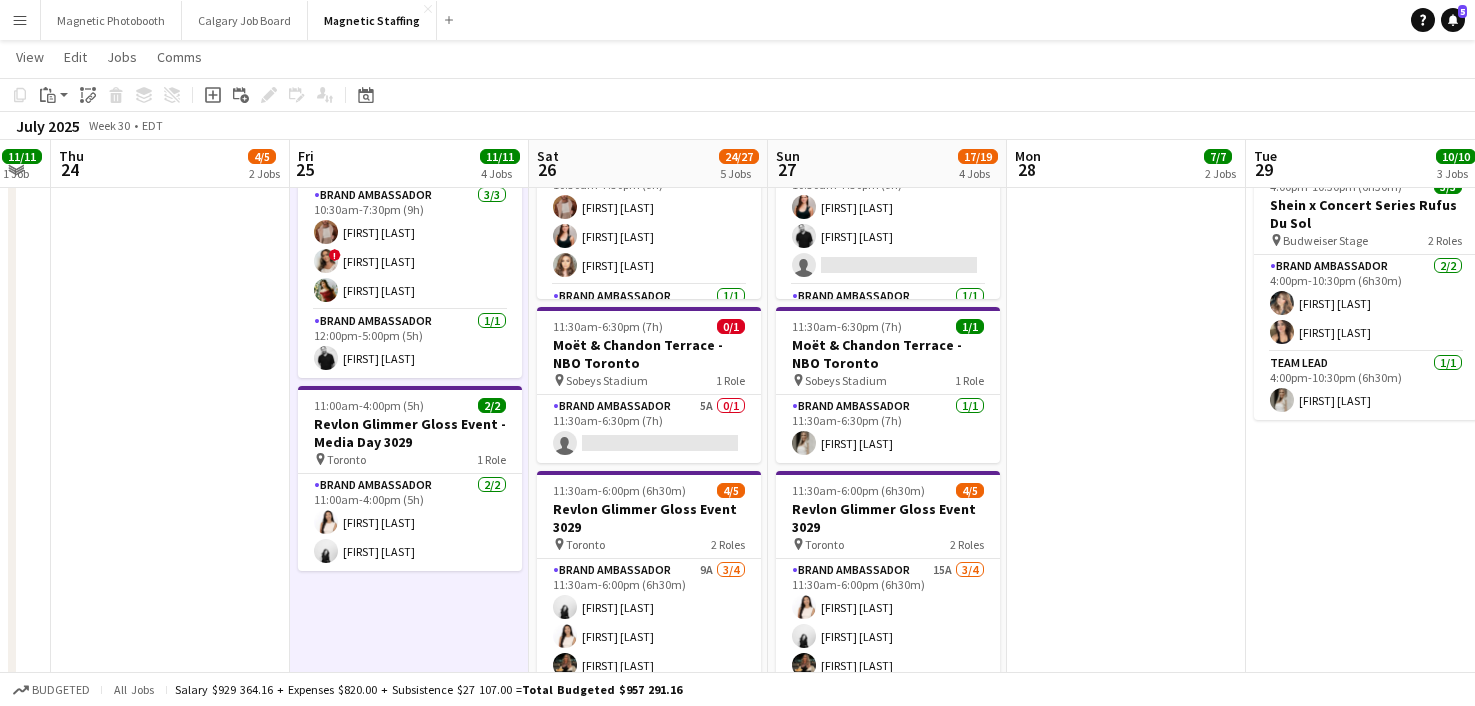 drag, startPoint x: 951, startPoint y: 465, endPoint x: 593, endPoint y: 483, distance: 358.45224 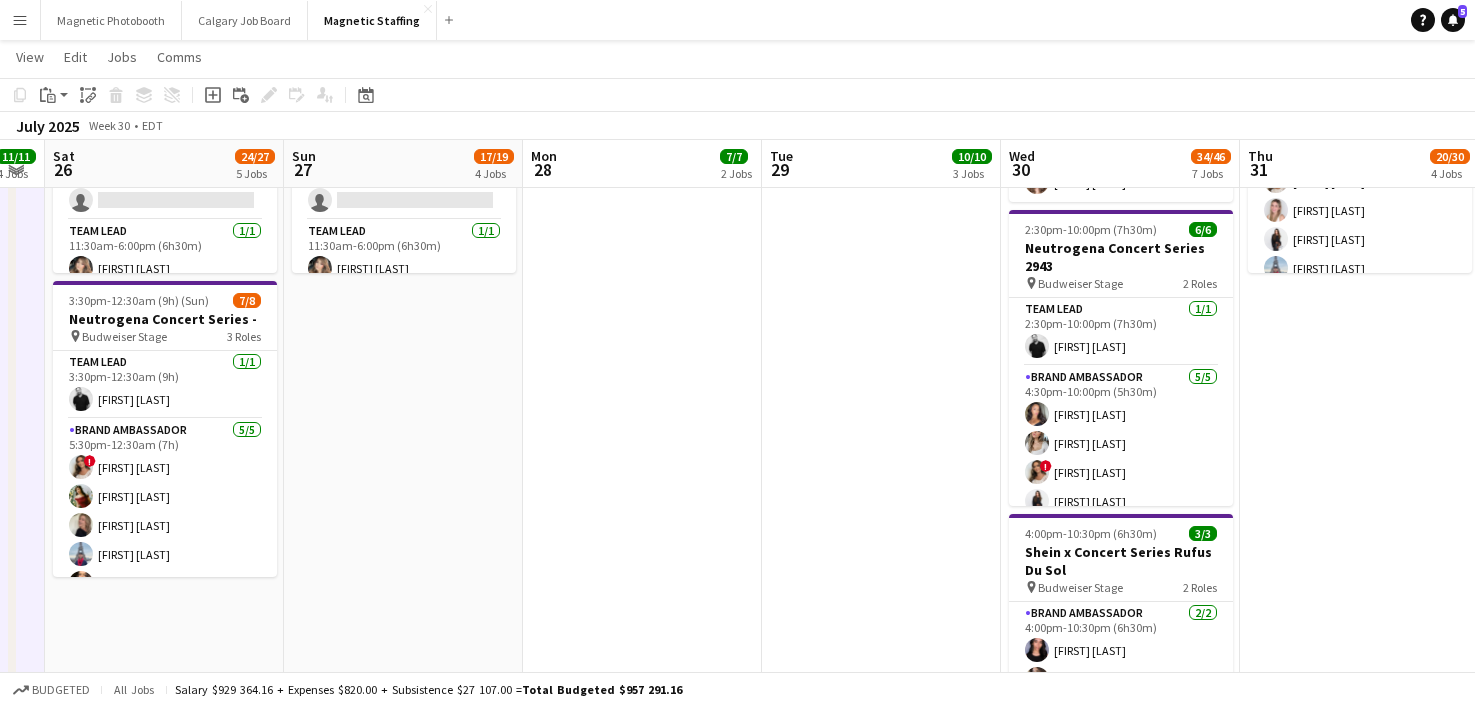 scroll, scrollTop: 1030, scrollLeft: 0, axis: vertical 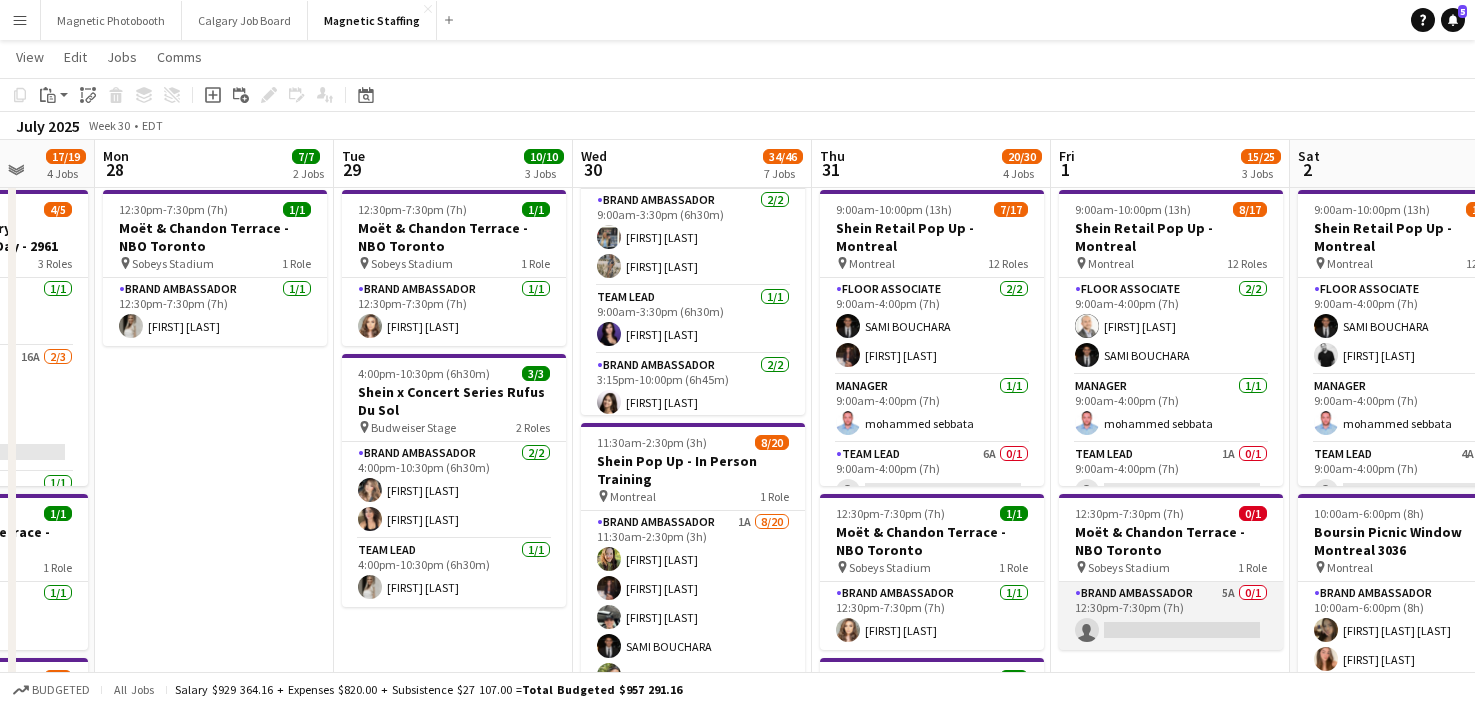 click on "Brand Ambassador   5A   0/1   12:30pm-7:30pm (7h)
single-neutral-actions" at bounding box center [1171, 616] 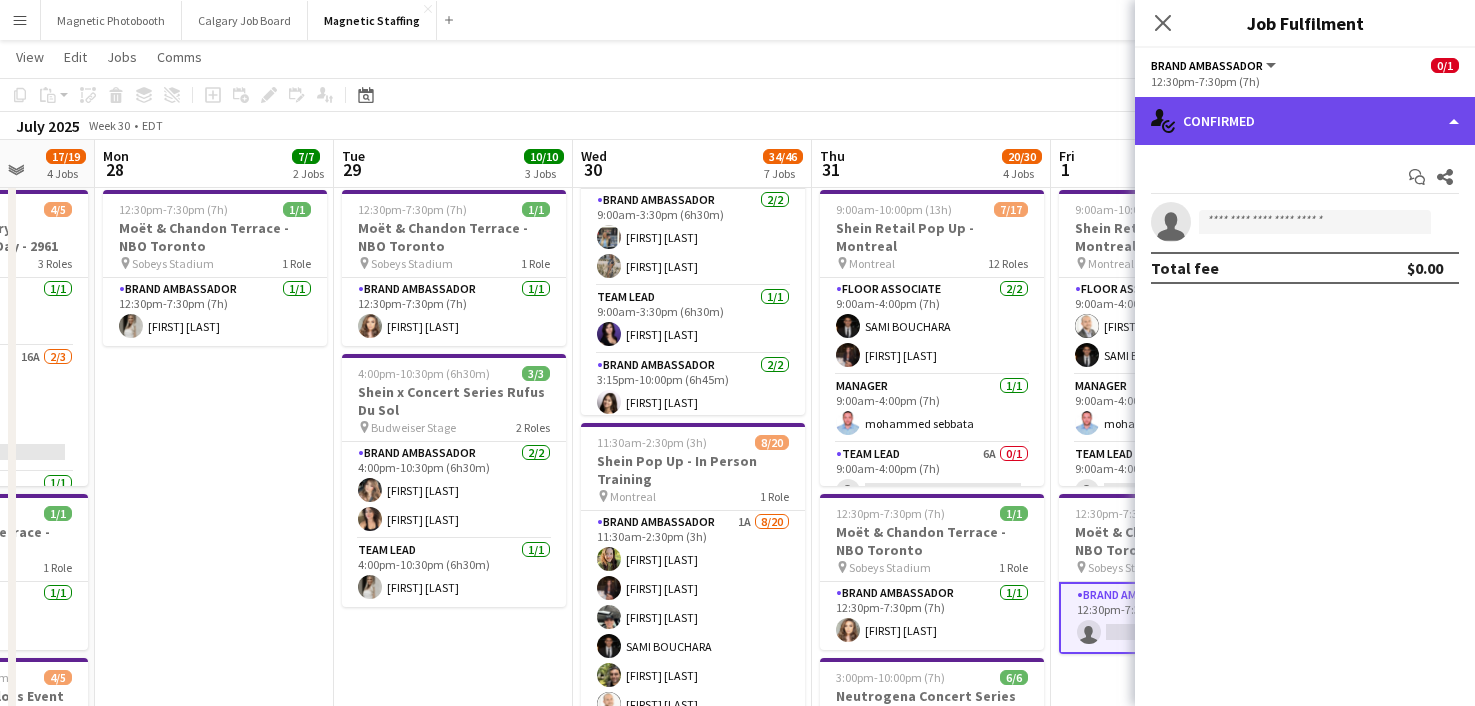 click on "single-neutral-actions-check-2
Confirmed" 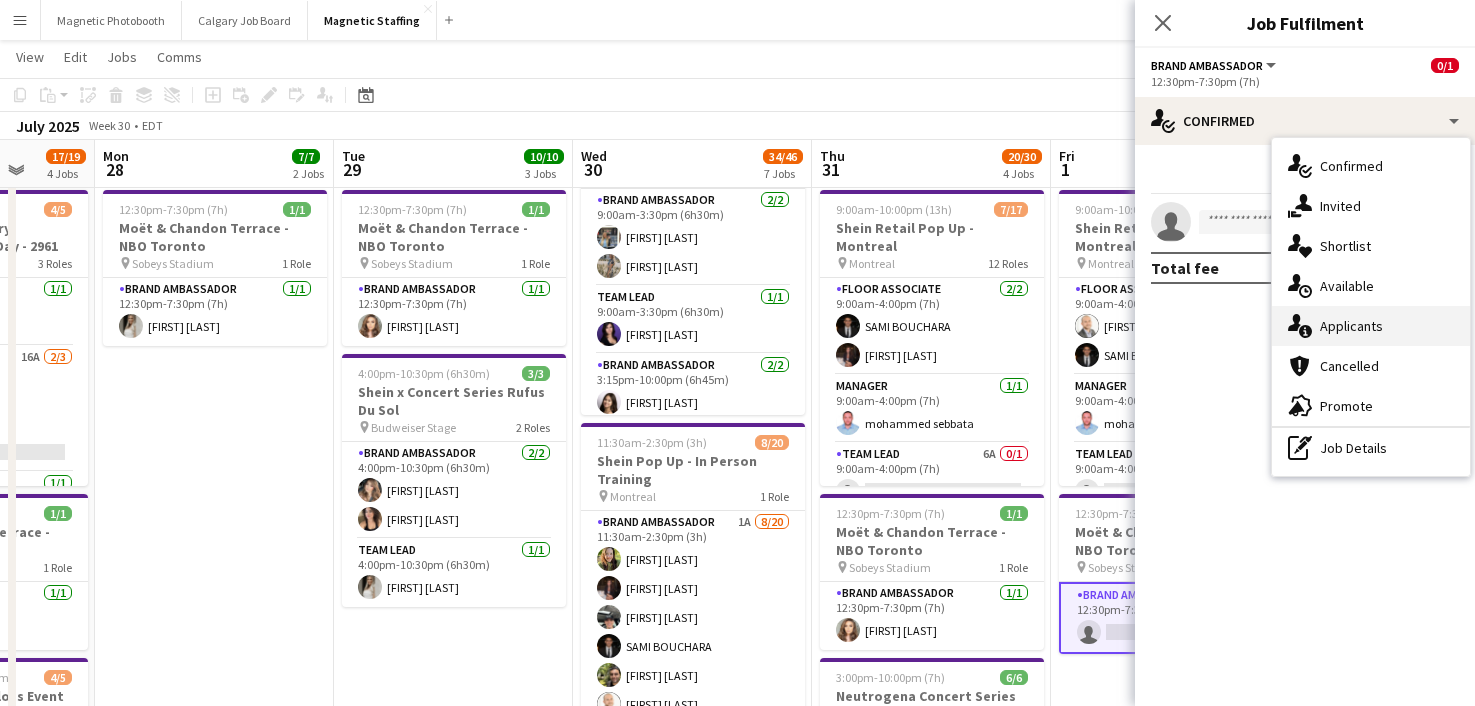 click on "single-neutral-actions-information" 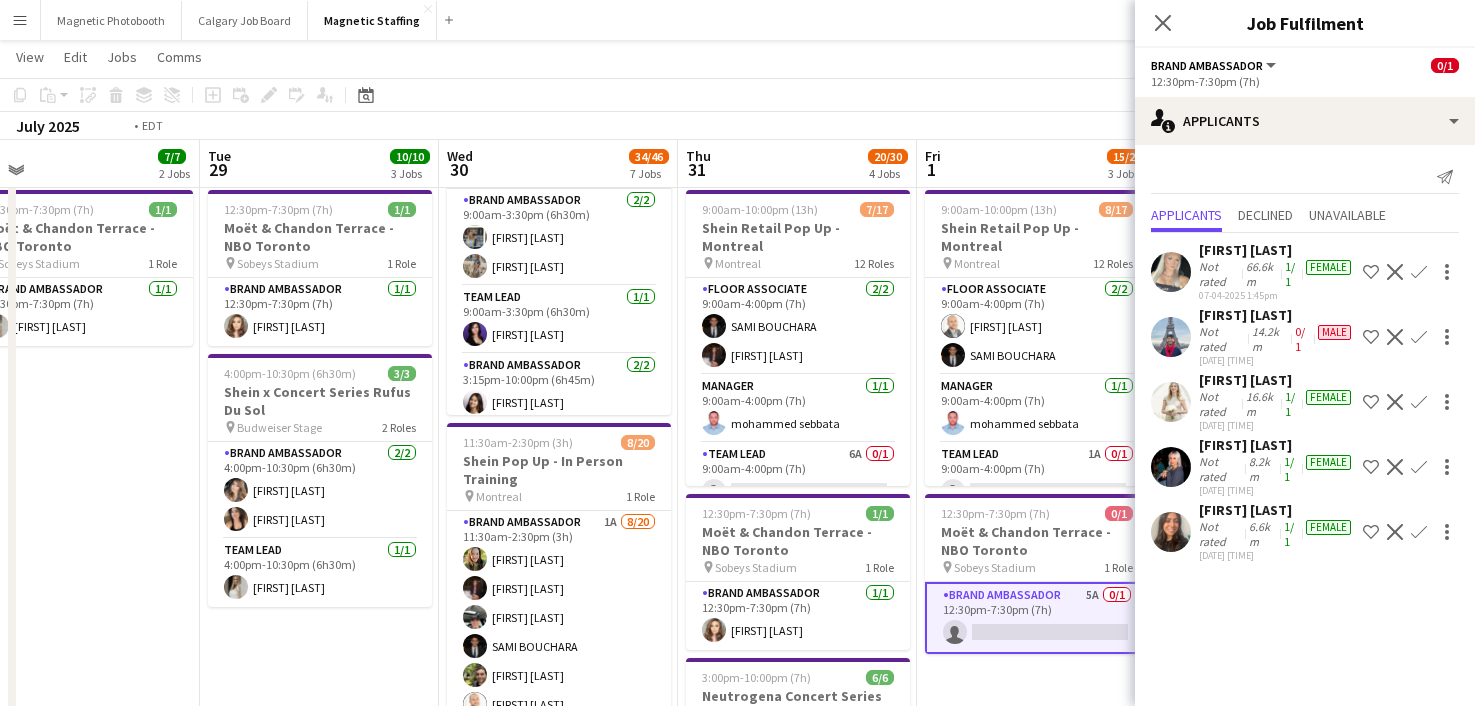 drag, startPoint x: 984, startPoint y: 398, endPoint x: 679, endPoint y: 408, distance: 305.16388 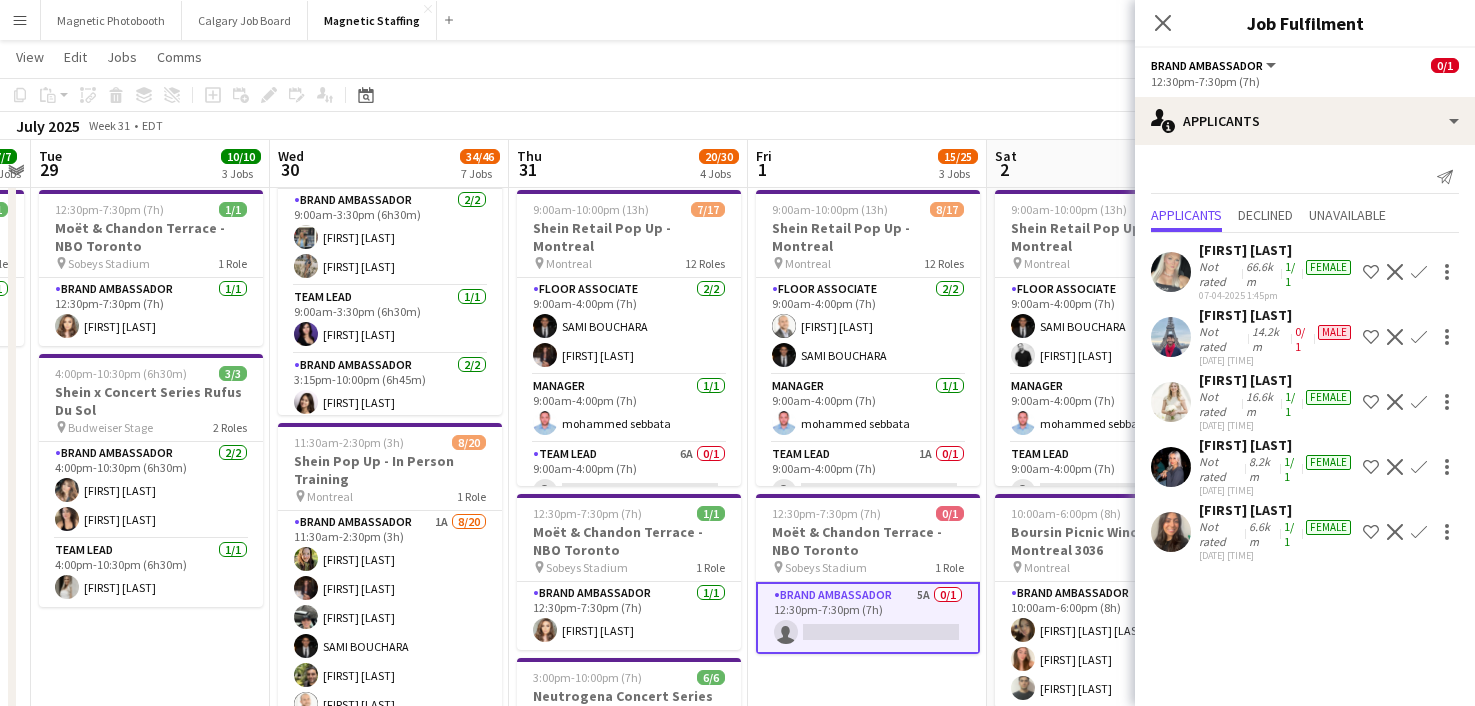 click at bounding box center (1171, 467) 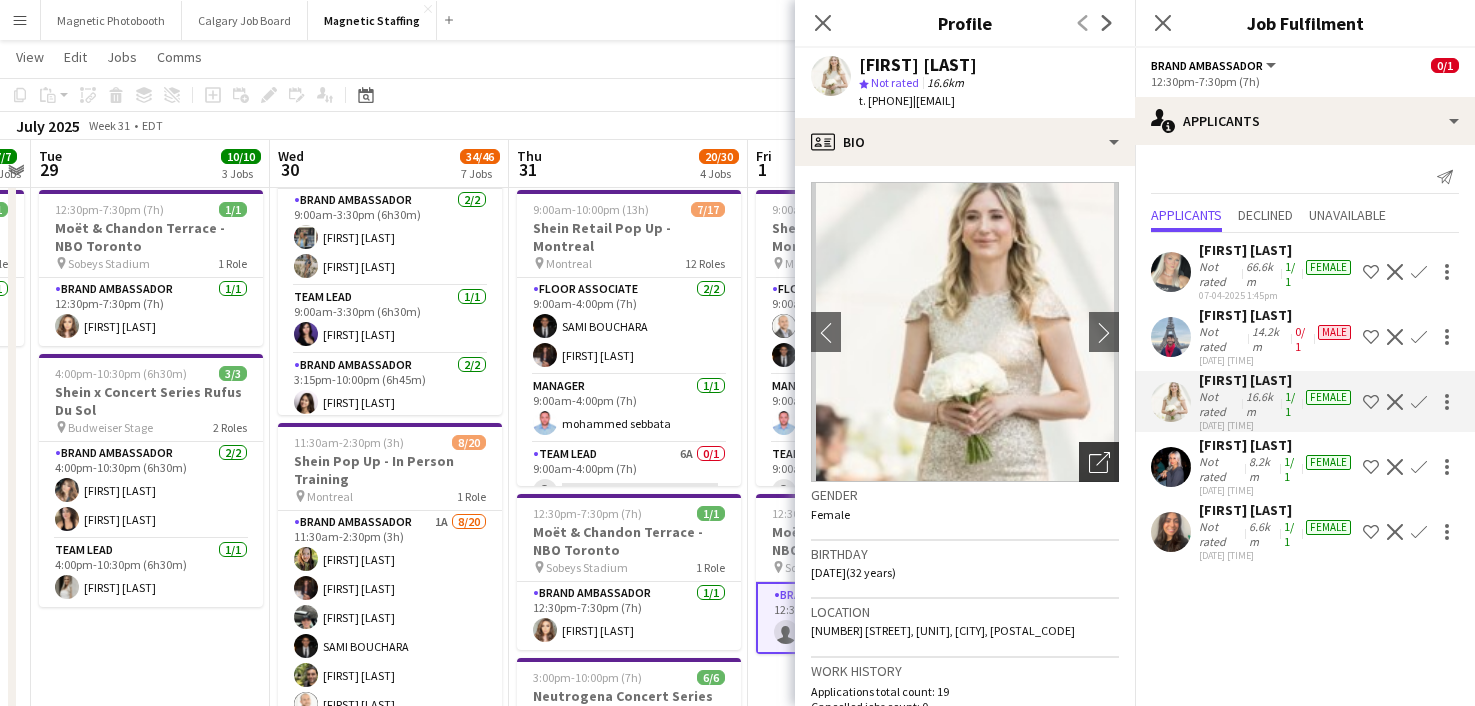 click on "Open photos pop-in" 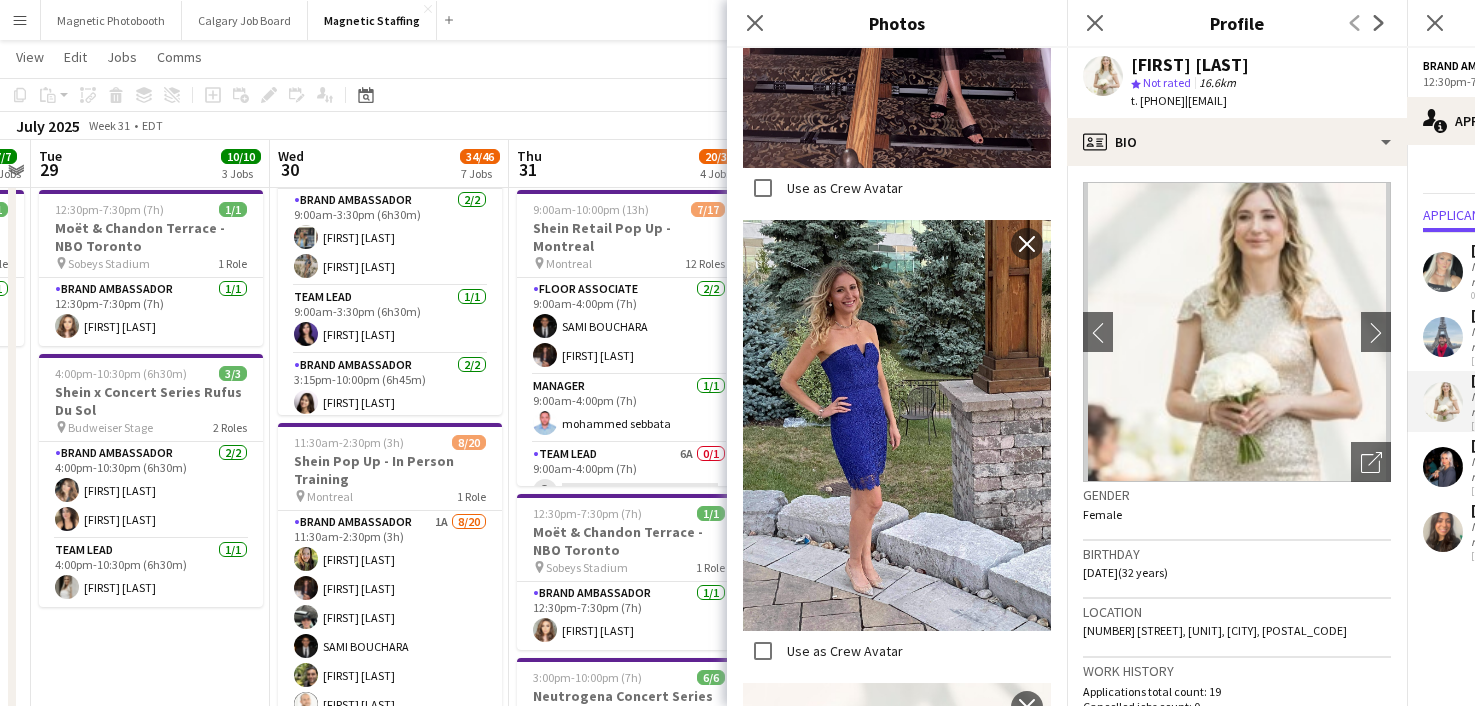 scroll, scrollTop: 1932, scrollLeft: 0, axis: vertical 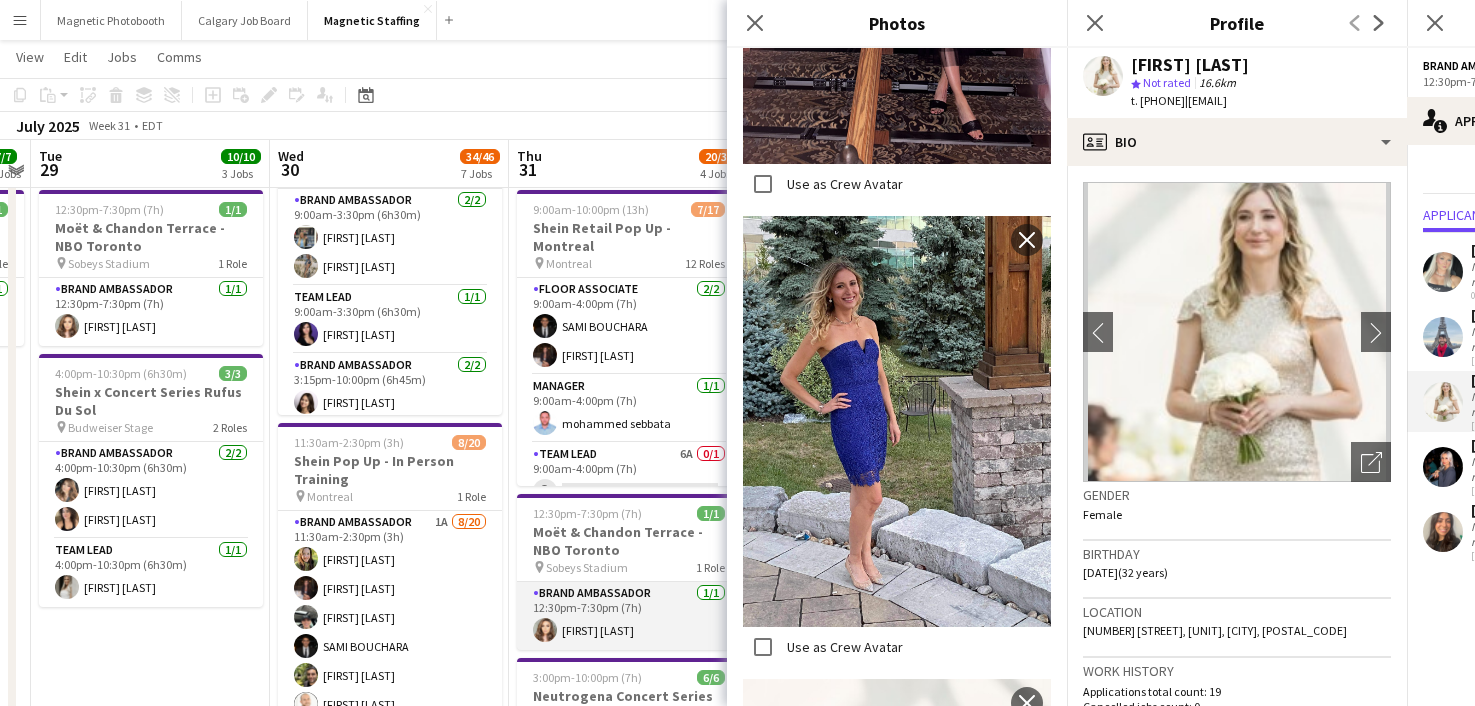 click on "Brand Ambassador   1/1   12:30pm-7:30pm (7h)
[FIRST] [LAST]" at bounding box center [629, 616] 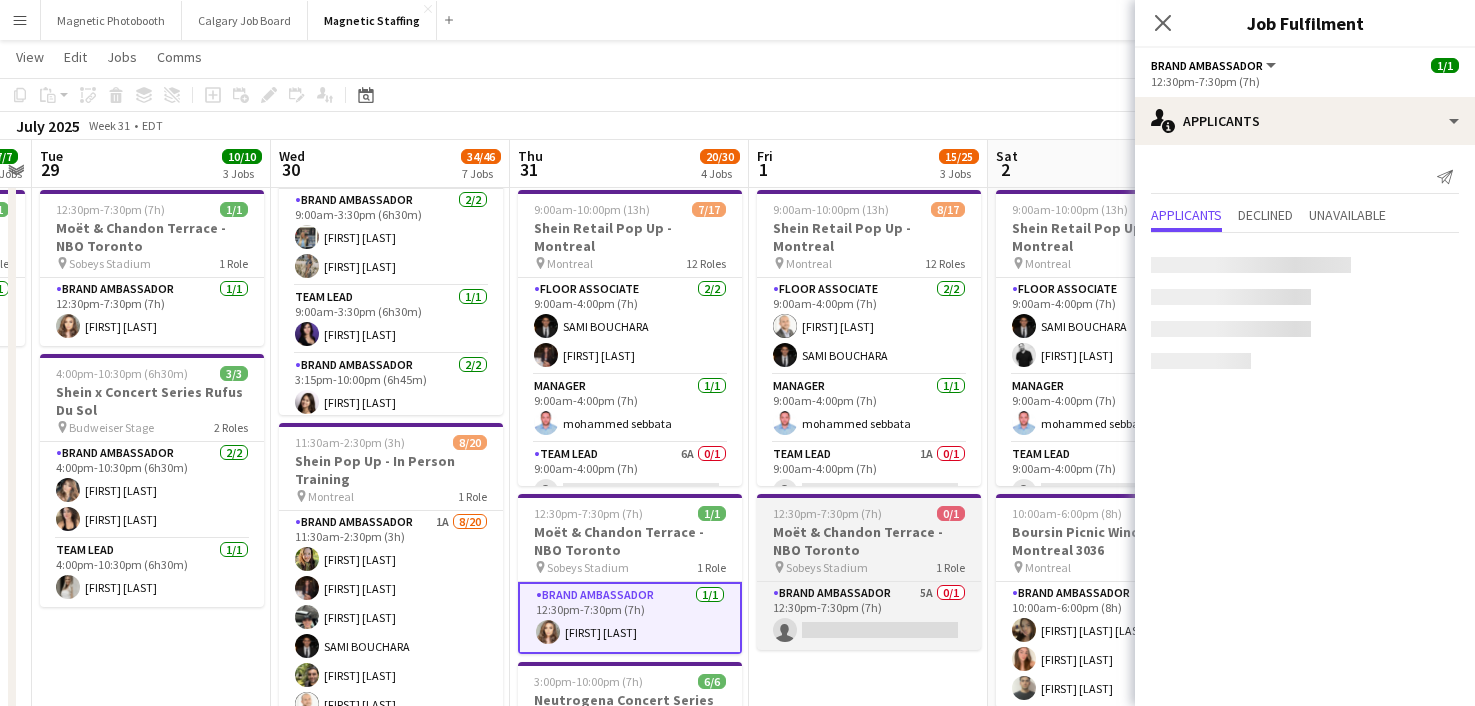 click on "pin
Sobeys Stadium    1 Role" at bounding box center (869, 567) 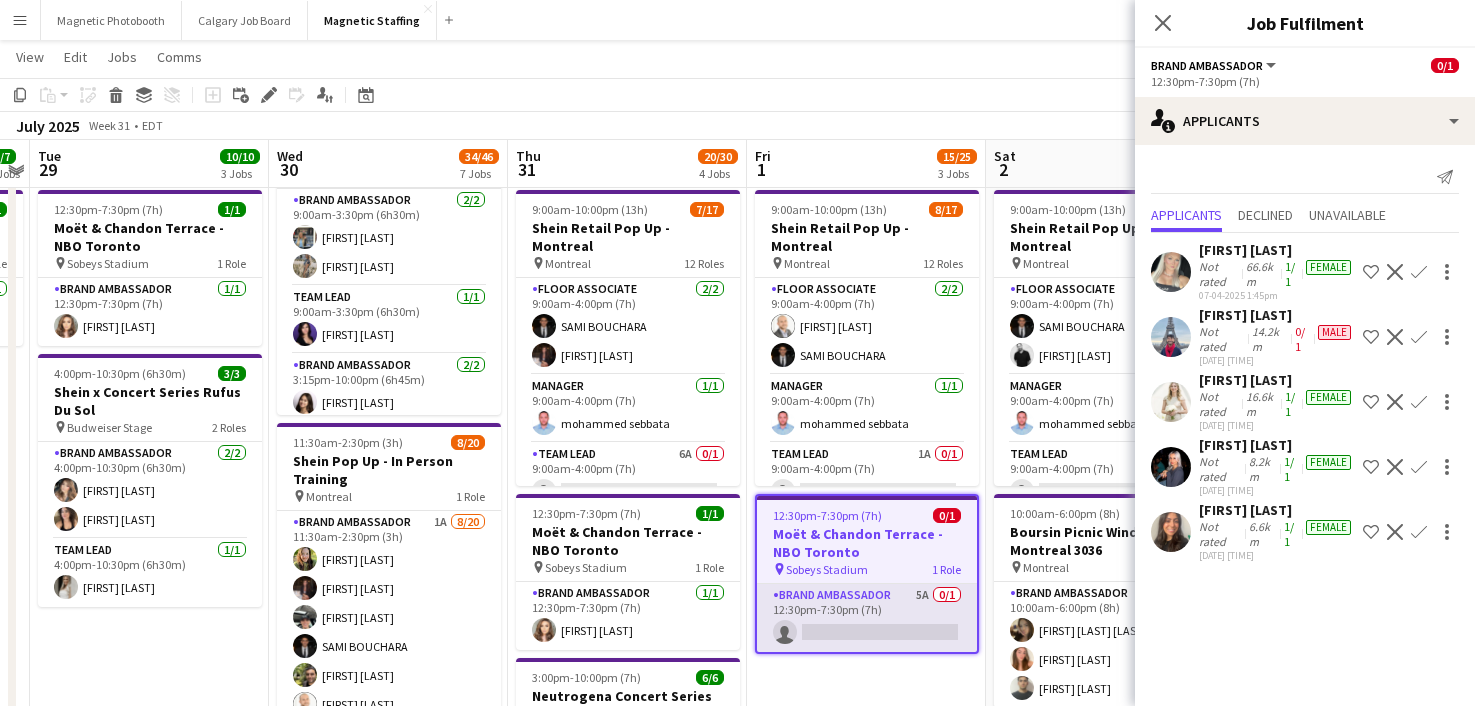 click on "Brand Ambassador   5A   0/1   12:30pm-7:30pm (7h)
single-neutral-actions" at bounding box center [867, 618] 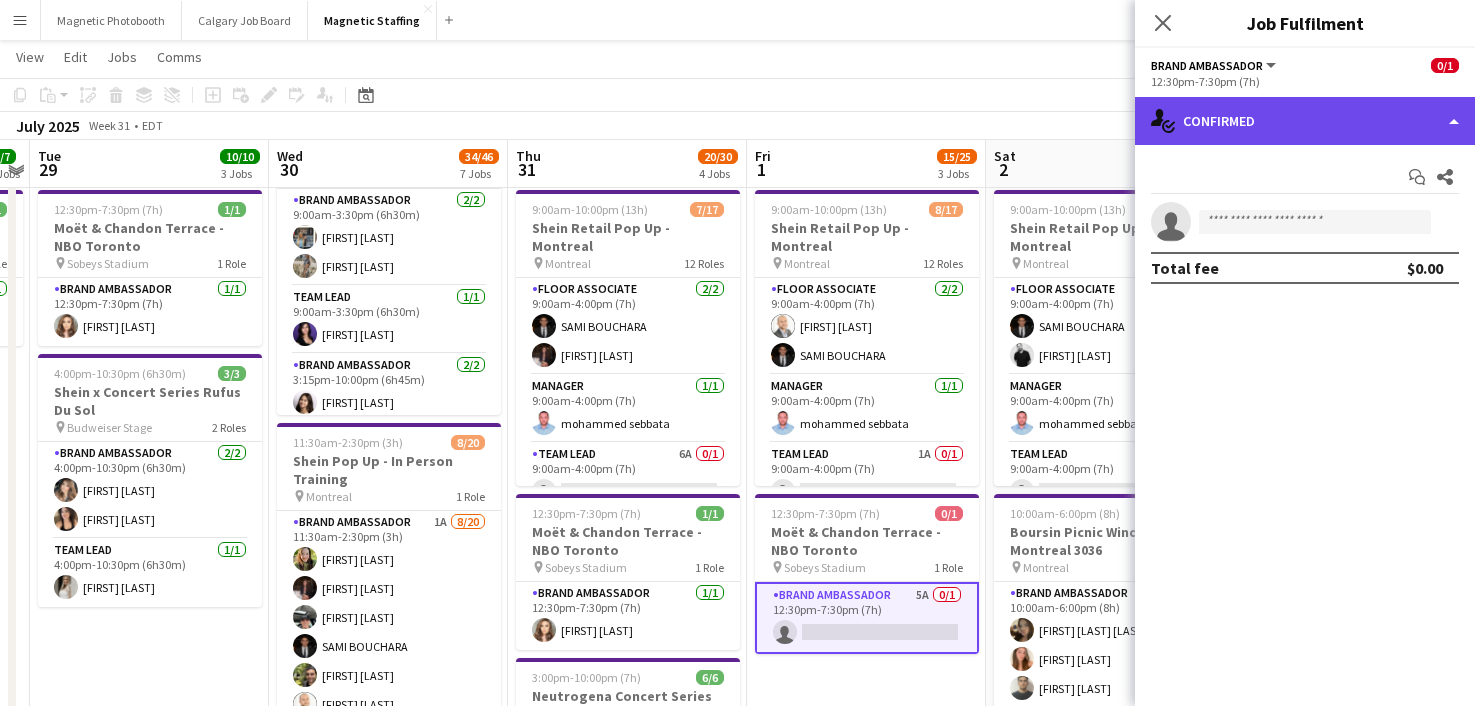 click on "single-neutral-actions-check-2
Confirmed" 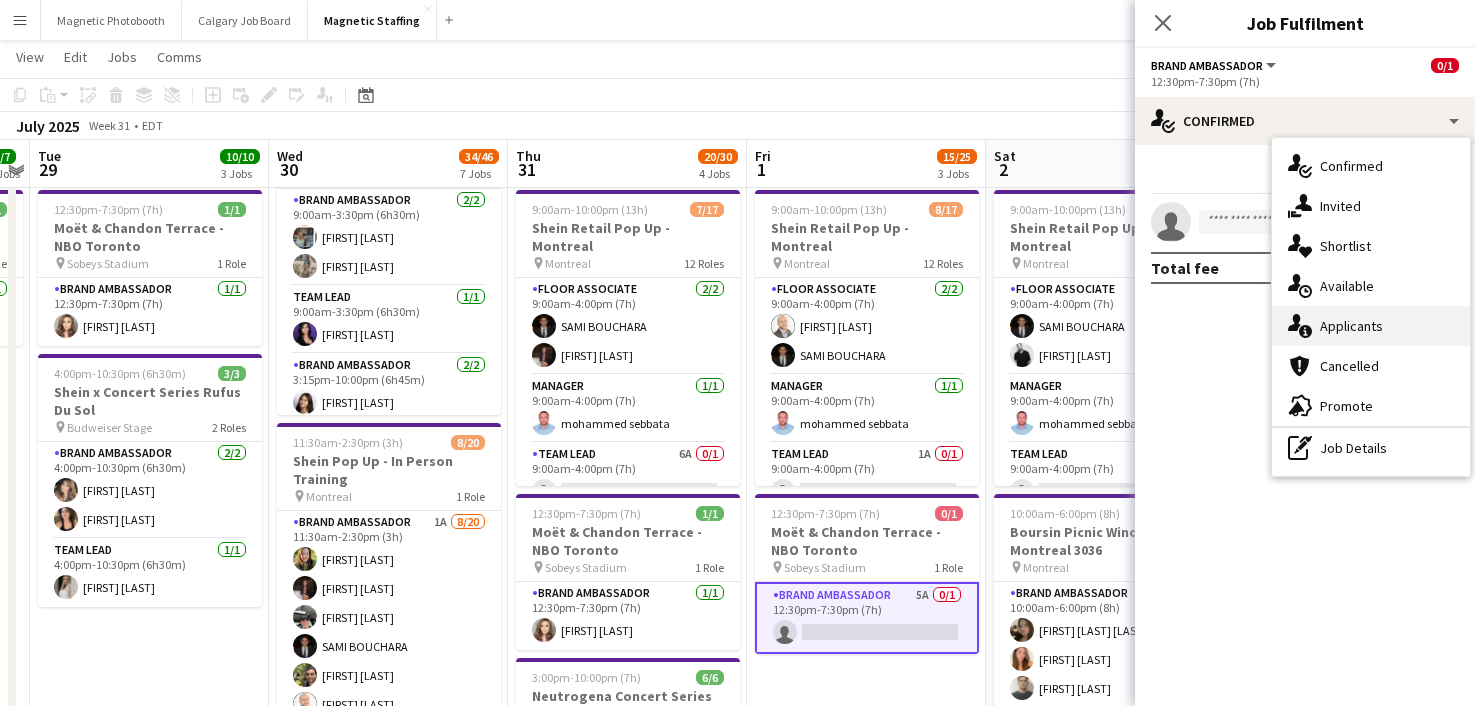 click on "single-neutral-actions-information" 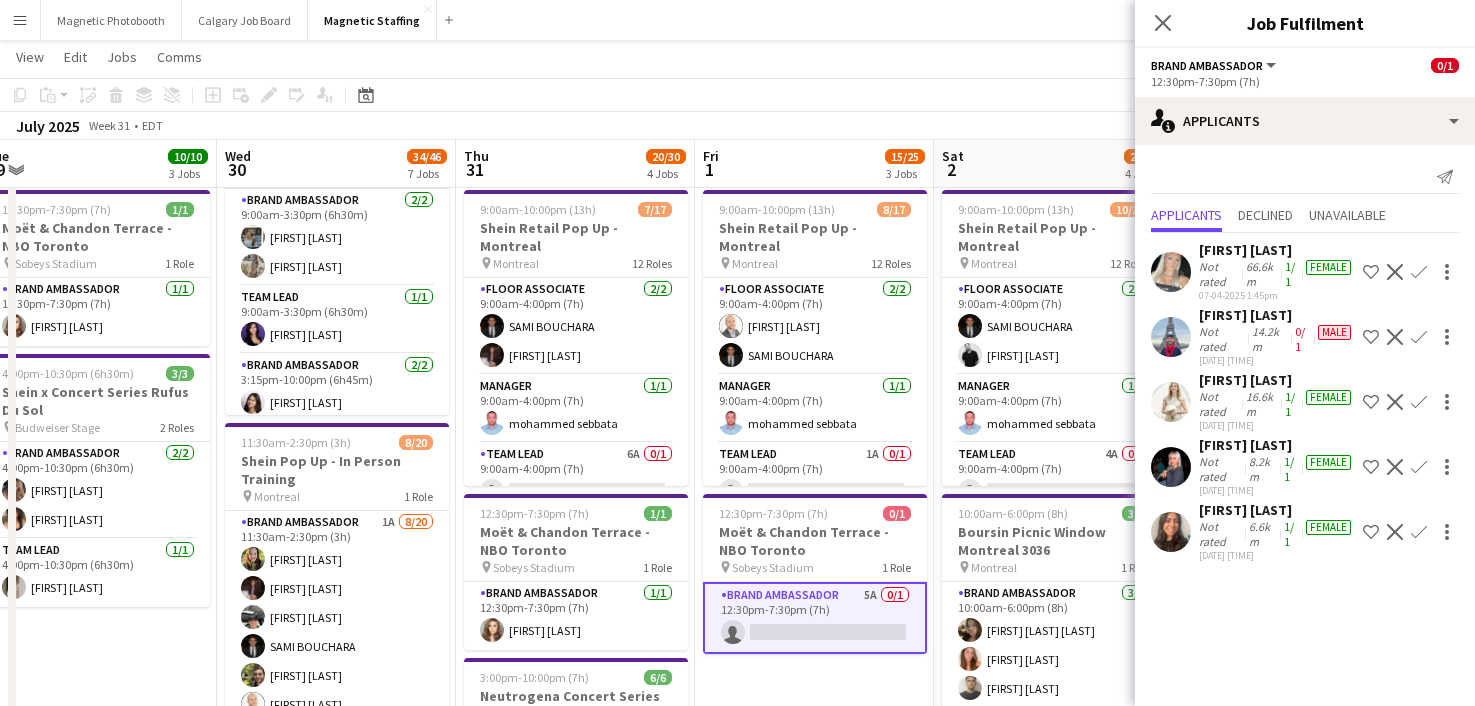 scroll, scrollTop: 0, scrollLeft: 564, axis: horizontal 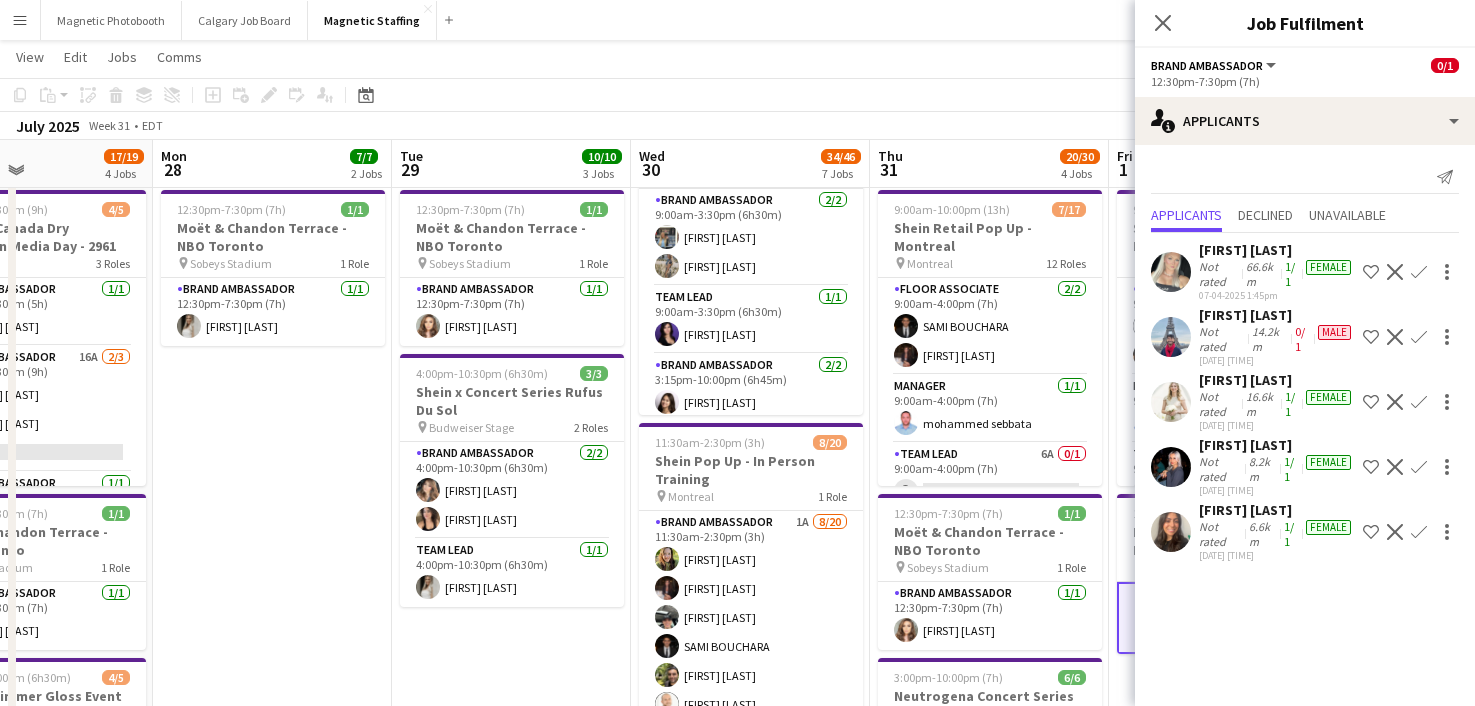 drag, startPoint x: 1015, startPoint y: 371, endPoint x: 896, endPoint y: 371, distance: 119 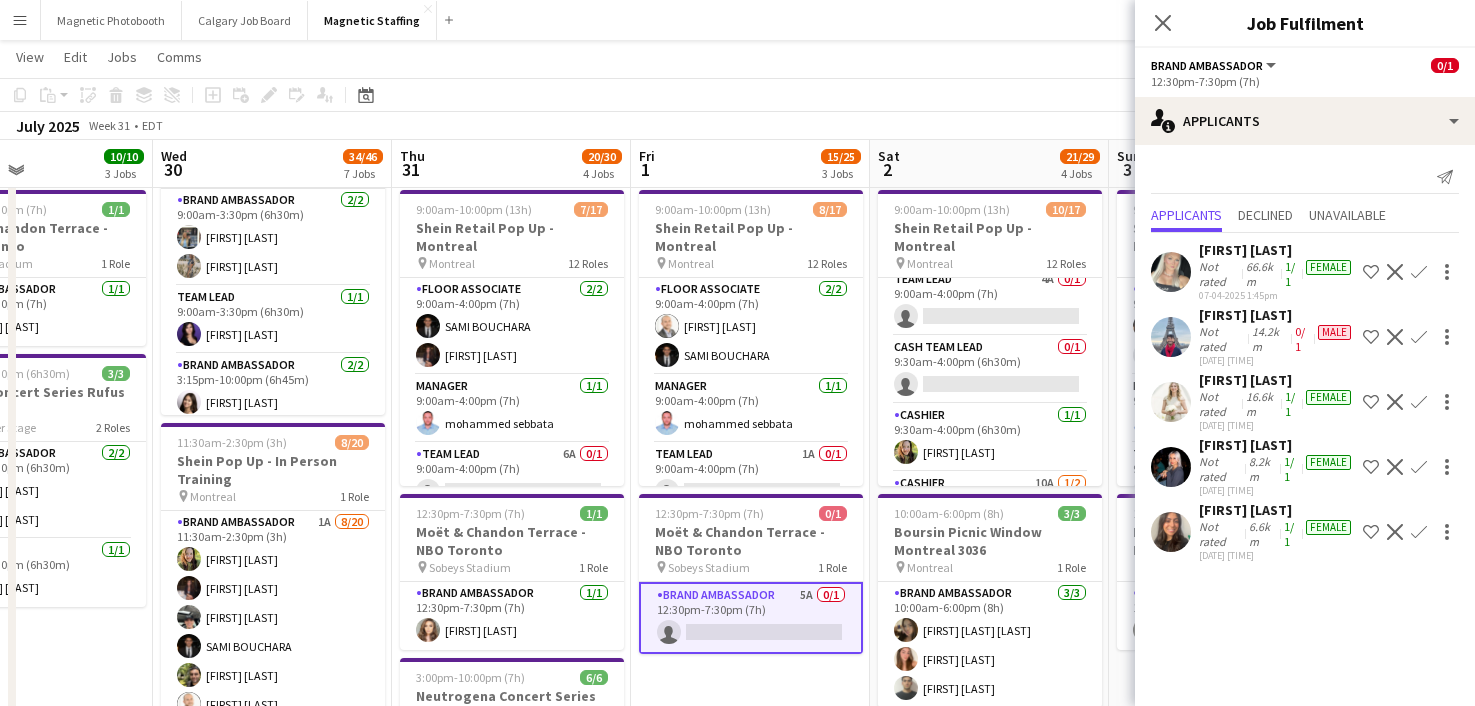scroll, scrollTop: 176, scrollLeft: 0, axis: vertical 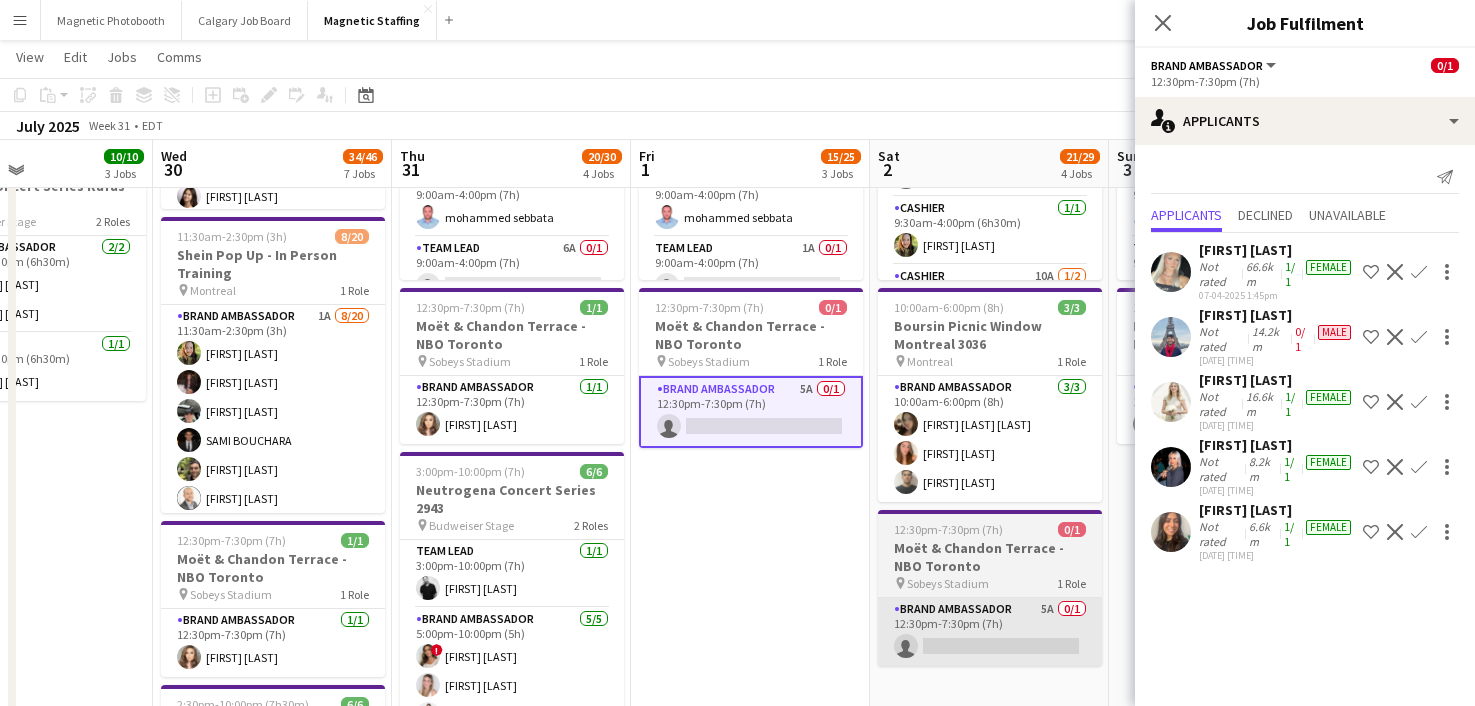 click on "Brand Ambassador   5A   0/1   12:30pm-7:30pm (7h)
single-neutral-actions" at bounding box center [990, 632] 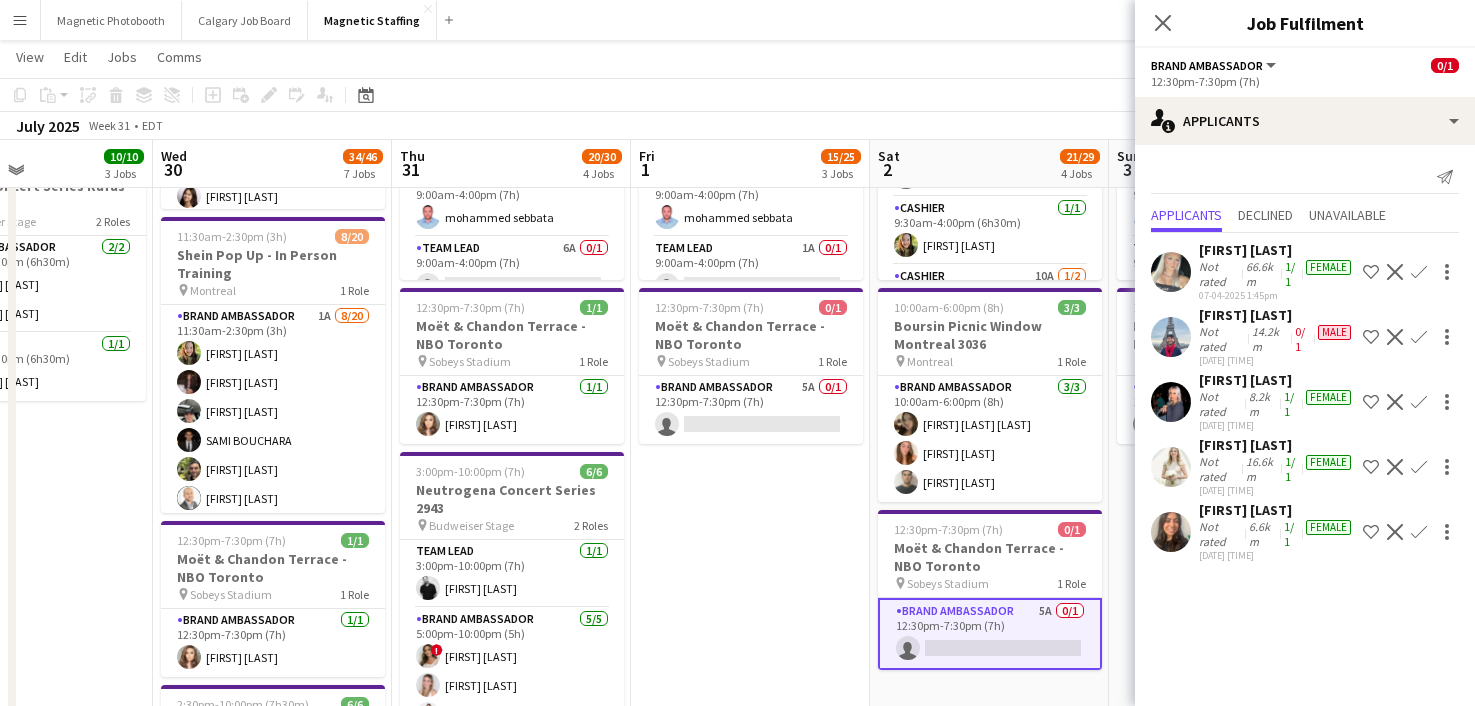 scroll, scrollTop: 0, scrollLeft: 987, axis: horizontal 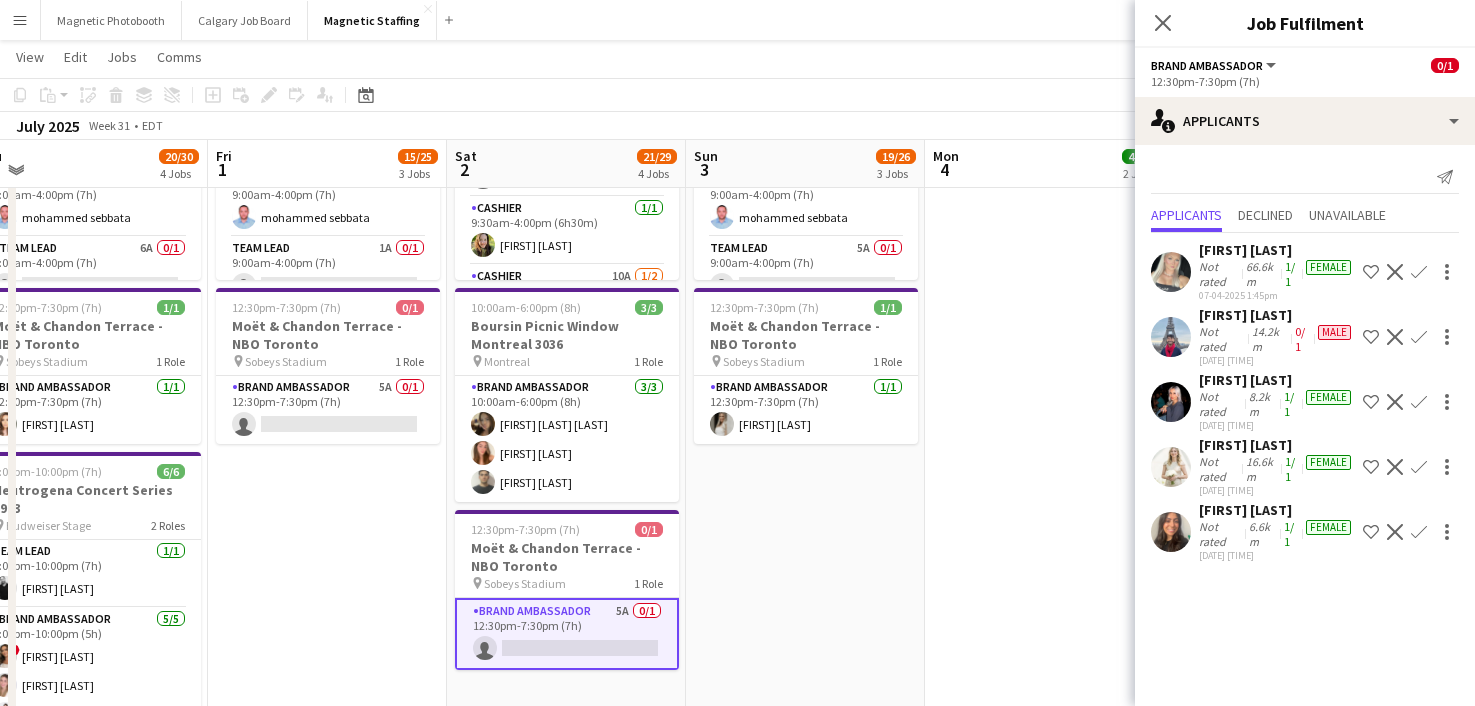 drag, startPoint x: 1035, startPoint y: 581, endPoint x: 624, endPoint y: 581, distance: 411 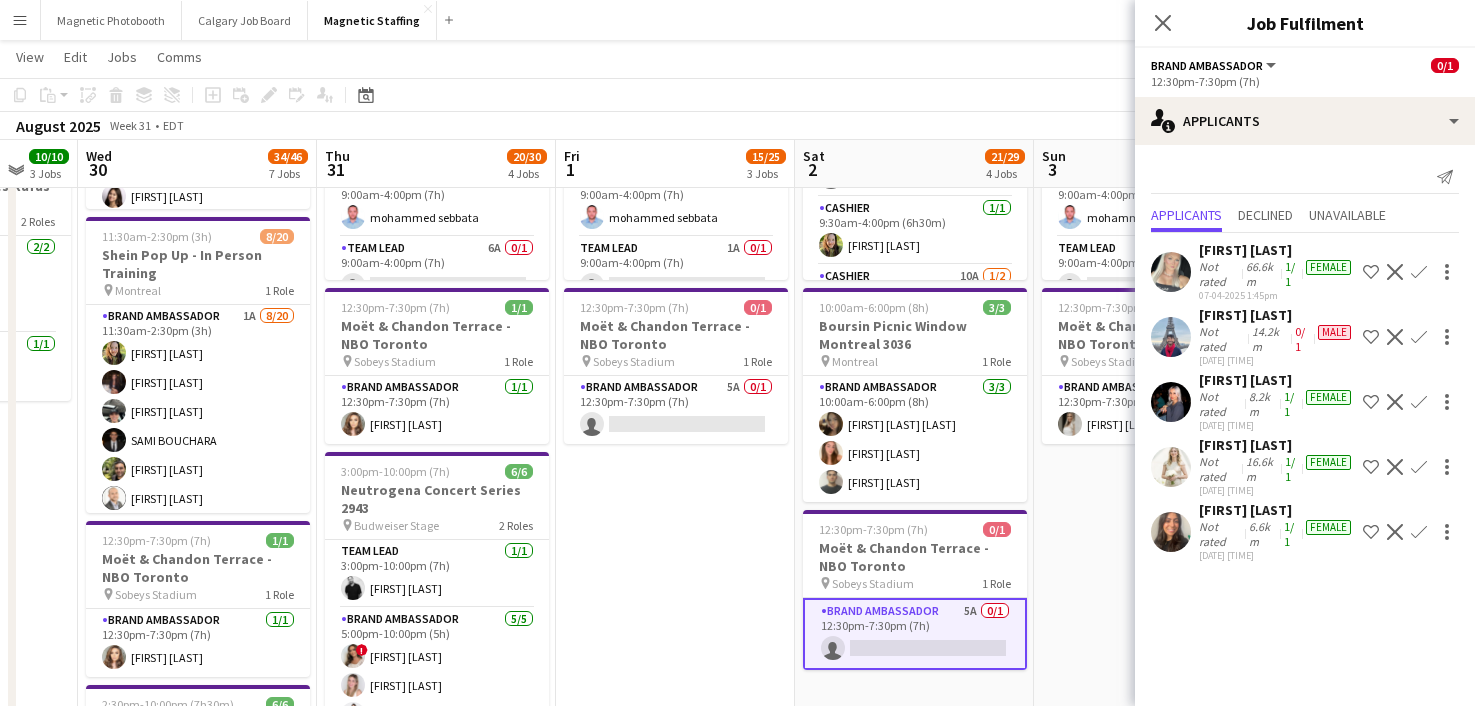 drag, startPoint x: 858, startPoint y: 576, endPoint x: 717, endPoint y: 575, distance: 141.00354 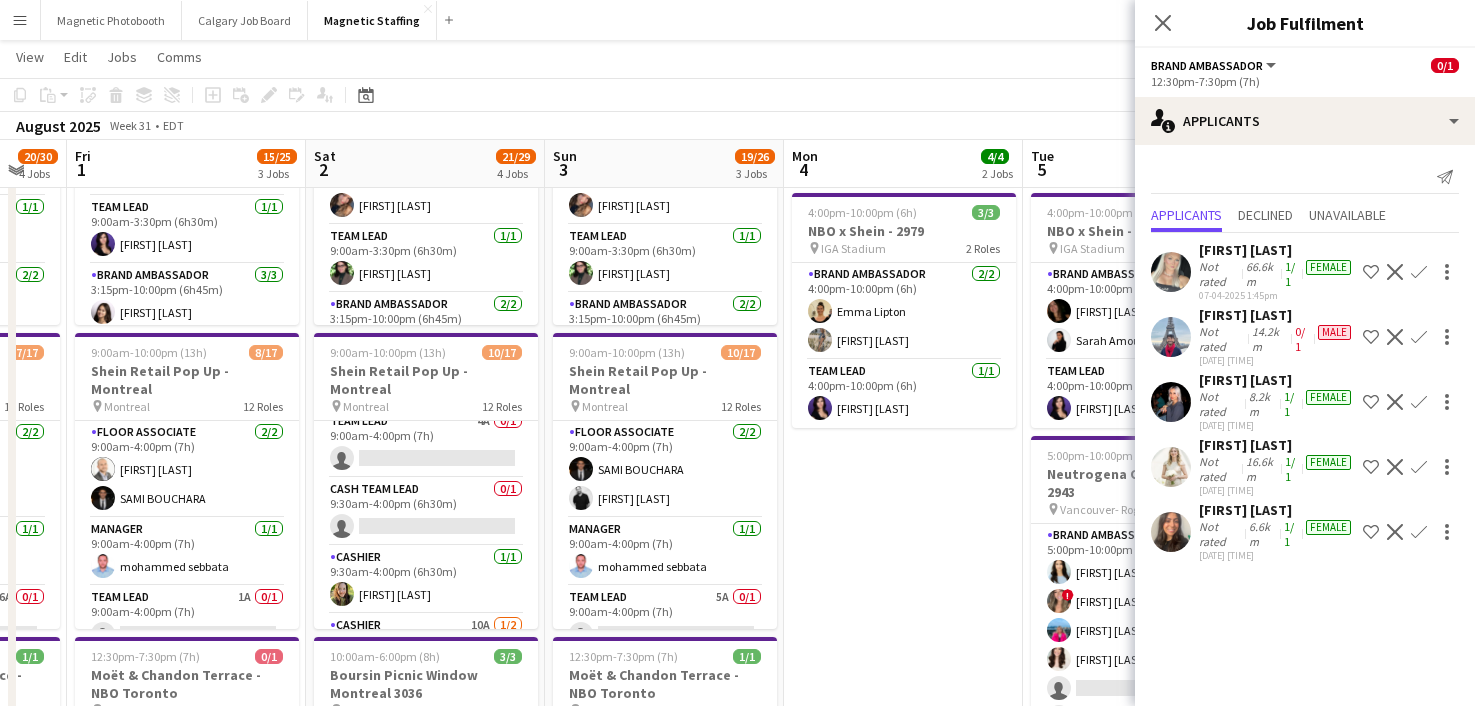 scroll, scrollTop: 0, scrollLeft: 0, axis: both 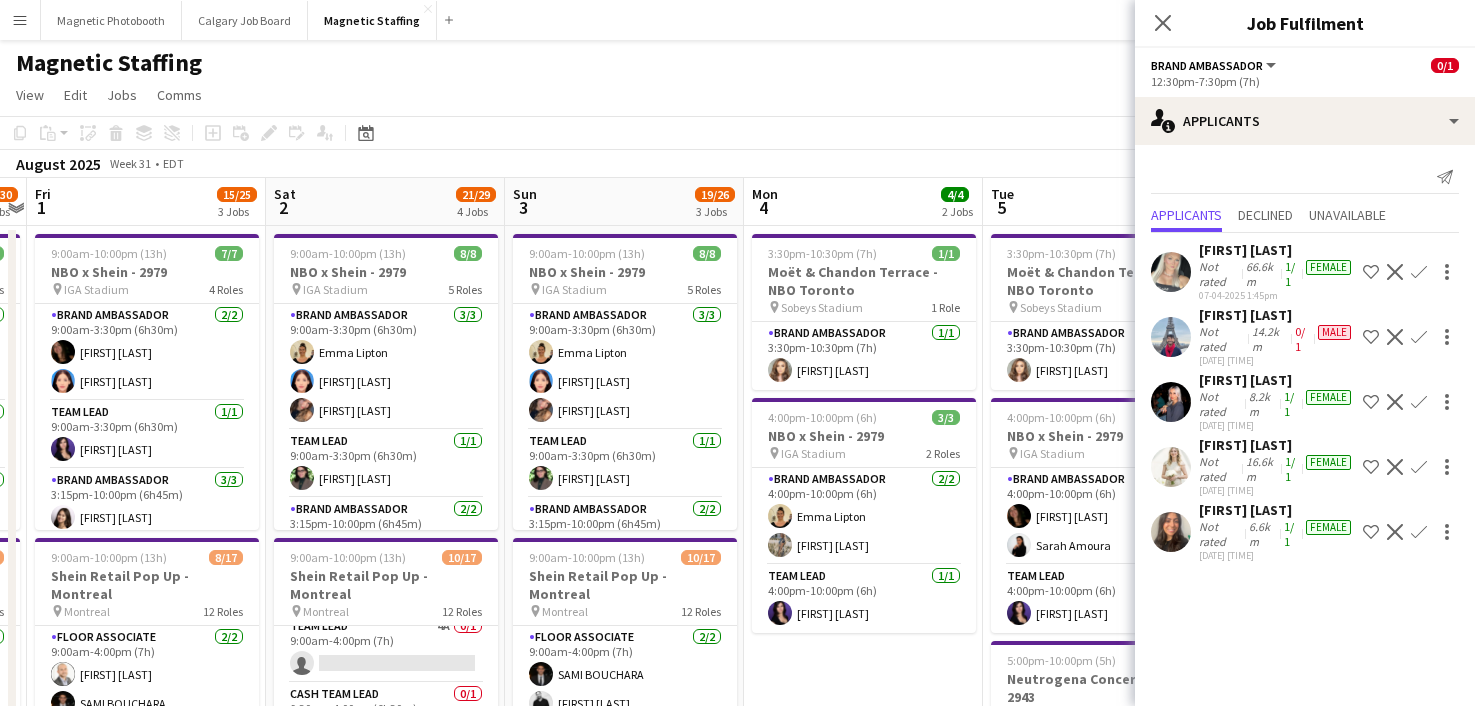 drag, startPoint x: 946, startPoint y: 590, endPoint x: 564, endPoint y: 593, distance: 382.01178 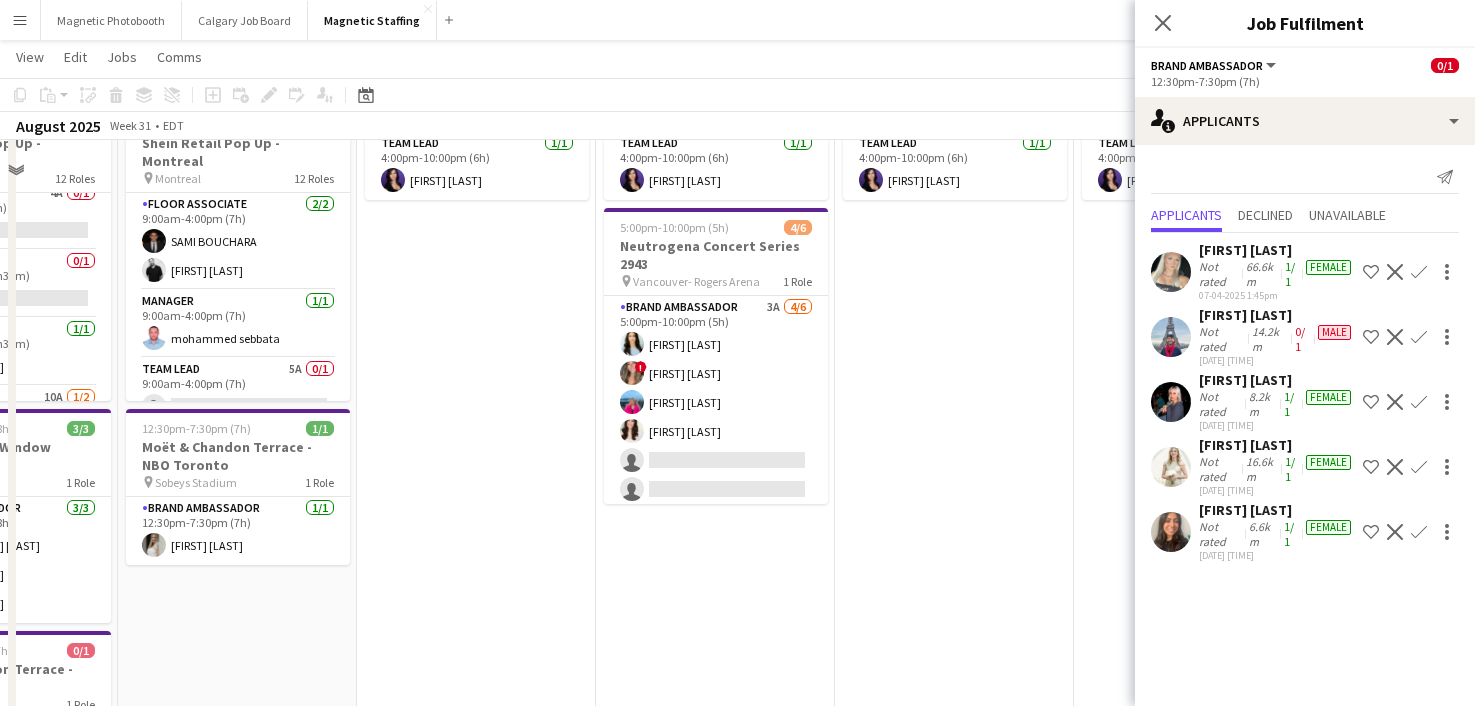scroll, scrollTop: 0, scrollLeft: 0, axis: both 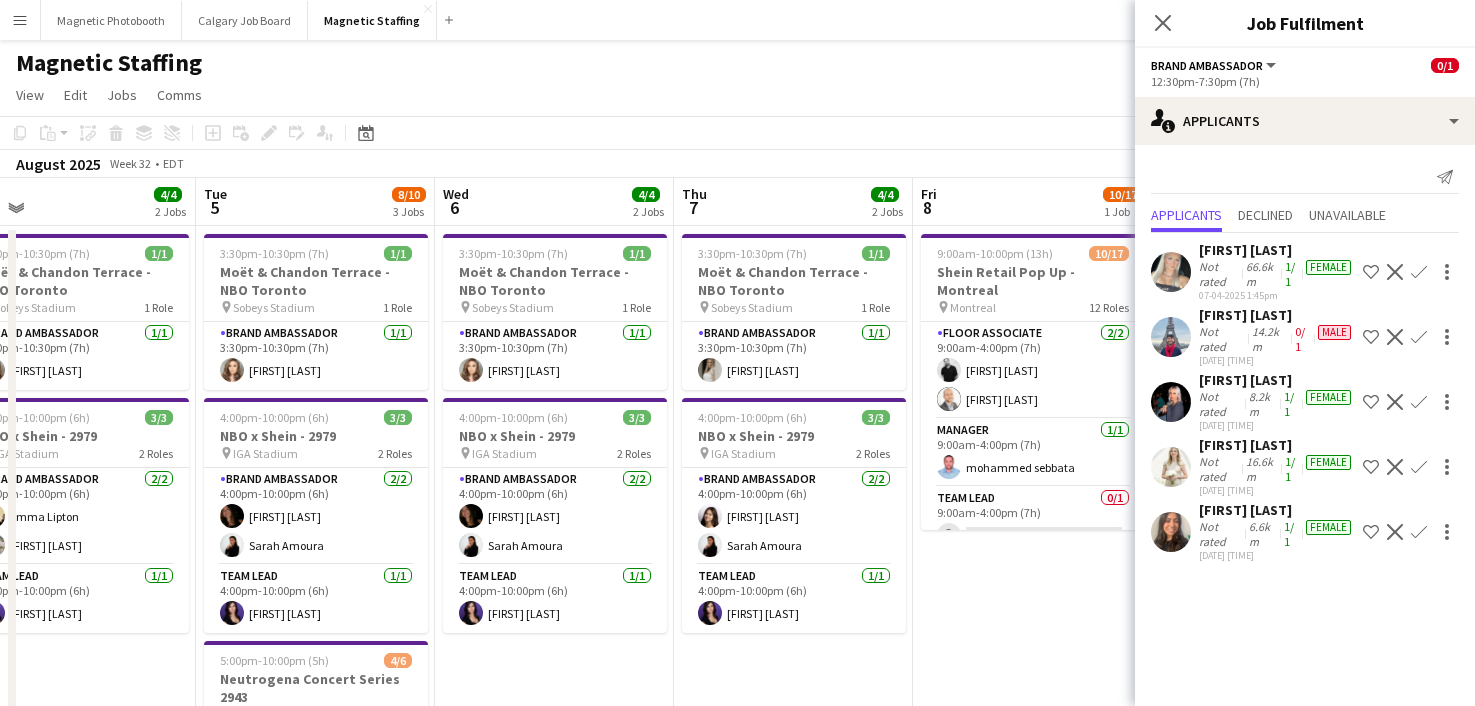 drag, startPoint x: 878, startPoint y: 569, endPoint x: 412, endPoint y: 598, distance: 466.9015 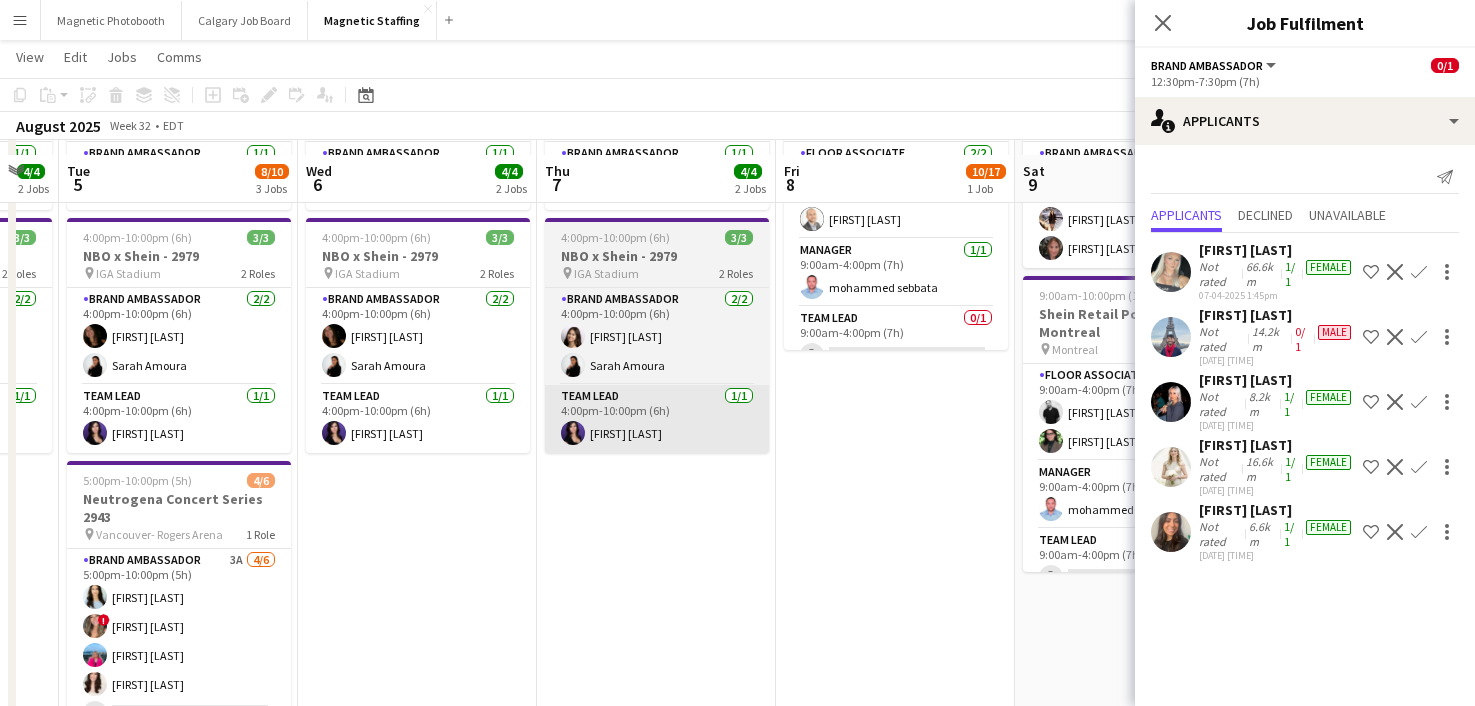 scroll, scrollTop: 223, scrollLeft: 0, axis: vertical 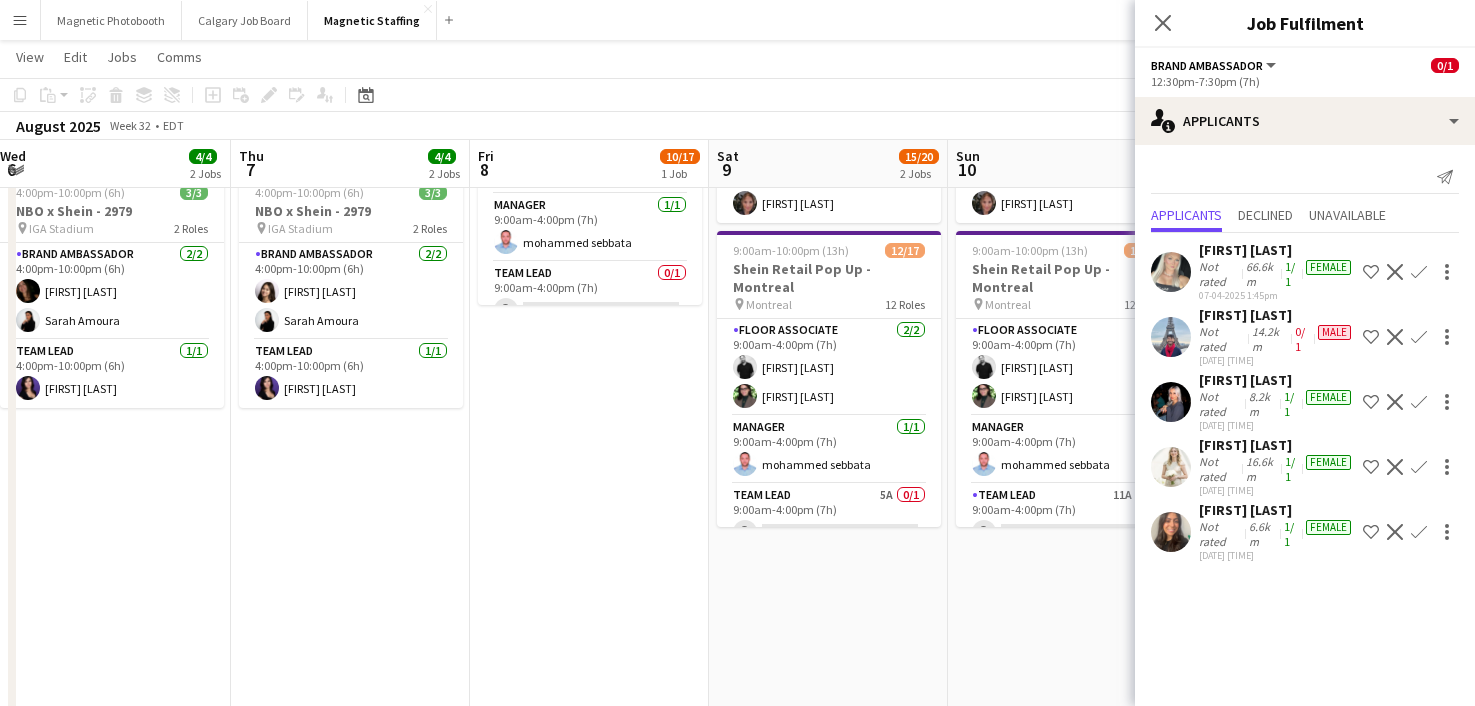 drag, startPoint x: 841, startPoint y: 514, endPoint x: 181, endPoint y: 525, distance: 660.0917 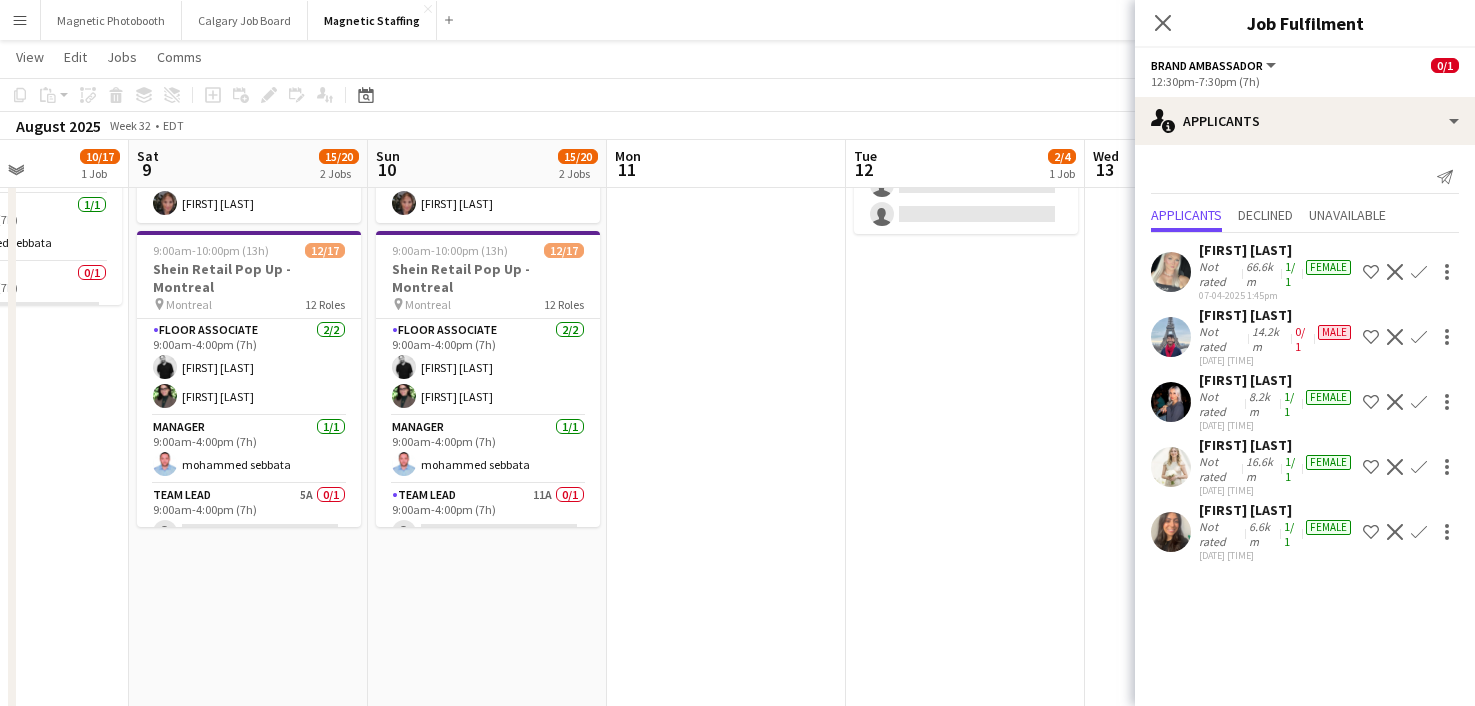 drag, startPoint x: 786, startPoint y: 524, endPoint x: 584, endPoint y: 522, distance: 202.0099 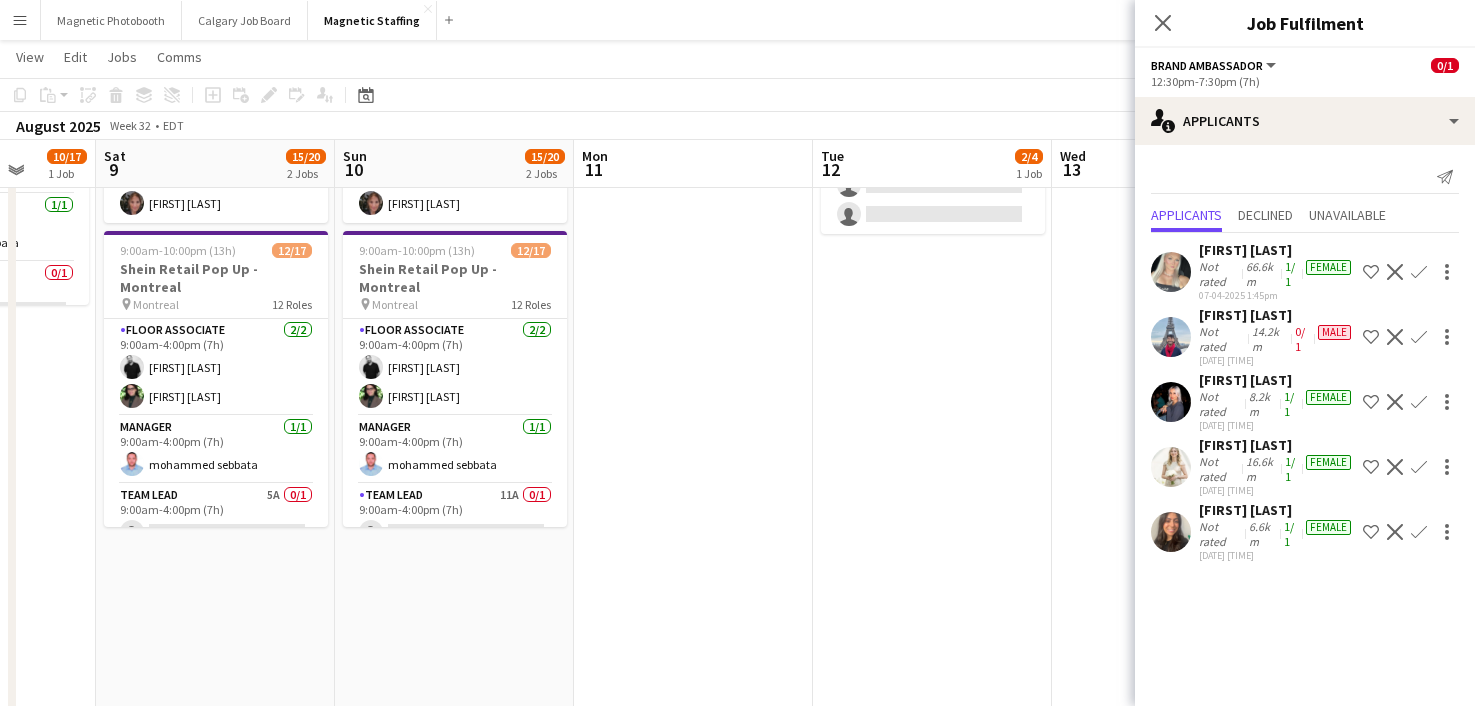 scroll, scrollTop: 0, scrollLeft: 0, axis: both 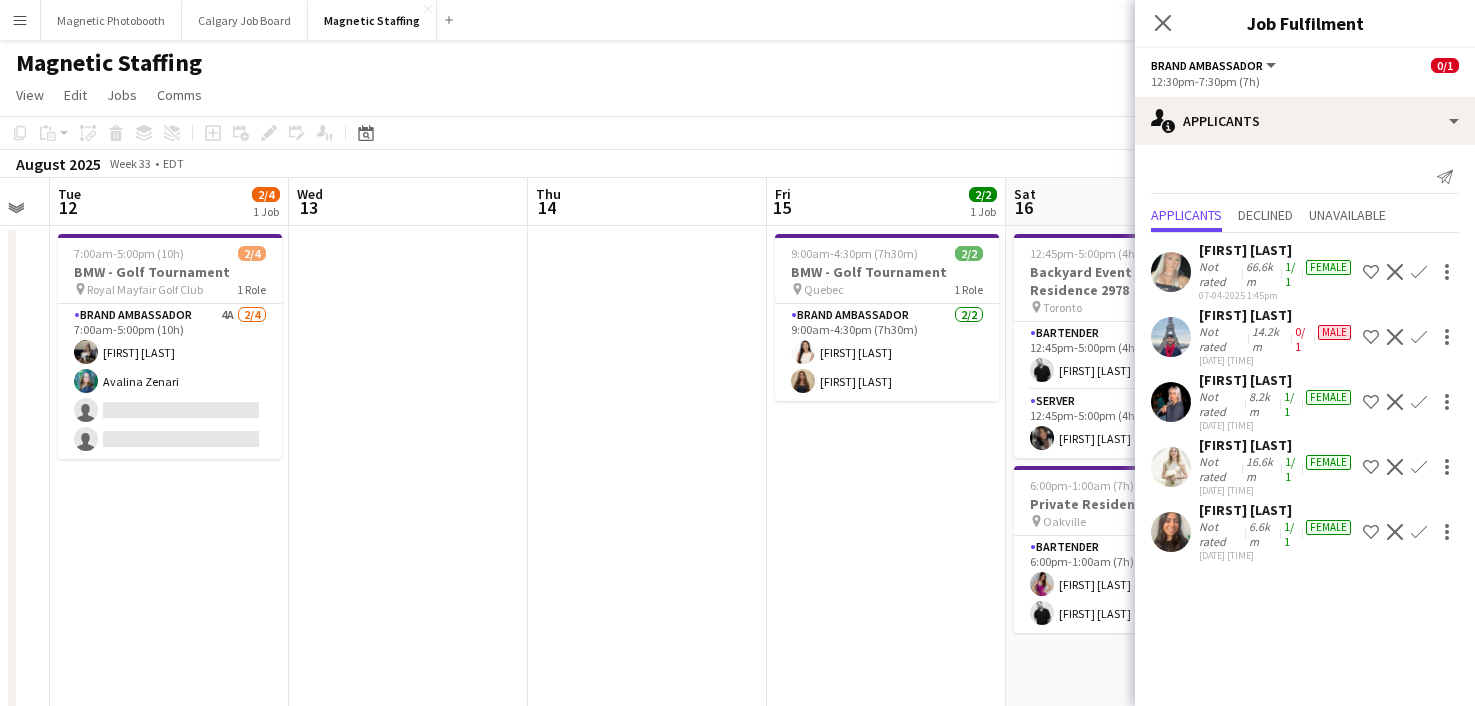 drag, startPoint x: 980, startPoint y: 522, endPoint x: 220, endPoint y: 554, distance: 760.6734 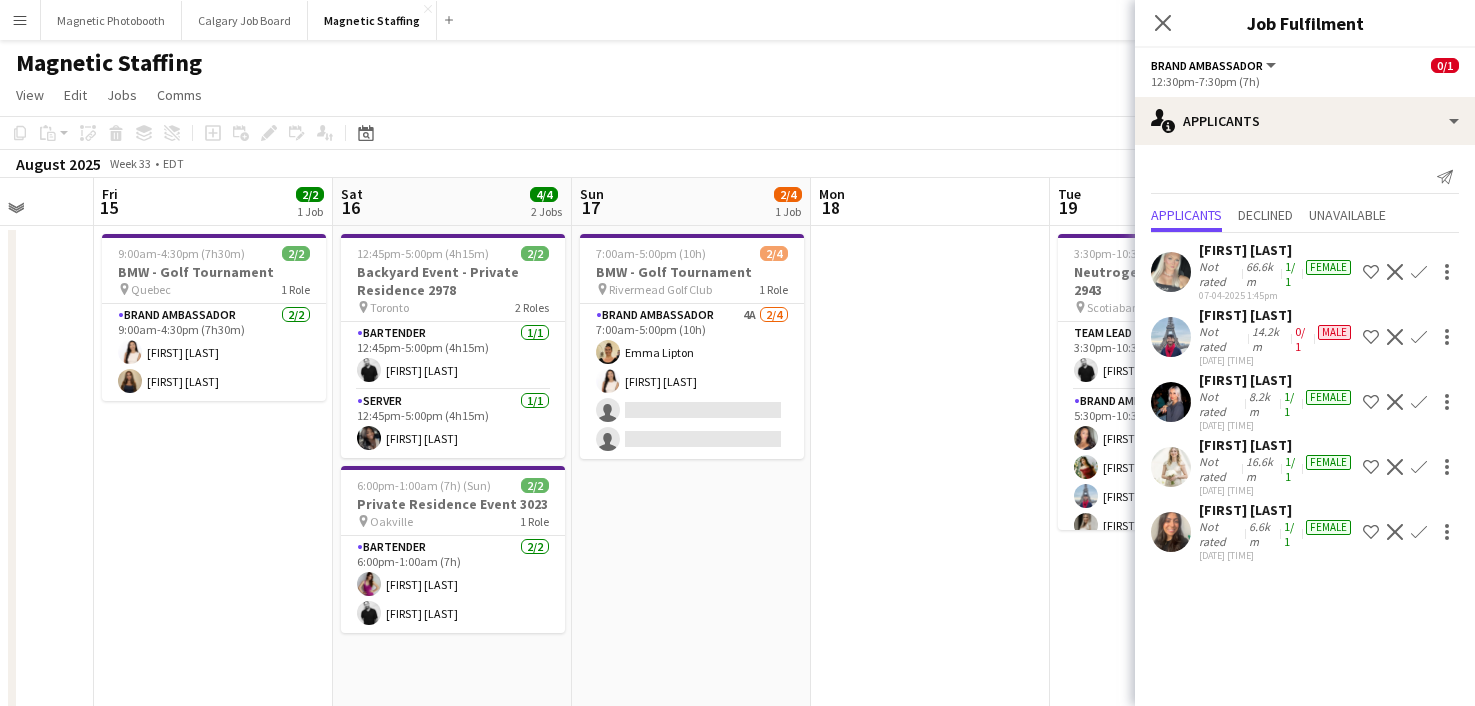 drag, startPoint x: 782, startPoint y: 502, endPoint x: 170, endPoint y: 525, distance: 612.432 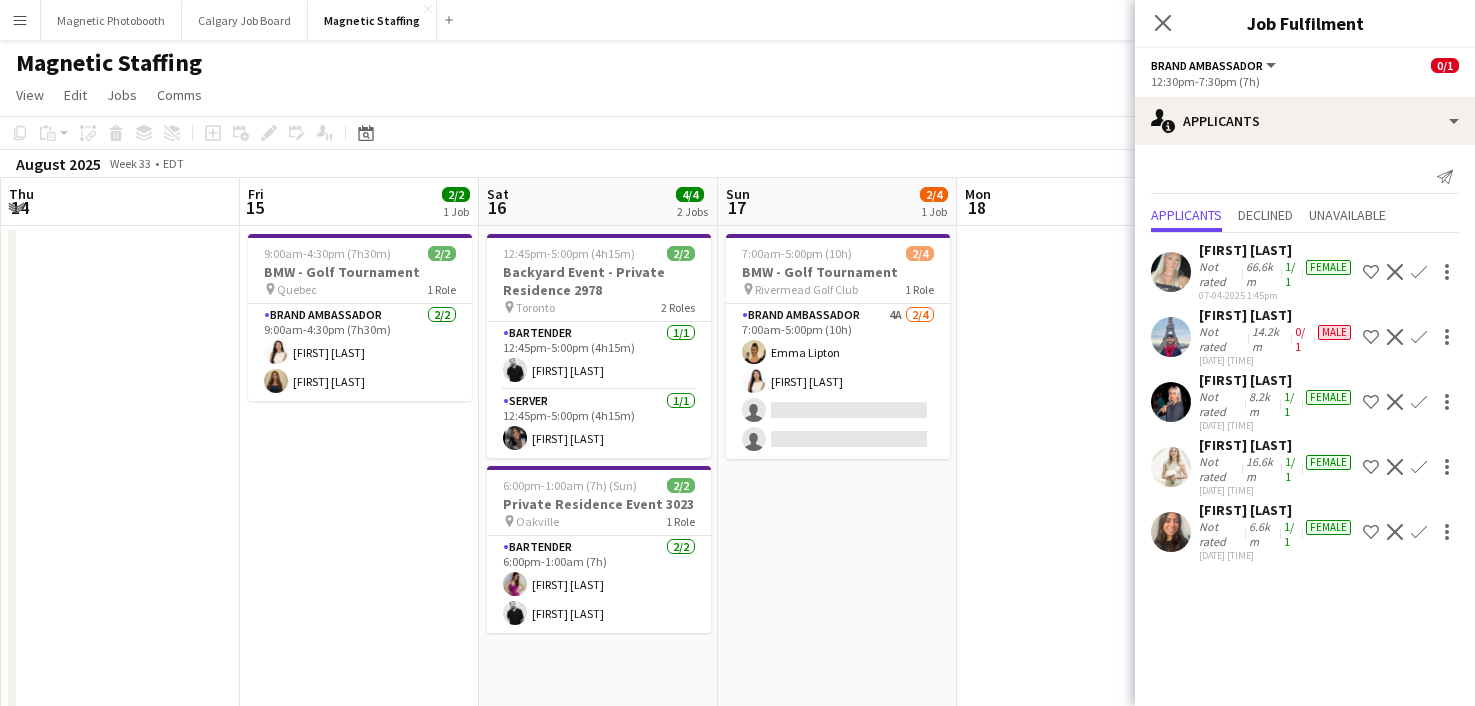 drag, startPoint x: 894, startPoint y: 440, endPoint x: 1190, endPoint y: 479, distance: 298.5582 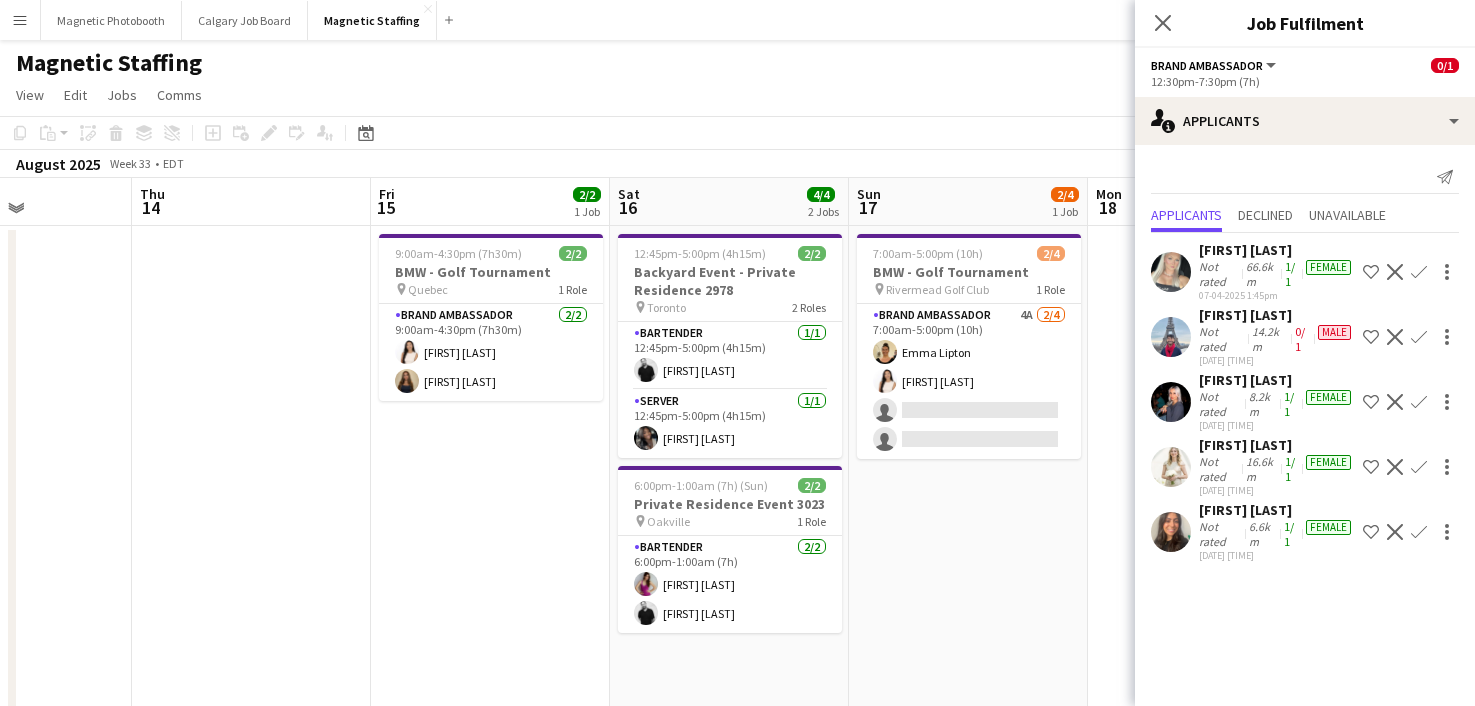 drag, startPoint x: 734, startPoint y: 489, endPoint x: 1254, endPoint y: 484, distance: 520.02405 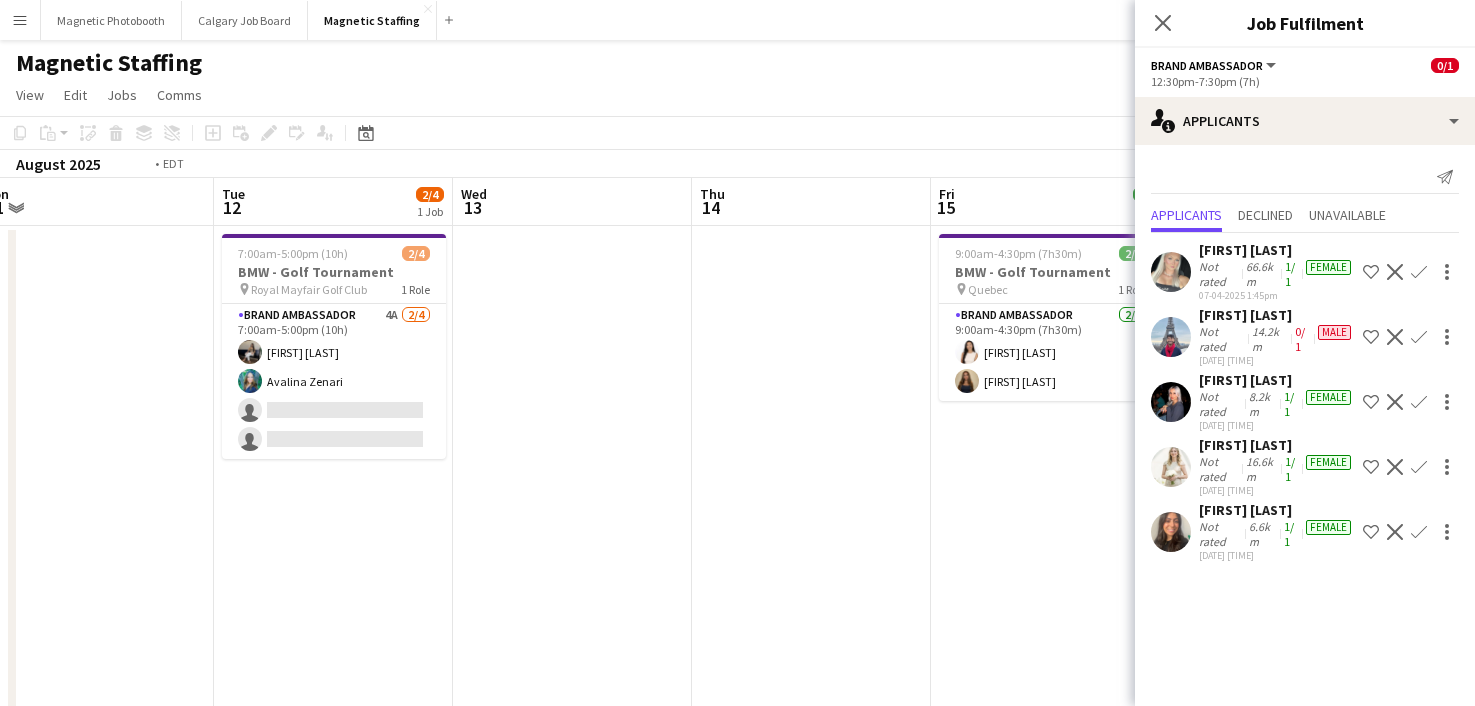 drag, startPoint x: 604, startPoint y: 504, endPoint x: 1120, endPoint y: 484, distance: 516.38745 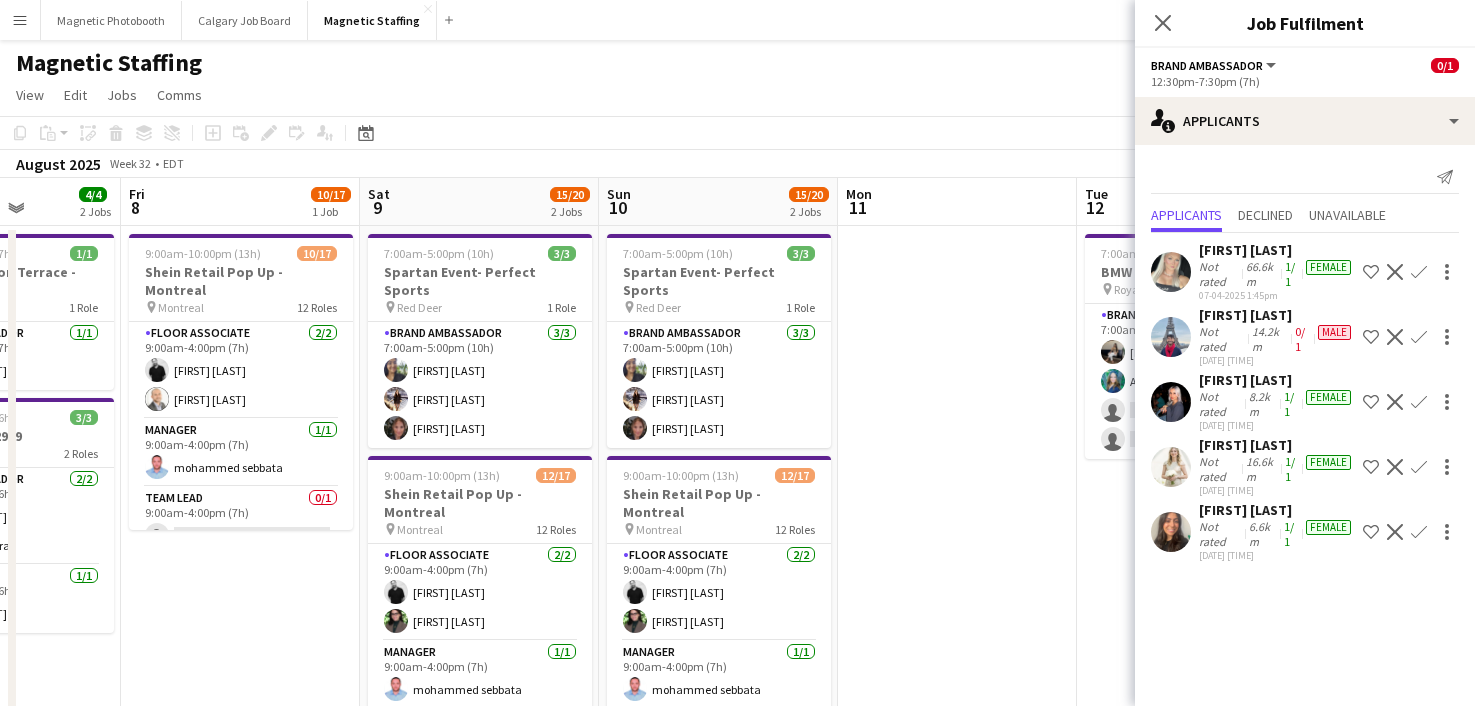 scroll, scrollTop: 0, scrollLeft: 531, axis: horizontal 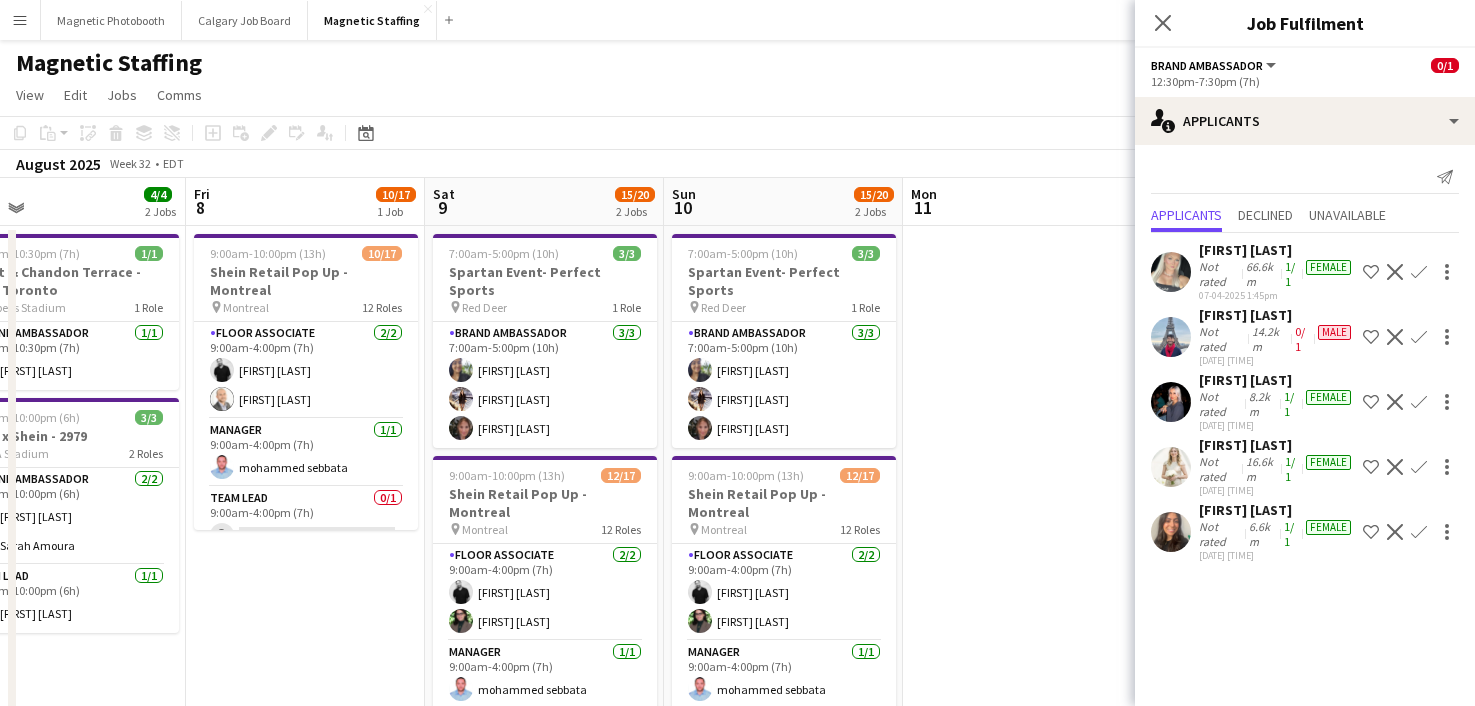 drag, startPoint x: 772, startPoint y: 506, endPoint x: 1039, endPoint y: 499, distance: 267.09174 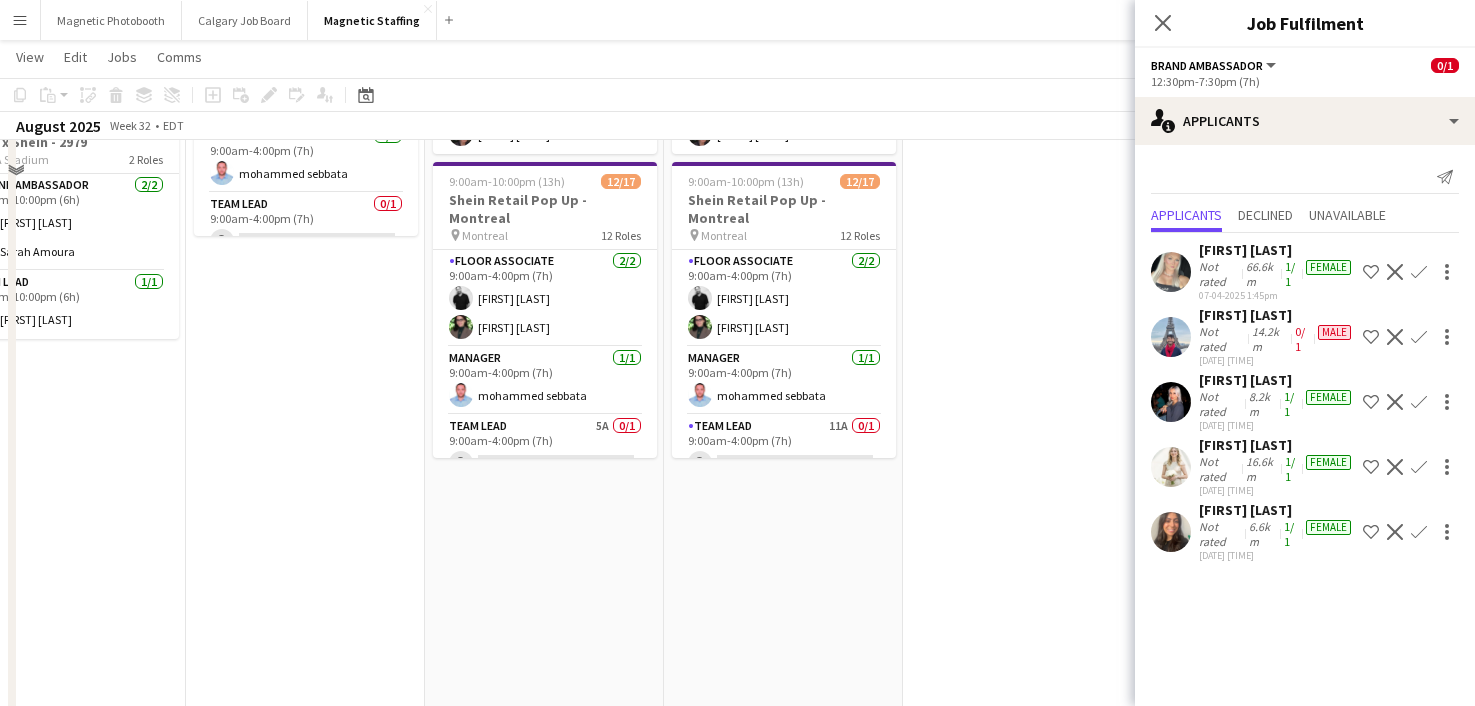 scroll, scrollTop: 299, scrollLeft: 0, axis: vertical 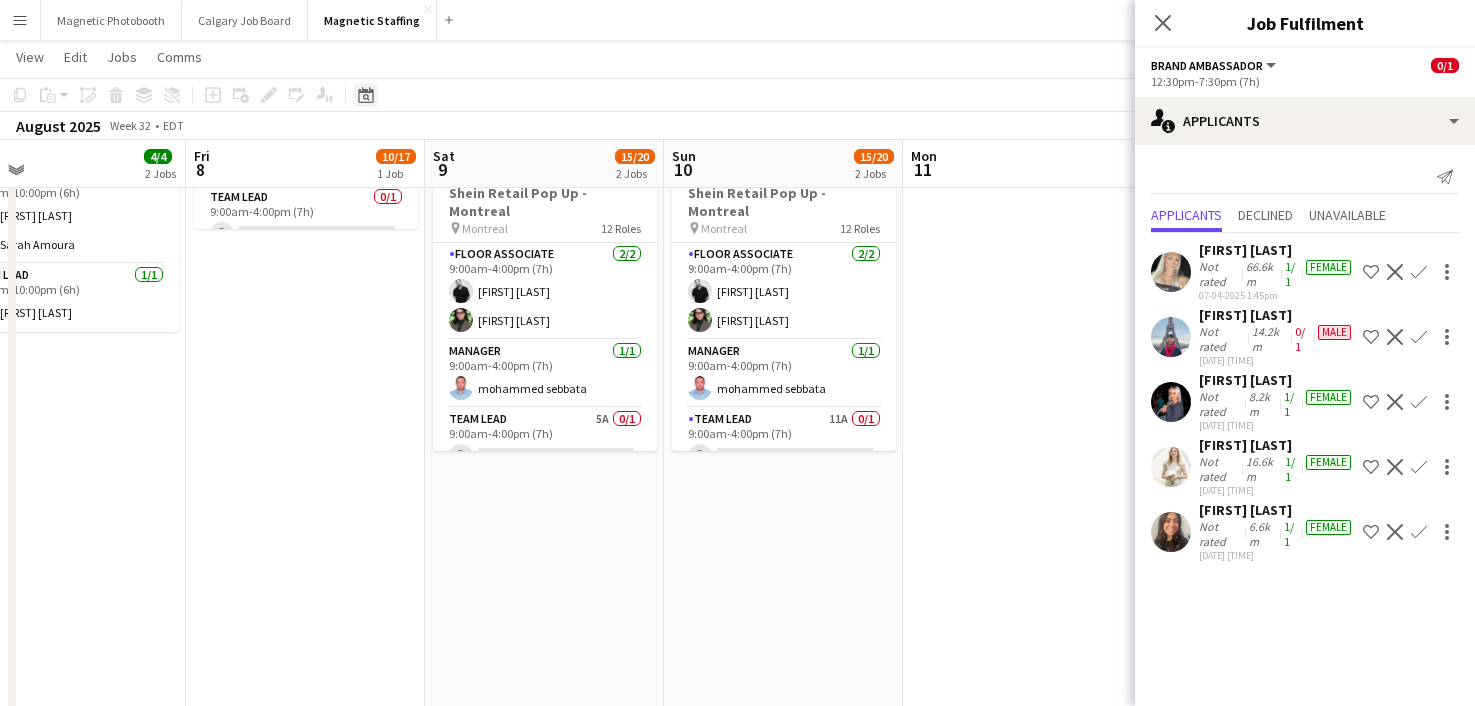 click on "Date picker" at bounding box center [366, 95] 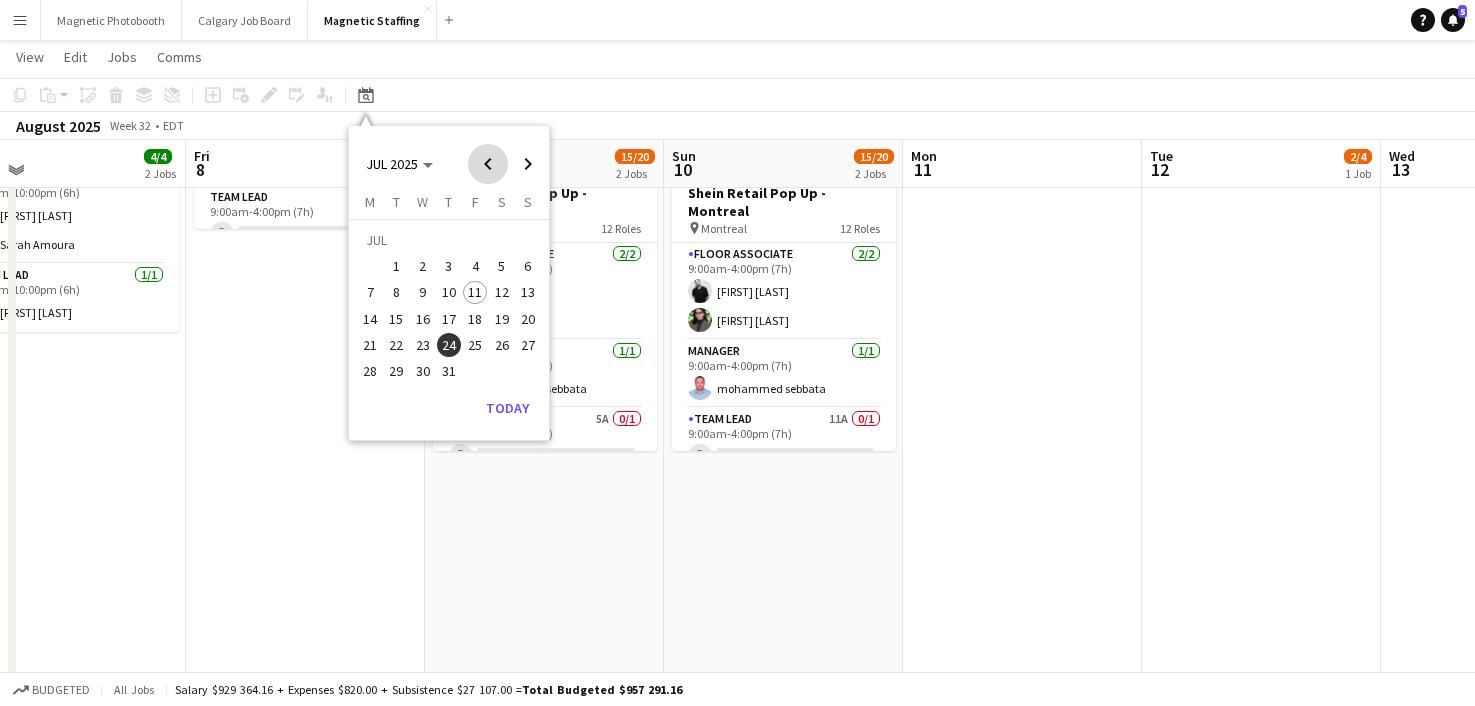 click at bounding box center (488, 164) 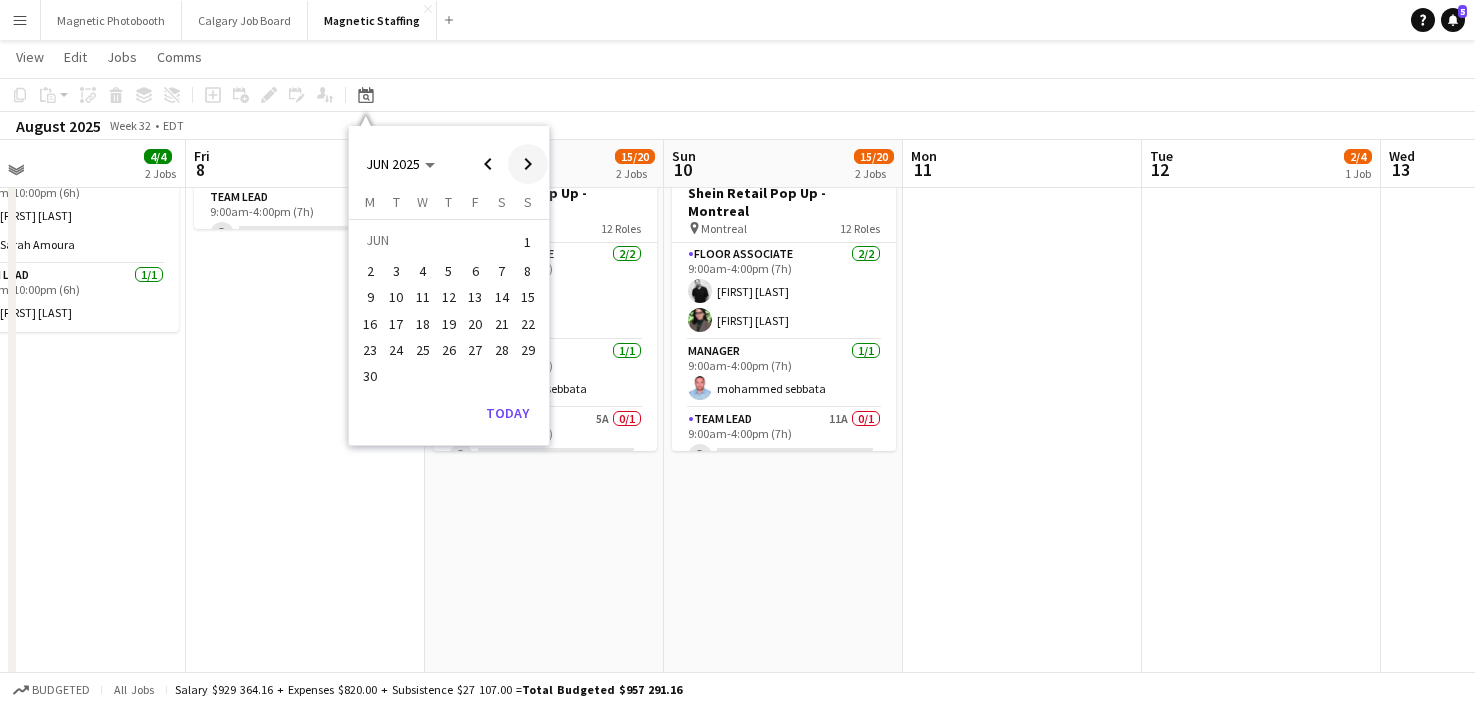 click at bounding box center [528, 164] 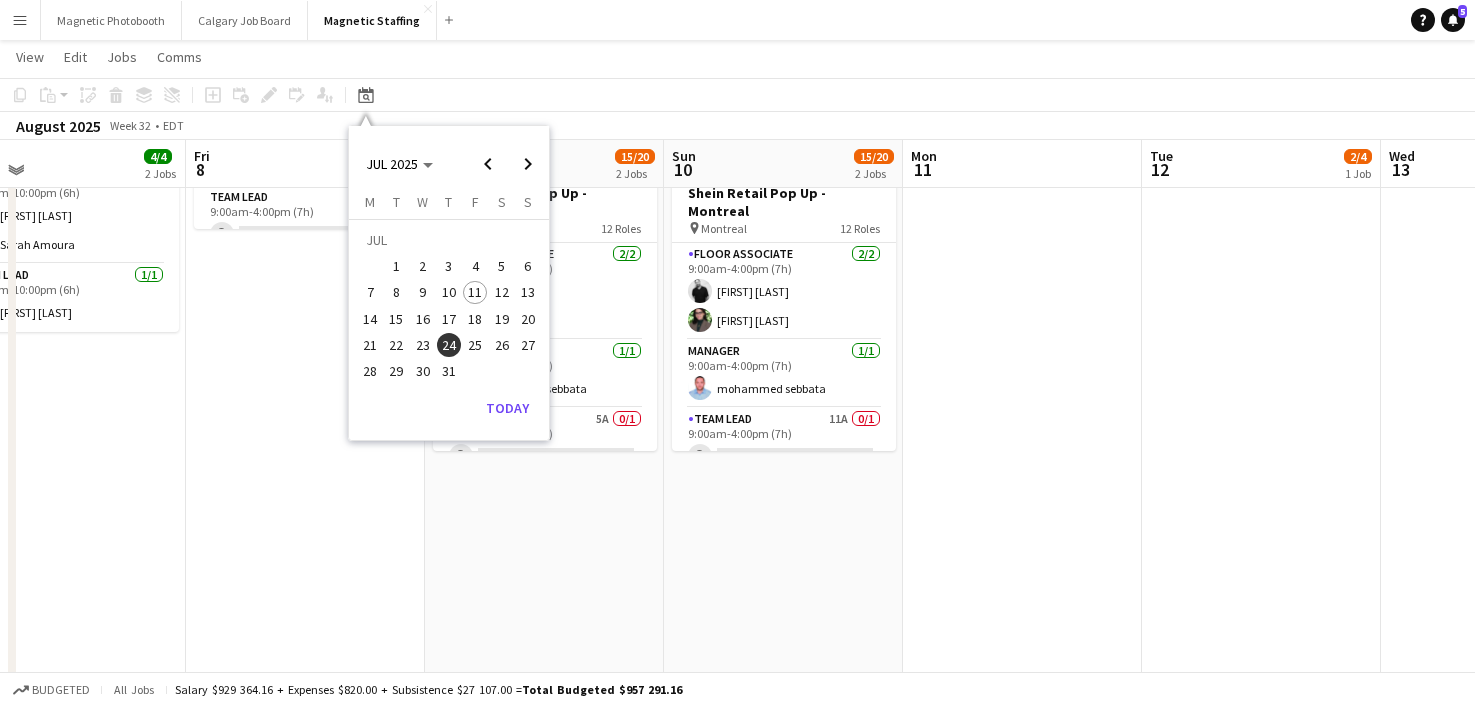 click on "24" at bounding box center [449, 345] 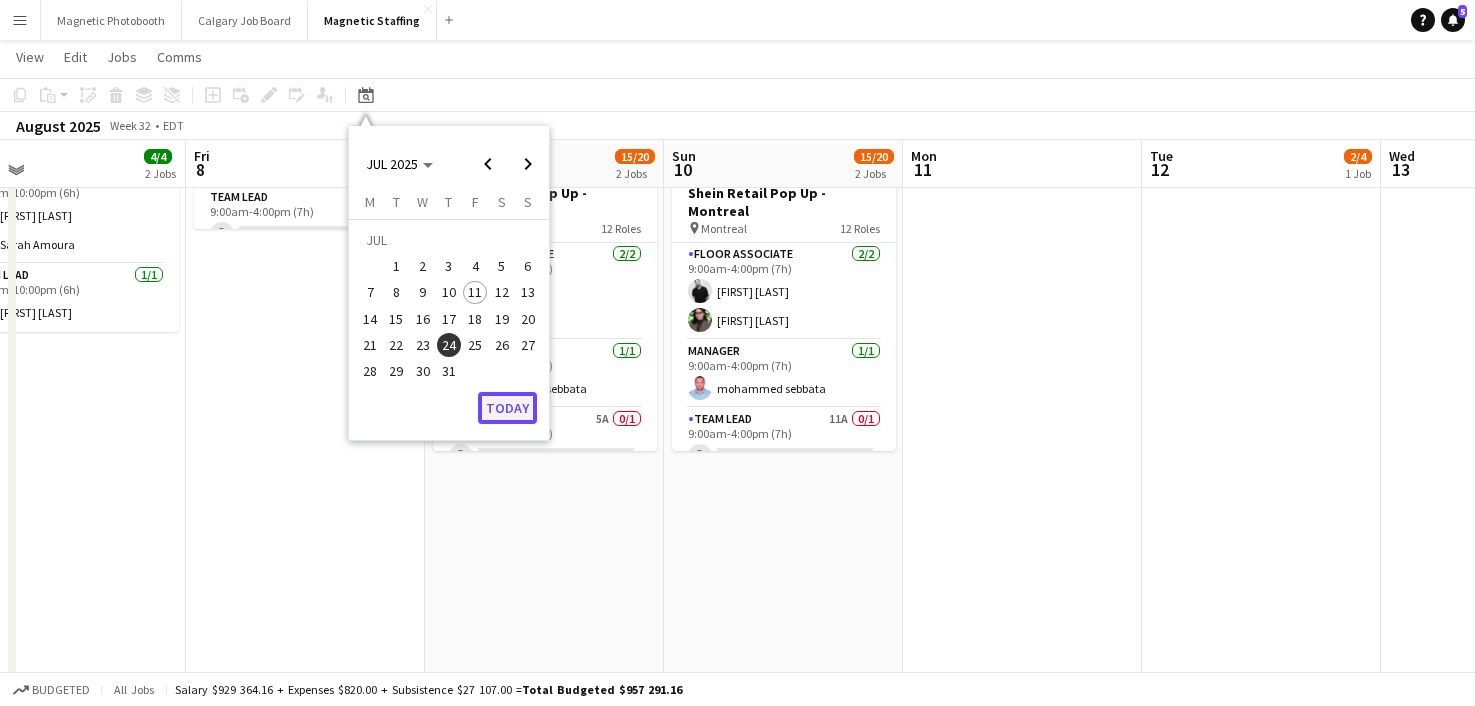 click on "Today" at bounding box center [507, 408] 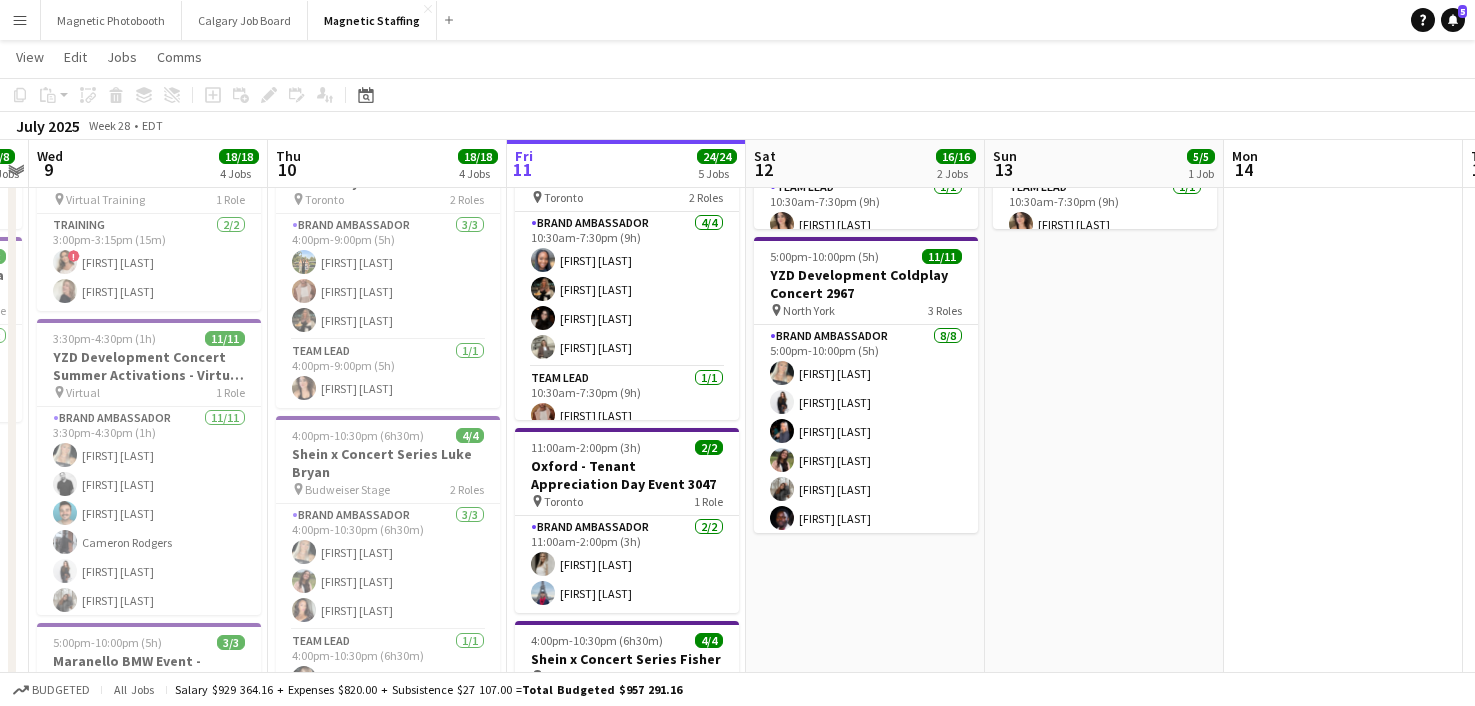 scroll, scrollTop: 0, scrollLeft: 605, axis: horizontal 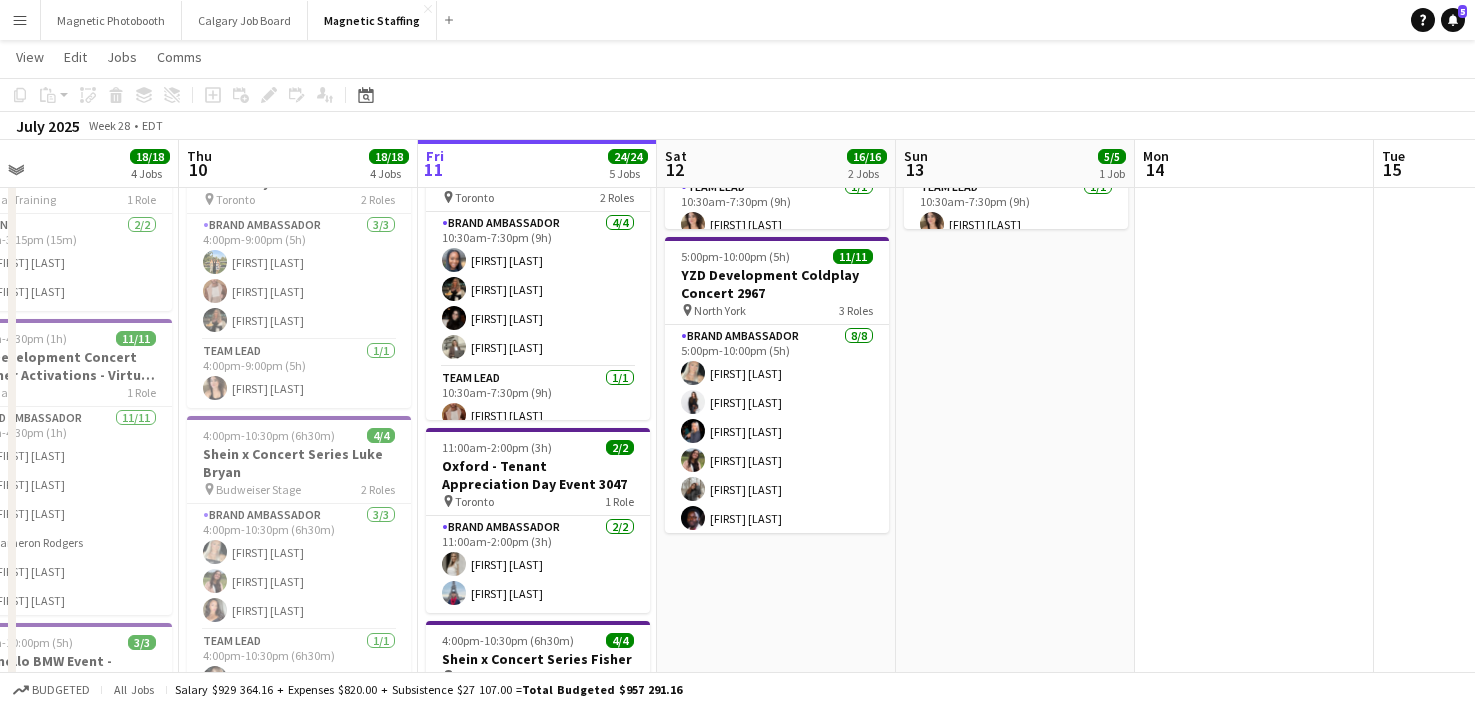 drag, startPoint x: 862, startPoint y: 485, endPoint x: 458, endPoint y: 485, distance: 404 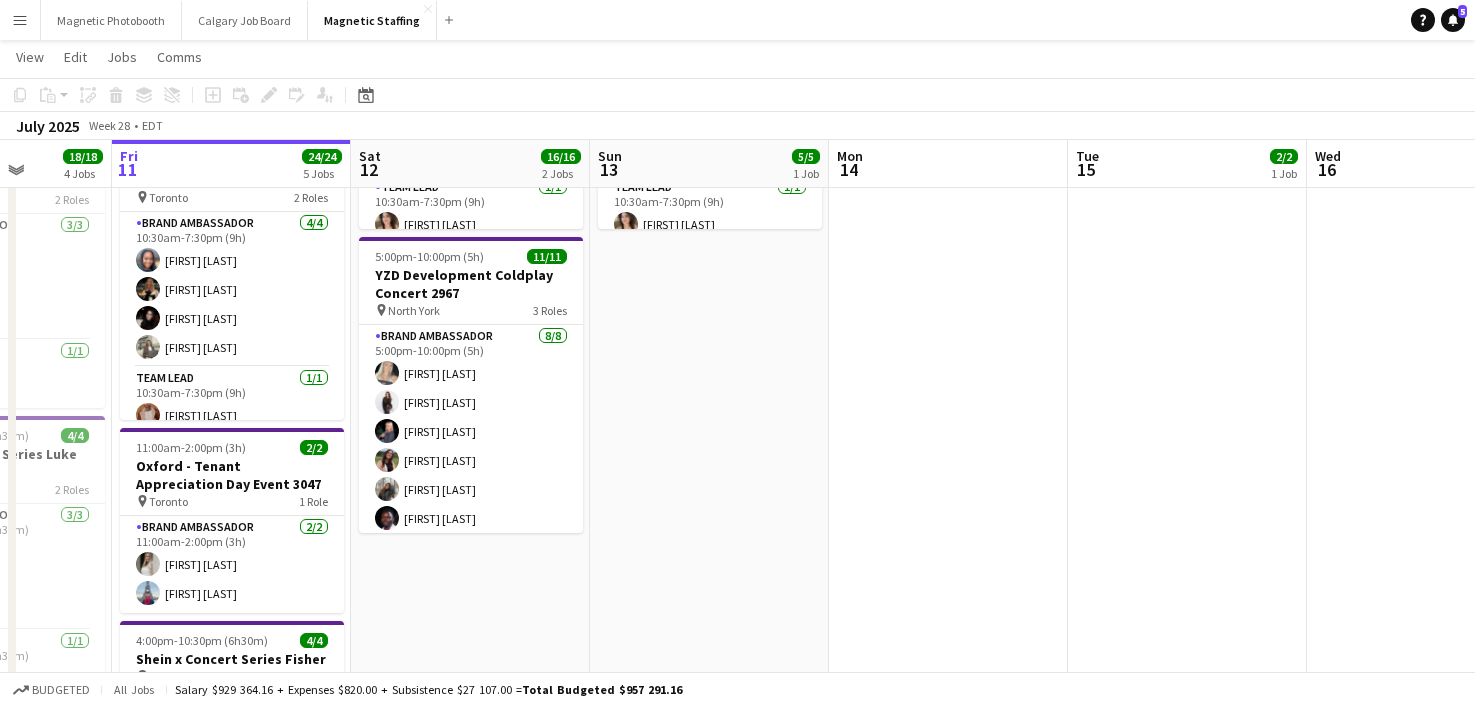 scroll, scrollTop: 228, scrollLeft: 0, axis: vertical 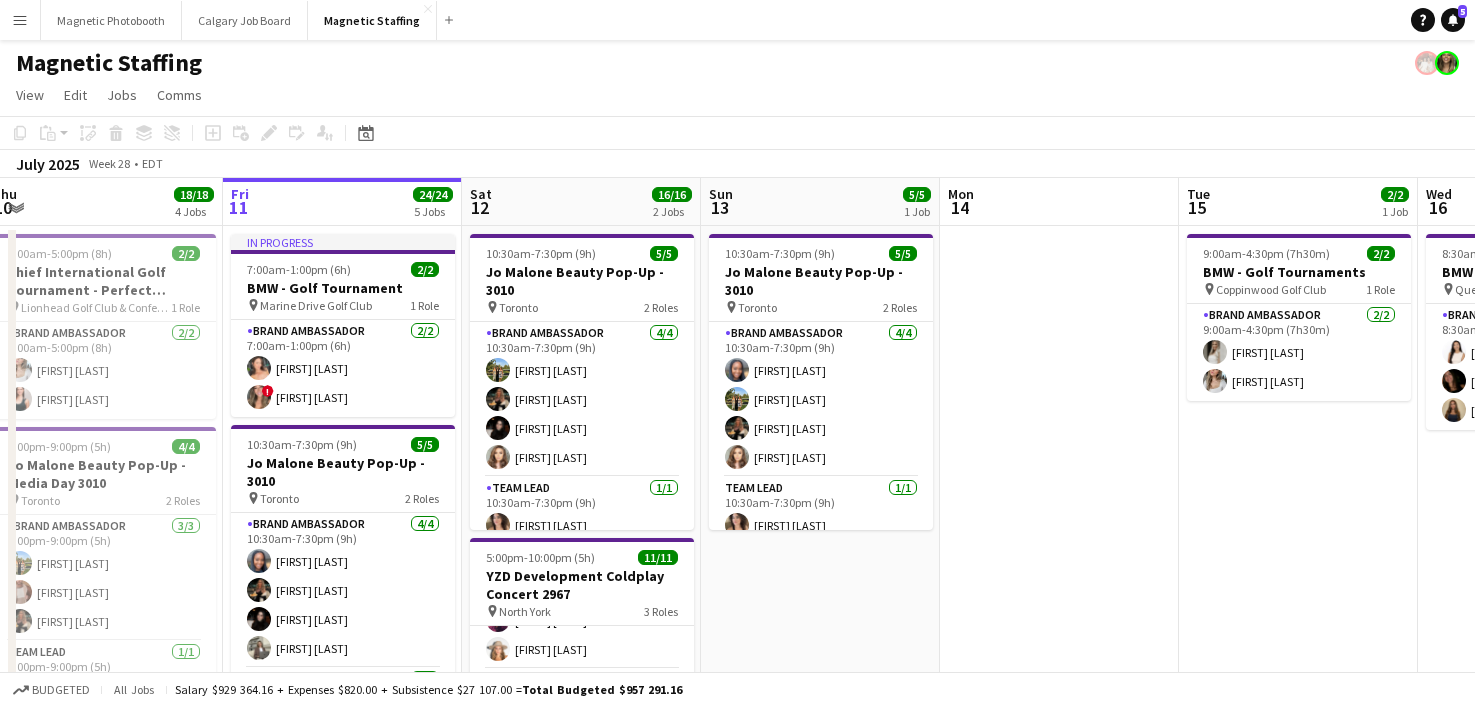 drag, startPoint x: 766, startPoint y: 502, endPoint x: -4, endPoint y: 641, distance: 782.4455 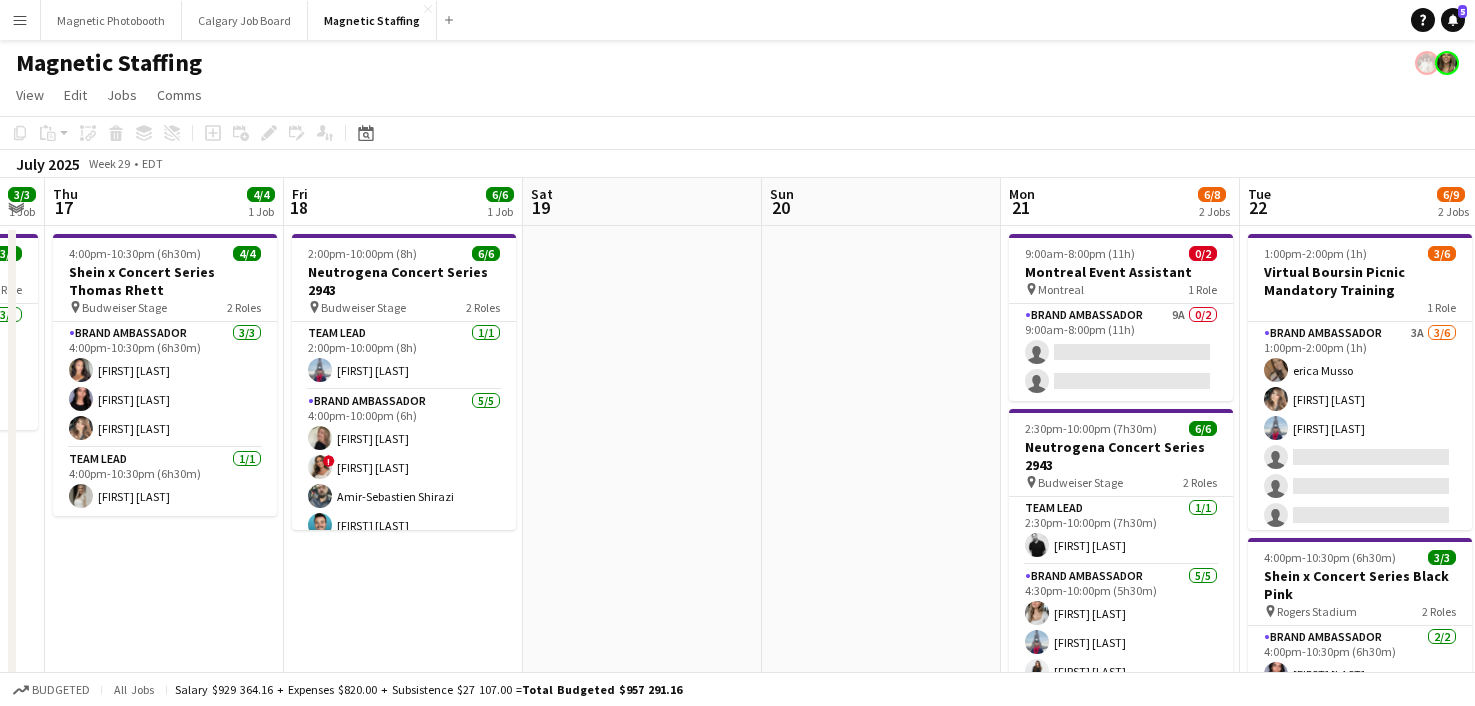 drag, startPoint x: 550, startPoint y: 596, endPoint x: -4, endPoint y: 629, distance: 554.982 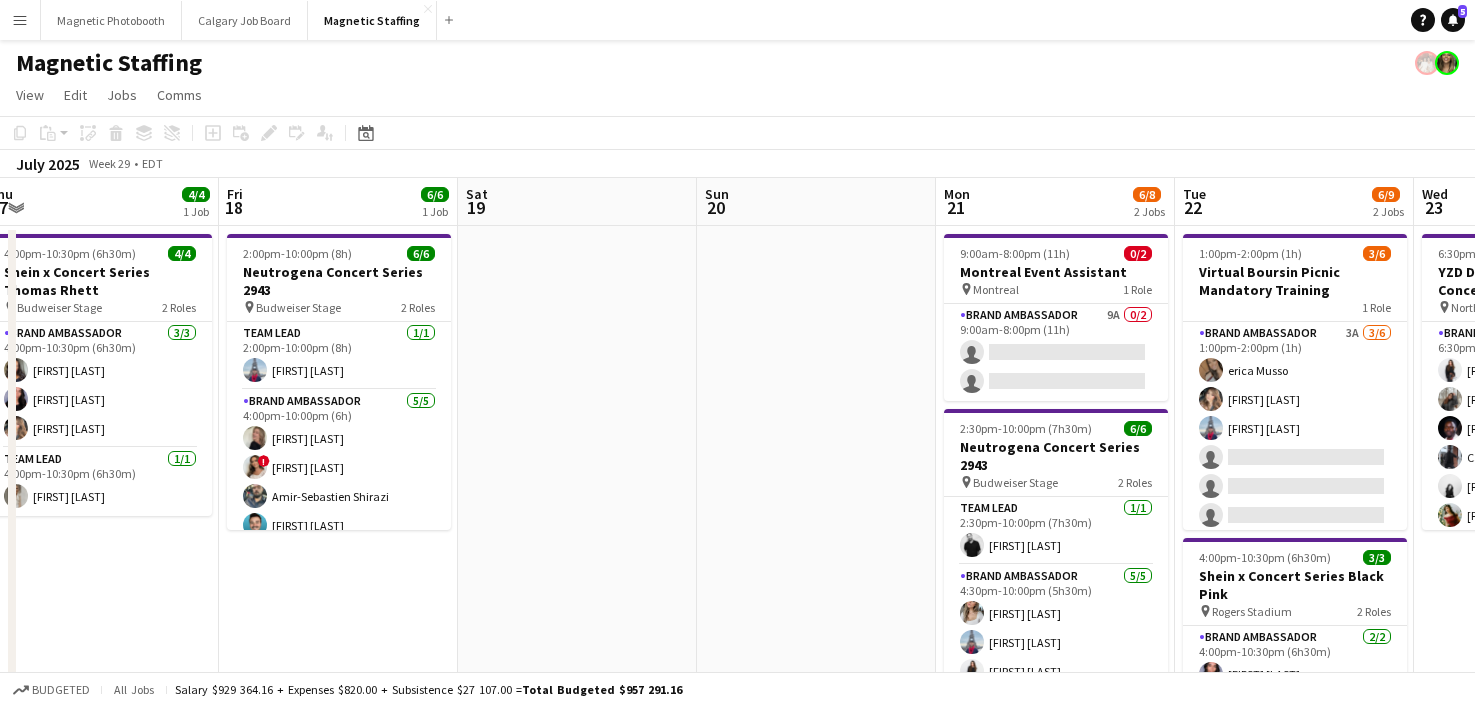 drag, startPoint x: 808, startPoint y: 533, endPoint x: 264, endPoint y: 544, distance: 544.1112 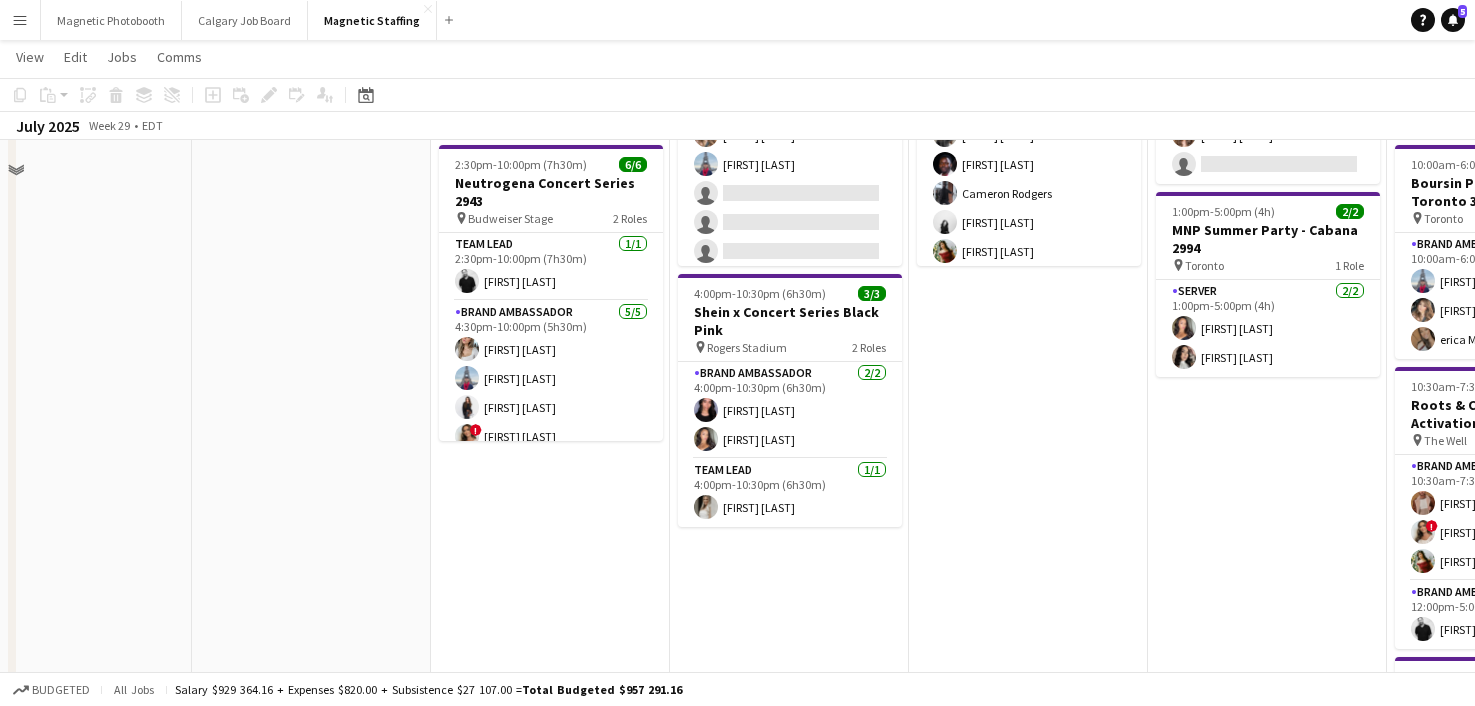 scroll, scrollTop: 292, scrollLeft: 0, axis: vertical 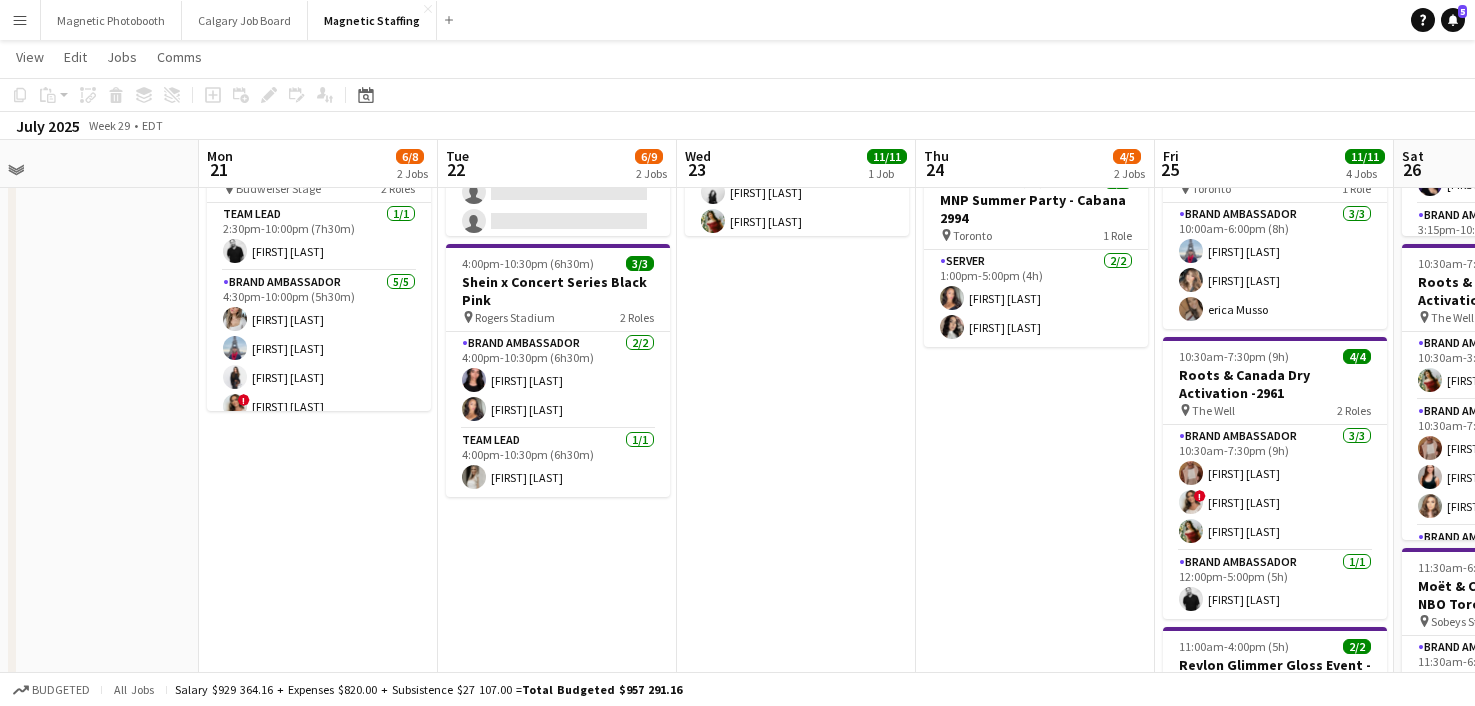 drag, startPoint x: 268, startPoint y: 551, endPoint x: -1, endPoint y: 558, distance: 269.09106 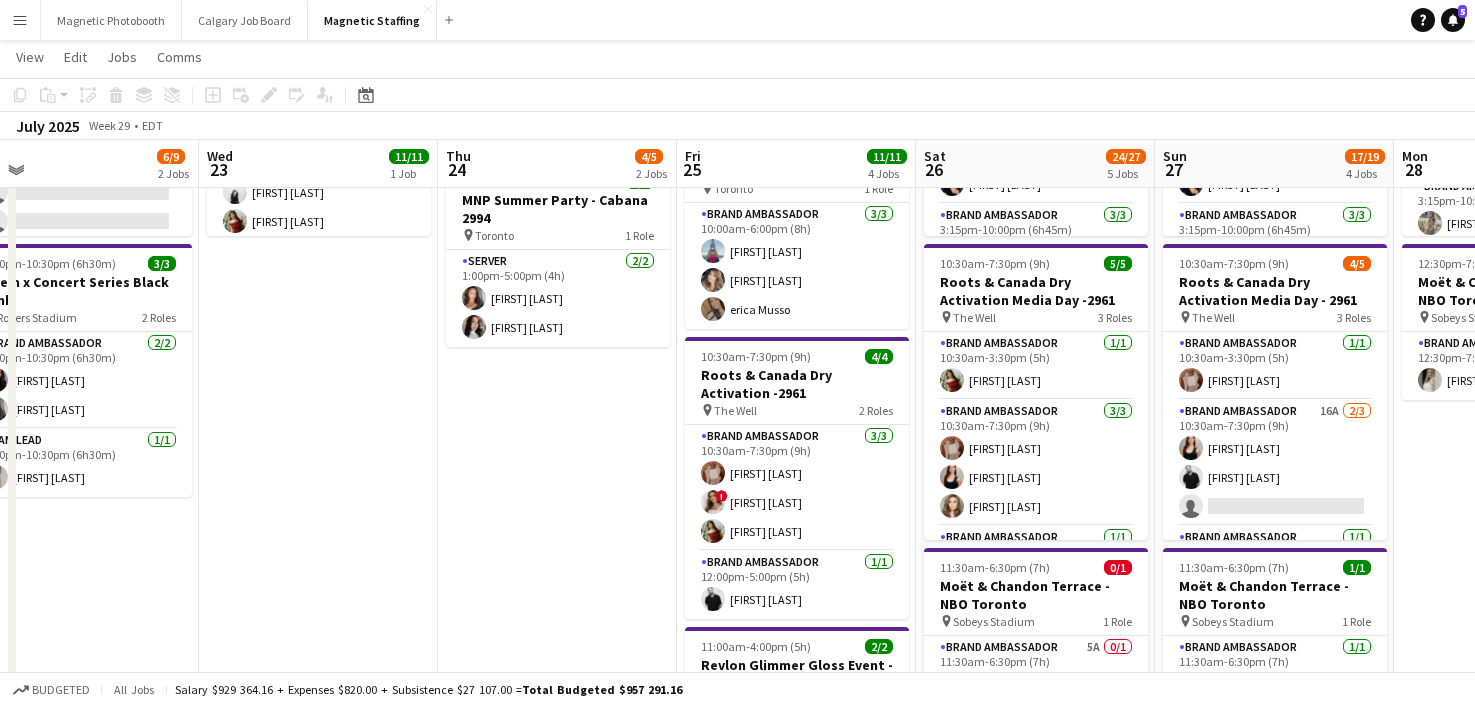 scroll, scrollTop: 0, scrollLeft: 518, axis: horizontal 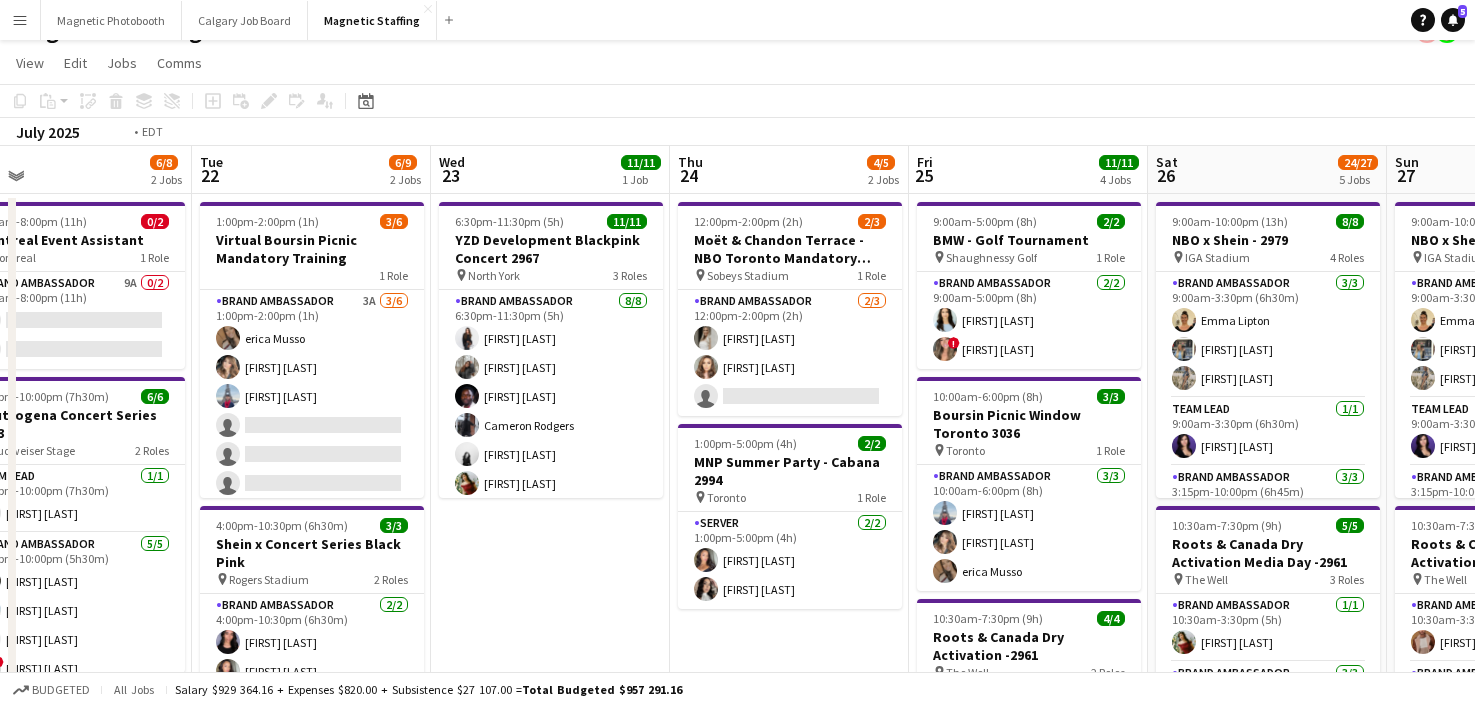 drag, startPoint x: 492, startPoint y: 454, endPoint x: 23, endPoint y: 476, distance: 469.51572 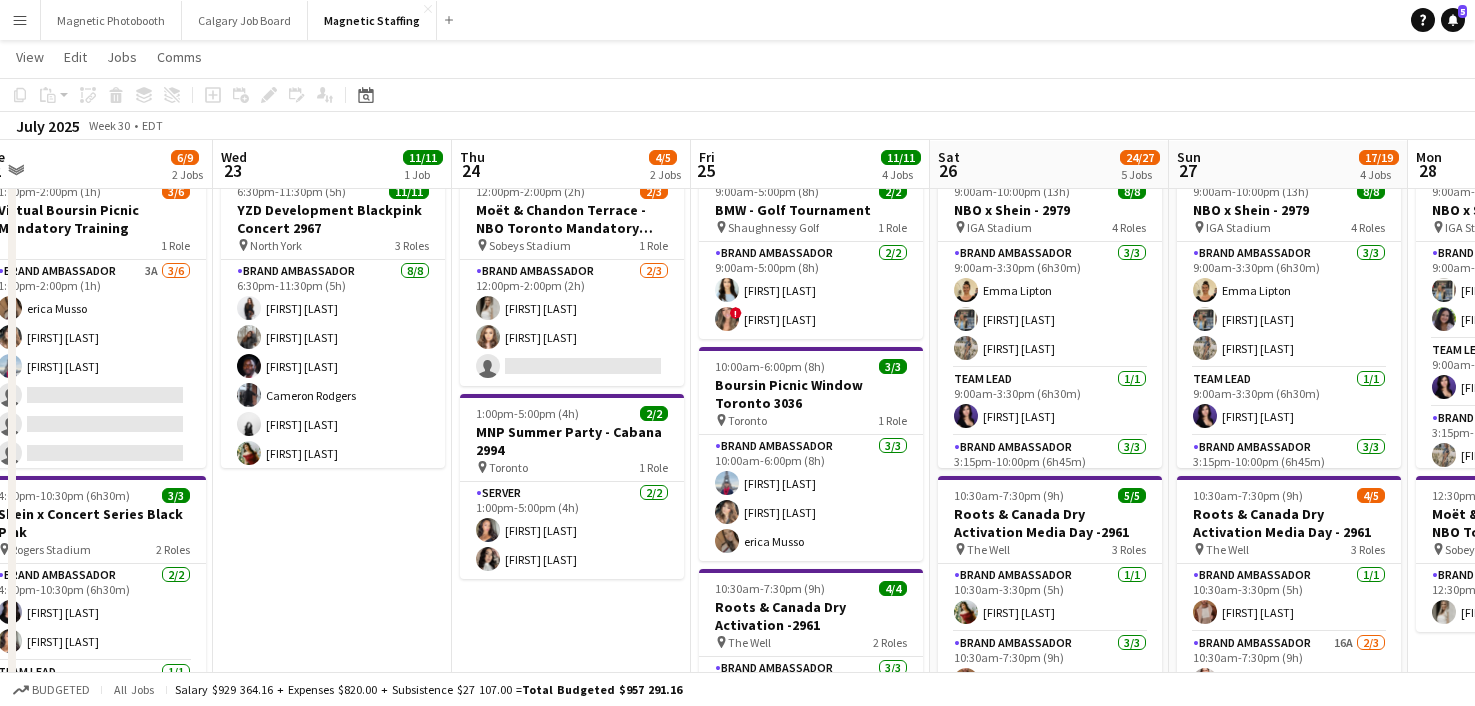scroll, scrollTop: 61, scrollLeft: 0, axis: vertical 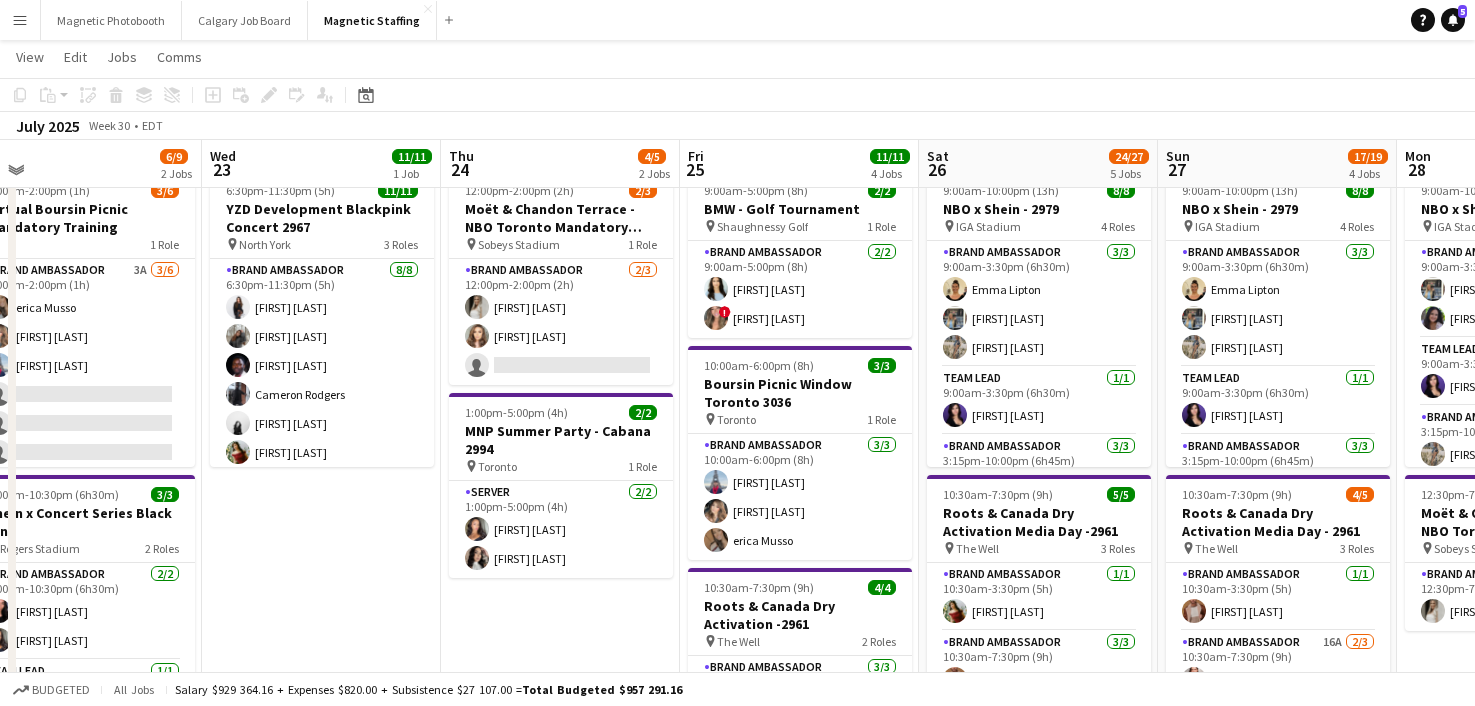 drag, startPoint x: 137, startPoint y: 522, endPoint x: 122, endPoint y: 522, distance: 15 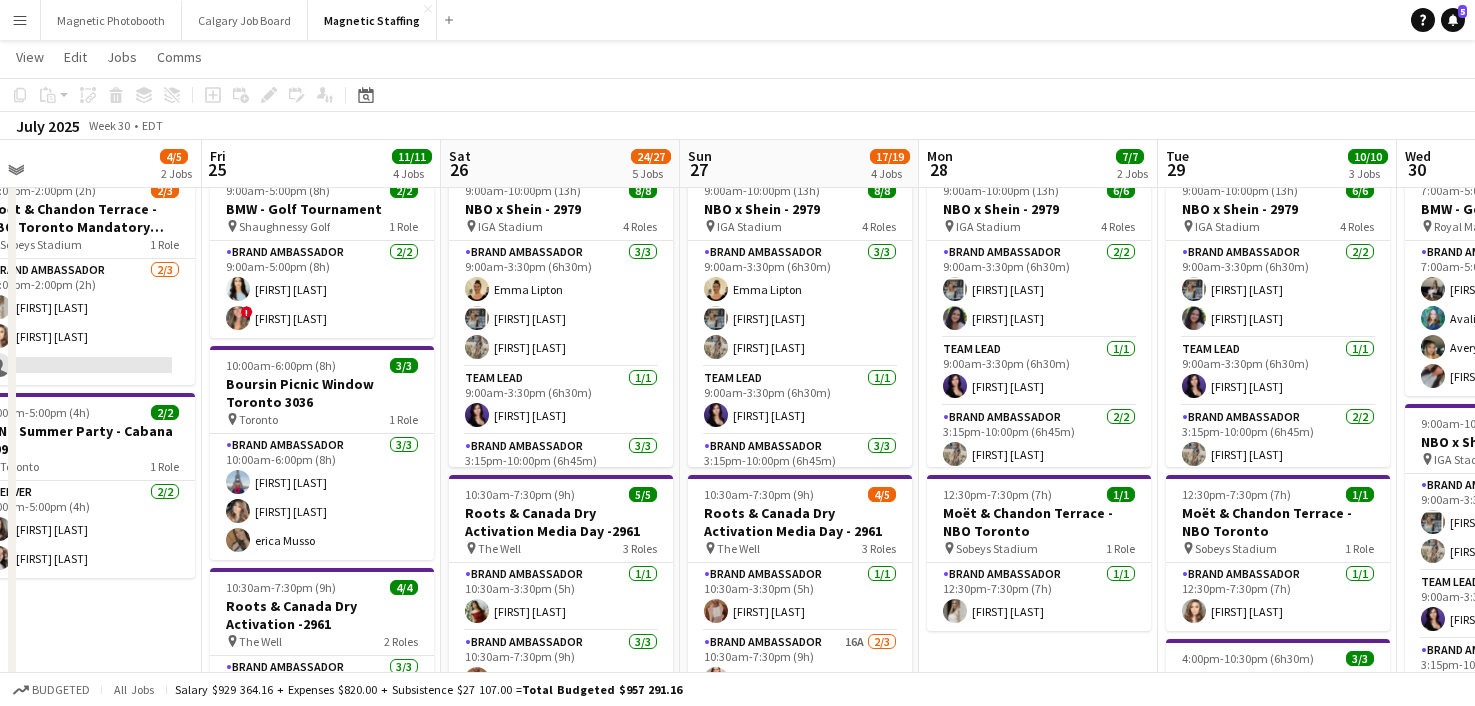scroll, scrollTop: 0, scrollLeft: 515, axis: horizontal 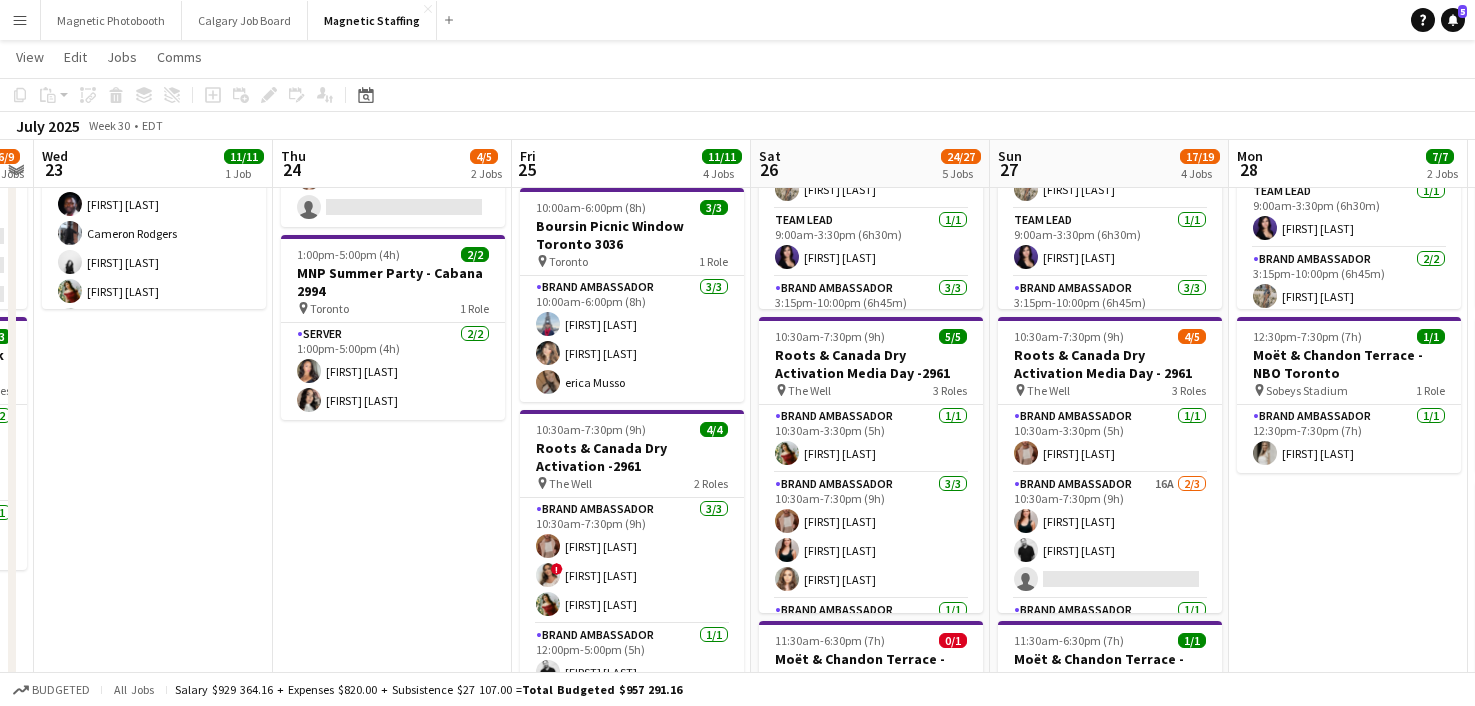 drag, startPoint x: 587, startPoint y: 583, endPoint x: 405, endPoint y: 583, distance: 182 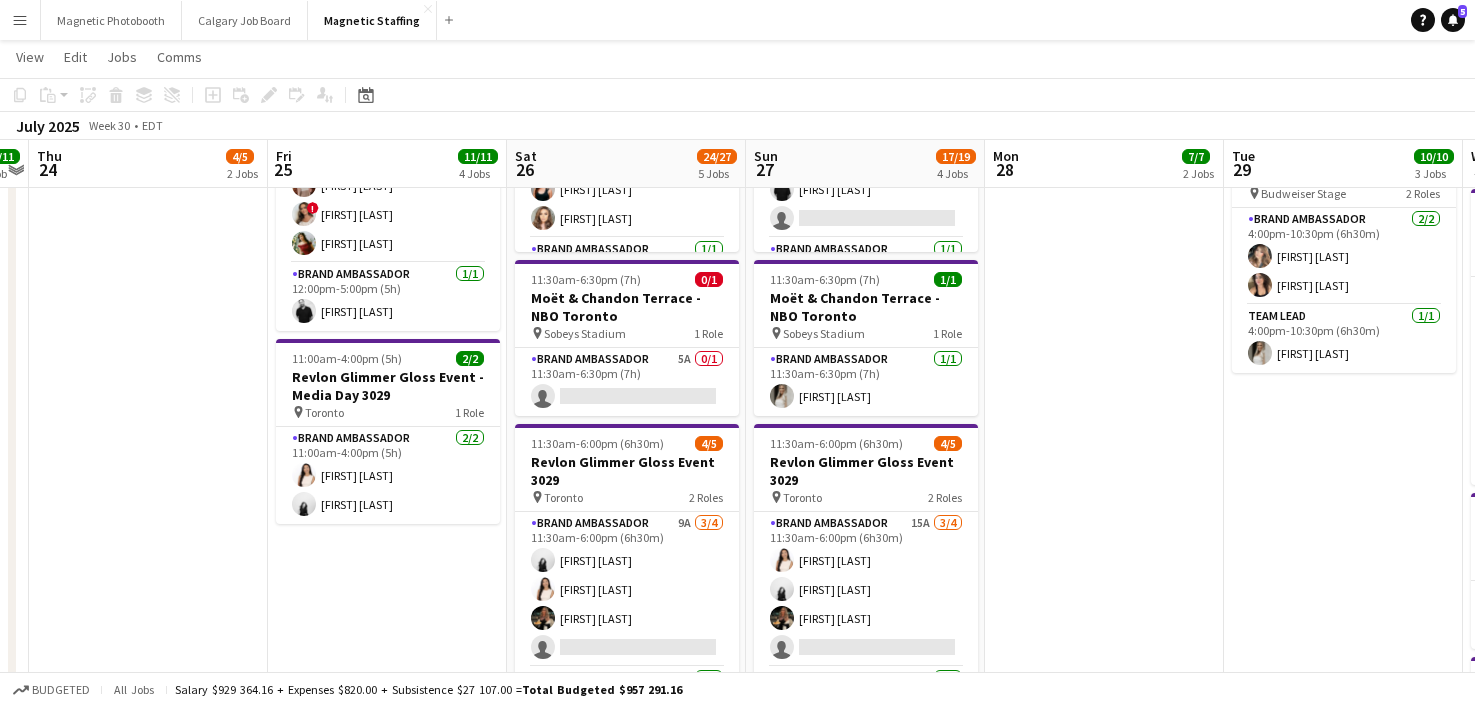 drag, startPoint x: 670, startPoint y: 564, endPoint x: 452, endPoint y: 563, distance: 218.00229 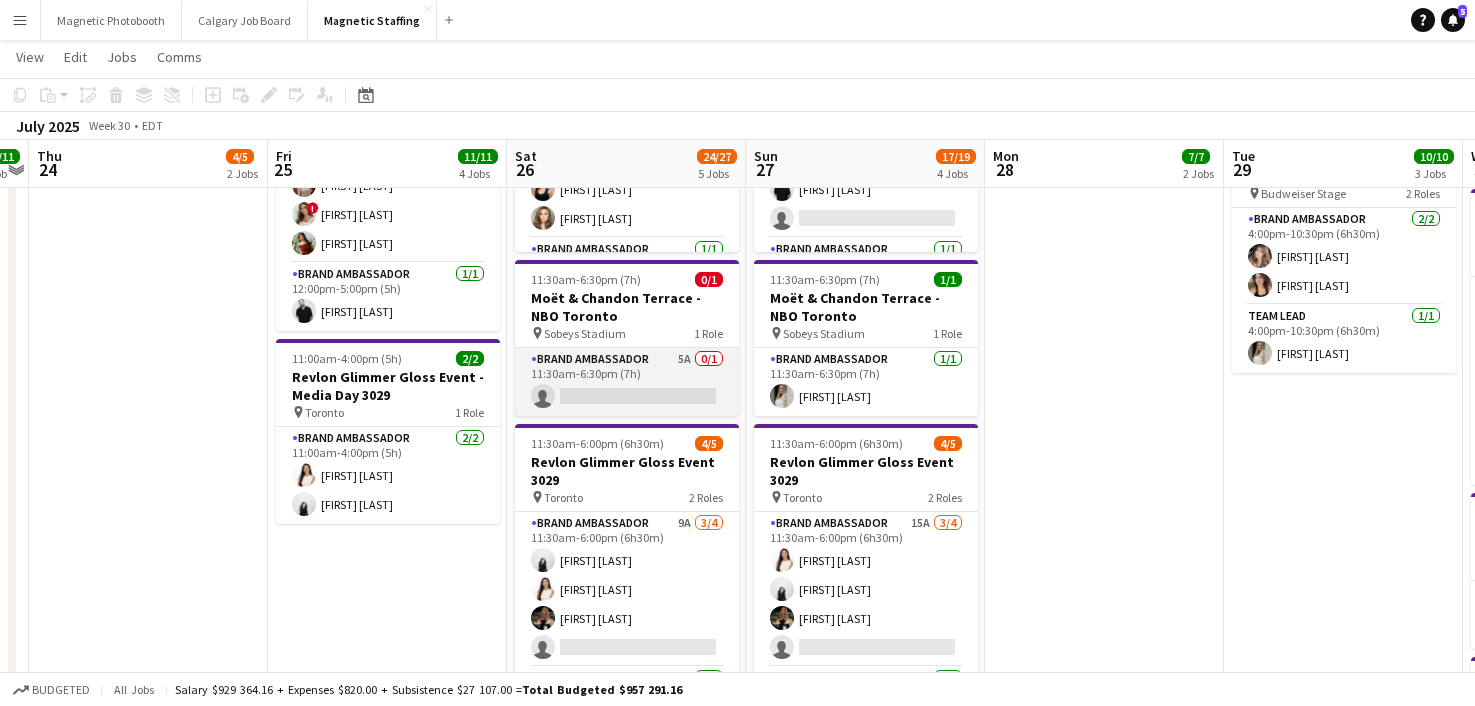 click on "Brand Ambassador   5A   0/1   11:30am-6:30pm (7h)
single-neutral-actions" at bounding box center [627, 382] 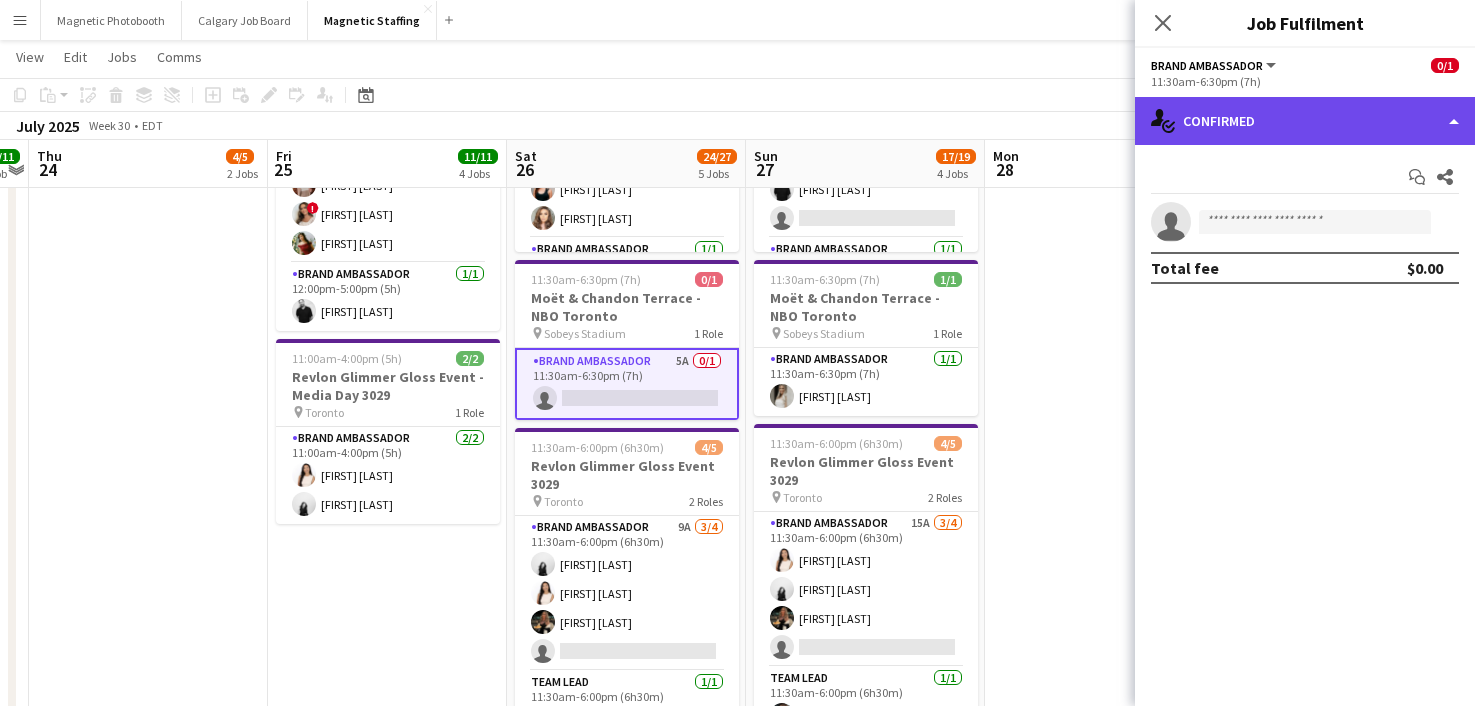 click on "single-neutral-actions-check-2
Confirmed" 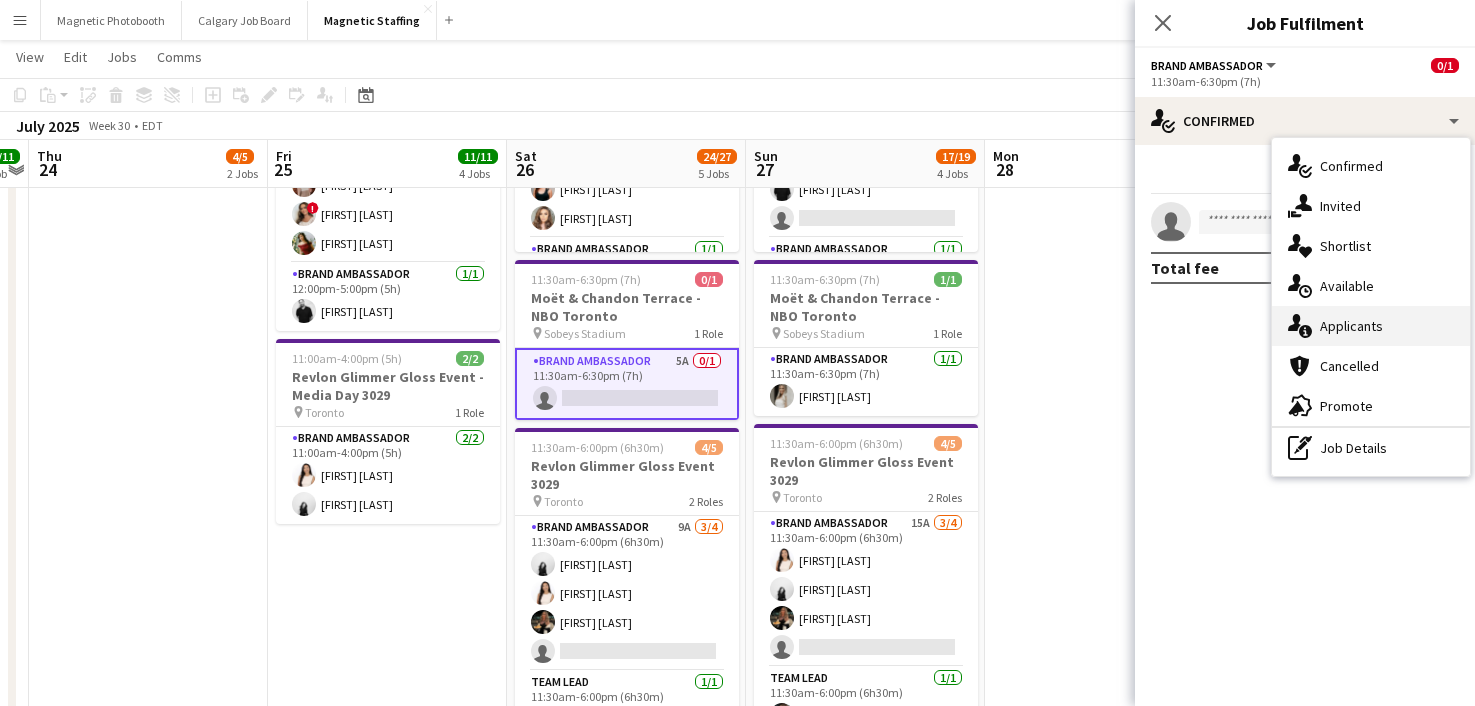 click on "single-neutral-actions-information
Applicants" at bounding box center (1371, 326) 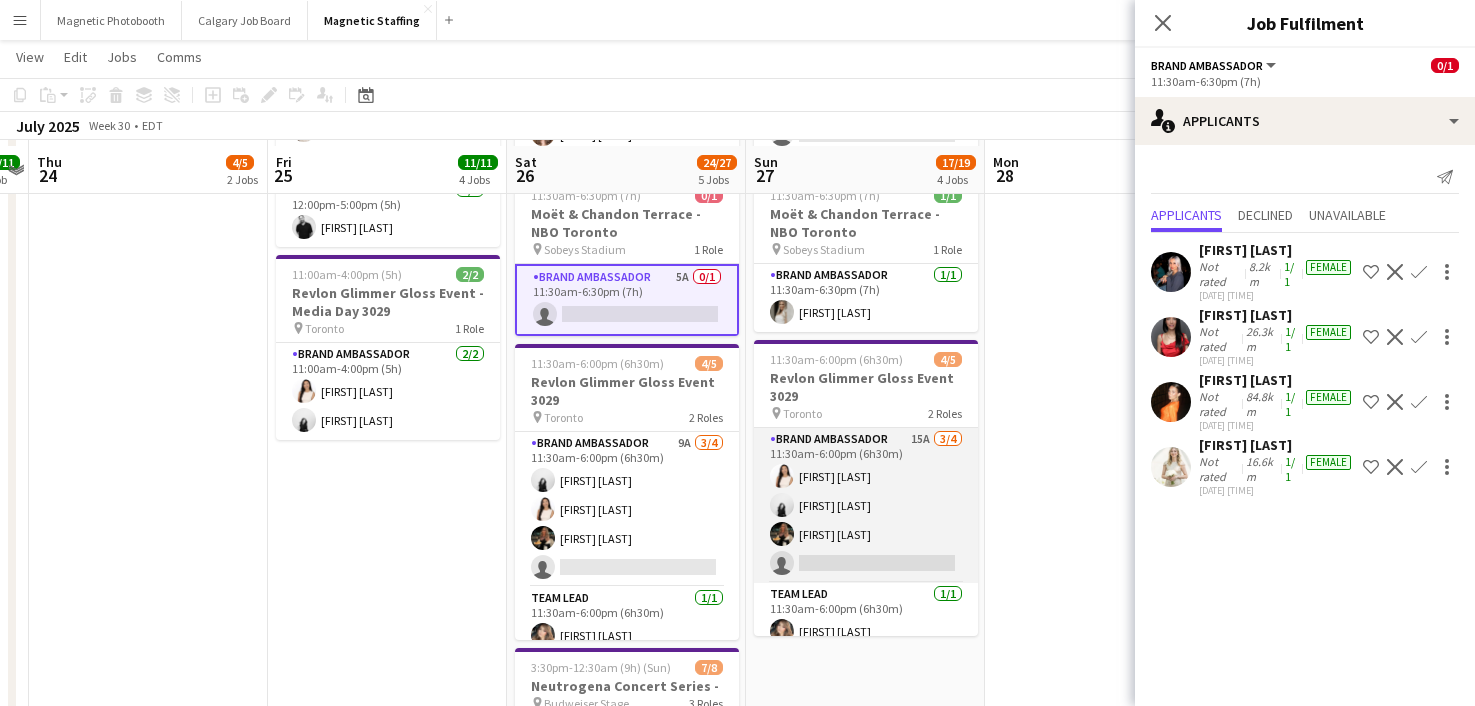 scroll, scrollTop: 670, scrollLeft: 0, axis: vertical 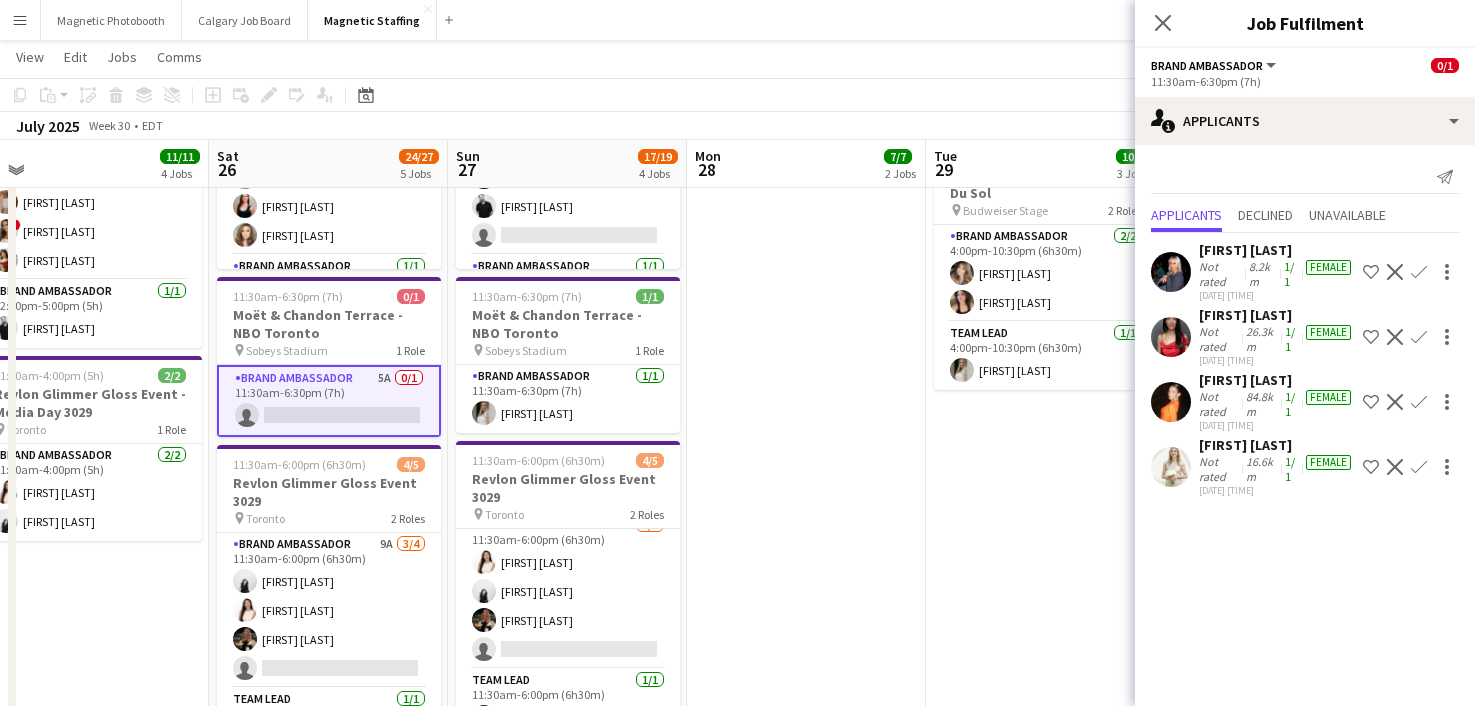 drag, startPoint x: 878, startPoint y: 521, endPoint x: 539, endPoint y: 560, distance: 341.236 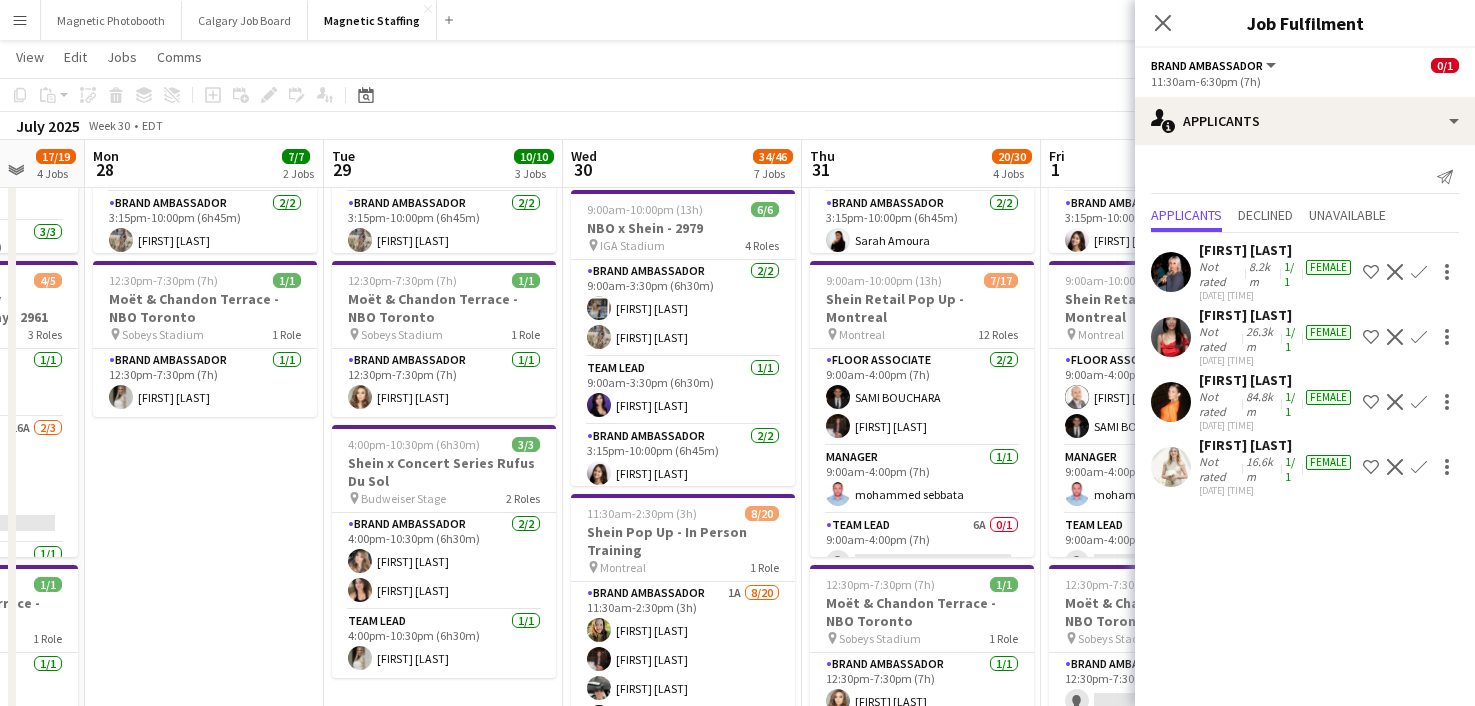 drag, startPoint x: 671, startPoint y: 577, endPoint x: 155, endPoint y: 596, distance: 516.3497 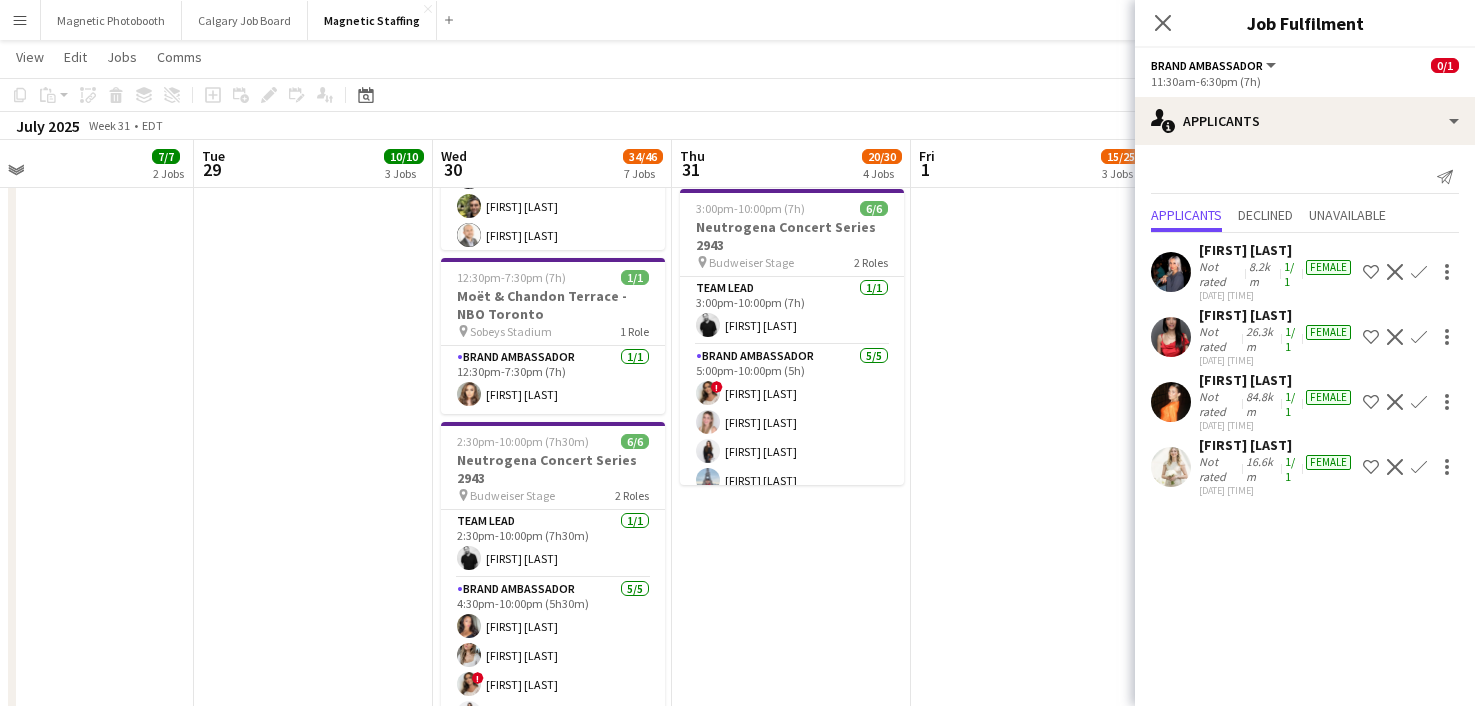 drag, startPoint x: 155, startPoint y: 596, endPoint x: 89, endPoint y: 583, distance: 67.26812 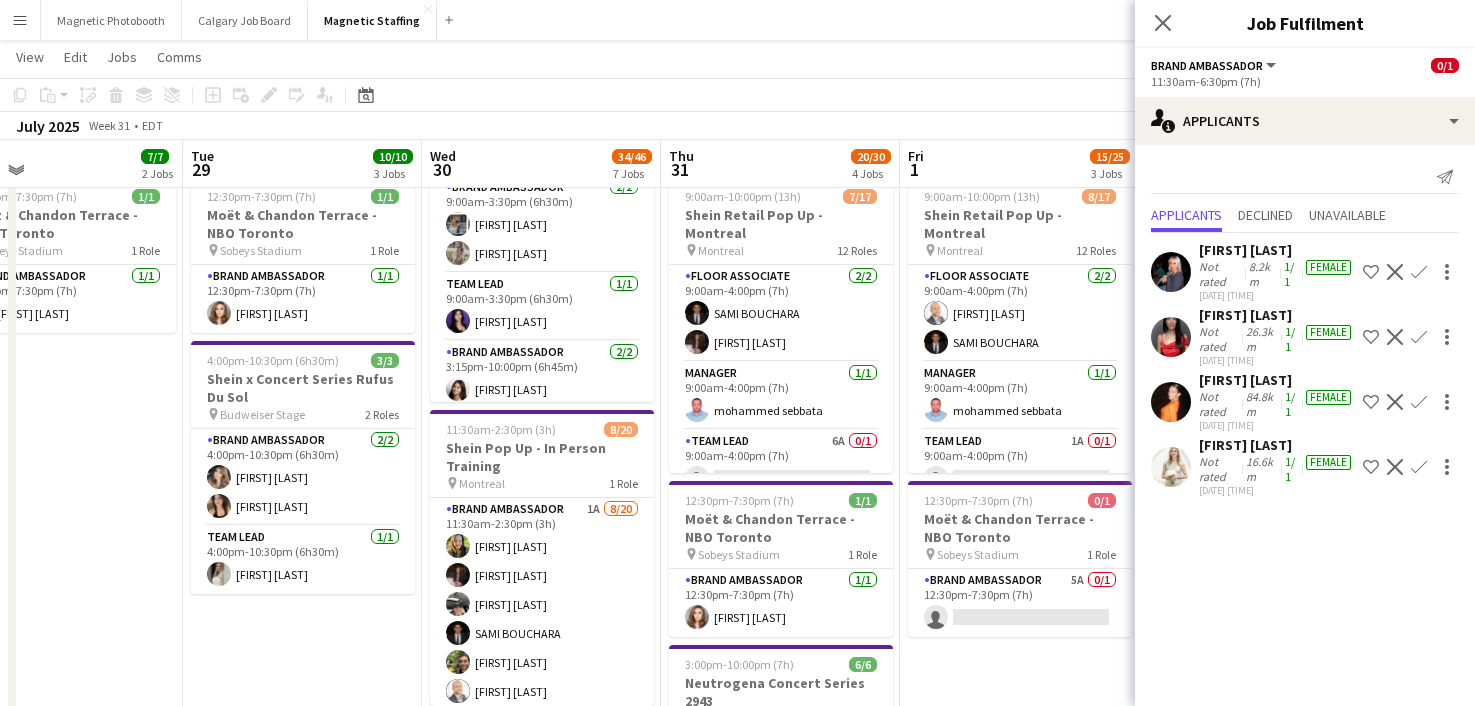 drag, startPoint x: 671, startPoint y: 536, endPoint x: 366, endPoint y: 546, distance: 305.16388 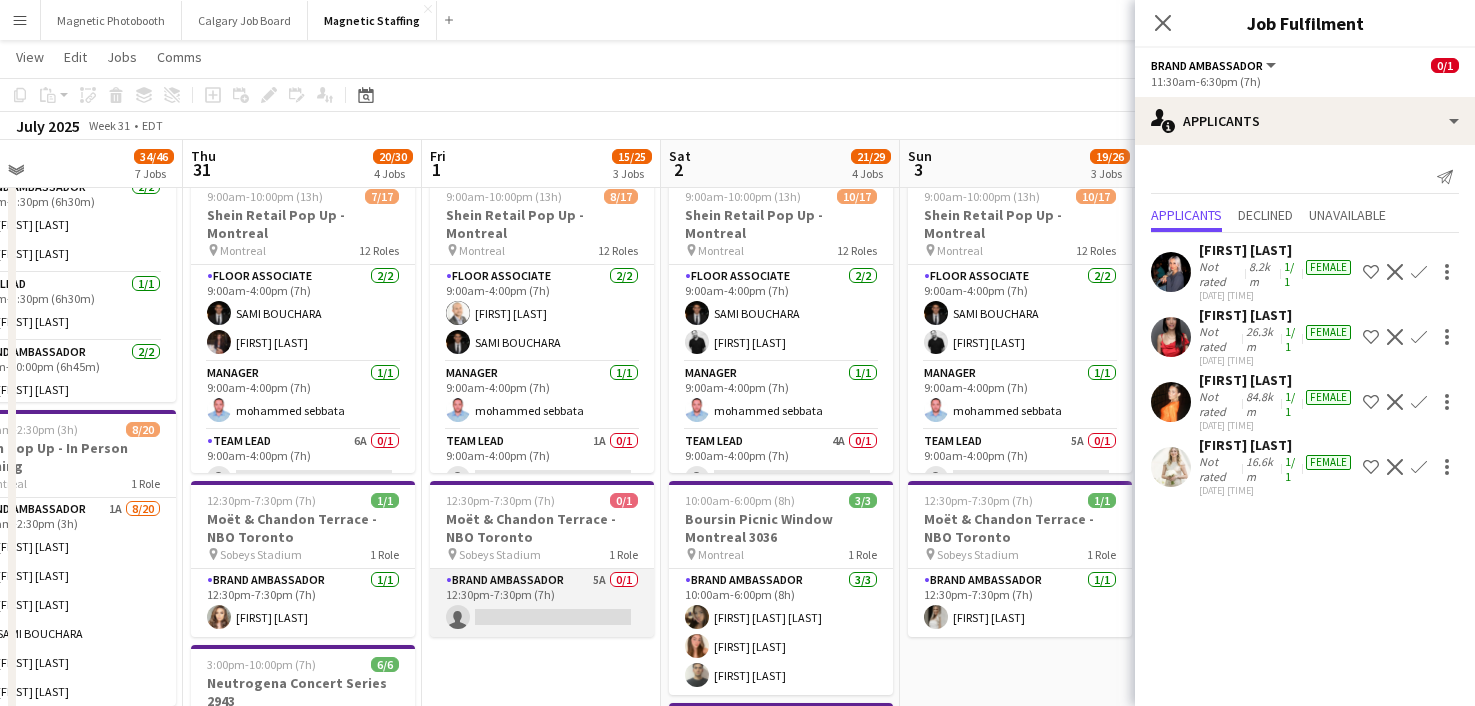 click on "Brand Ambassador   5A   0/1   12:30pm-7:30pm (7h)
single-neutral-actions" at bounding box center (542, 603) 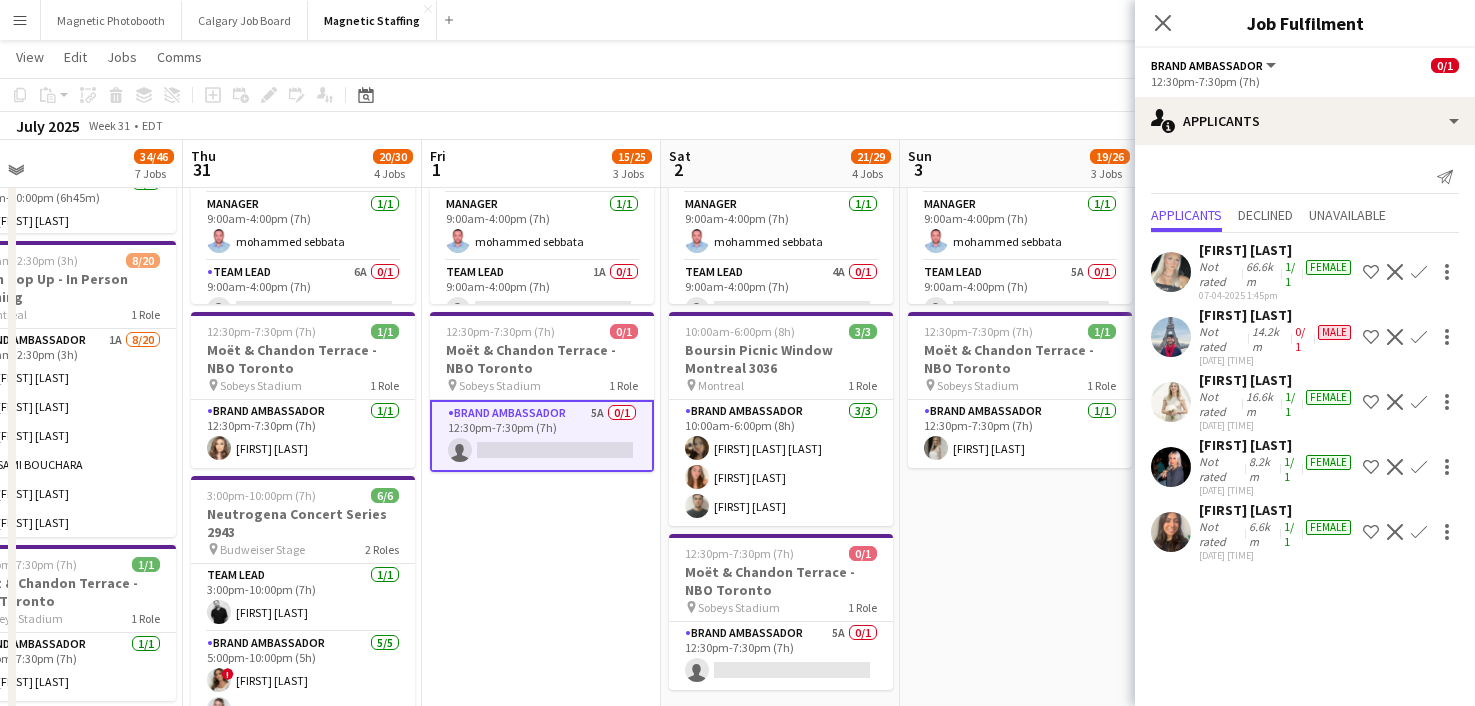 click at bounding box center (1171, 467) 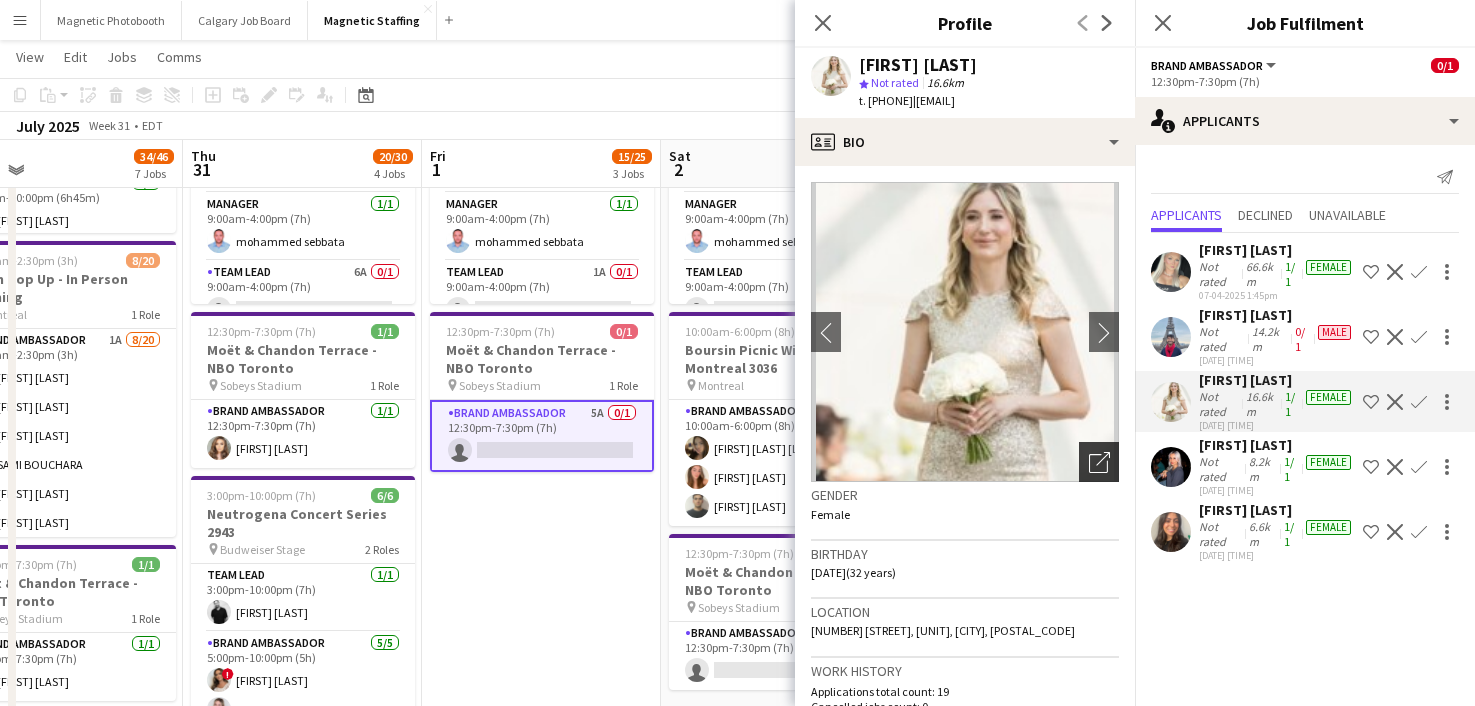click on "Open photos pop-in" 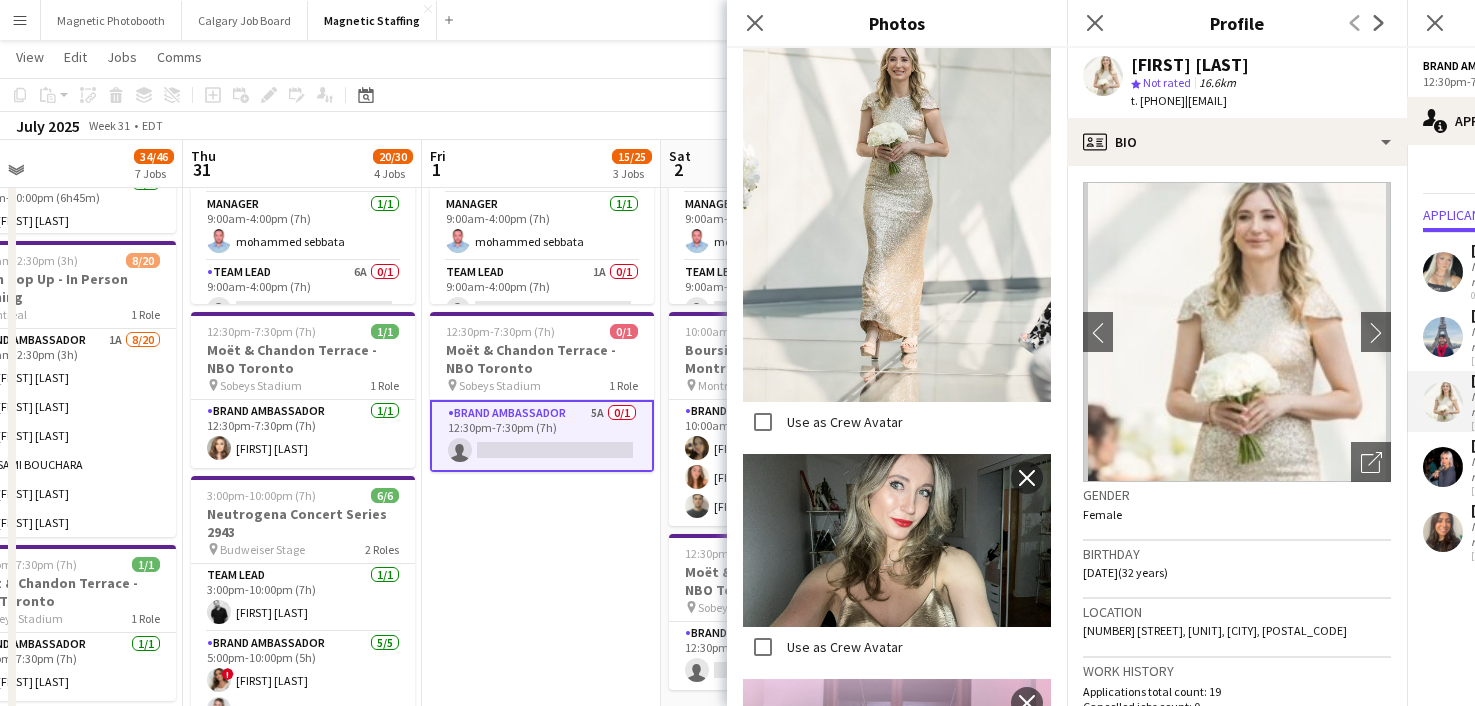 click on "9:00am-10:00pm (13h)    7/7   NBO x Shein - 2979
pin
IGA Stadium   4 Roles   Brand Ambassador   2/2   9:00am-3:30pm (6h30m)
Sofia Solomita Yousra Ennaji  Team Lead   1/1   9:00am-3:30pm (6h30m)
Heidi Filici  Brand Ambassador   3/3   3:15pm-10:00pm (6h45m)
Sharon Azarine Sarah Amoura Lisa Bujold  Team Lead   1/1   3:15pm-10:00pm (6h45m)
Sophia Zerhboub     9:00am-10:00pm (13h)    8/17   Shein Retail Pop Up - Montreal
pin
Montreal   12 Roles   Floor Associate   2/2   9:00am-4:00pm (7h)
Aymane Chtioui SAMI BOUCHARA  Manager   1/1   9:00am-4:00pm (7h)
mohammed sebbata  Team Lead   1A   0/1   9:00am-4:00pm (7h)
single-neutral-actions
Cash Team Lead   0/1   9:30am-4:00pm (6h30m)
single-neutral-actions
Cashier   7A   0/1   9:30am-4:00pm (6h30m)
single-neutral-actions
Cashier   6A   1/2   10:00am-4:00pm (6h)" at bounding box center [541, 664] 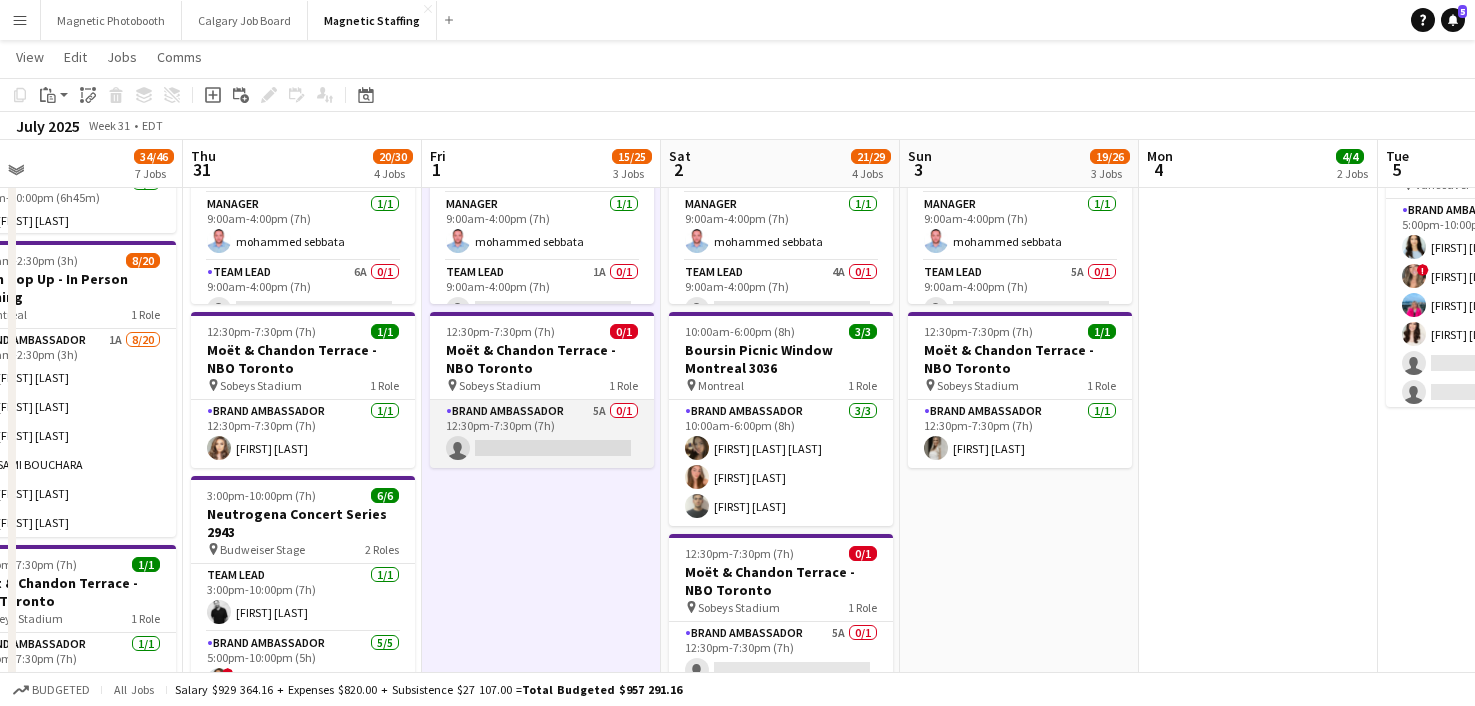 click on "Brand Ambassador   5A   0/1   12:30pm-7:30pm (7h)
single-neutral-actions" at bounding box center [542, 434] 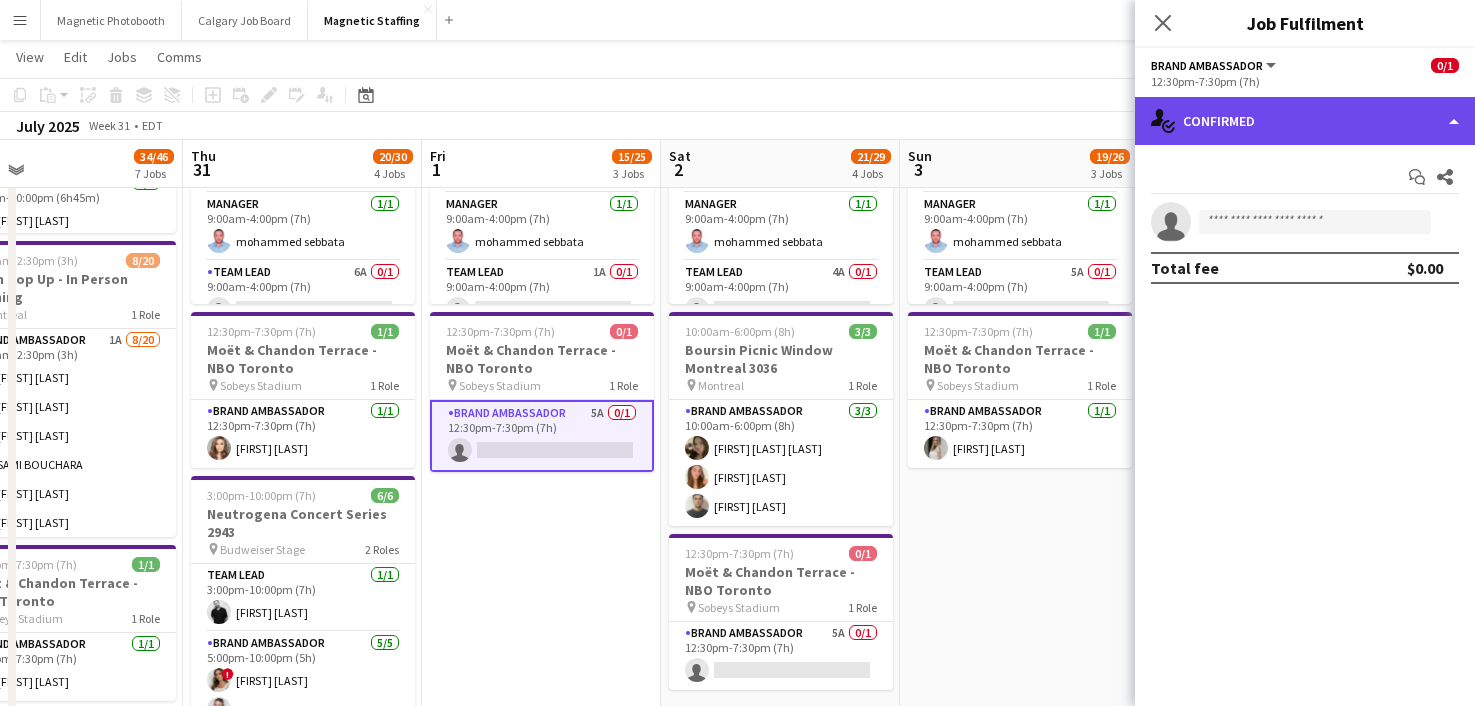 click on "single-neutral-actions-check-2
Confirmed" 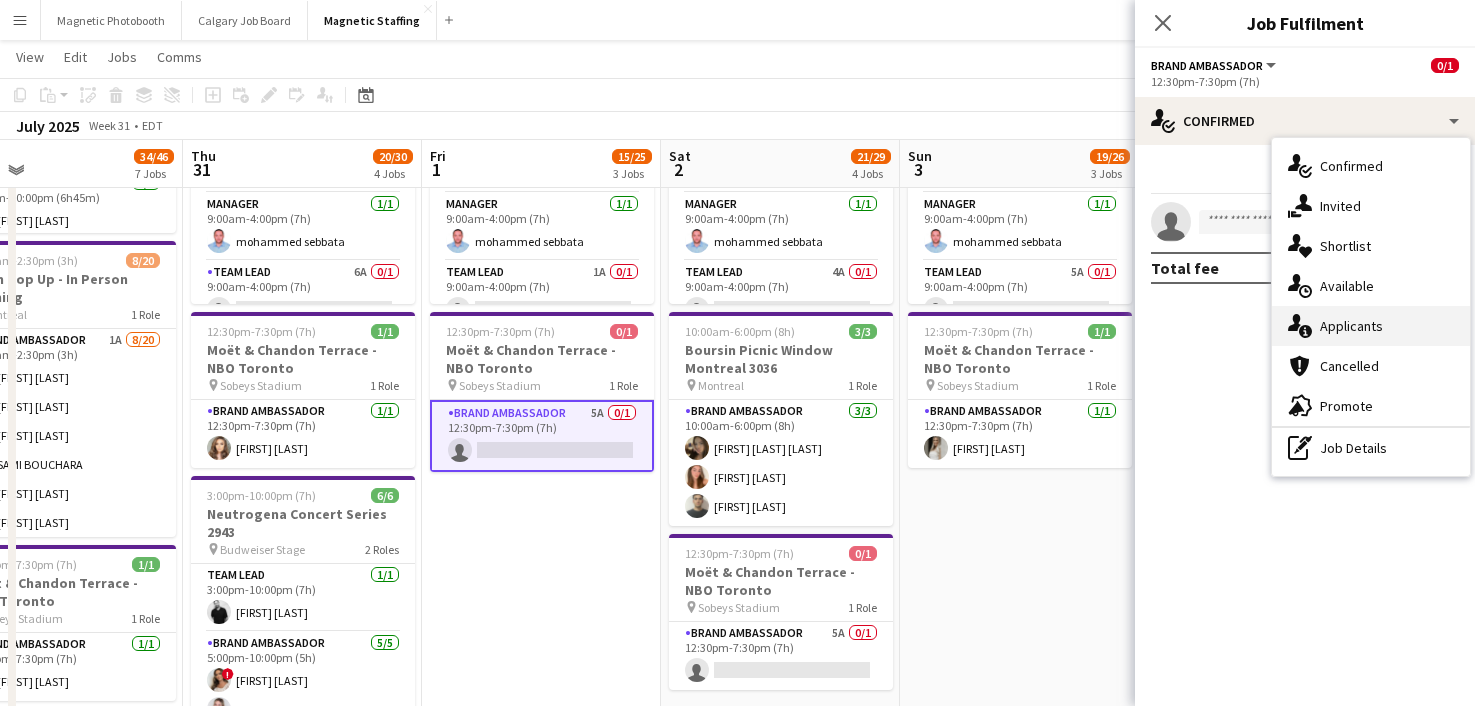 click on "single-neutral-actions-information
Applicants" at bounding box center (1371, 326) 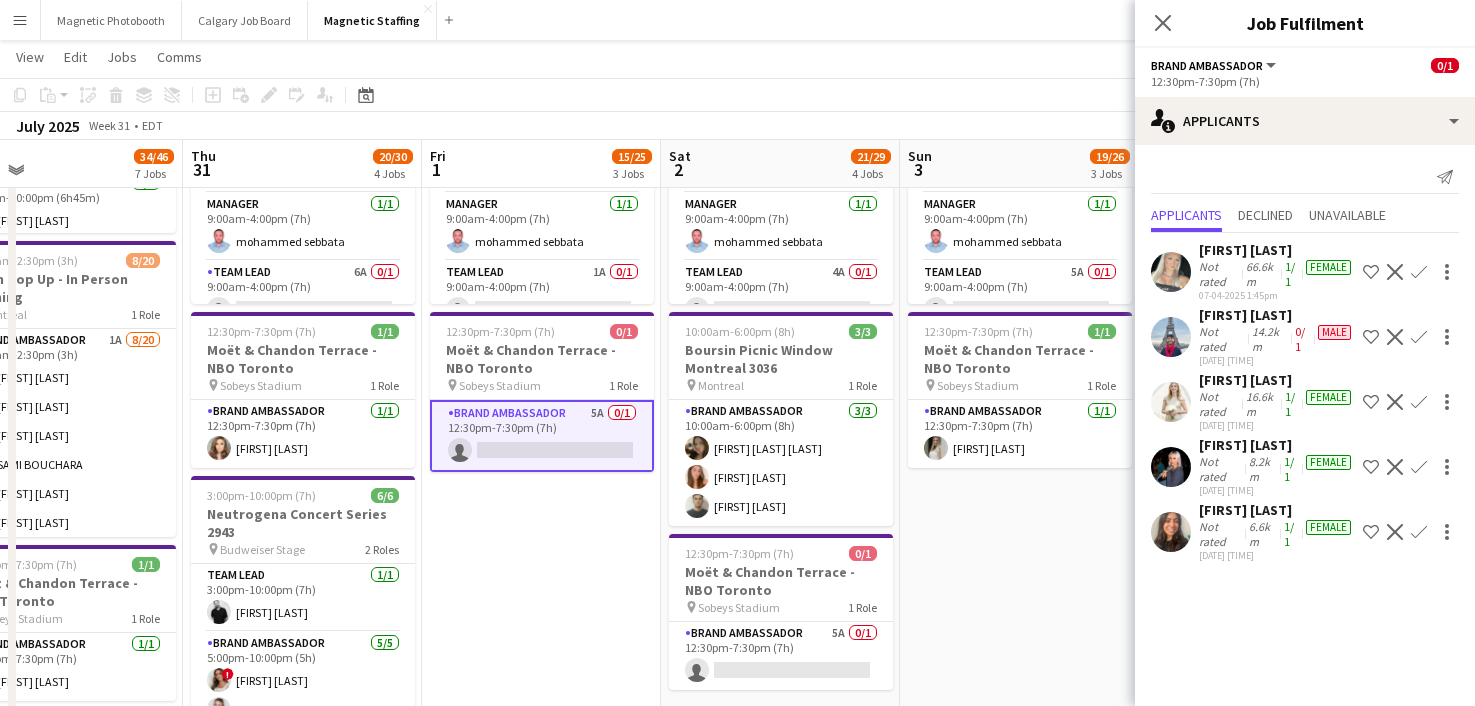 click on "Confirm" at bounding box center [1419, 337] 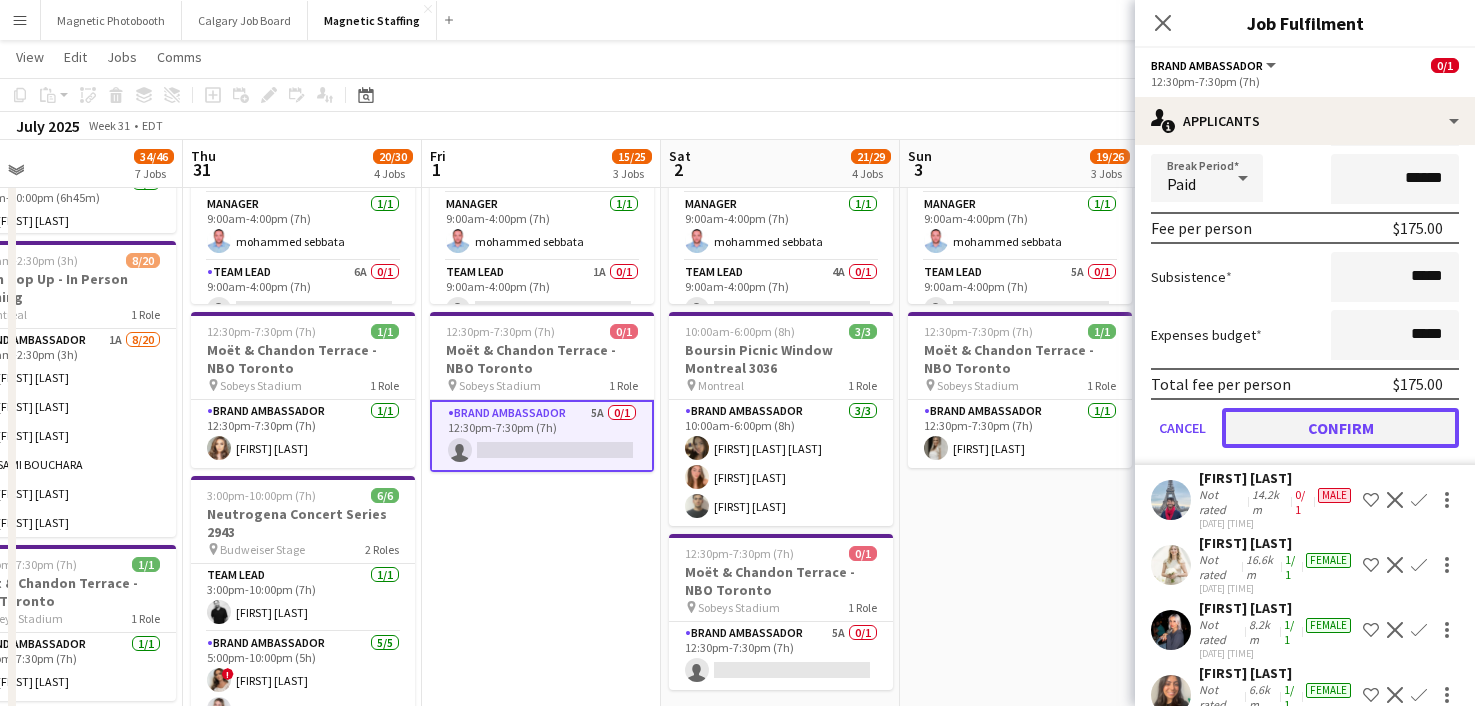click on "Confirm" 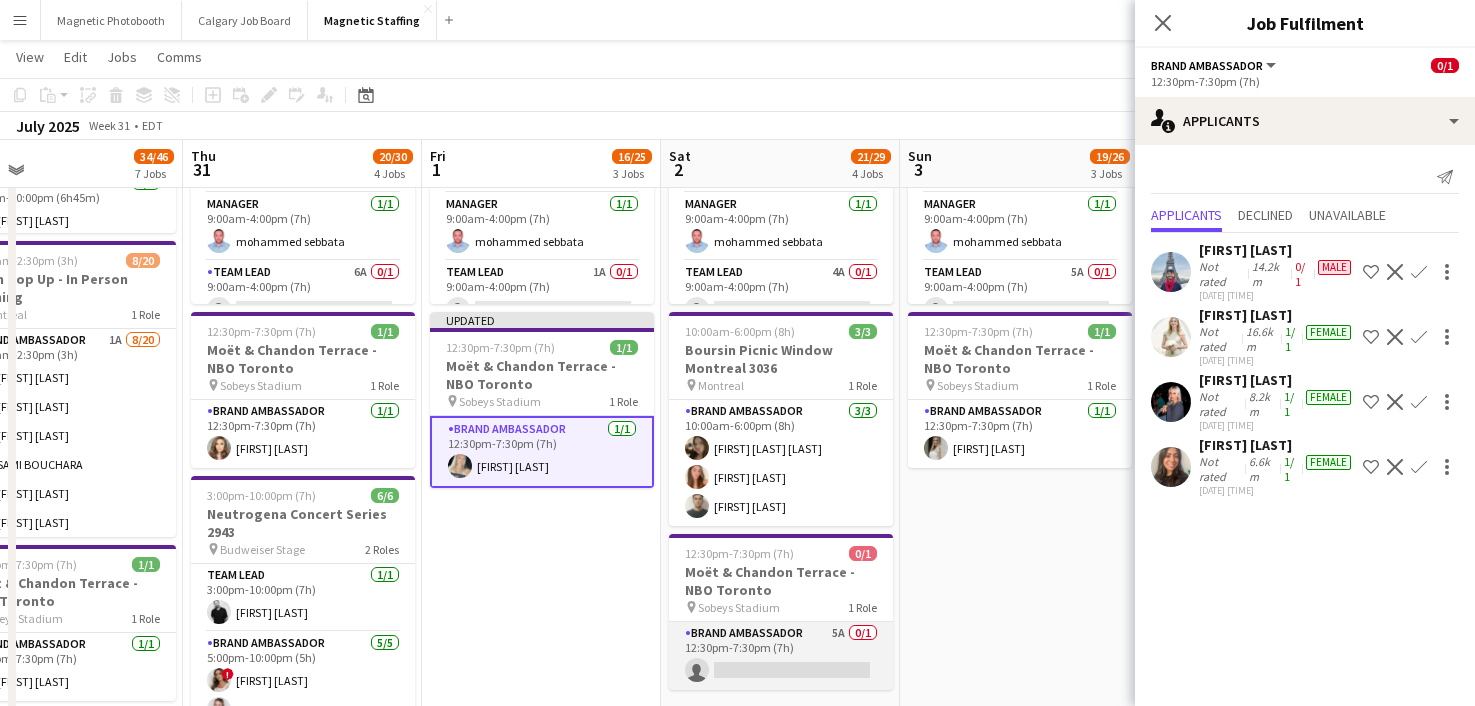 click on "Brand Ambassador   5A   0/1   12:30pm-7:30pm (7h)
single-neutral-actions" at bounding box center (781, 656) 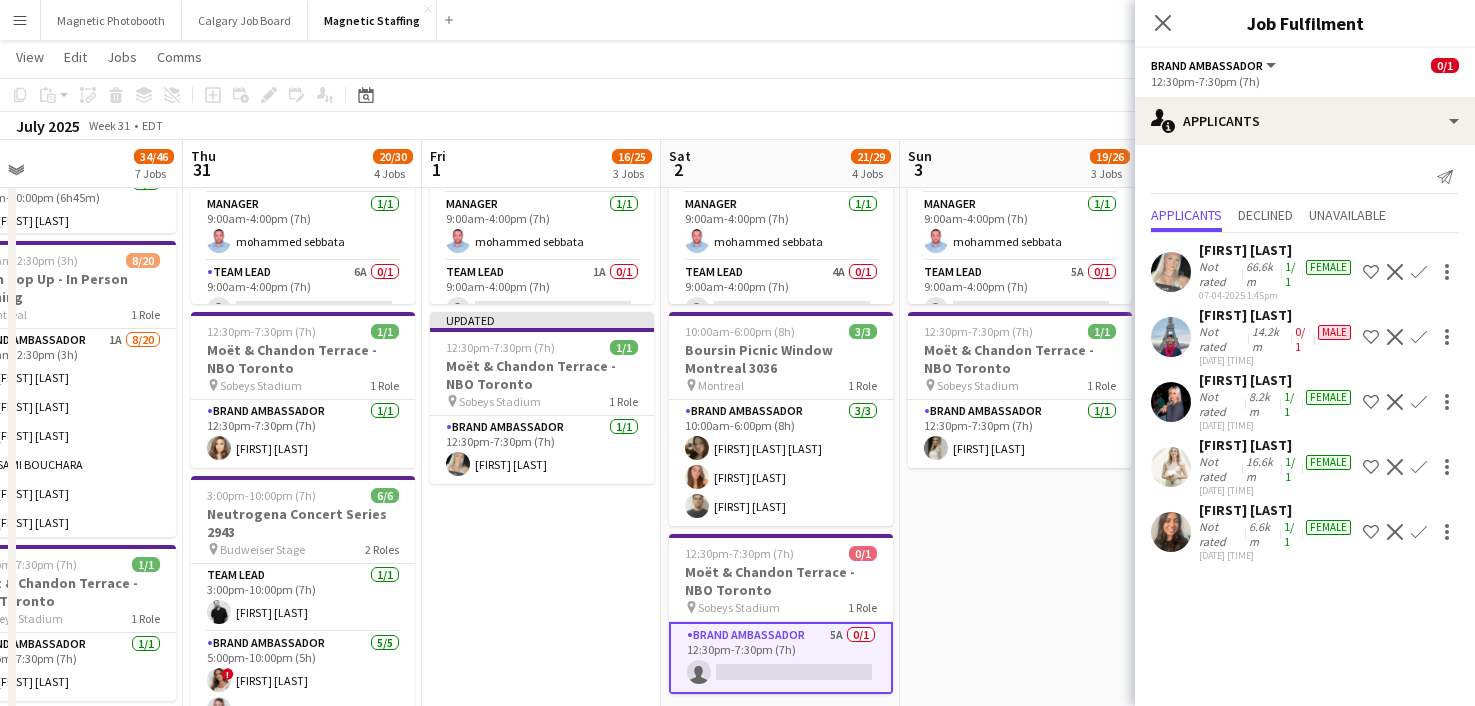 click on "Confirm" at bounding box center [1419, 337] 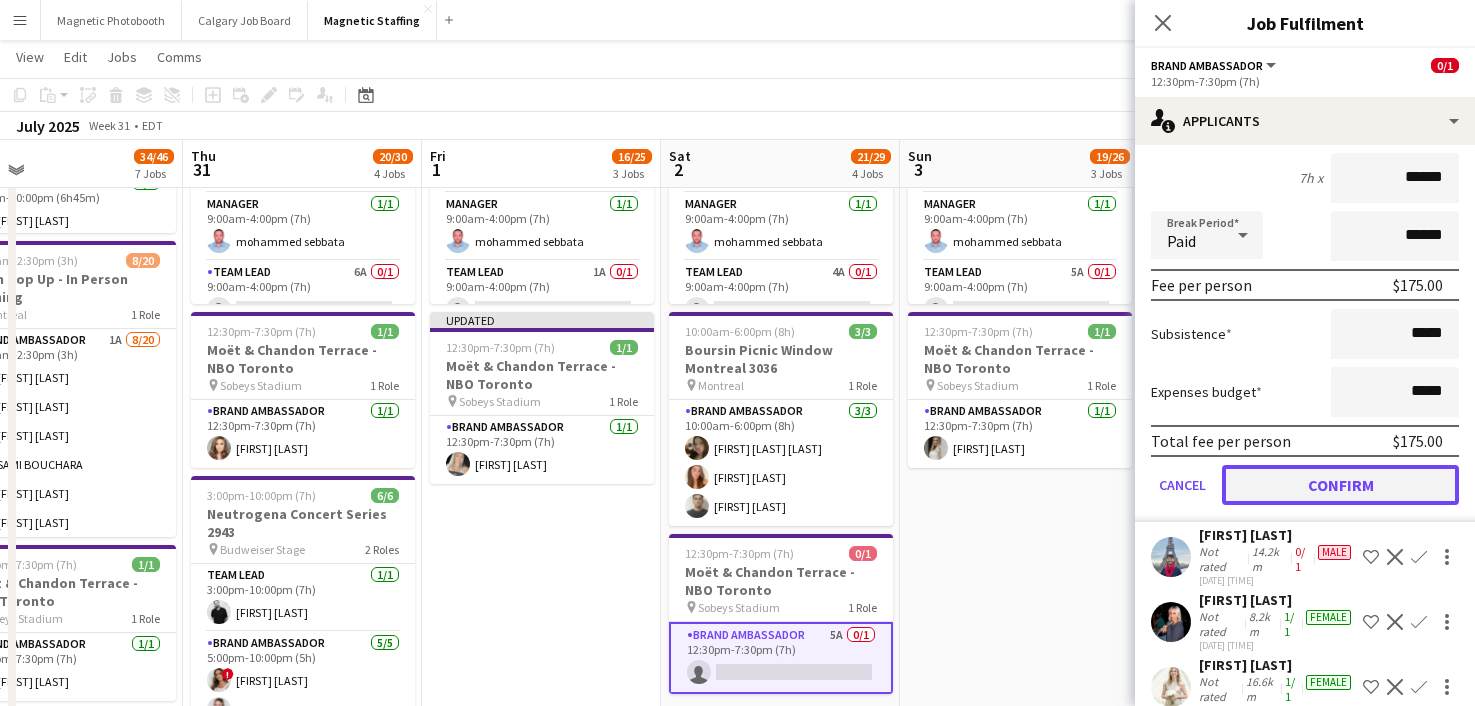 click on "Confirm" 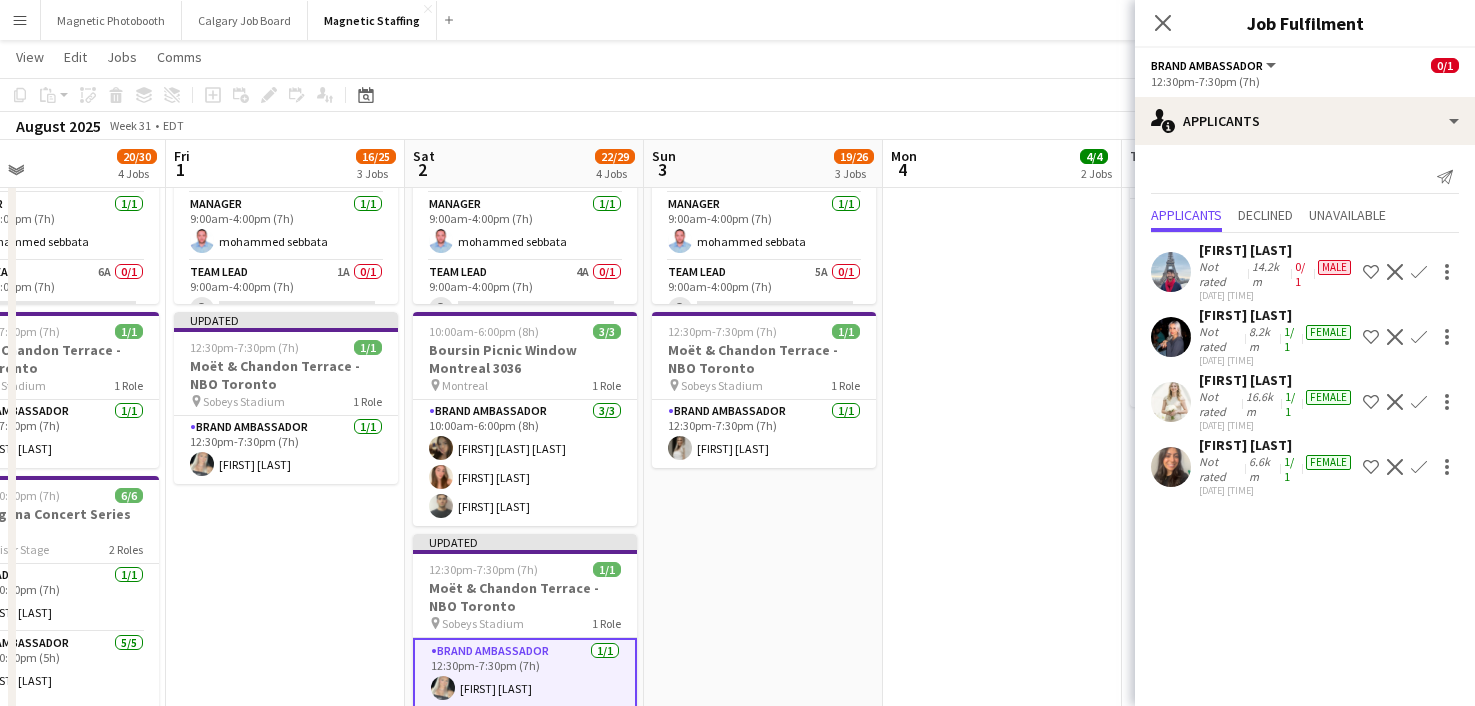 drag, startPoint x: 1115, startPoint y: 570, endPoint x: 734, endPoint y: 585, distance: 381.29517 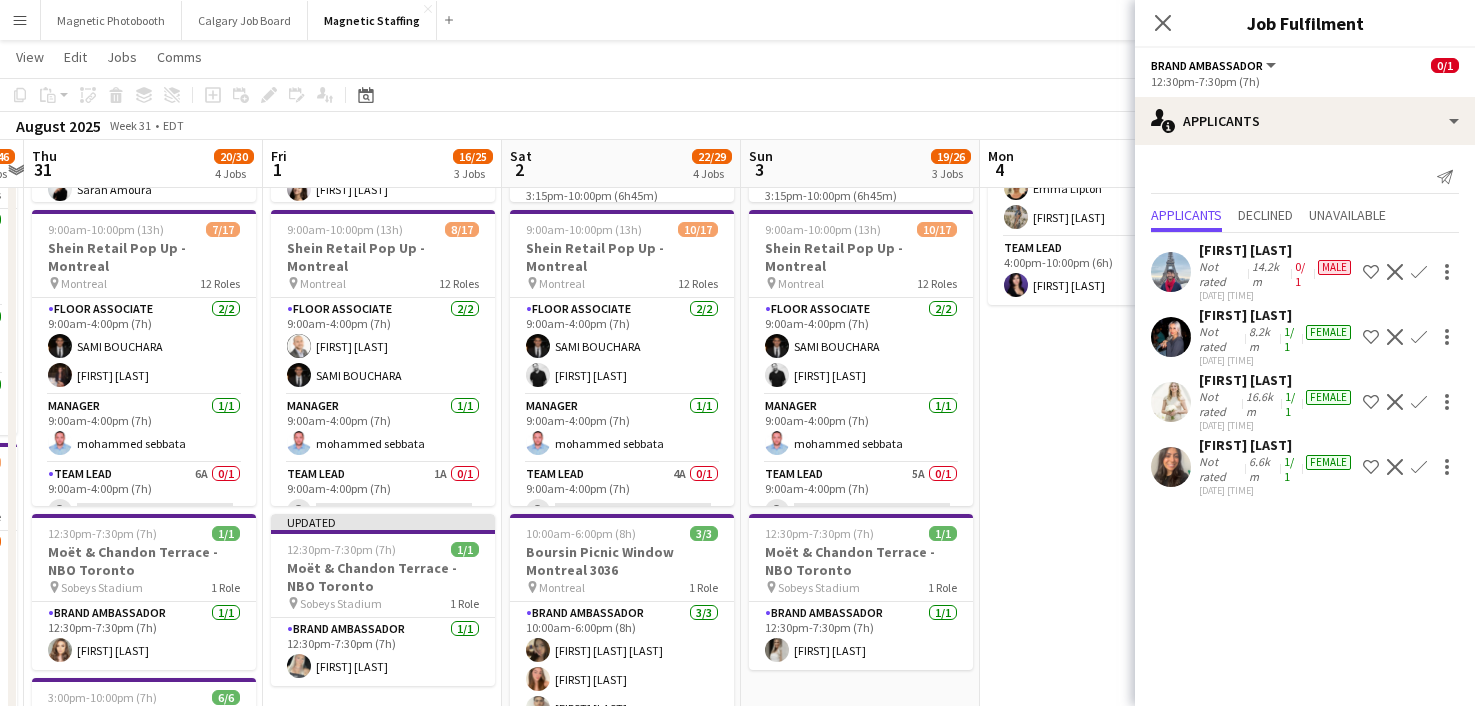 drag, startPoint x: 998, startPoint y: 523, endPoint x: 543, endPoint y: 523, distance: 455 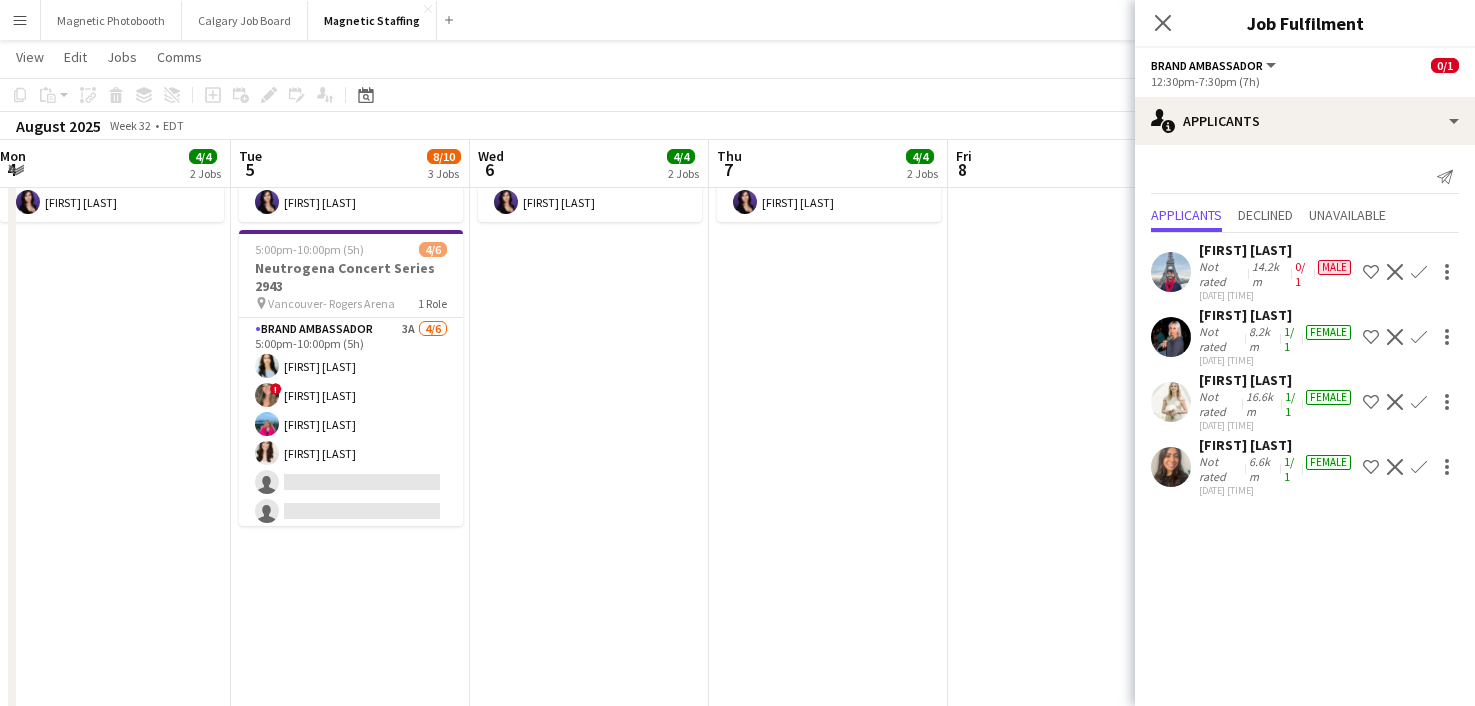drag, startPoint x: 612, startPoint y: 544, endPoint x: 510, endPoint y: 543, distance: 102.0049 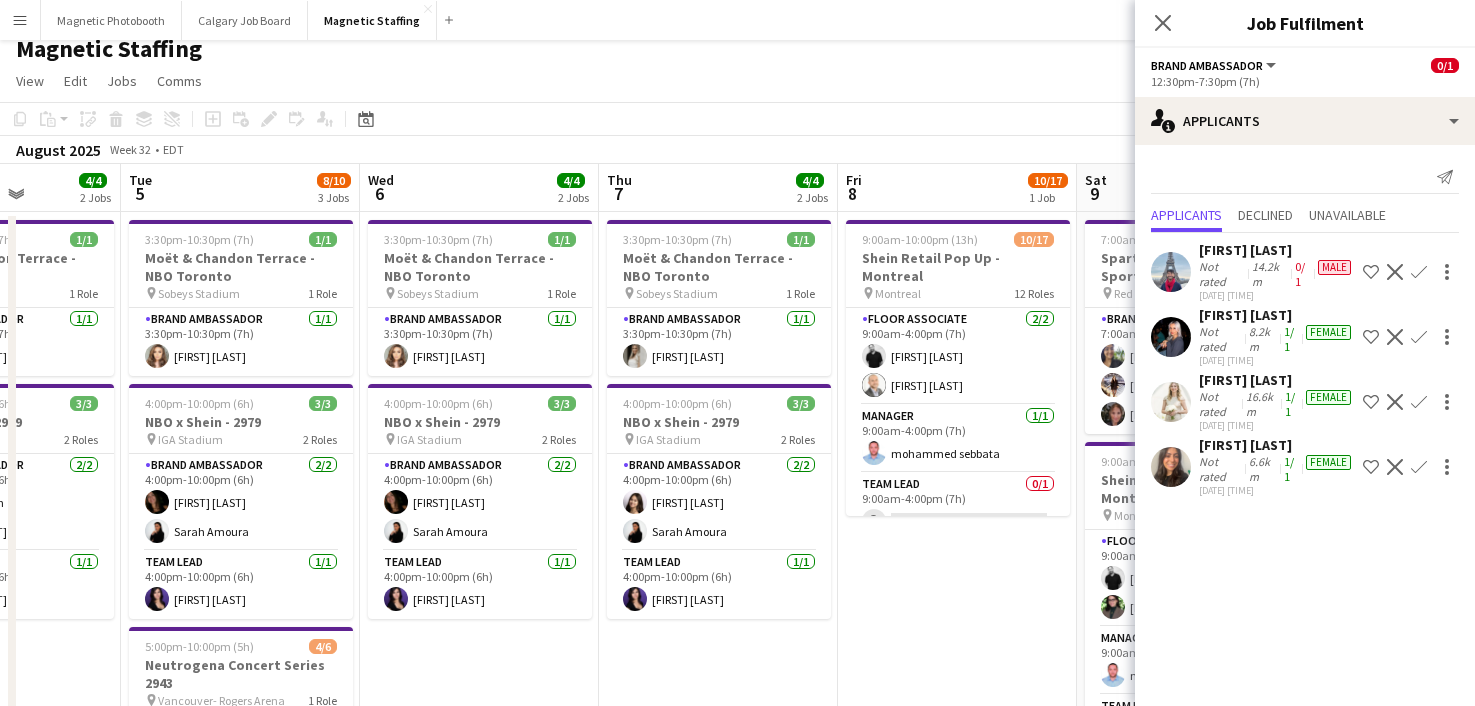 drag, startPoint x: 896, startPoint y: 496, endPoint x: 240, endPoint y: 503, distance: 656.03735 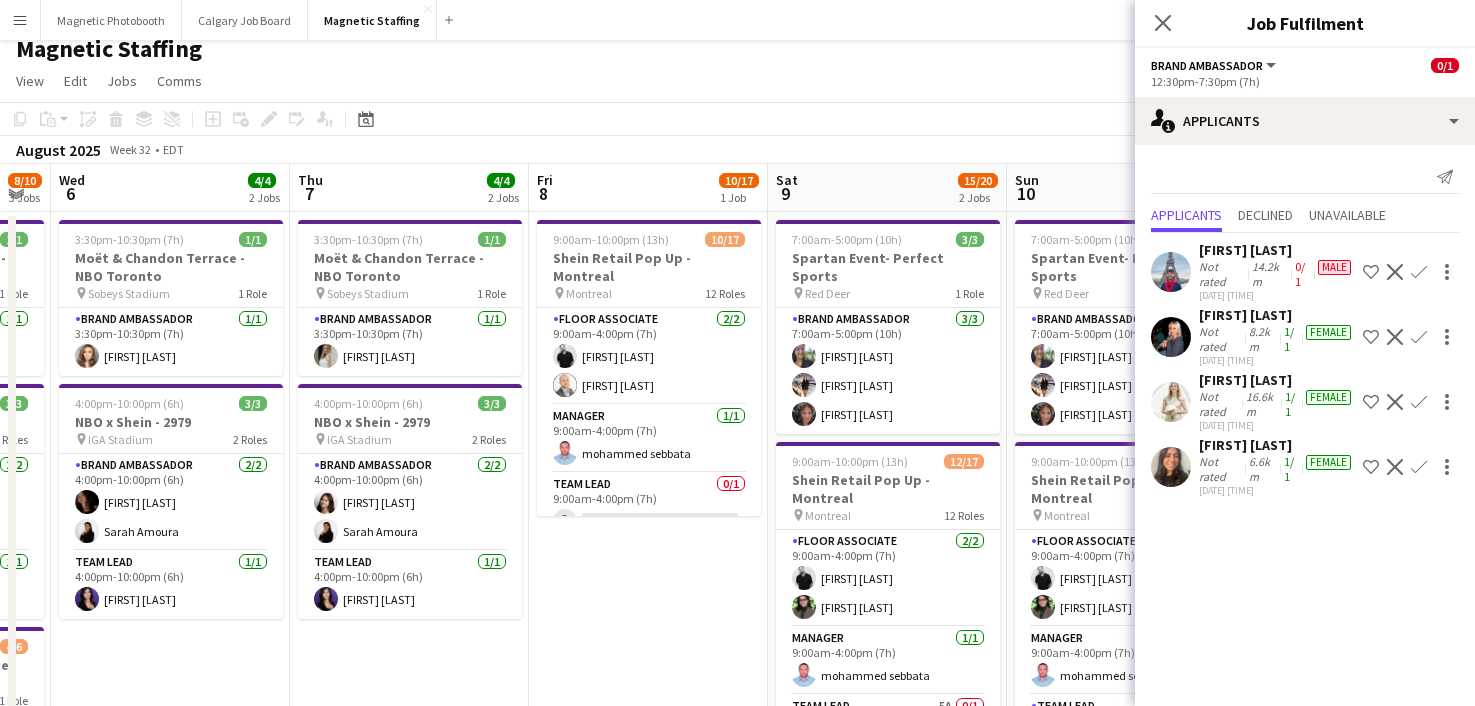 drag, startPoint x: 538, startPoint y: 508, endPoint x: 445, endPoint y: 508, distance: 93 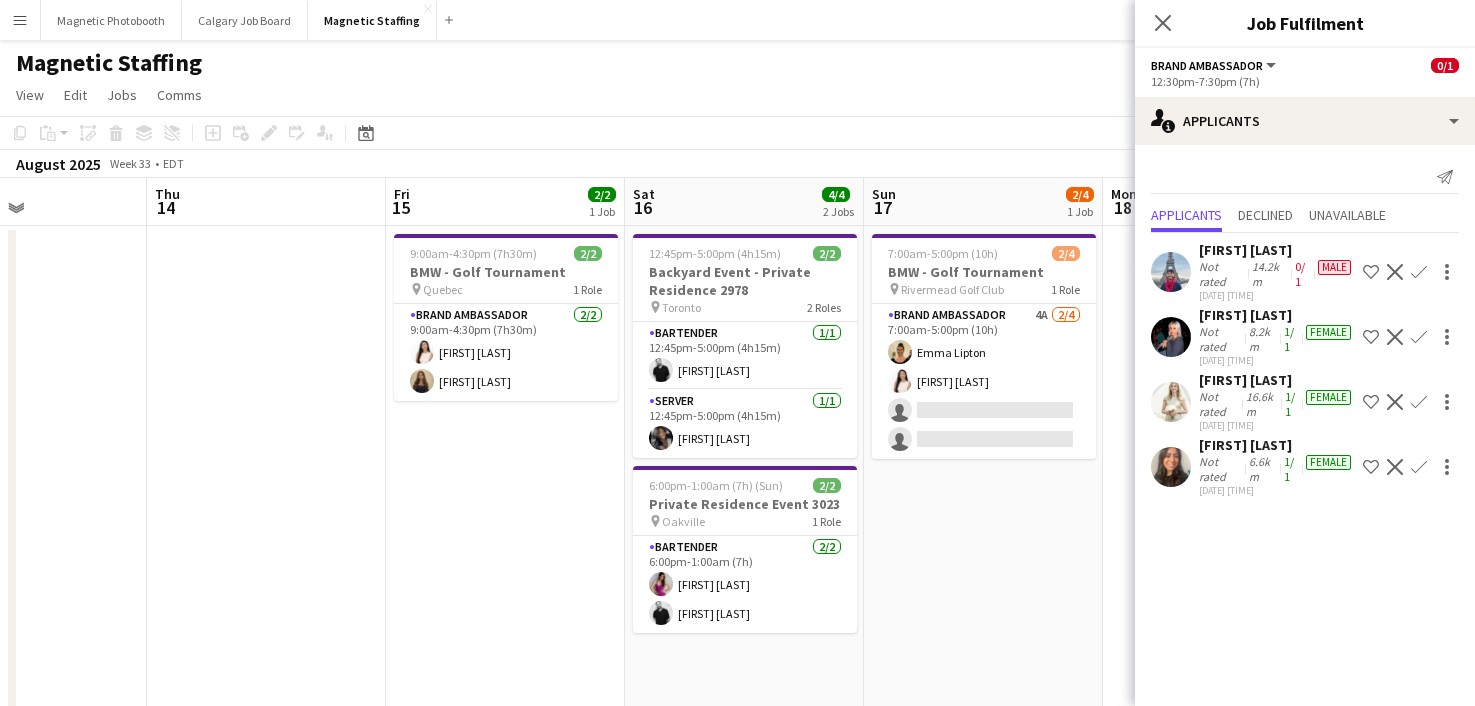 drag, startPoint x: 867, startPoint y: 497, endPoint x: 105, endPoint y: 509, distance: 762.0945 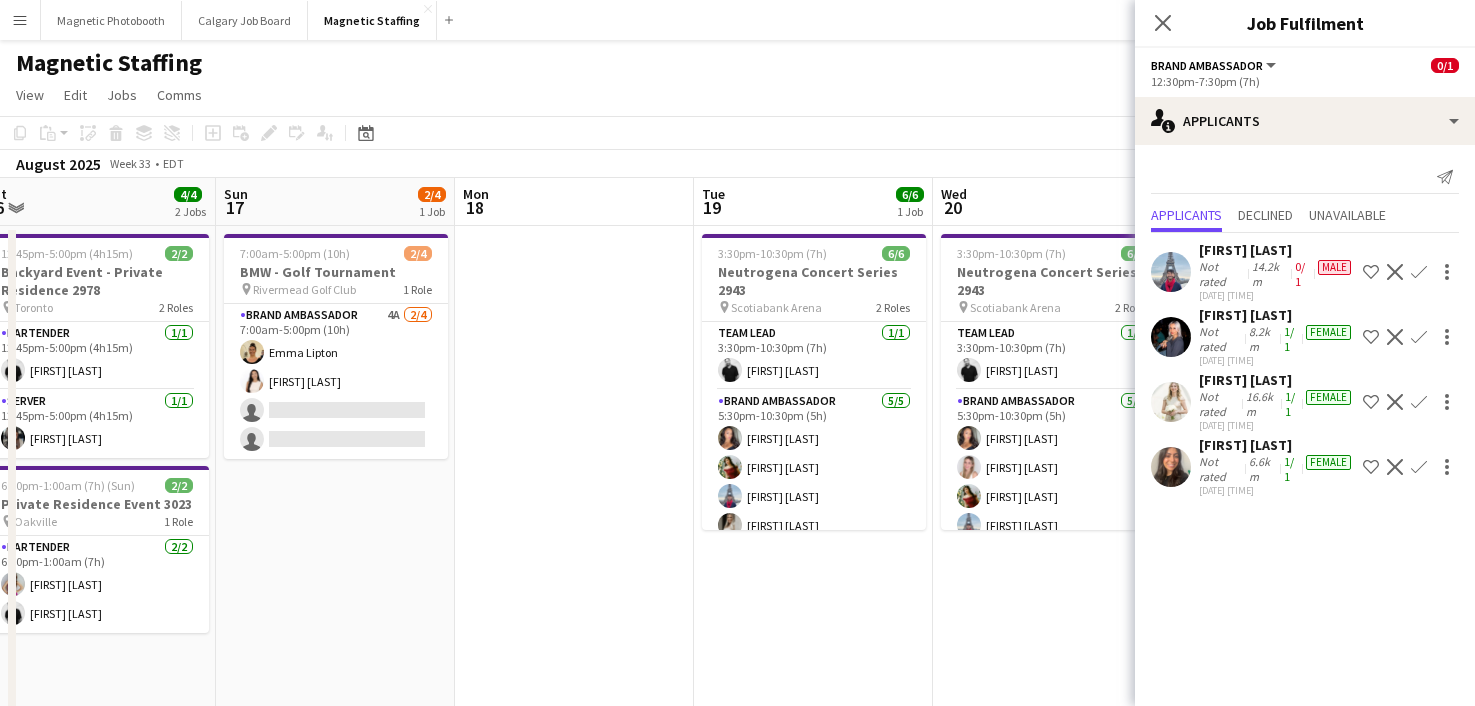drag, startPoint x: 688, startPoint y: 501, endPoint x: 2, endPoint y: 627, distance: 697.47546 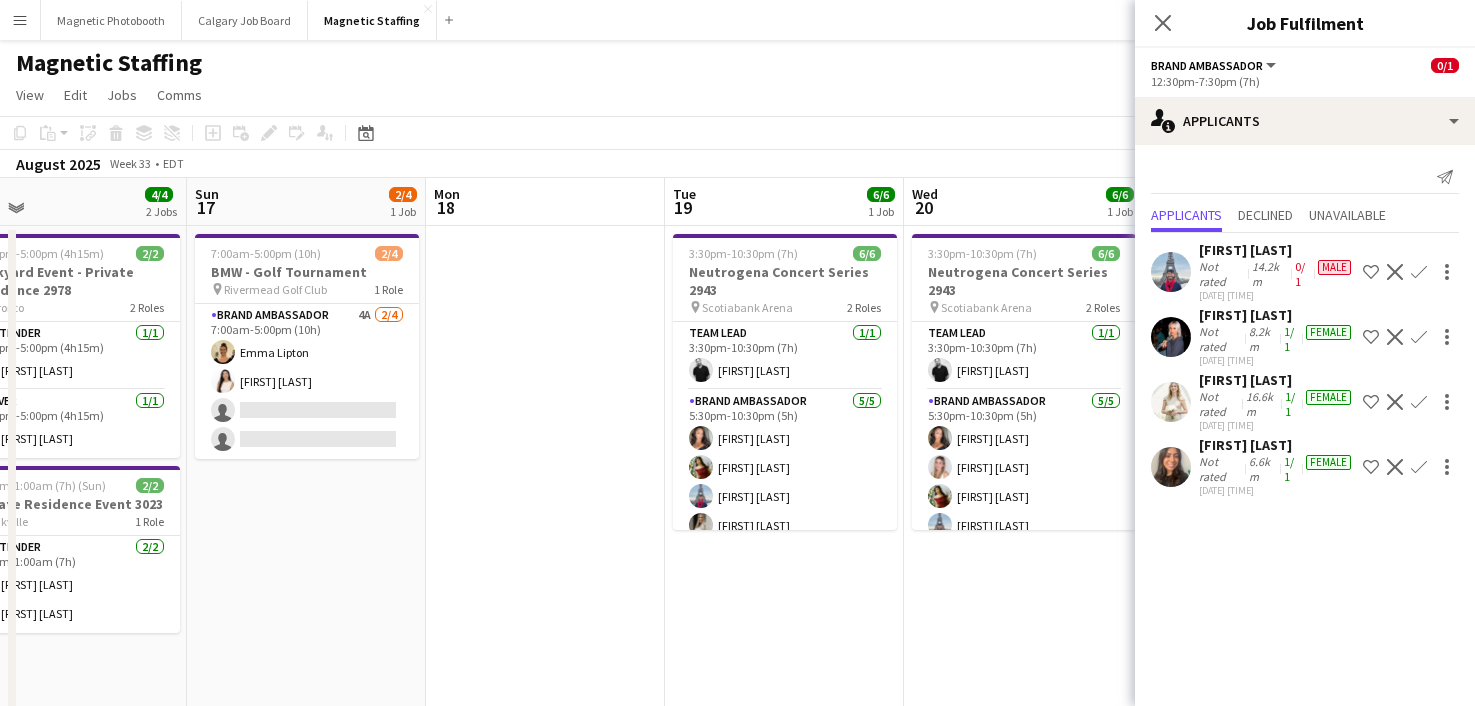 click at bounding box center (545, 1194) 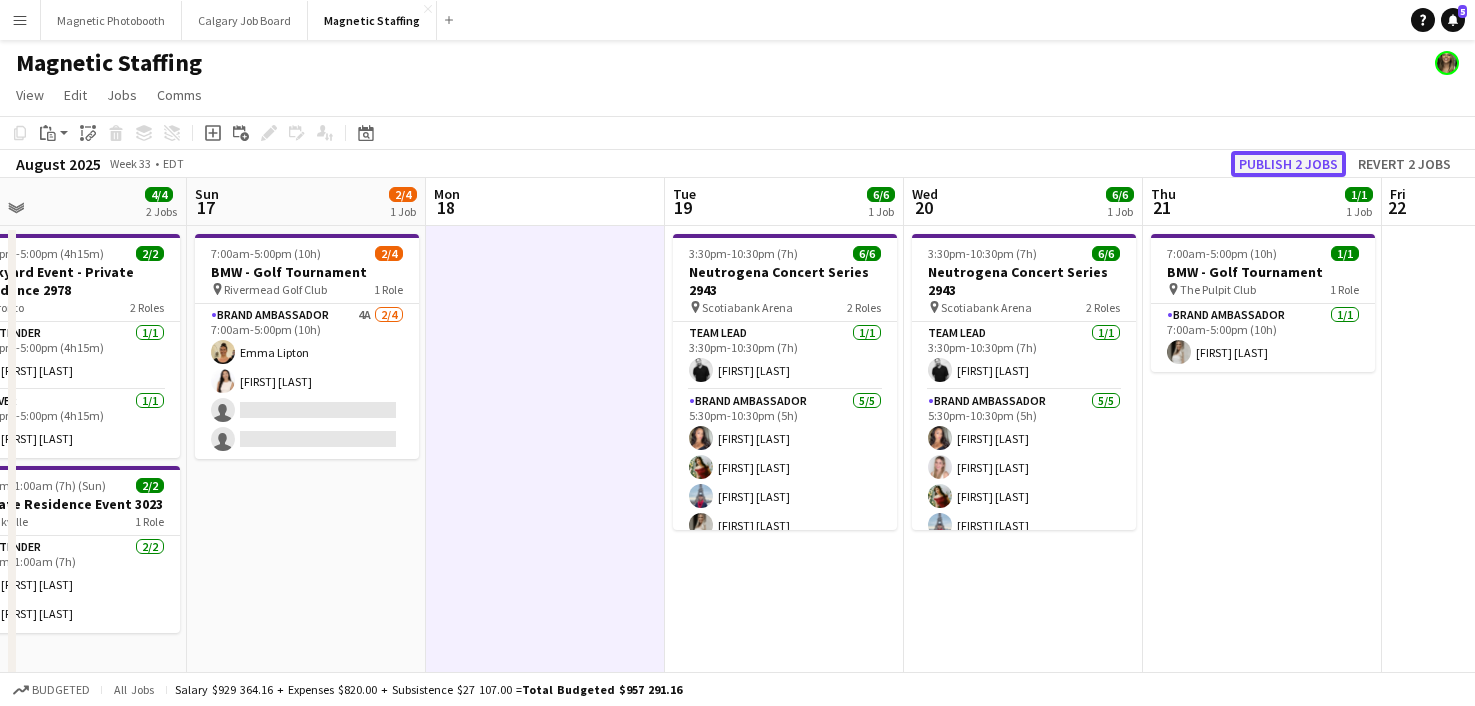 click on "Publish 2 jobs" 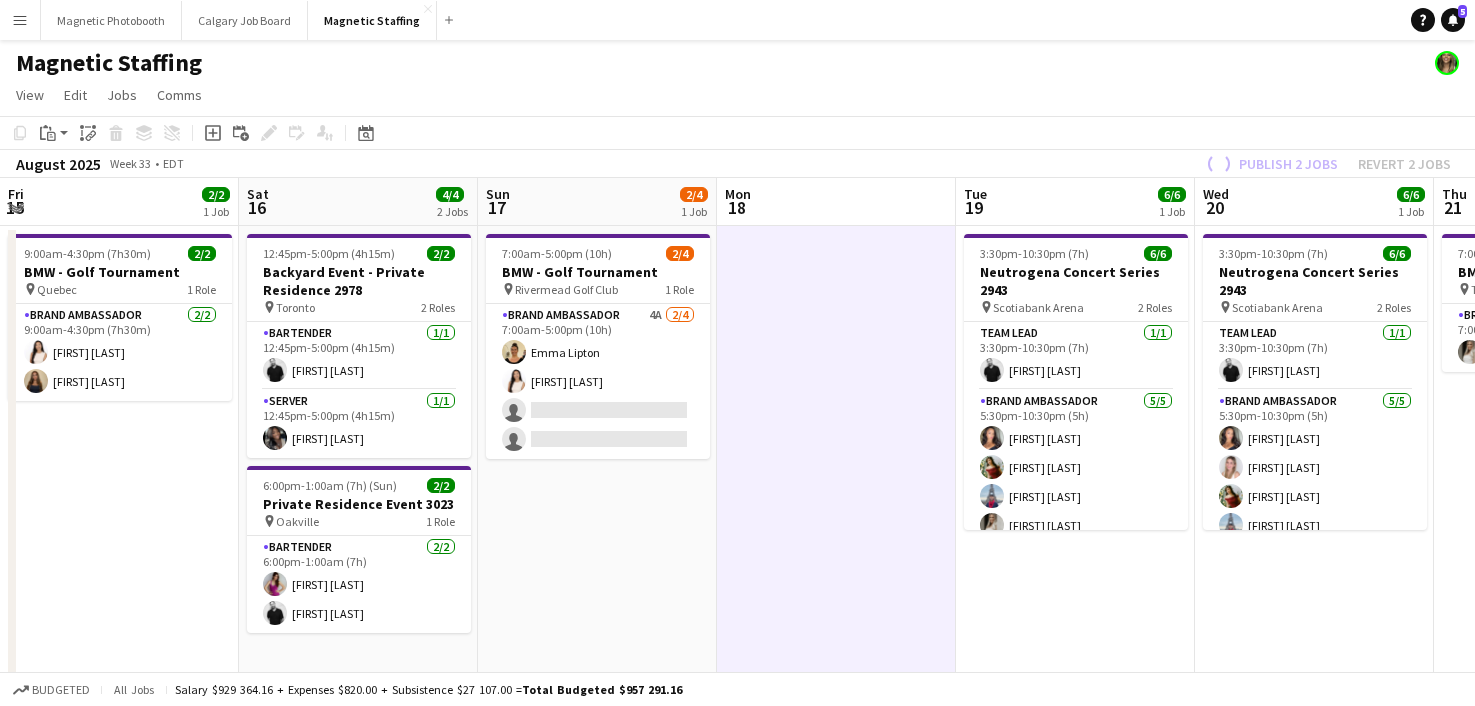 drag, startPoint x: 465, startPoint y: 359, endPoint x: 1238, endPoint y: 296, distance: 775.56305 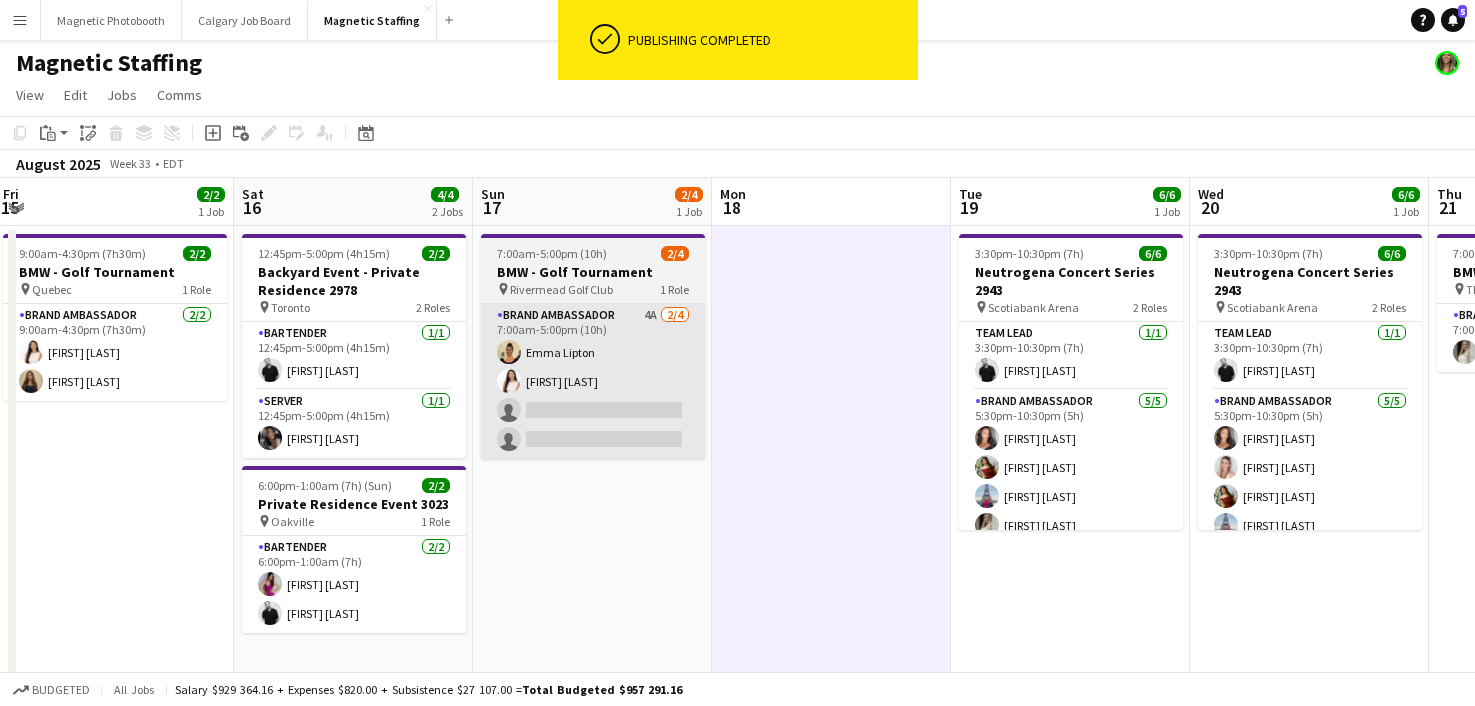 drag, startPoint x: 1180, startPoint y: 296, endPoint x: 1181, endPoint y: 326, distance: 30.016663 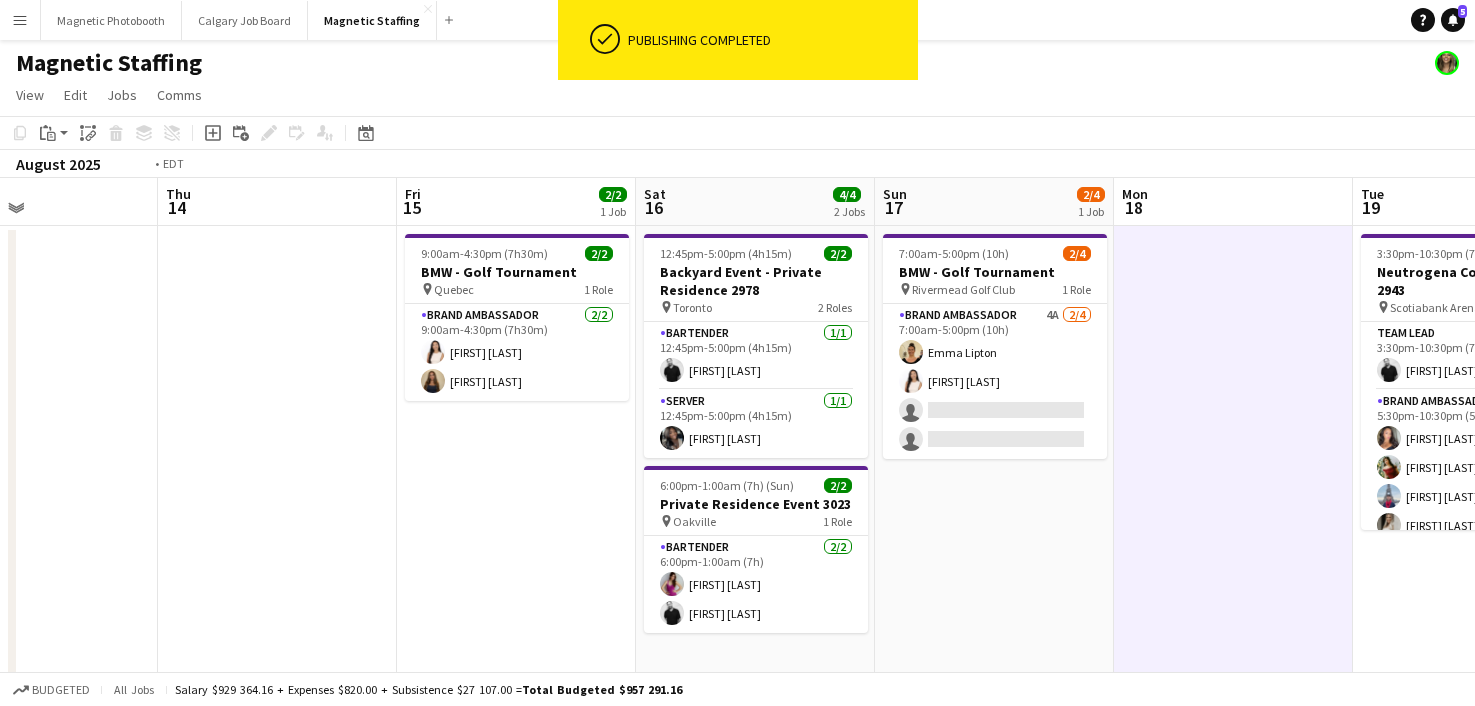 drag, startPoint x: 407, startPoint y: 459, endPoint x: 1279, endPoint y: 389, distance: 874.8051 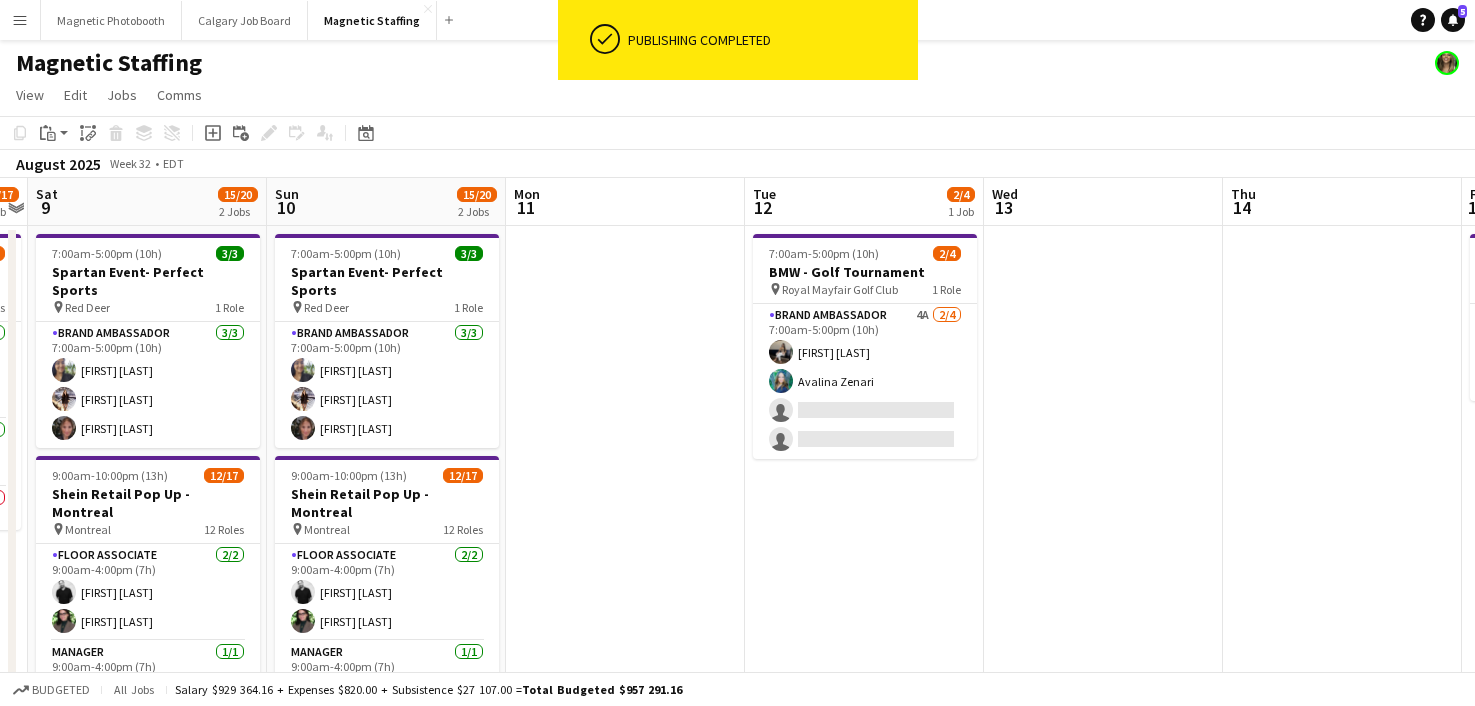 drag, startPoint x: 681, startPoint y: 532, endPoint x: 1016, endPoint y: 492, distance: 337.3796 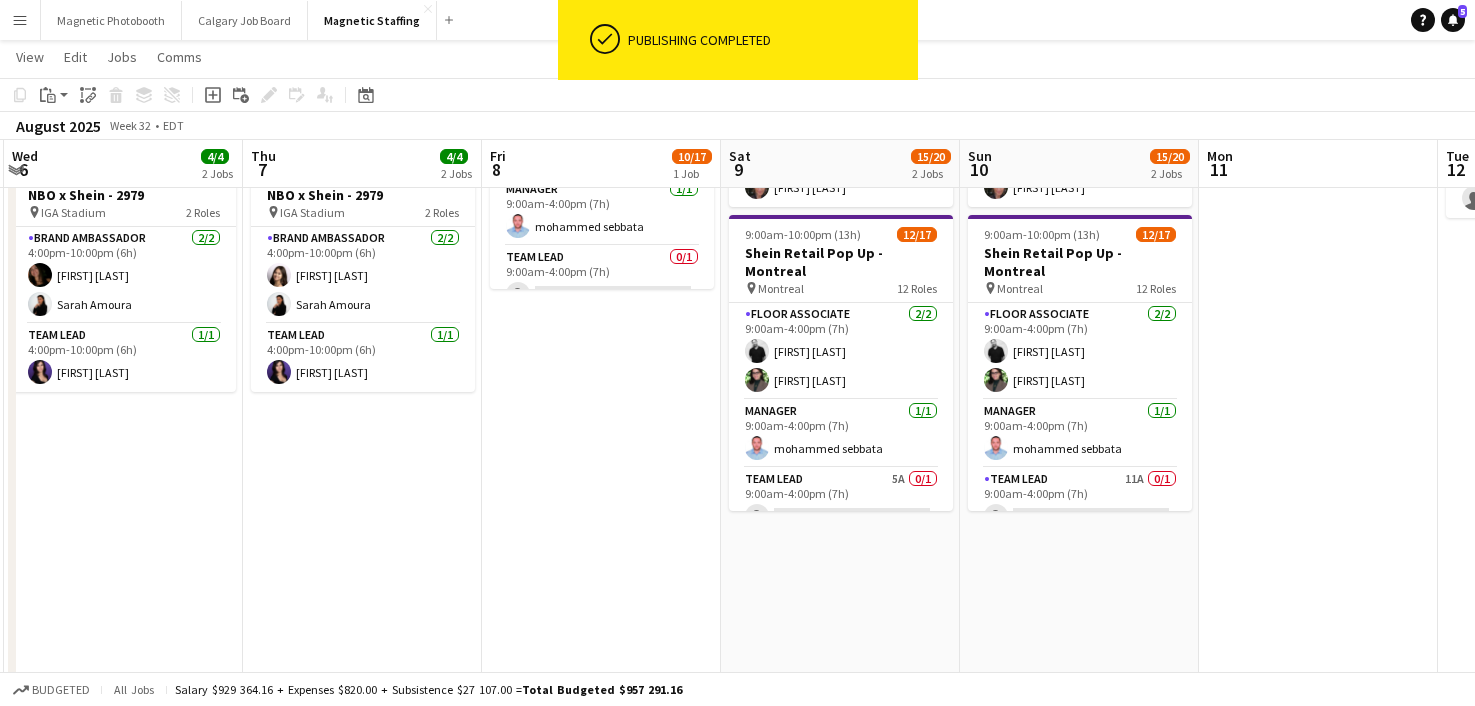 drag, startPoint x: 444, startPoint y: 602, endPoint x: 1074, endPoint y: 554, distance: 631.8259 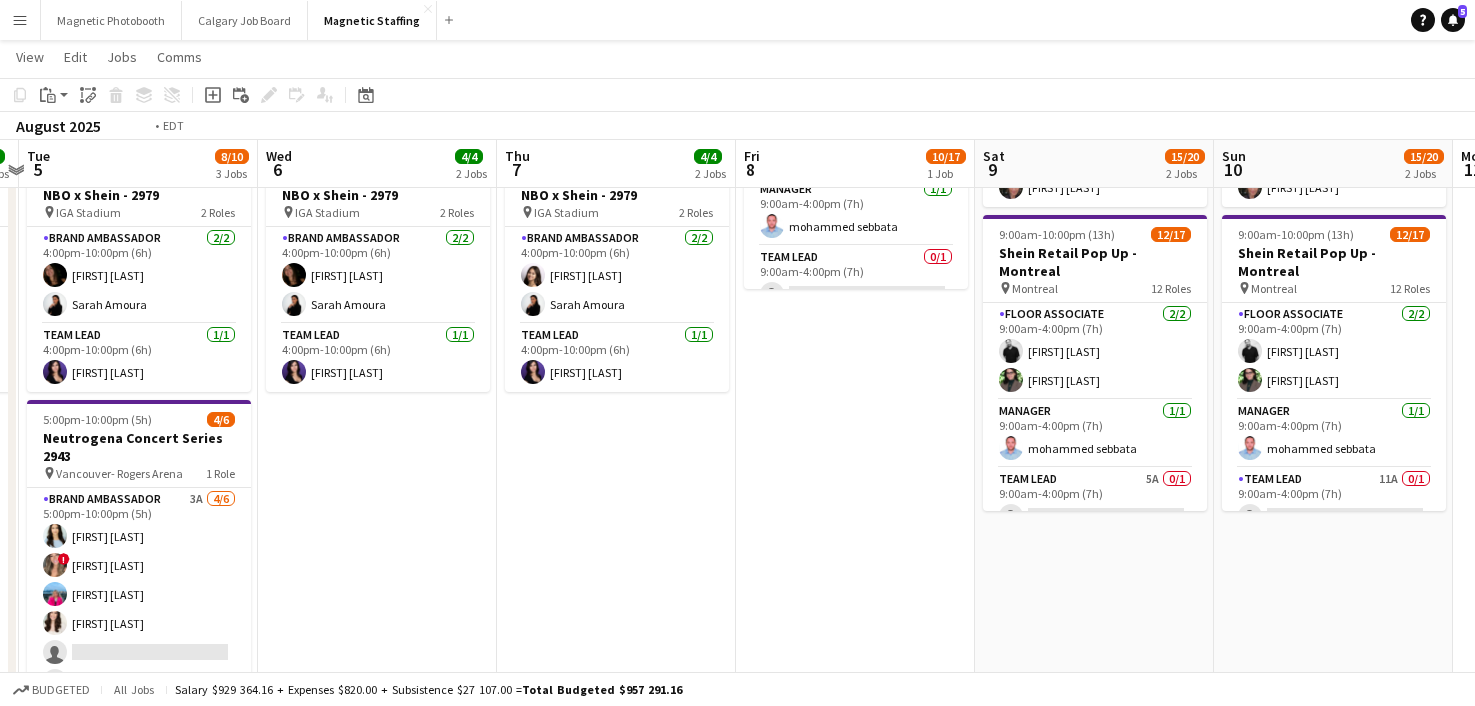 drag, startPoint x: 866, startPoint y: 549, endPoint x: 1324, endPoint y: 526, distance: 458.57715 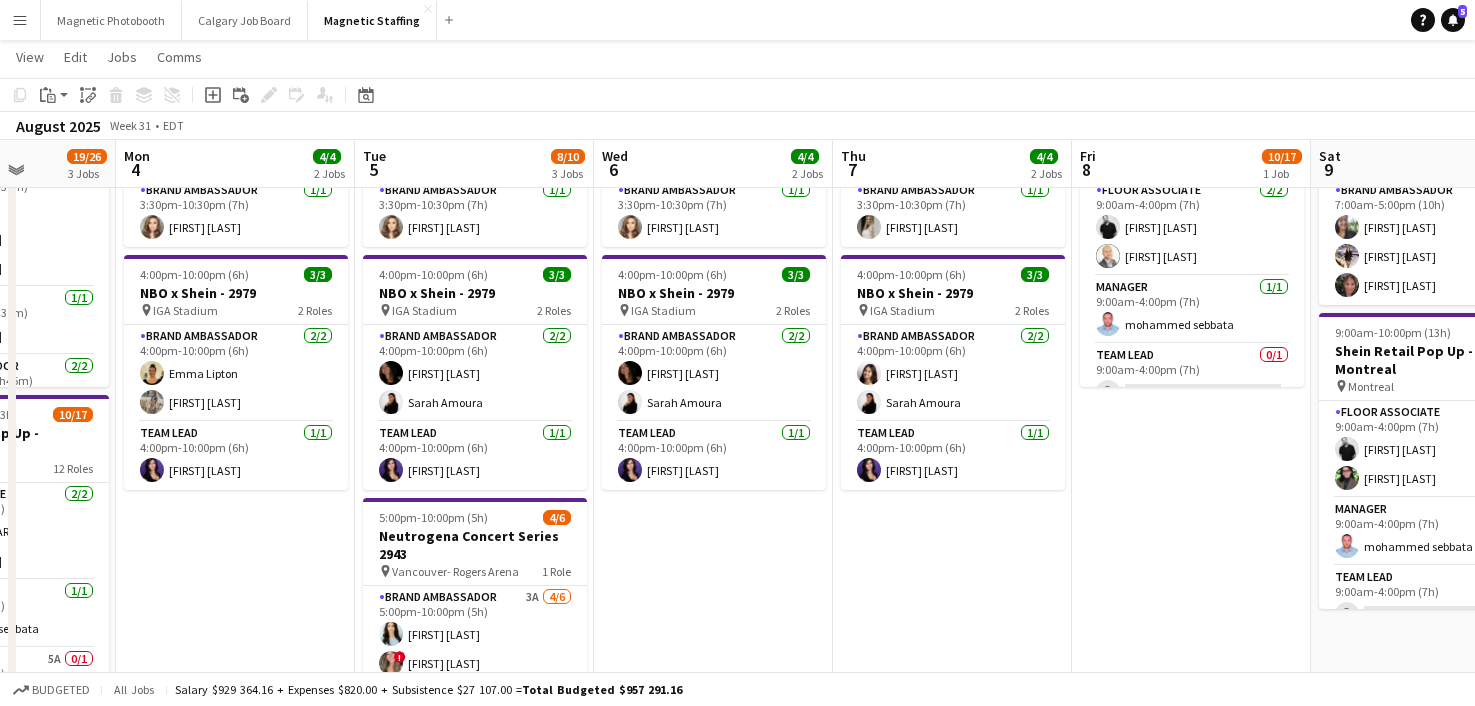 drag, startPoint x: 1287, startPoint y: 511, endPoint x: 1425, endPoint y: 504, distance: 138.17743 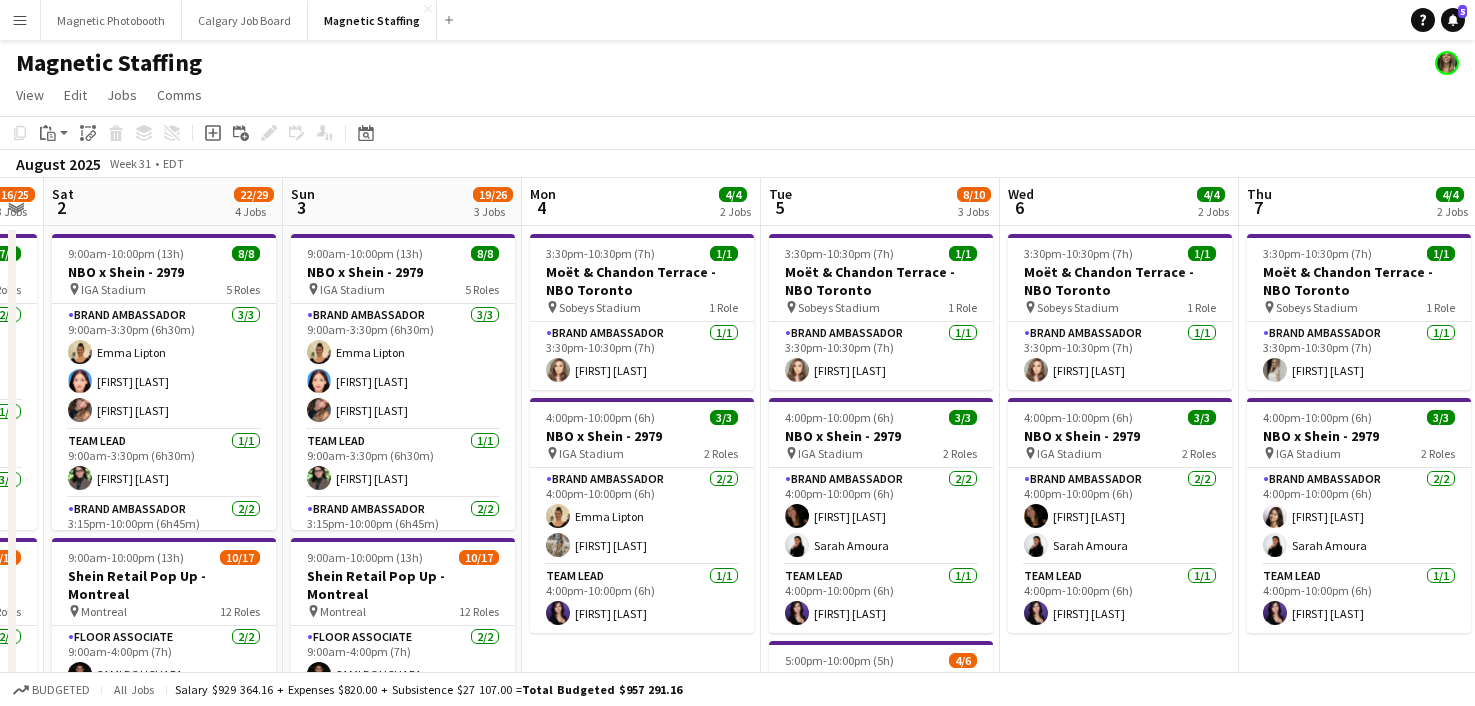 drag, startPoint x: 669, startPoint y: 518, endPoint x: 1055, endPoint y: 457, distance: 390.79022 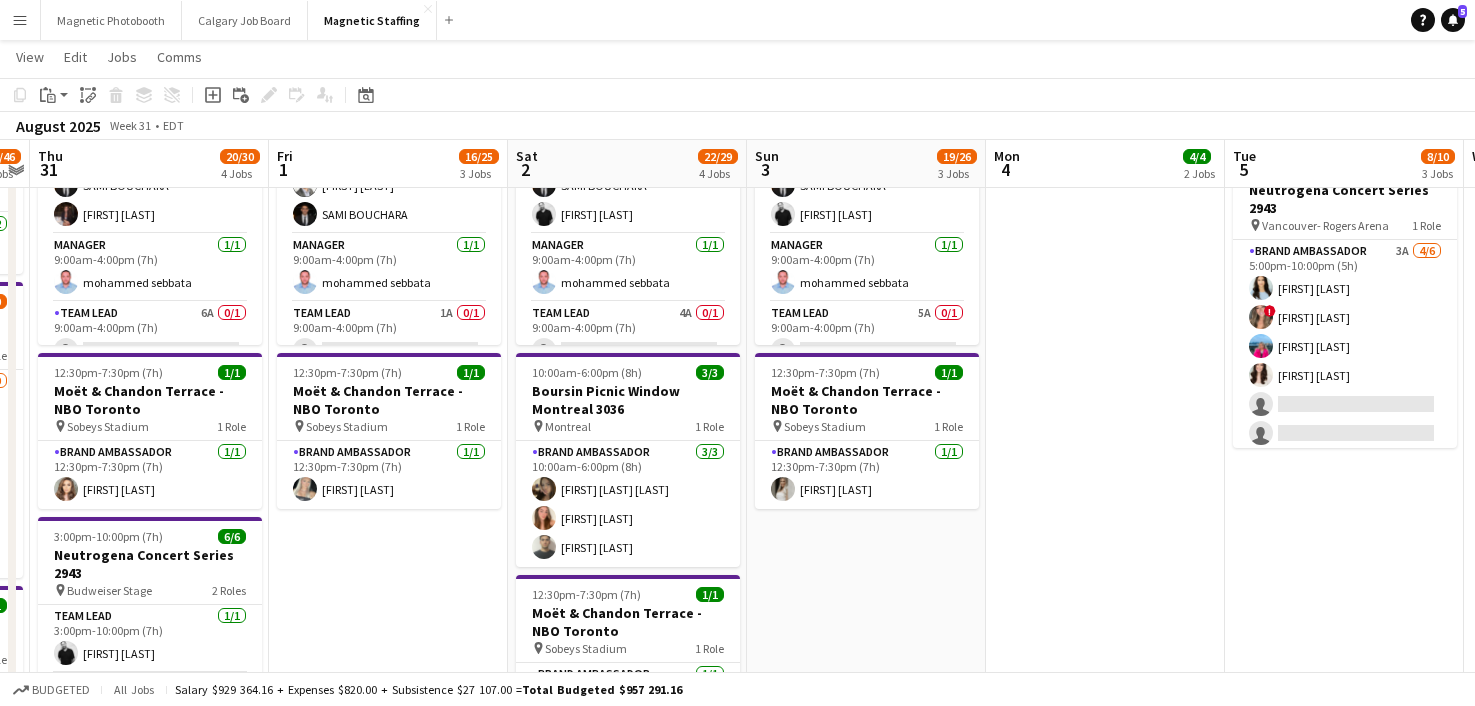 drag, startPoint x: 957, startPoint y: 485, endPoint x: 1180, endPoint y: 435, distance: 228.53665 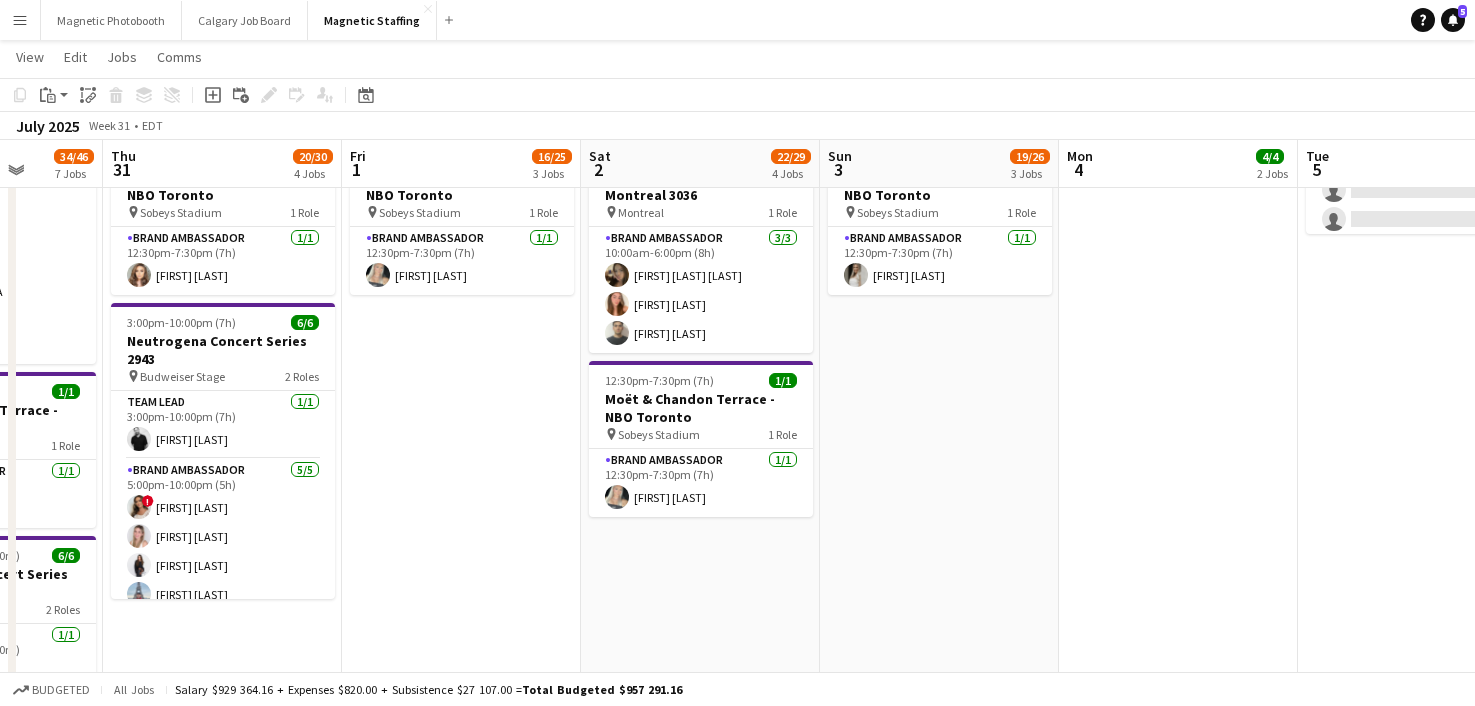 drag, startPoint x: 1101, startPoint y: 469, endPoint x: 1406, endPoint y: 434, distance: 307.00162 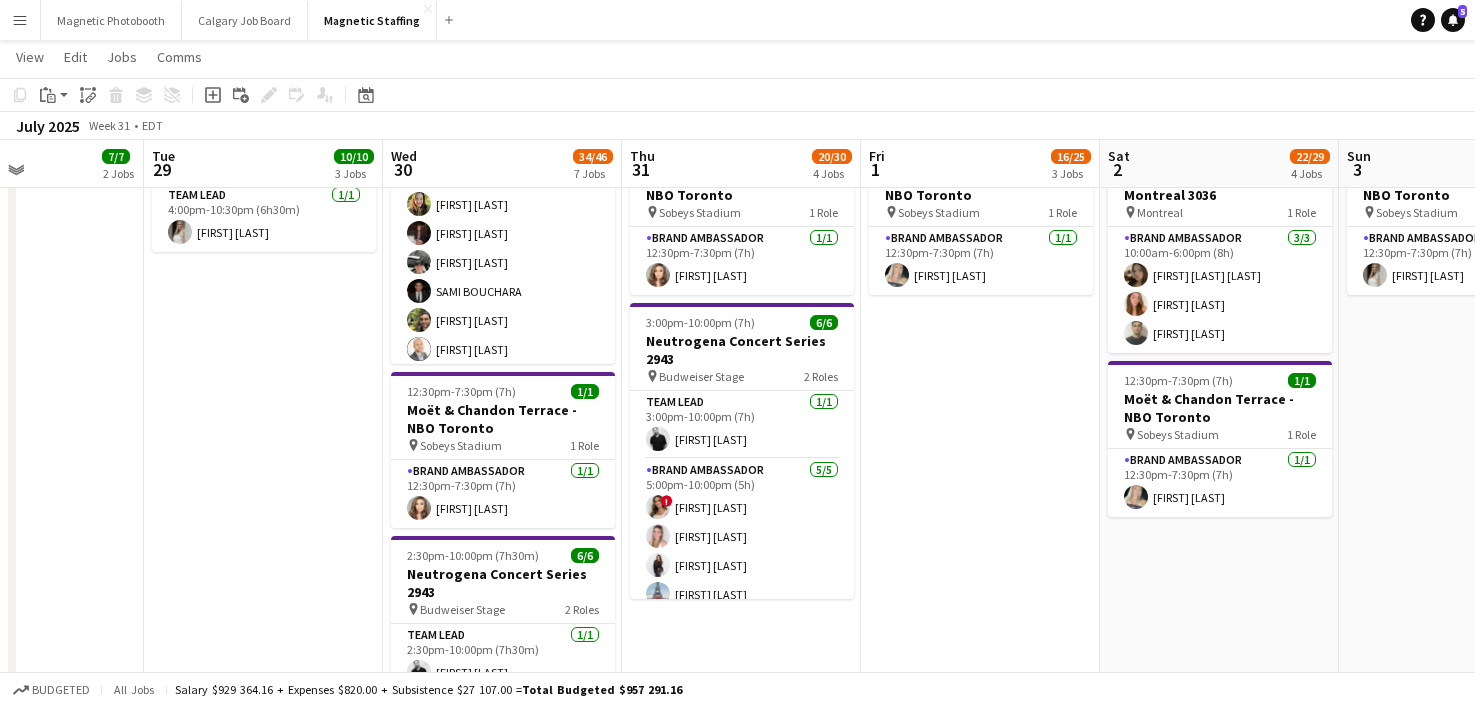 drag, startPoint x: 768, startPoint y: 522, endPoint x: 1029, endPoint y: 504, distance: 261.61996 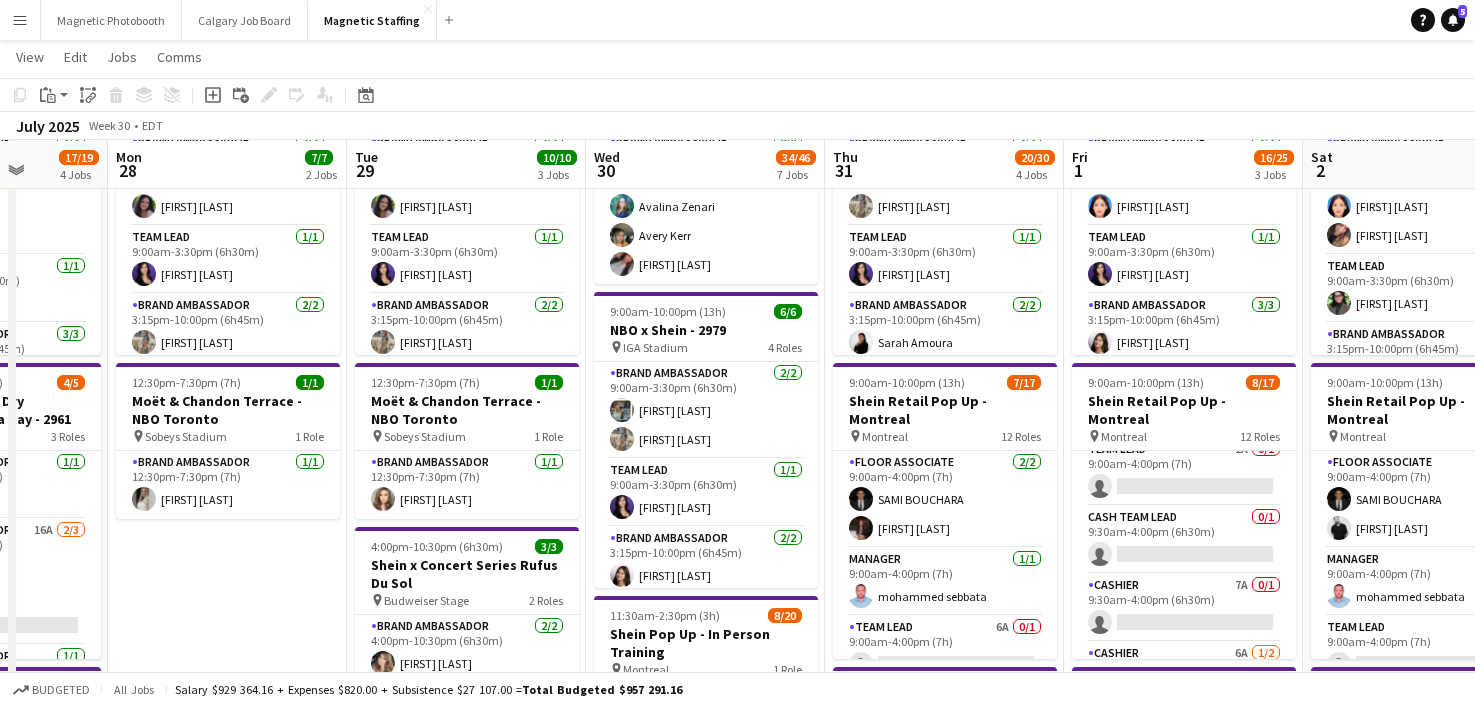 drag, startPoint x: 1029, startPoint y: 487, endPoint x: 1339, endPoint y: 476, distance: 310.1951 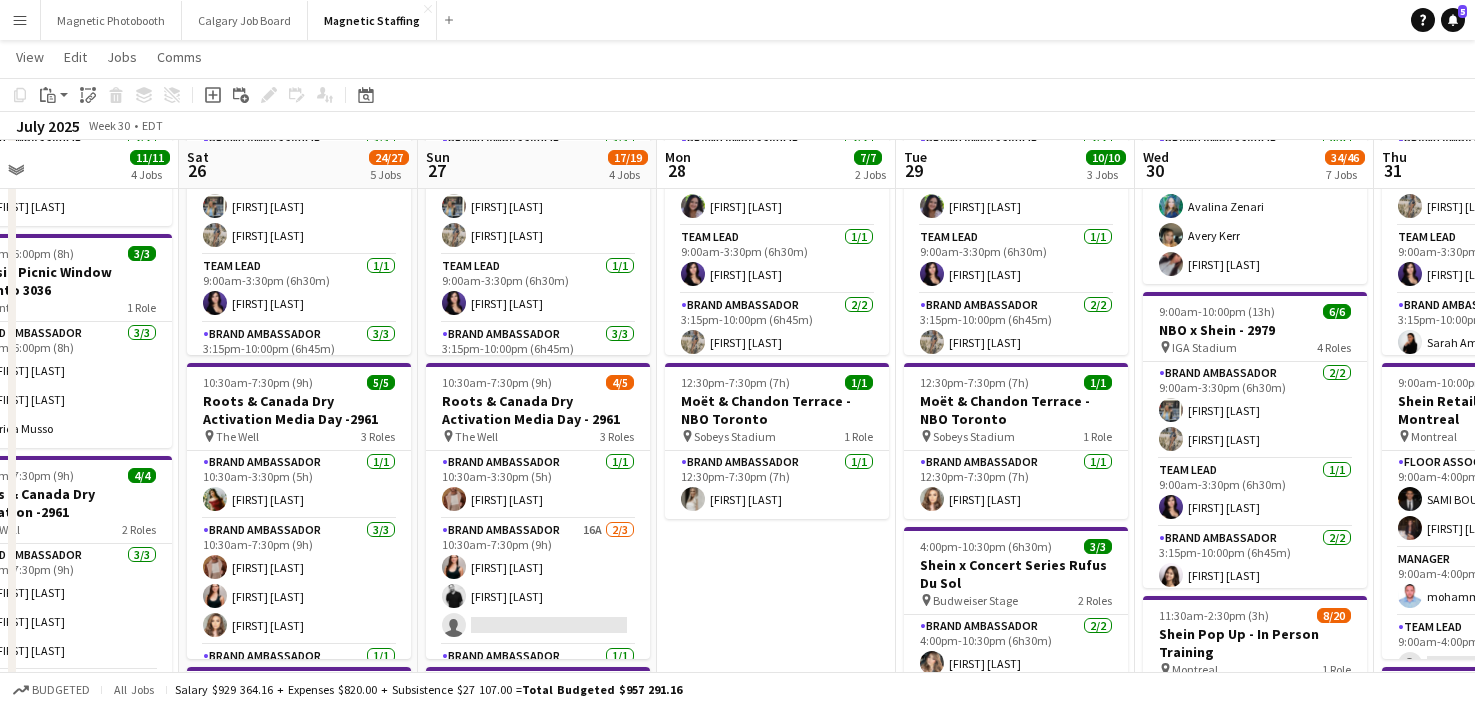 drag, startPoint x: 395, startPoint y: 603, endPoint x: 835, endPoint y: 537, distance: 444.92245 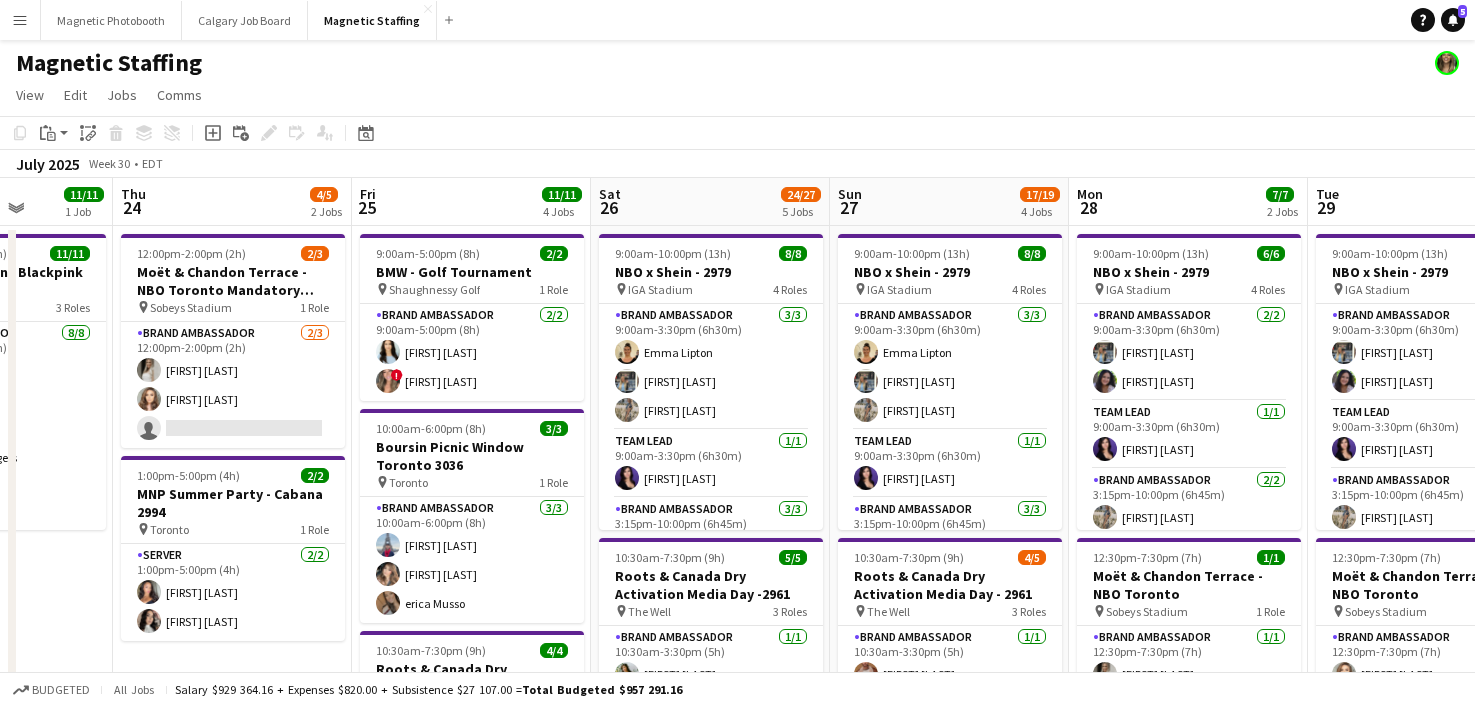 drag, startPoint x: 827, startPoint y: 540, endPoint x: 1236, endPoint y: 477, distance: 413.82364 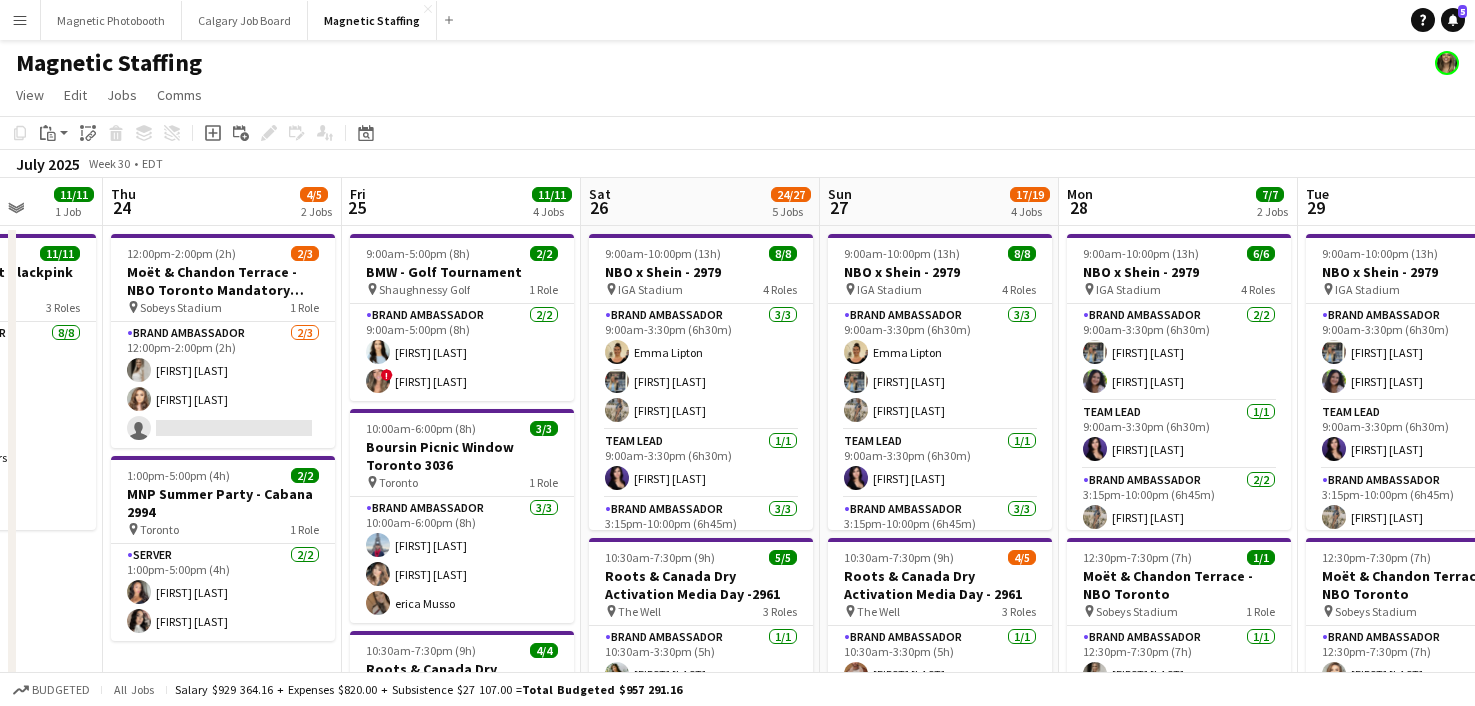 drag, startPoint x: 501, startPoint y: 488, endPoint x: 727, endPoint y: 474, distance: 226.43321 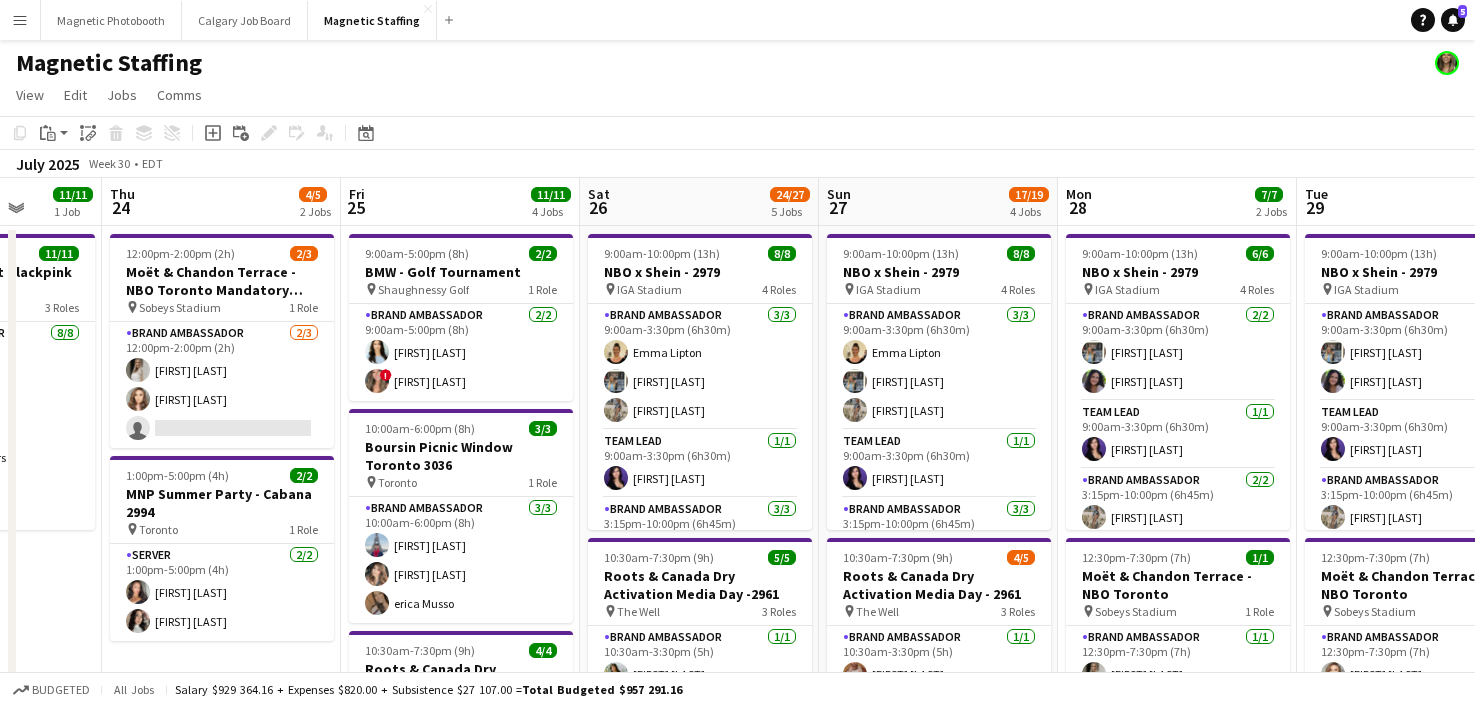 click on "[DAY]   [NUMBER]   [NUMBER]/[NUMBER]   [NUMBER] Jobs   [DAY]   [NUMBER]   [NUMBER]/[NUMBER]   [NUMBER] Jobs   [DAY]   [NUMBER]   [NUMBER]/[NUMBER]   [NUMBER] Job   [DAY]   [NUMBER]   [NUMBER]/[NUMBER]   [NUMBER] Jobs   [DAY]   [NUMBER]   [NUMBER]/[NUMBER]   [NUMBER] Jobs   [DAY]   [NUMBER]   [NUMBER]/[NUMBER]   [NUMBER] Jobs   [DAY]   [NUMBER]   [NUMBER]/[NUMBER]   [NUMBER] Jobs   [DAY]   [NUMBER]   [NUMBER]/[NUMBER]   [NUMBER] Jobs   [DAY]   [NUMBER]   [NUMBER]/[NUMBER]   [NUMBER] Jobs   [DAY]   [NUMBER]   [NUMBER]/[NUMBER]   [NUMBER] Jobs   [DAY]   [NUMBER]   [NUMBER]/[NUMBER]   [NUMBER] Jobs   [DAY]   [NUMBER]   [NUMBER]/[NUMBER]   [NUMBER] Jobs      [TIME]-[TIME] ([DURATION])    [NUMBER]/[NUMBER]   Montreal Event Assistant
pin
Montreal   [NUMBER] Role   Brand Ambassador   [NUMBER]A   [NUMBER]/[NUMBER]   [TIME]-[TIME] ([DURATION])
single-neutral-actions
single-neutral-actions
[TIME]-[TIME] ([DURATION])    [NUMBER]/[NUMBER]   [BRAND] Concert Series [NUMBER]
pin
[BRAND] Stage   [NUMBER] Roles   Team Lead   [NUMBER]/[NUMBER]   [TIME]-[TIME] ([DURATION])
[FIRST] [LAST]  Brand Ambassador   [NUMBER]/[NUMBER]   [TIME]-[TIME] ([DURATION])
[FIRST] [LAST] [FIRST] [LAST] [FIRST] [LAST] [FIRST] [LAST]     [TIME]-[TIME] ([DURATION])    [NUMBER]/[NUMBER]   Virtual [BRAND] Picnic Mandatory Training" at bounding box center [737, 1216] 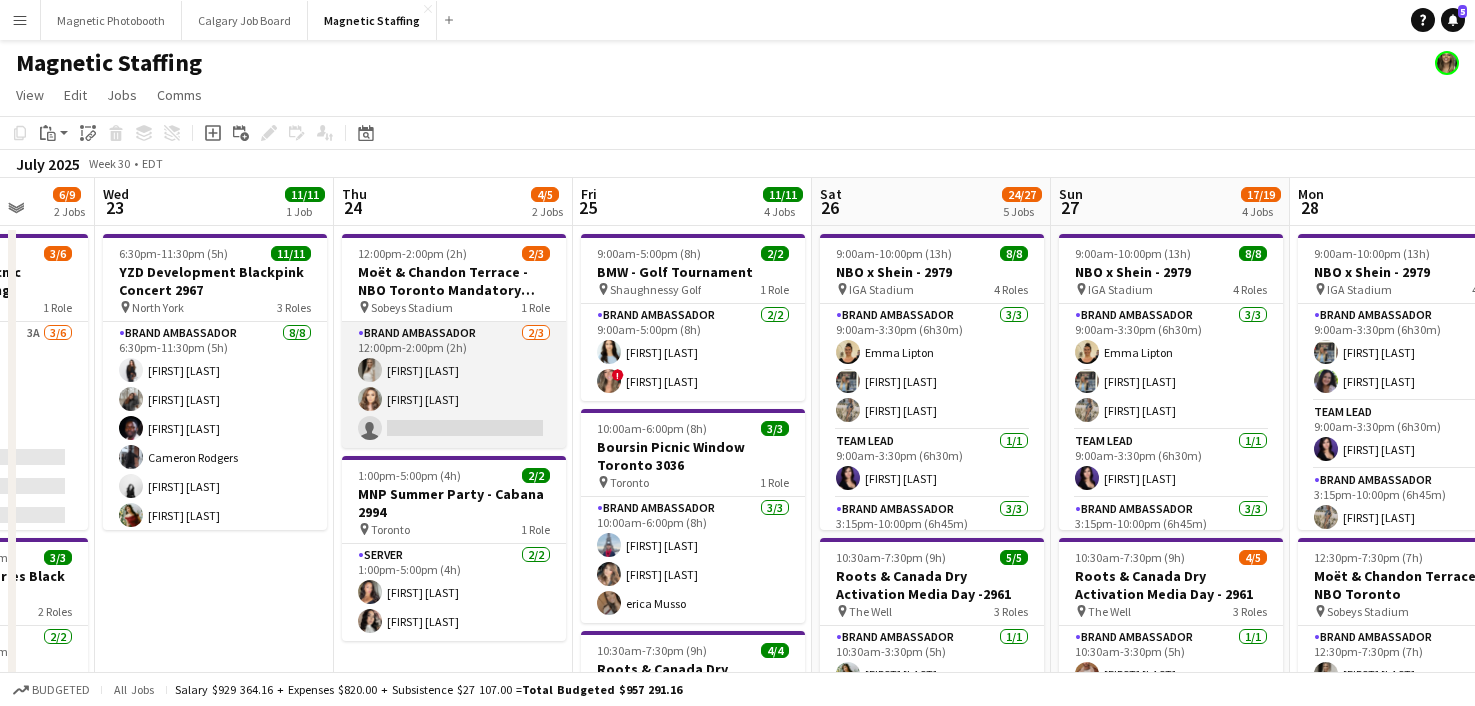 click on "Brand Ambassador   2/3   12:00pm-2:00pm (2h)
[FIRST] [LAST] [FIRST] [LAST]
single-neutral-actions" at bounding box center [454, 385] 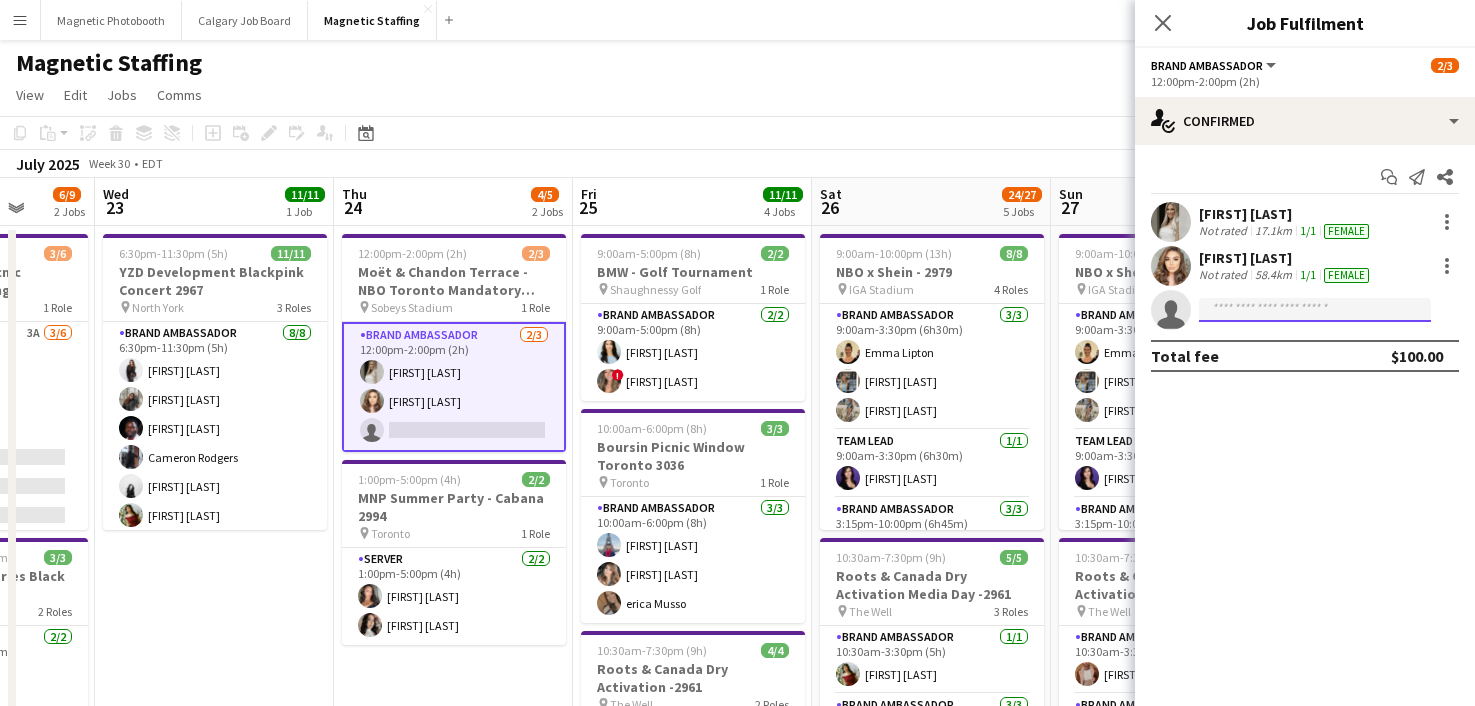 click 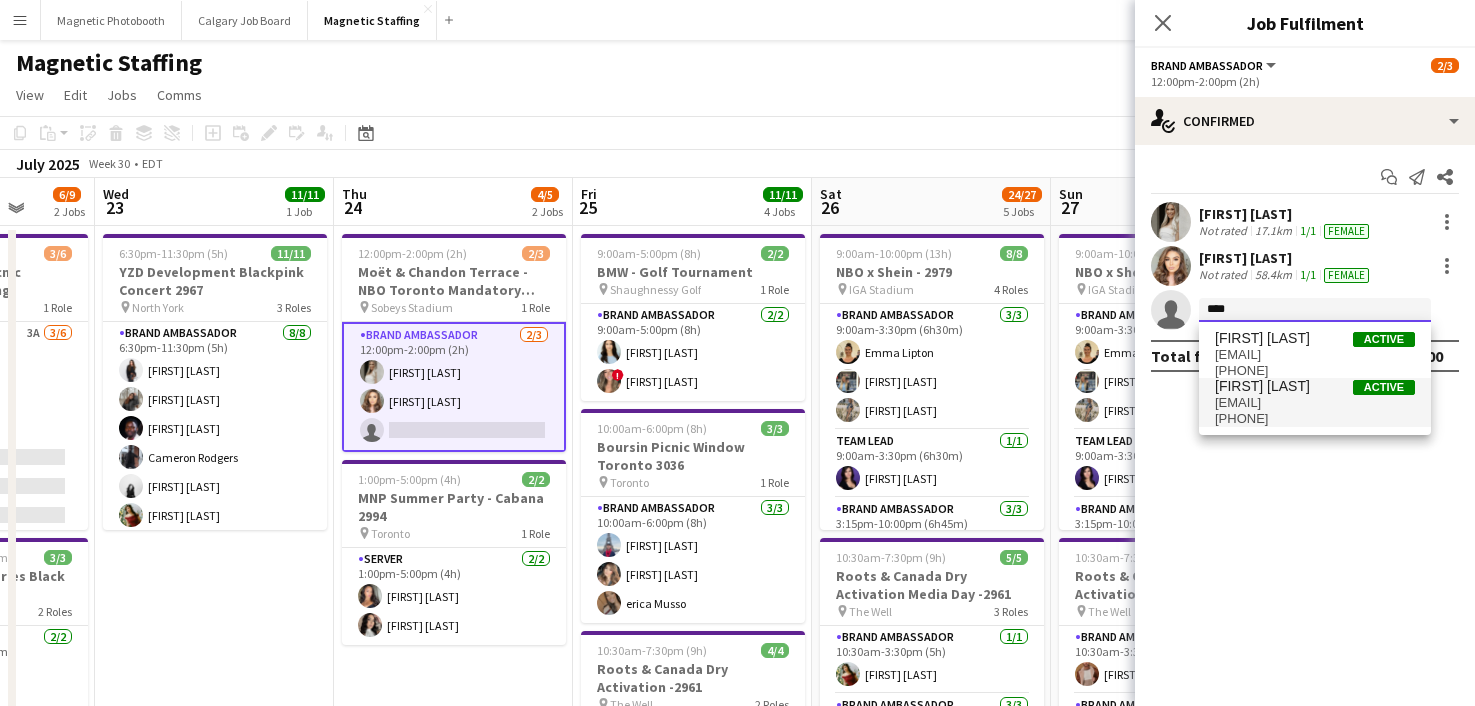 type on "****" 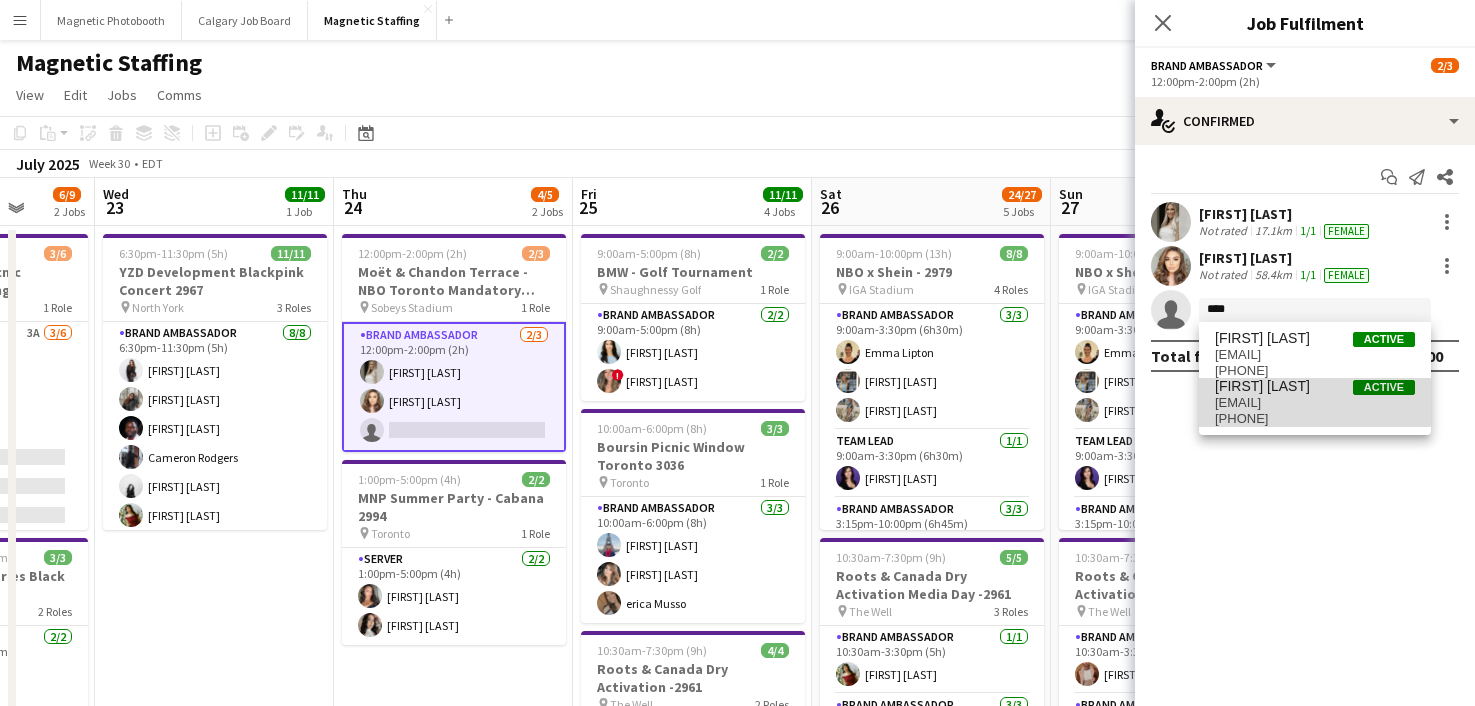 click on "[FIRST] [LAST]   Active   [EMAIL]   [PHONE]" at bounding box center [1315, 402] 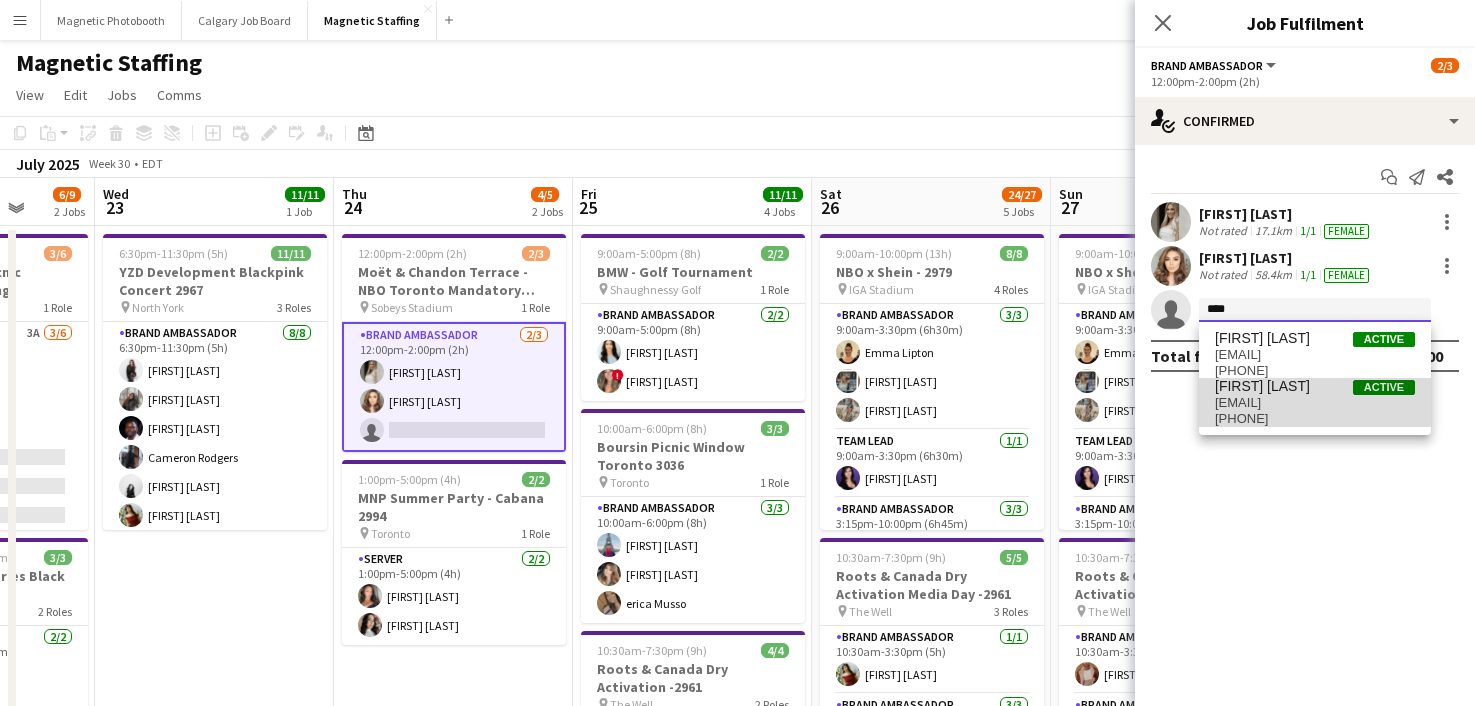 type 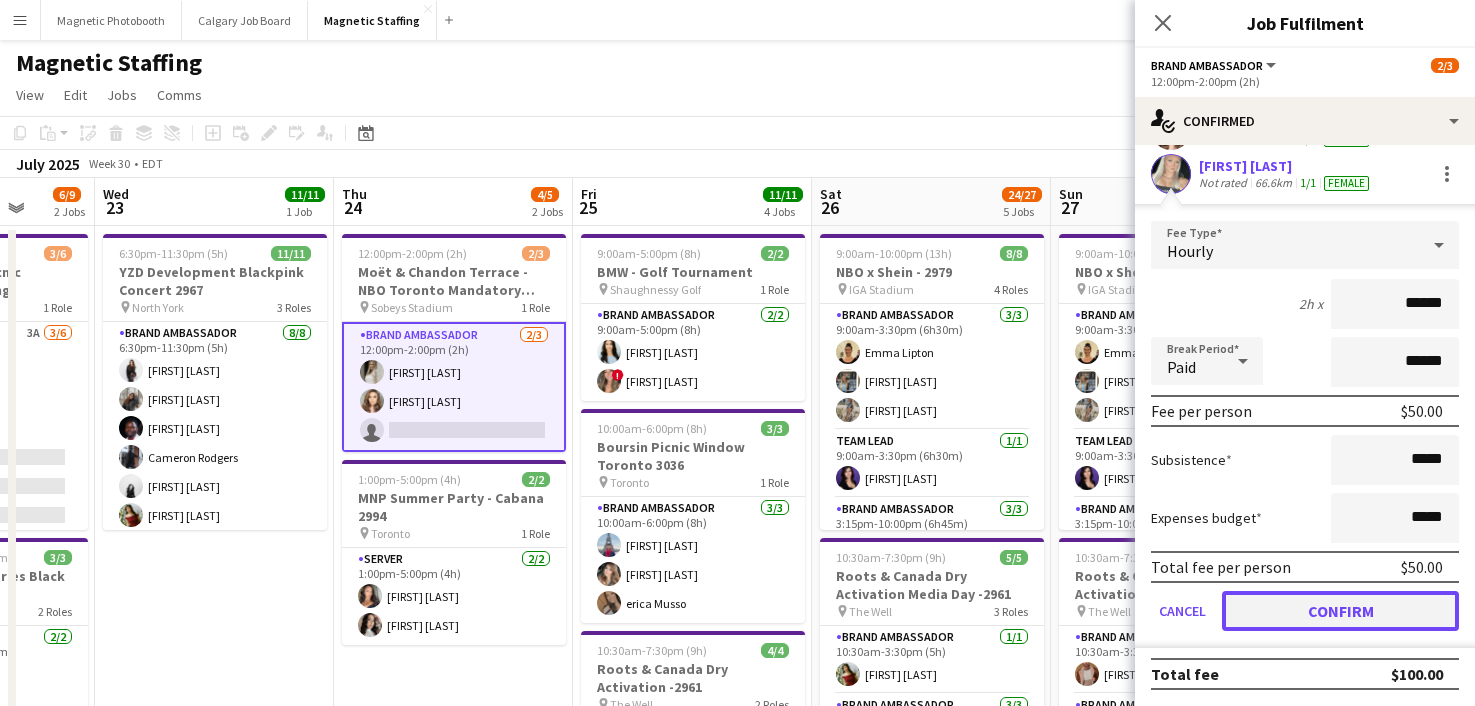 click on "Confirm" at bounding box center [1340, 611] 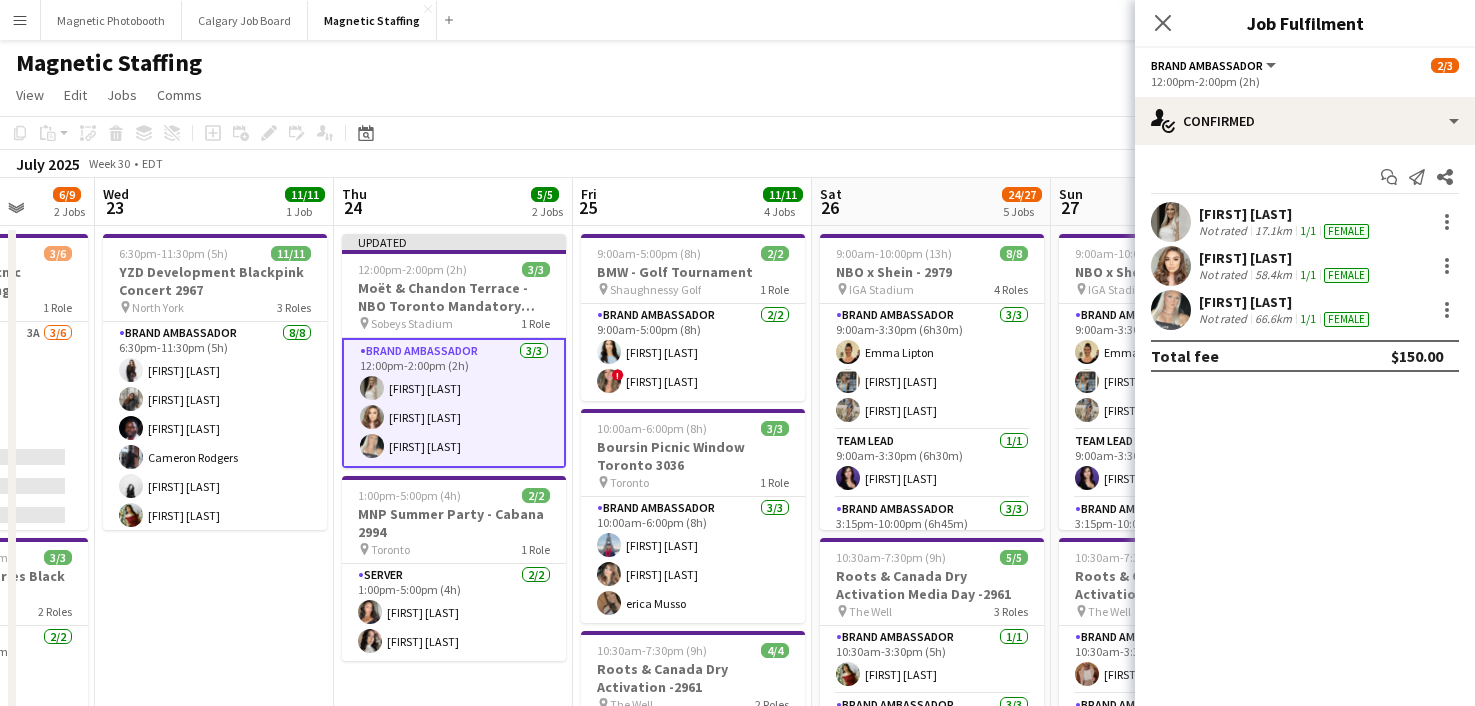 click on "Copy
Paste
Paste
Command
V Paste with crew
Command
Shift
V
Paste linked Job
Delete
Group
Ungroup
Add job
Add linked Job
Edit
Edit linked Job
Applicants
Date picker
JUL 2025 JUL 2025 Monday M Tuesday T Wednesday W Thursday T Friday F Saturday S Sunday S  JUL      1   2   3   4   5   6   7   8   9   10   11   12   13   14   15   16   17   18   19   20   21   22   23   24" 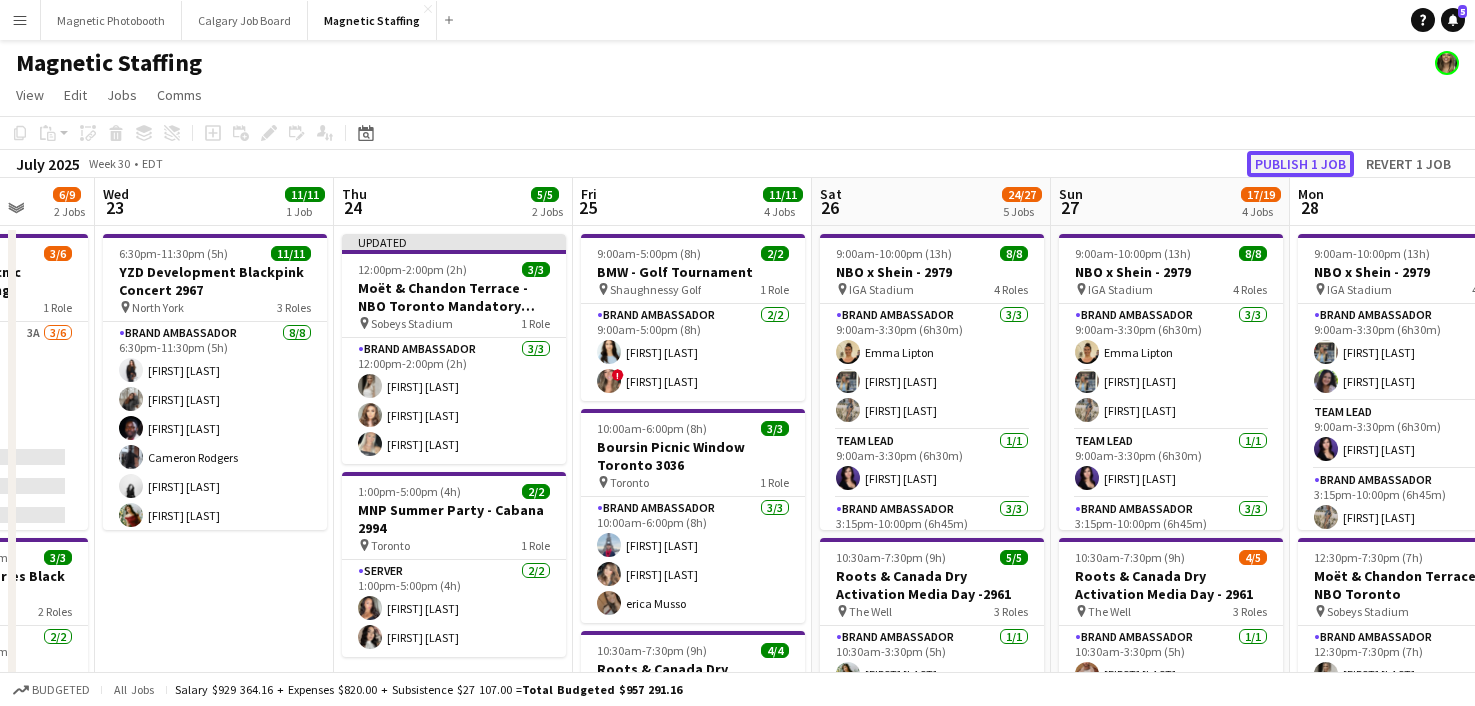click on "Publish 1 job" 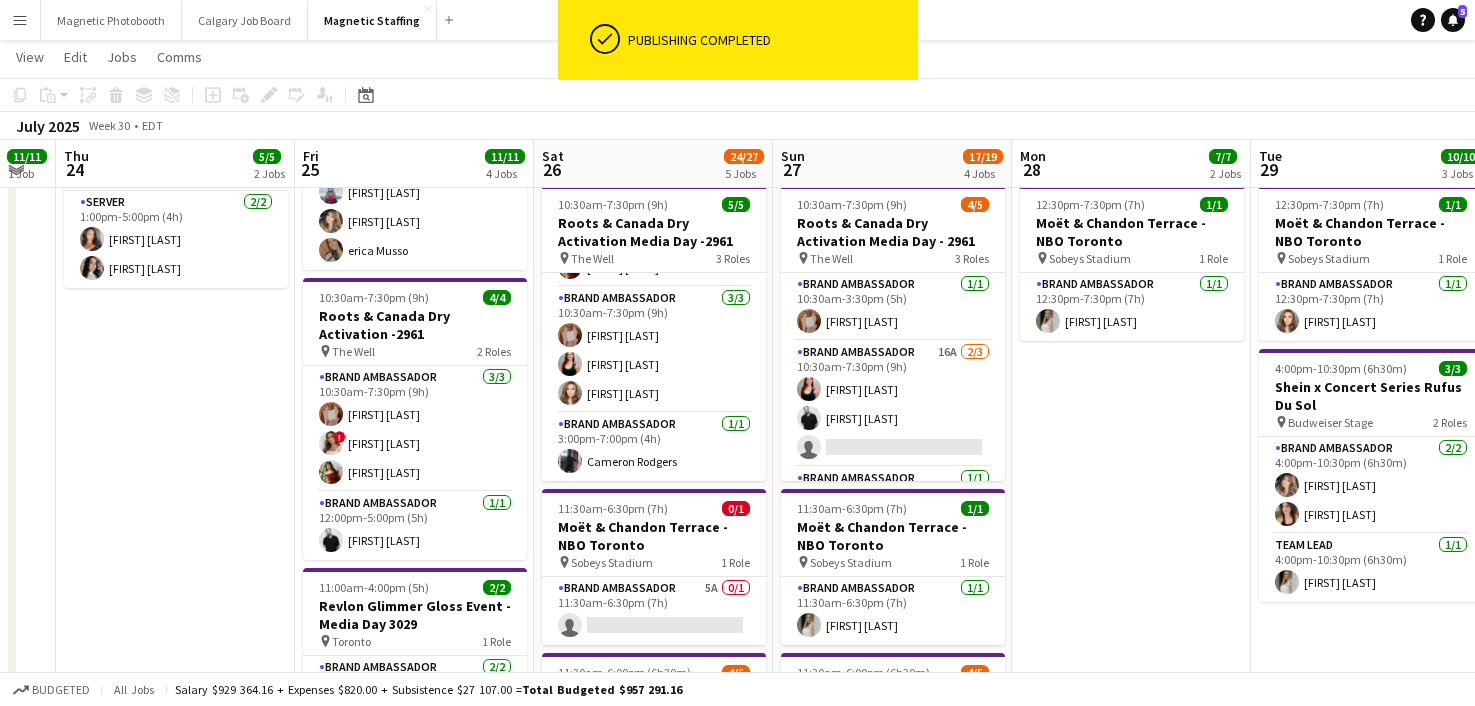 drag, startPoint x: 819, startPoint y: 354, endPoint x: 501, endPoint y: 354, distance: 318 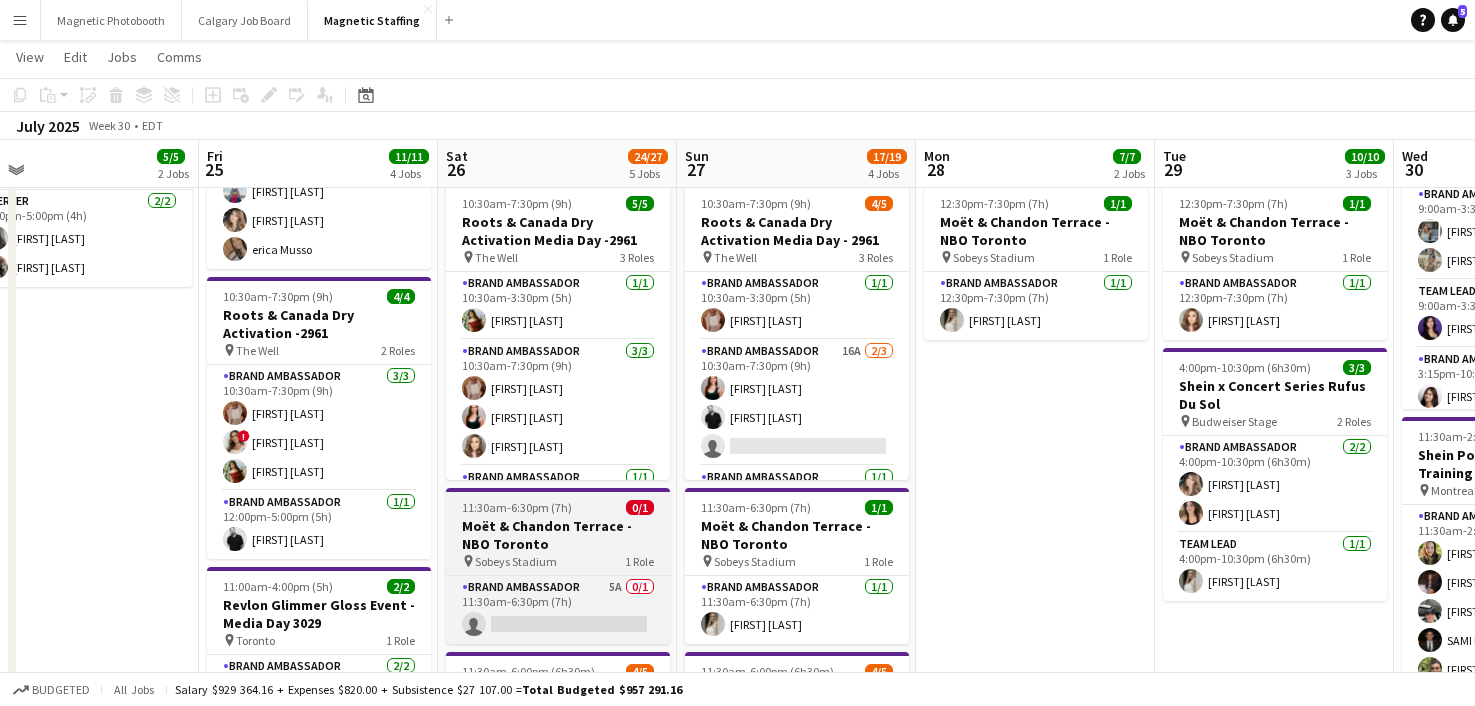click on "Moët & Chandon Terrace - NBO Toronto" at bounding box center (558, 535) 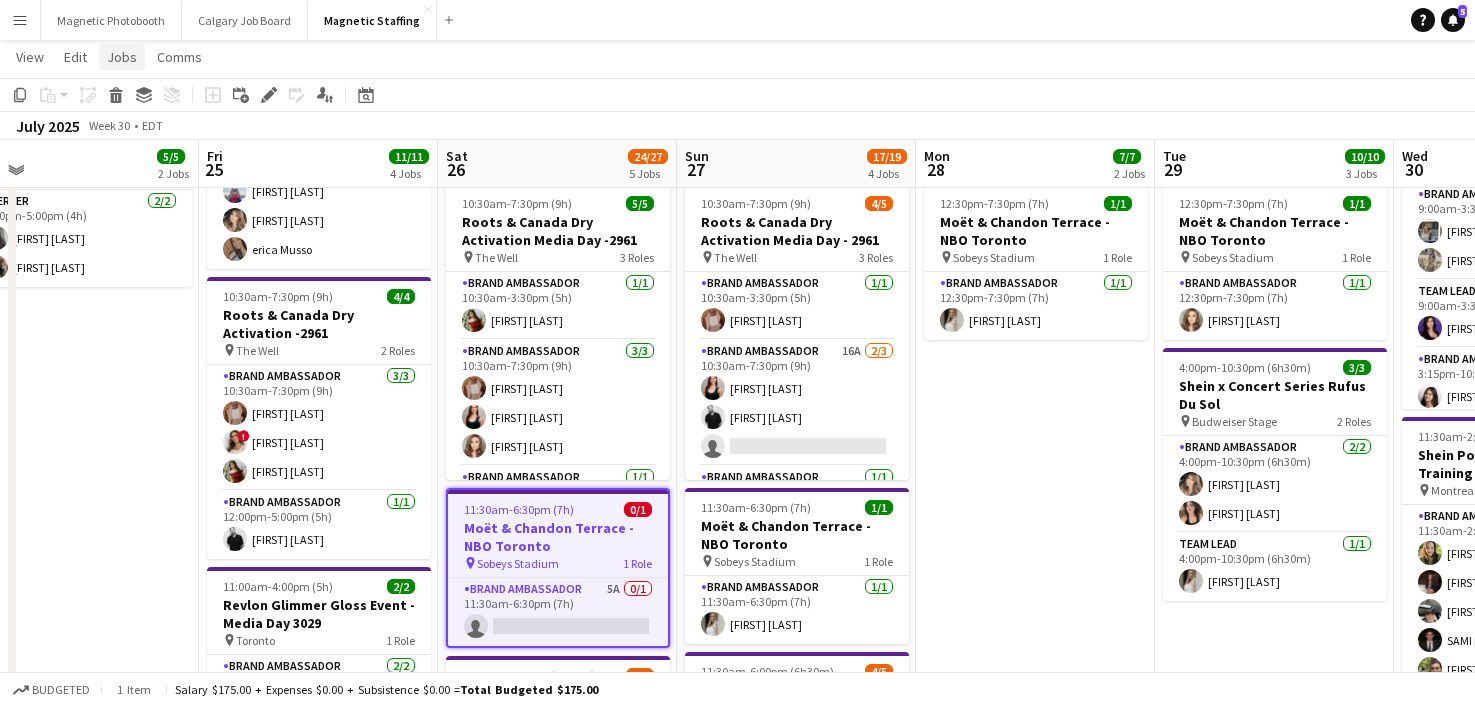 click on "Jobs" 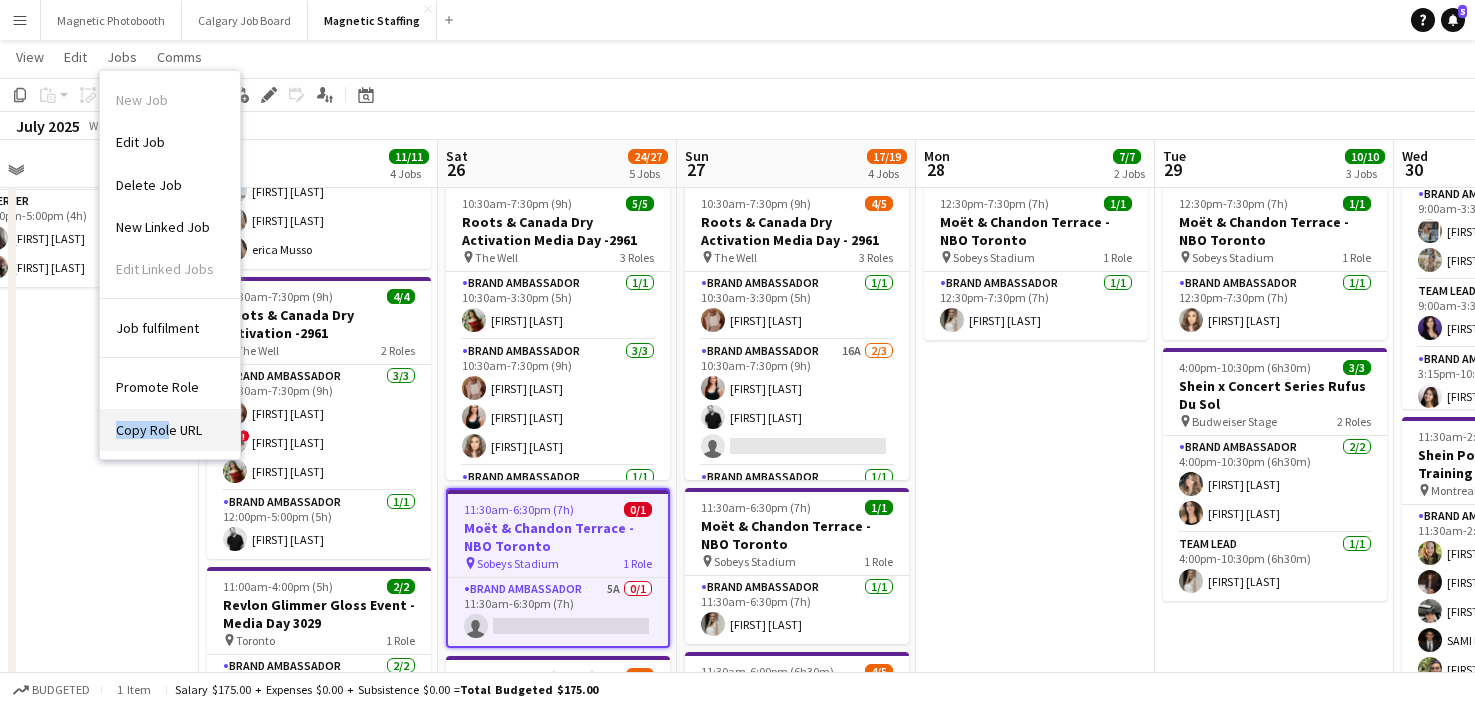 click on "Copy Role URL" at bounding box center [159, 430] 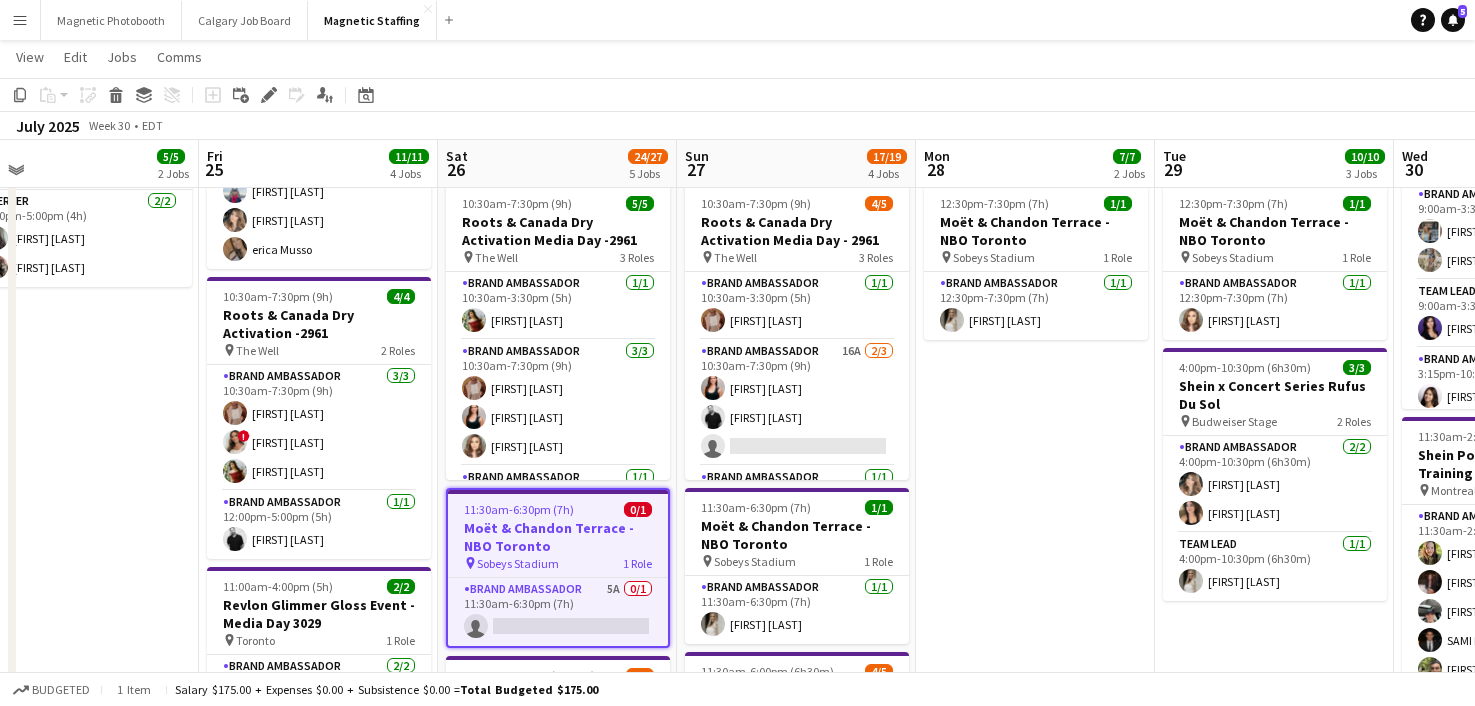 click on "11:30am-6:30pm (7h)" at bounding box center (519, 509) 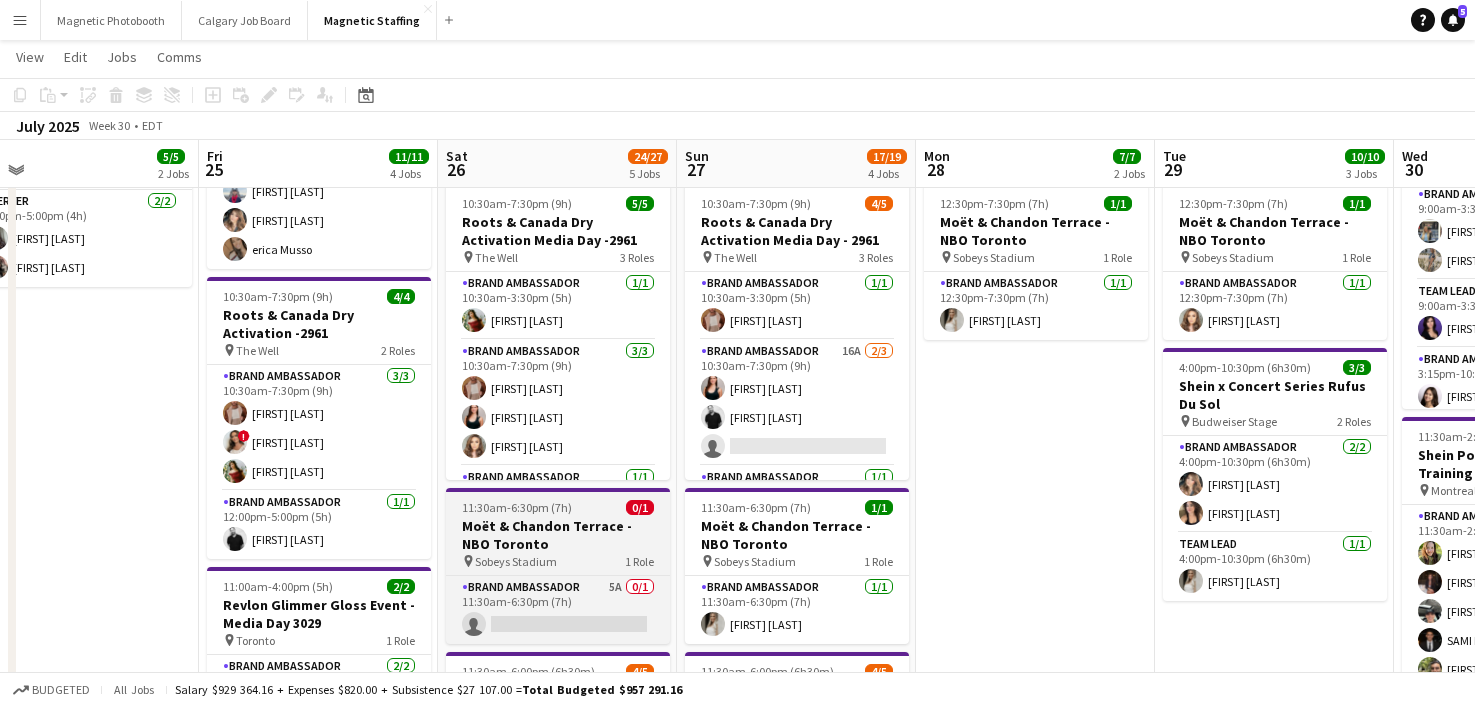 click on "11:30am-6:30pm (7h)" at bounding box center [517, 507] 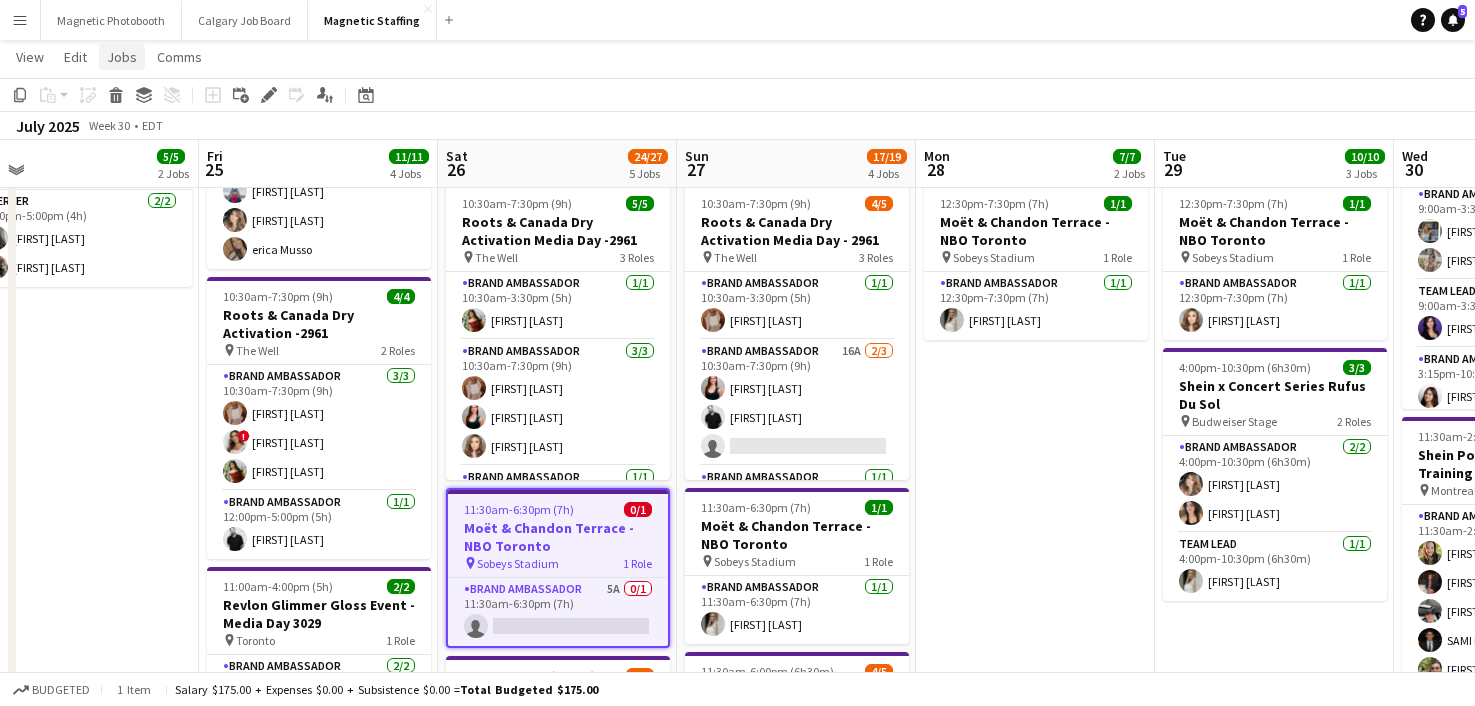 click on "Jobs" 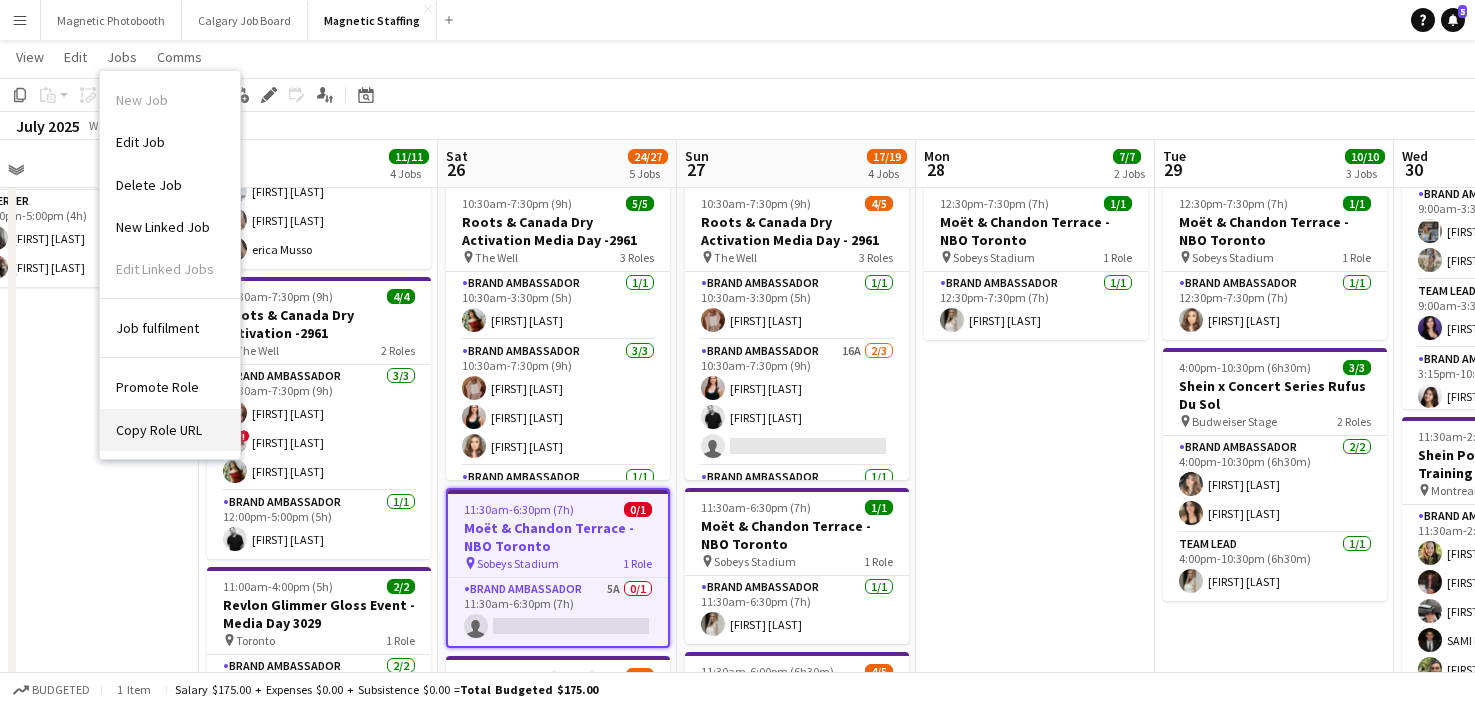 click on "Copy Role URL" at bounding box center [159, 430] 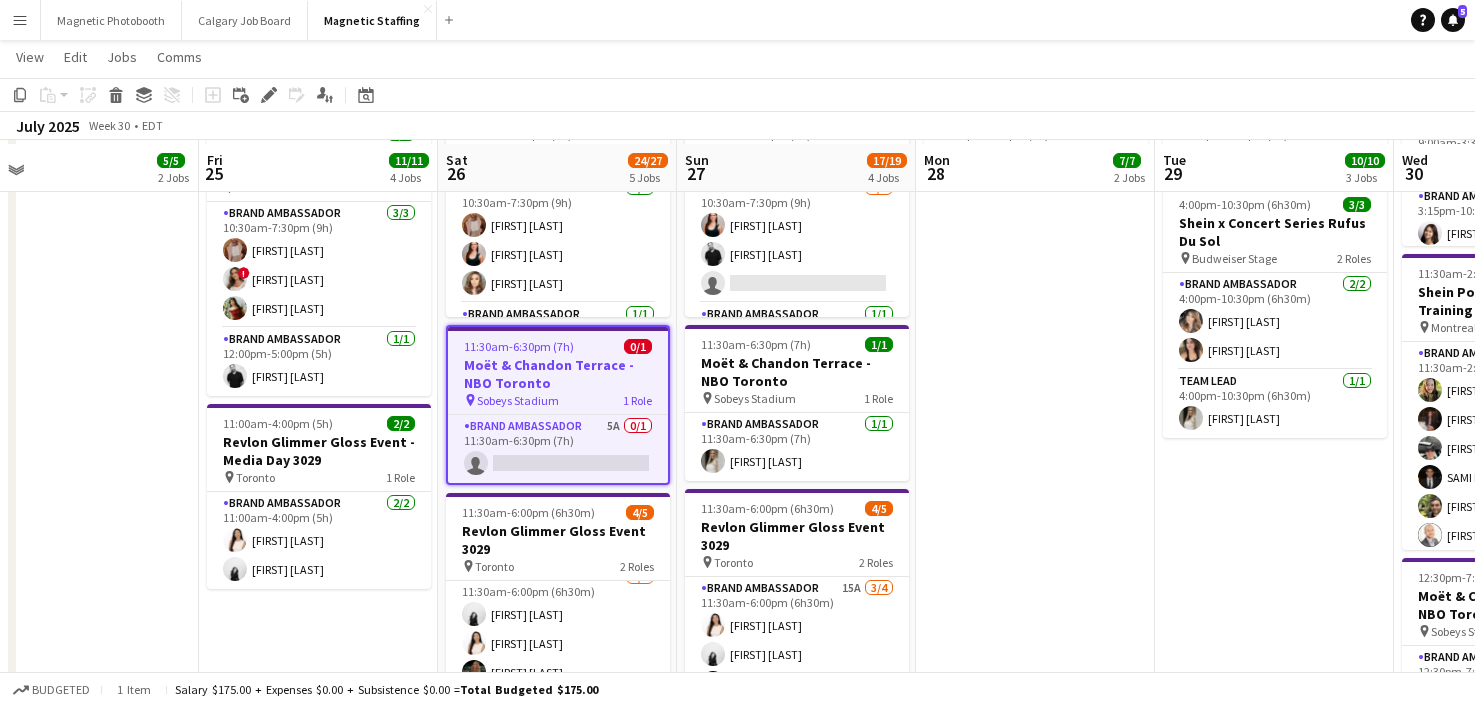 scroll, scrollTop: 519, scrollLeft: 0, axis: vertical 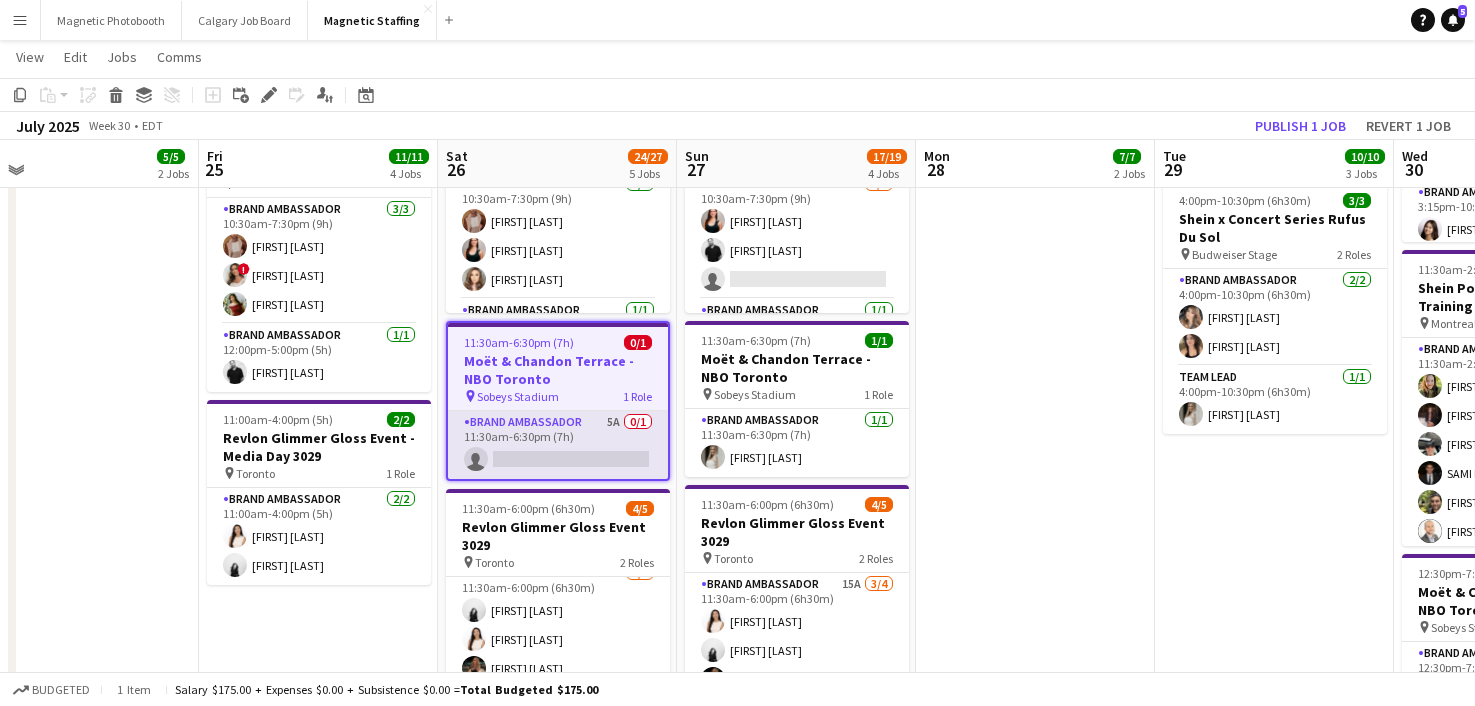 click on "Brand Ambassador   5A   0/1   11:30am-6:30pm (7h)
single-neutral-actions" at bounding box center (558, 445) 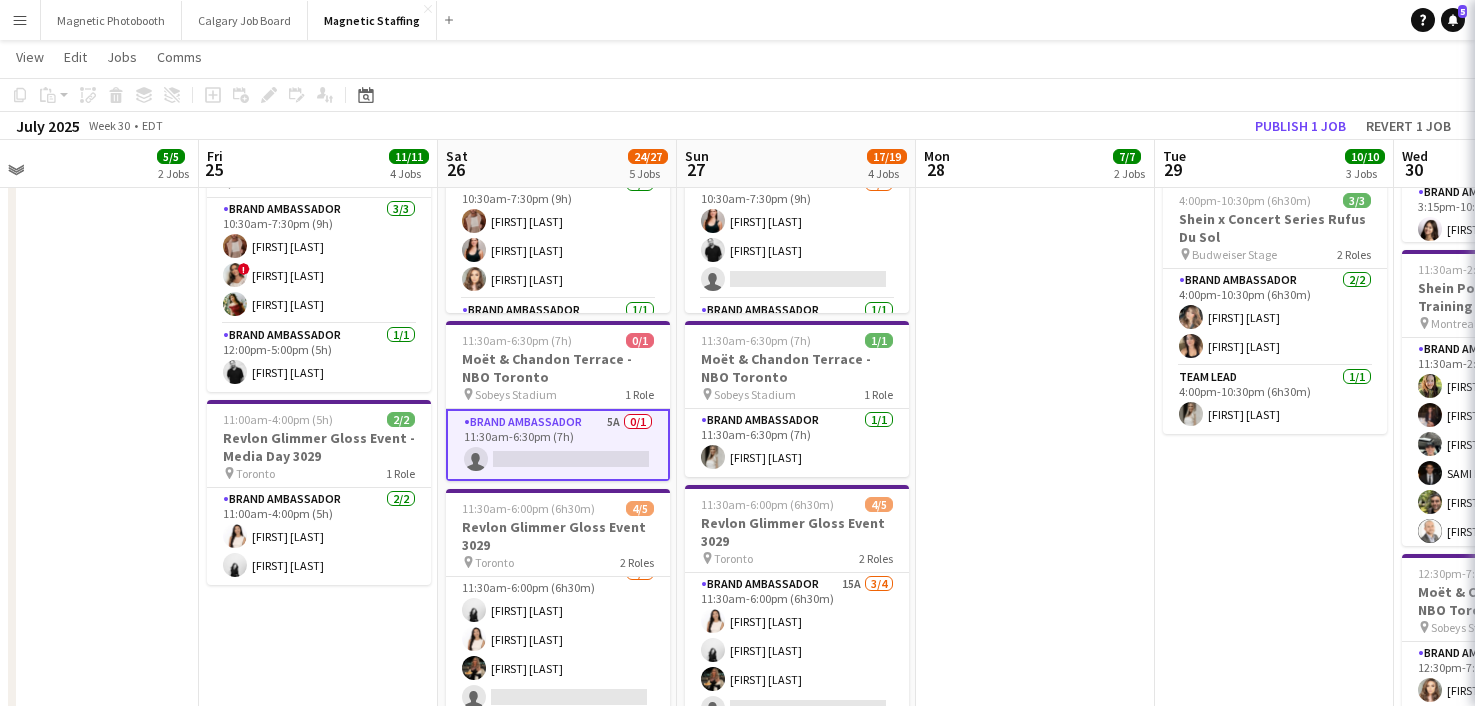 click on "Brand Ambassador   5A   0/1   11:30am-6:30pm (7h)
single-neutral-actions" at bounding box center [558, 445] 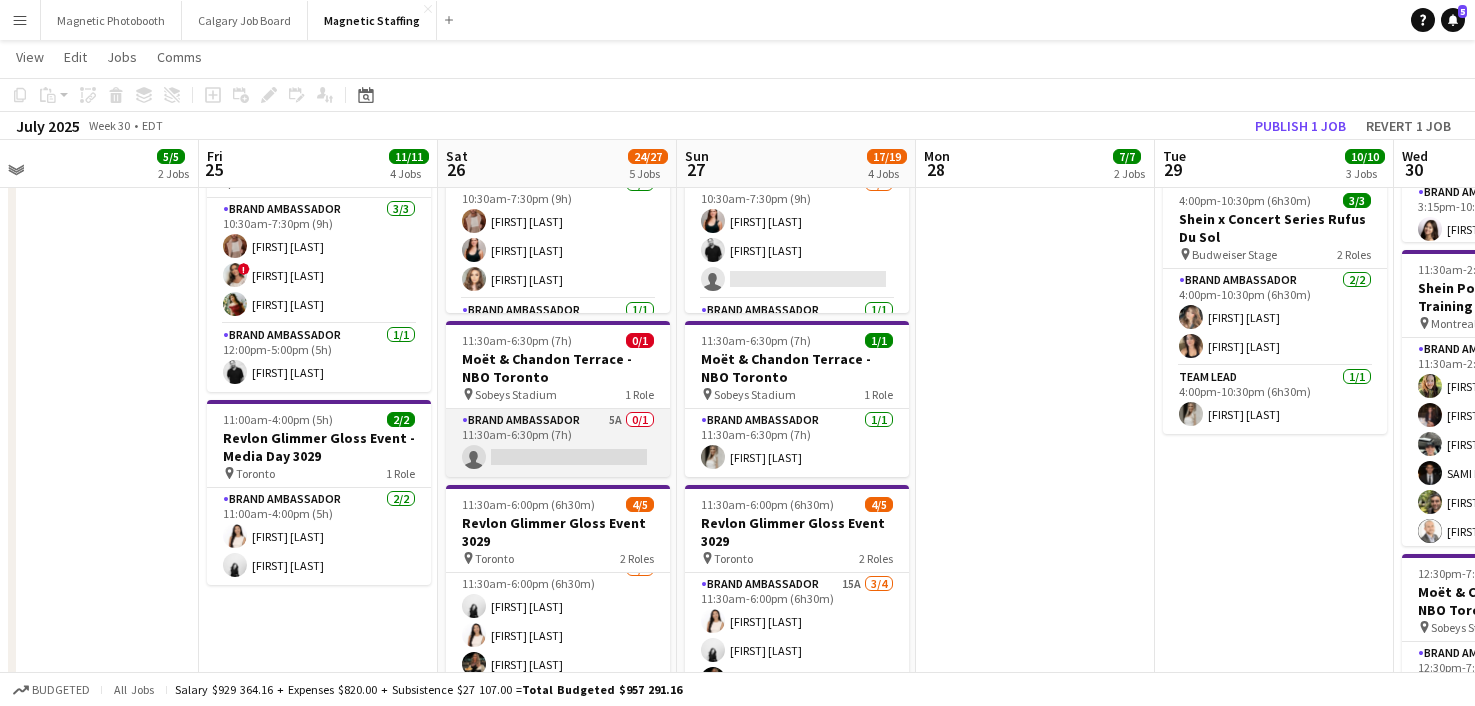 click on "Brand Ambassador   5A   0/1   11:30am-6:30pm (7h)
single-neutral-actions" at bounding box center (558, 443) 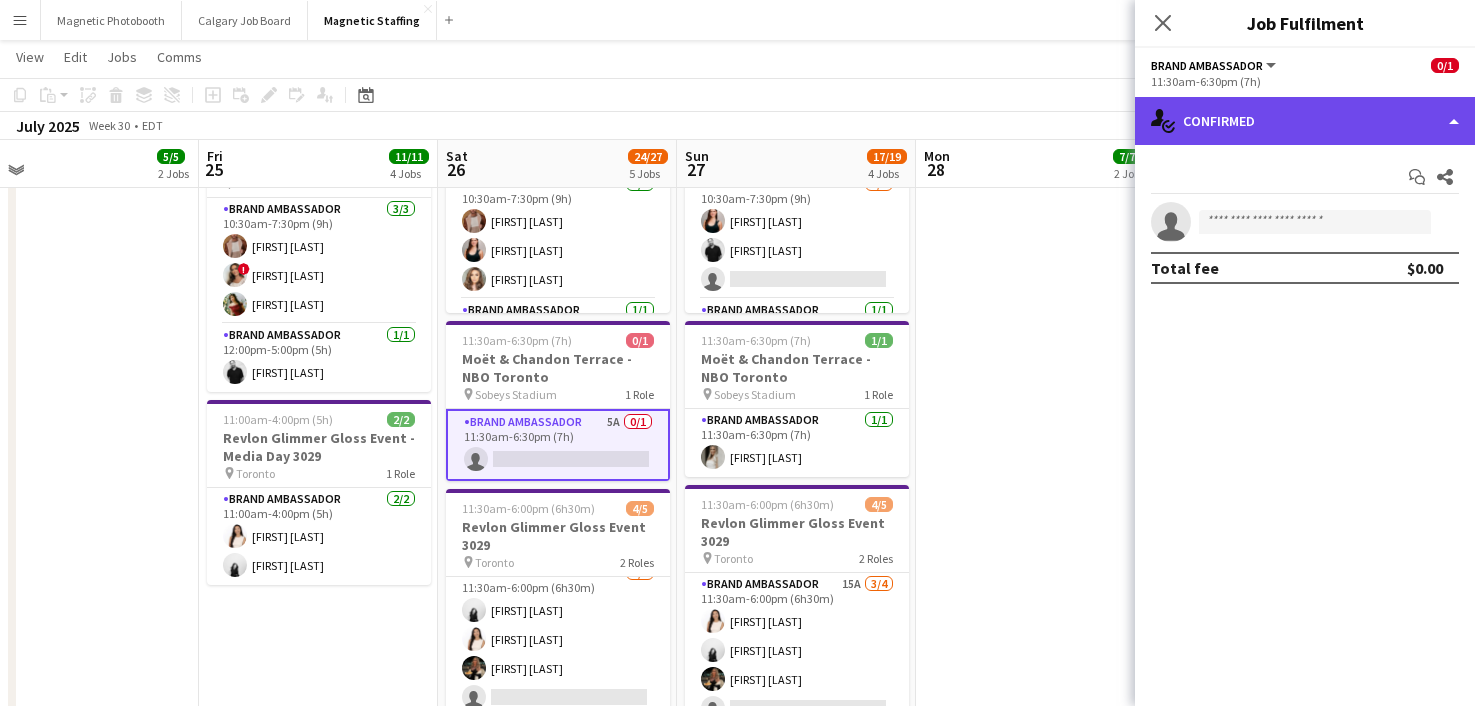 click on "single-neutral-actions-check-2
Confirmed" 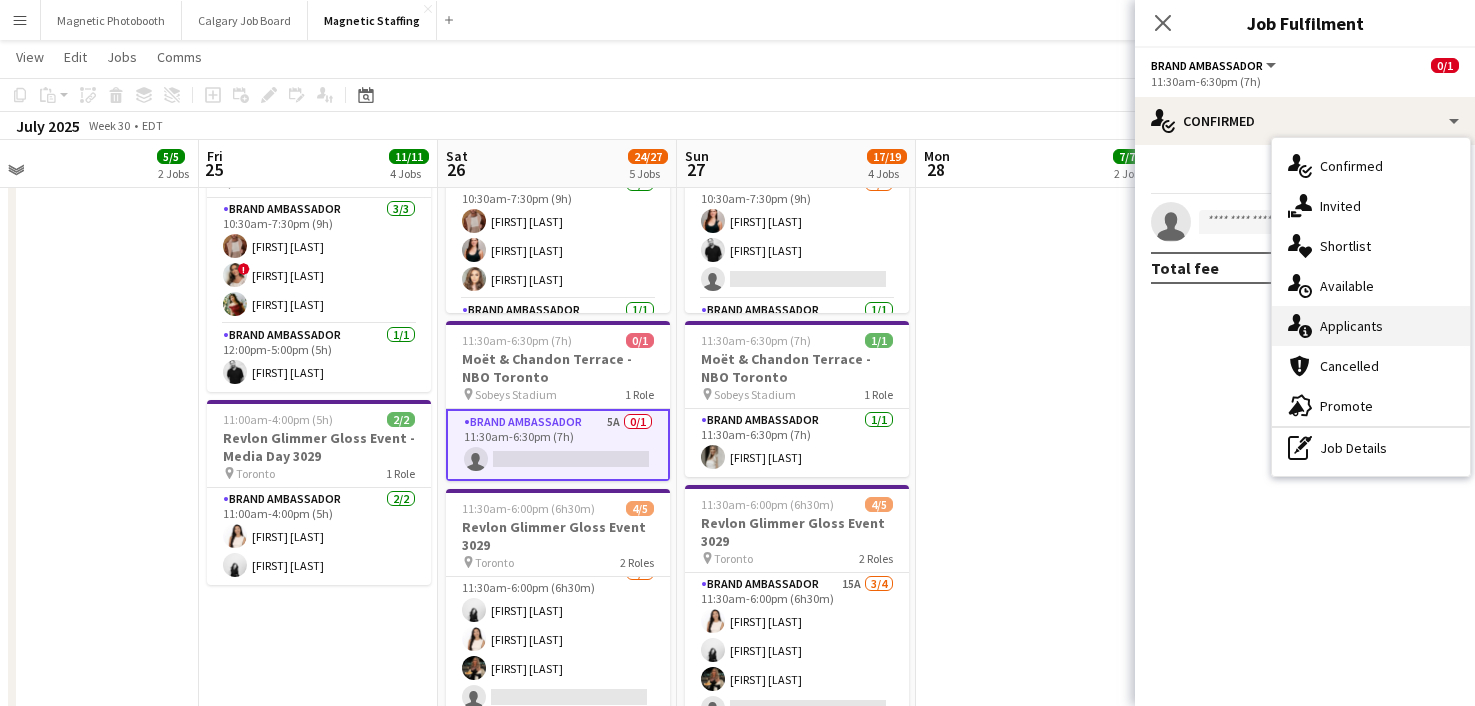 click on "single-neutral-actions-information
Applicants" at bounding box center (1371, 326) 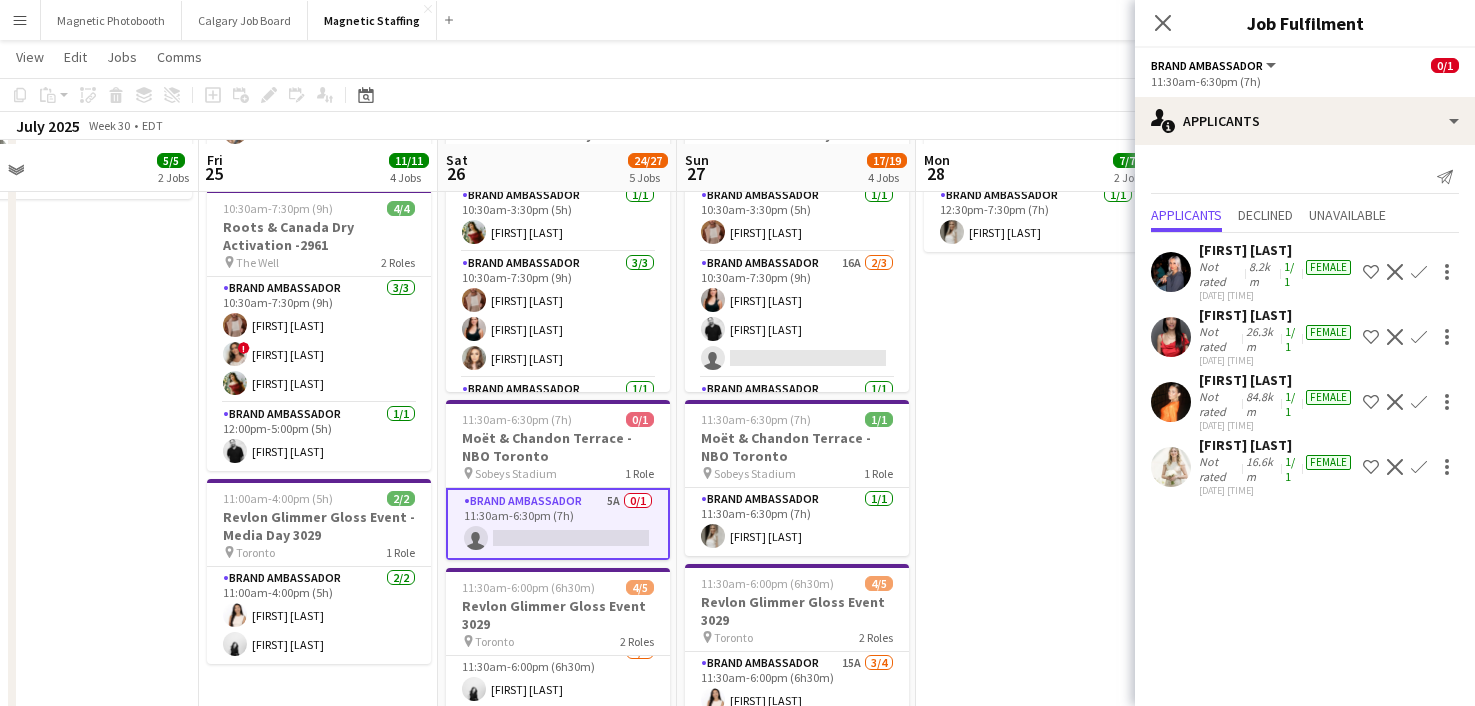 scroll, scrollTop: 441, scrollLeft: 0, axis: vertical 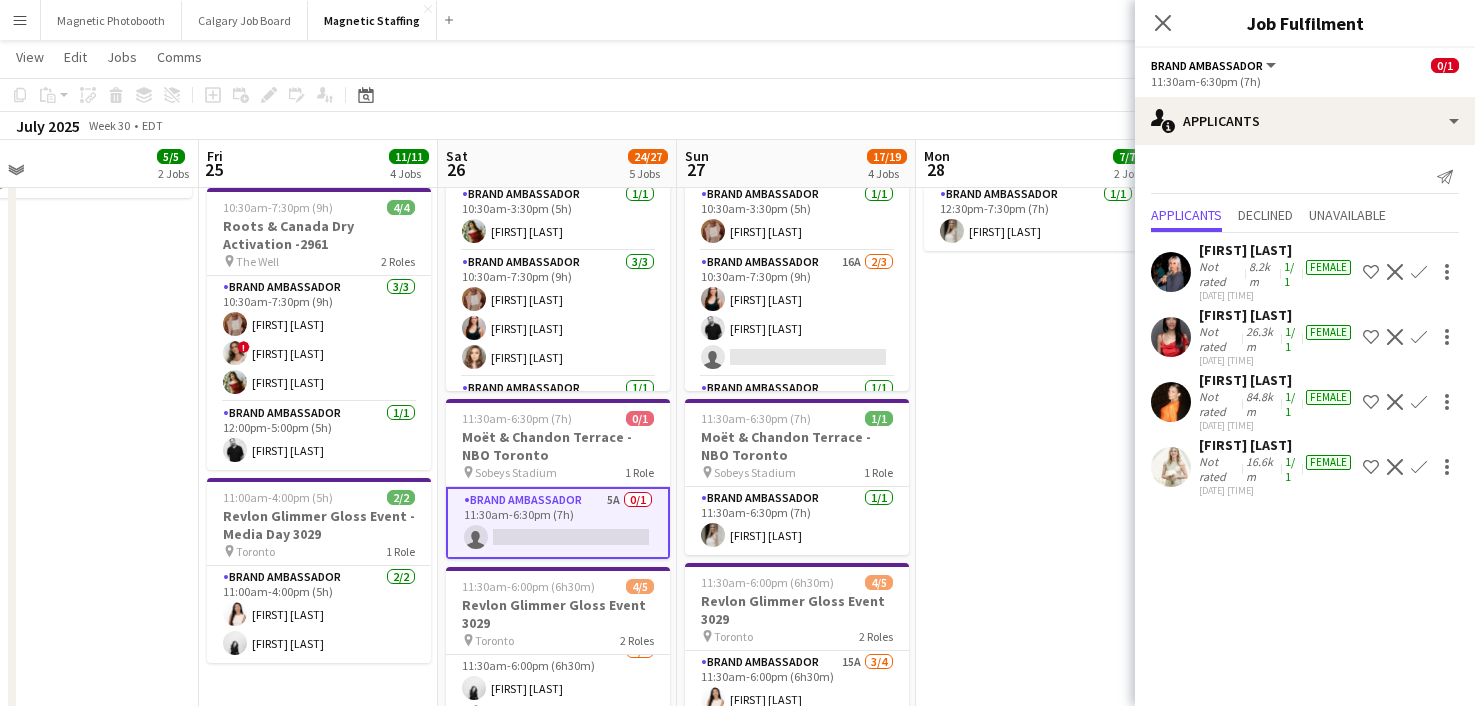 click 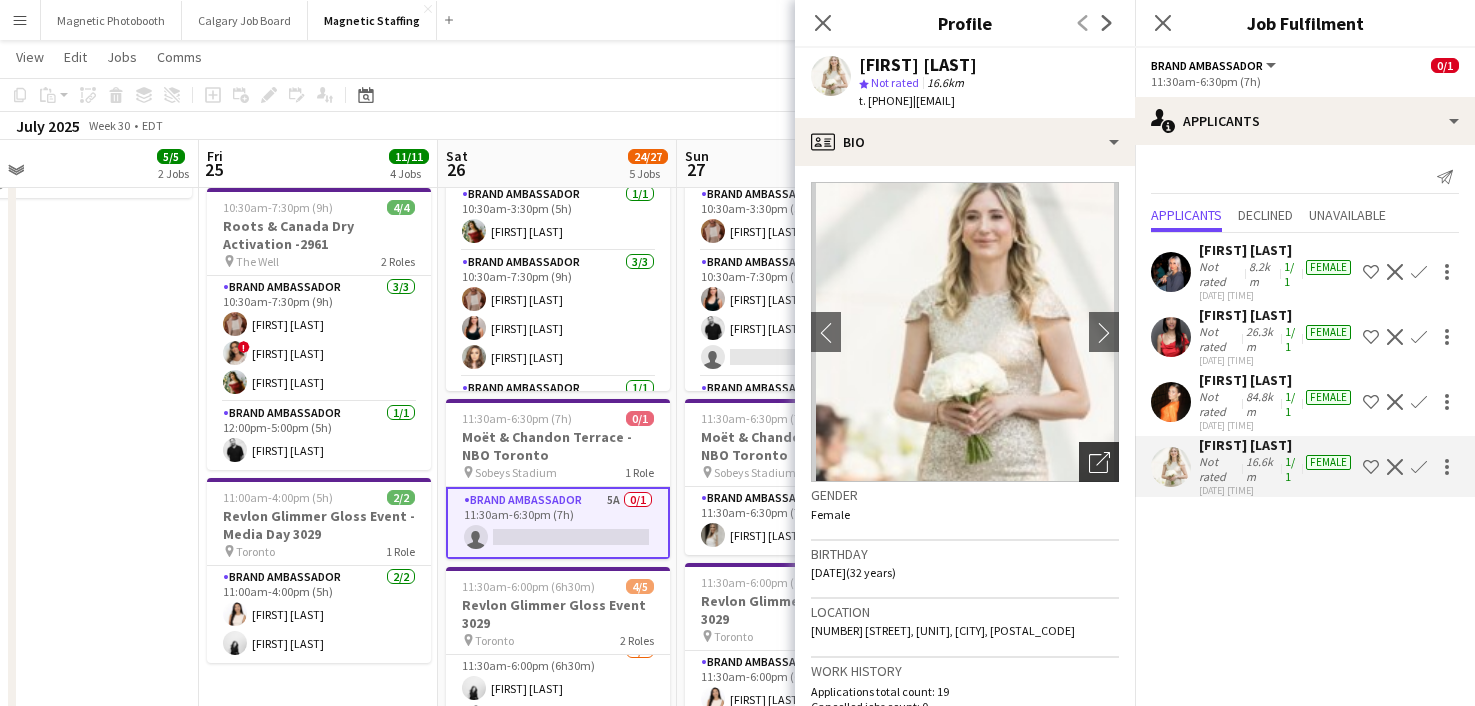 click on "Open photos pop-in" 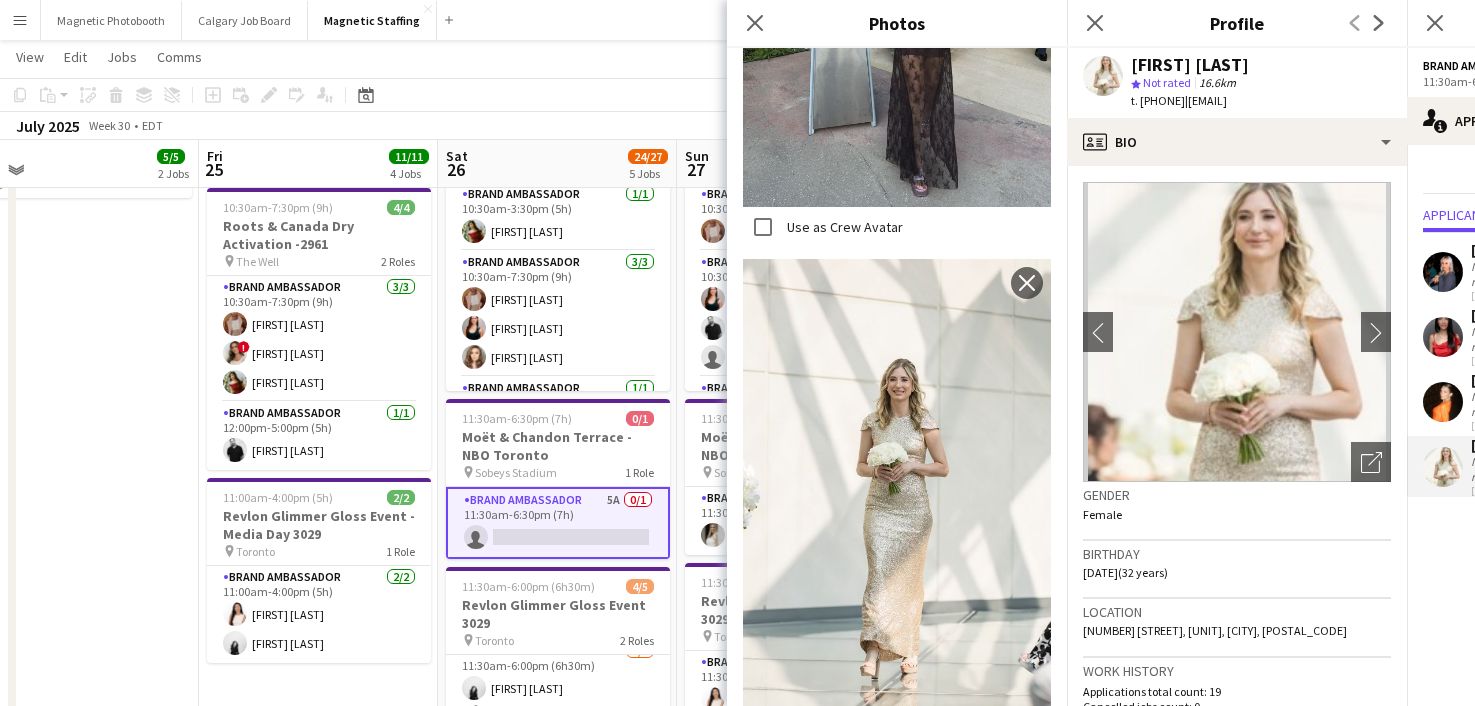 scroll, scrollTop: 203, scrollLeft: 0, axis: vertical 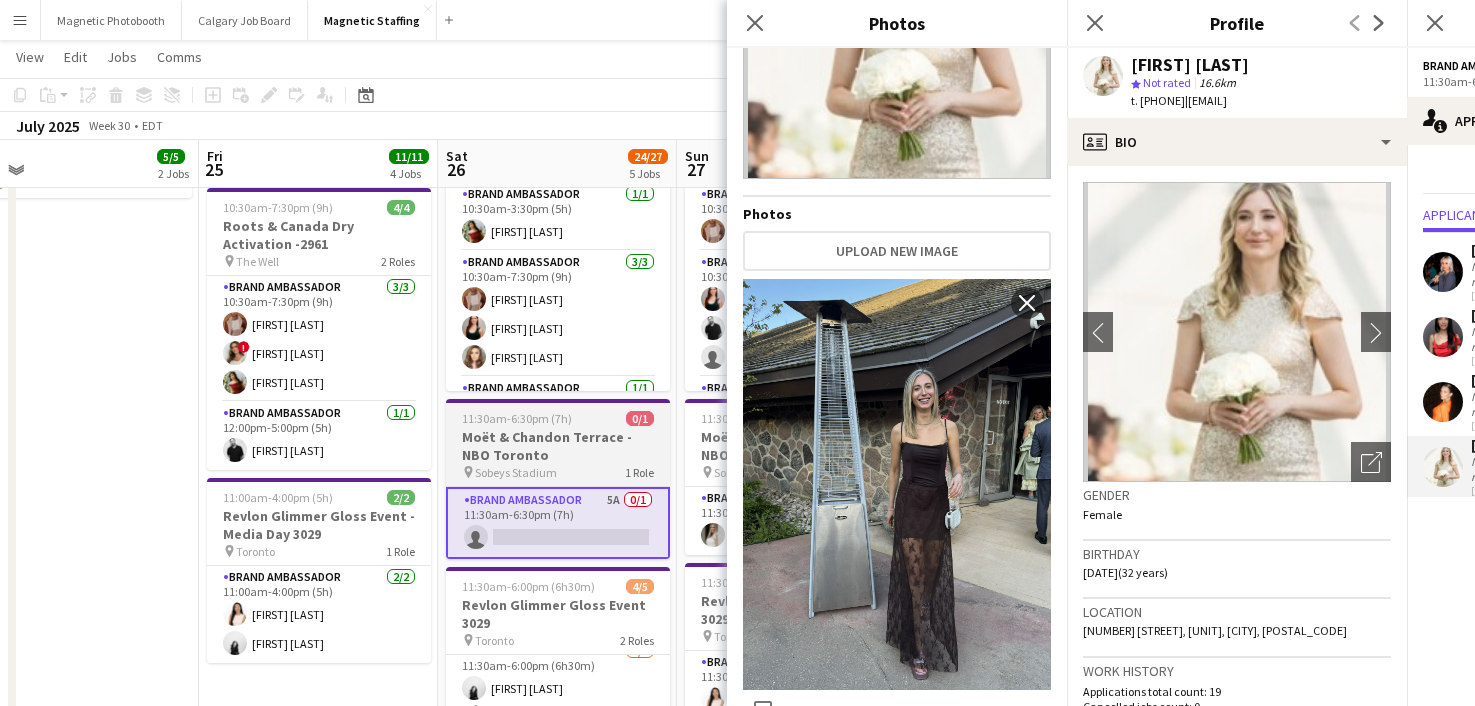 click on "11:30am-6:30pm (7h)" at bounding box center (517, 418) 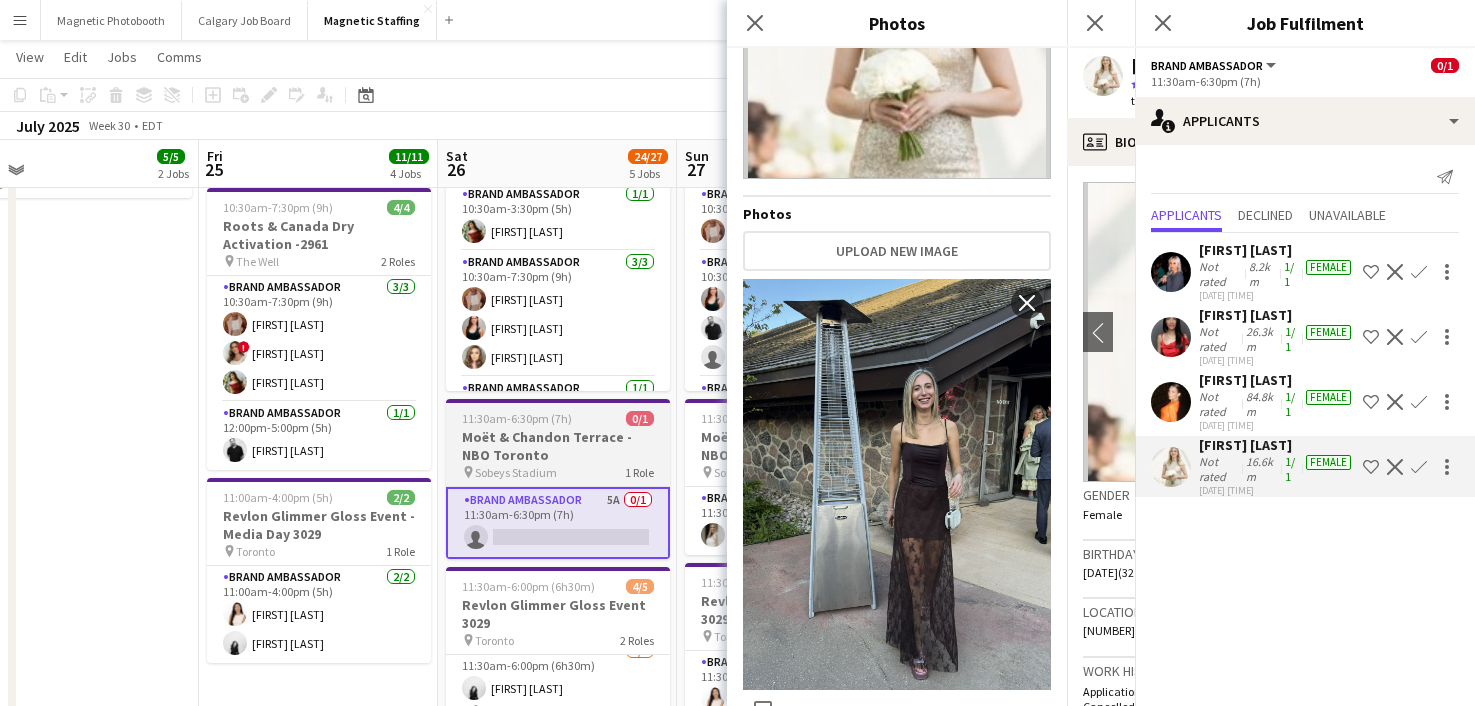 scroll, scrollTop: 0, scrollLeft: 517, axis: horizontal 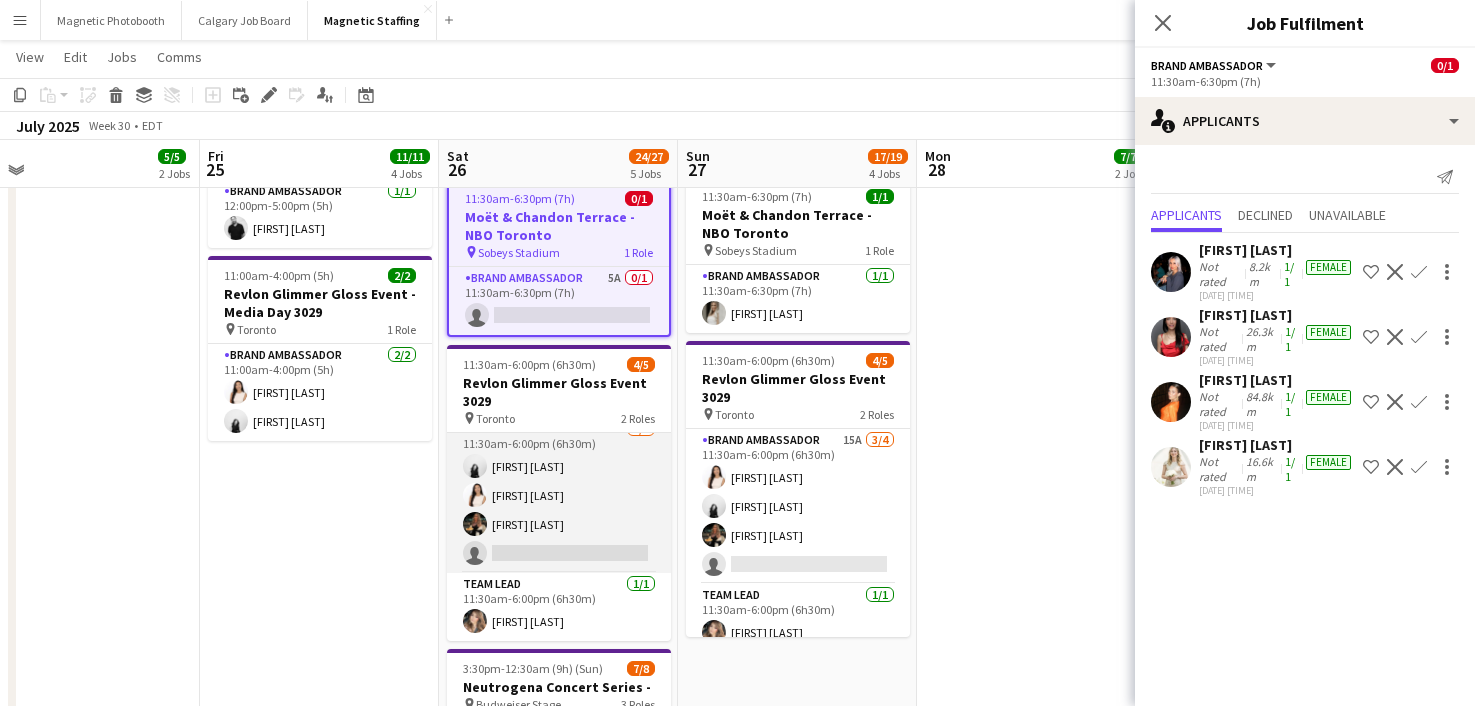 click on "Brand Ambassador   9A   3/4   11:30am-6:00pm (6h30m)
[FIRST] [LAST] [FIRST] [LAST] [FIRST] [LAST]
single-neutral-actions" at bounding box center [559, 495] 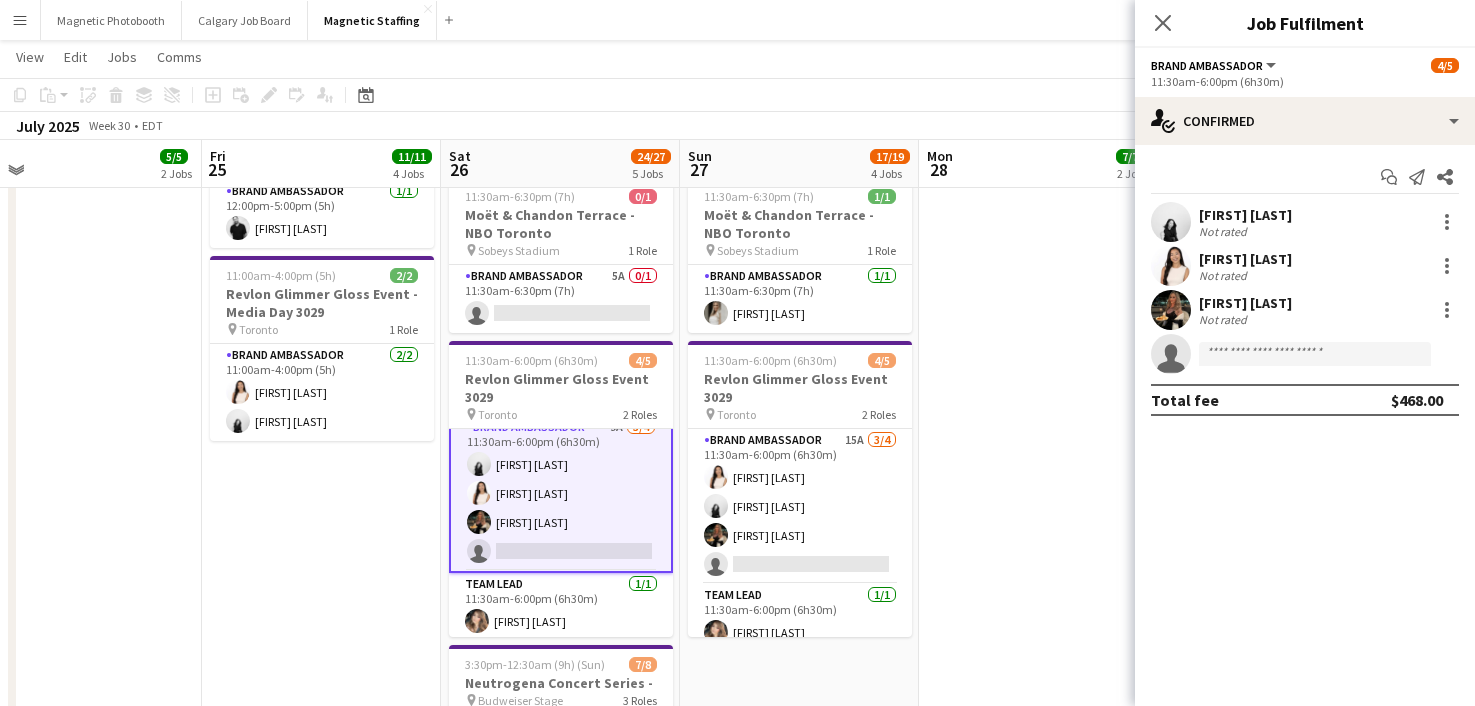 scroll, scrollTop: 17, scrollLeft: 0, axis: vertical 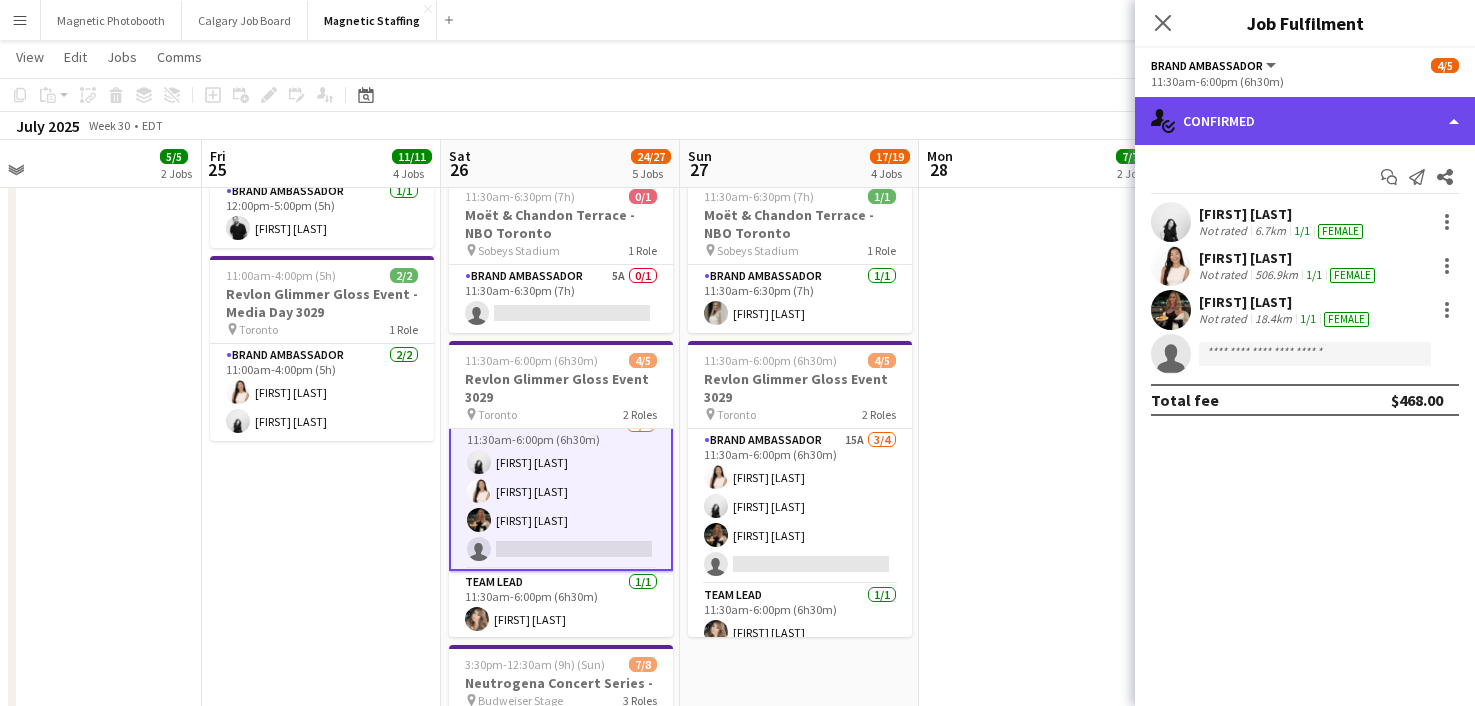 click on "single-neutral-actions-check-2
Confirmed" 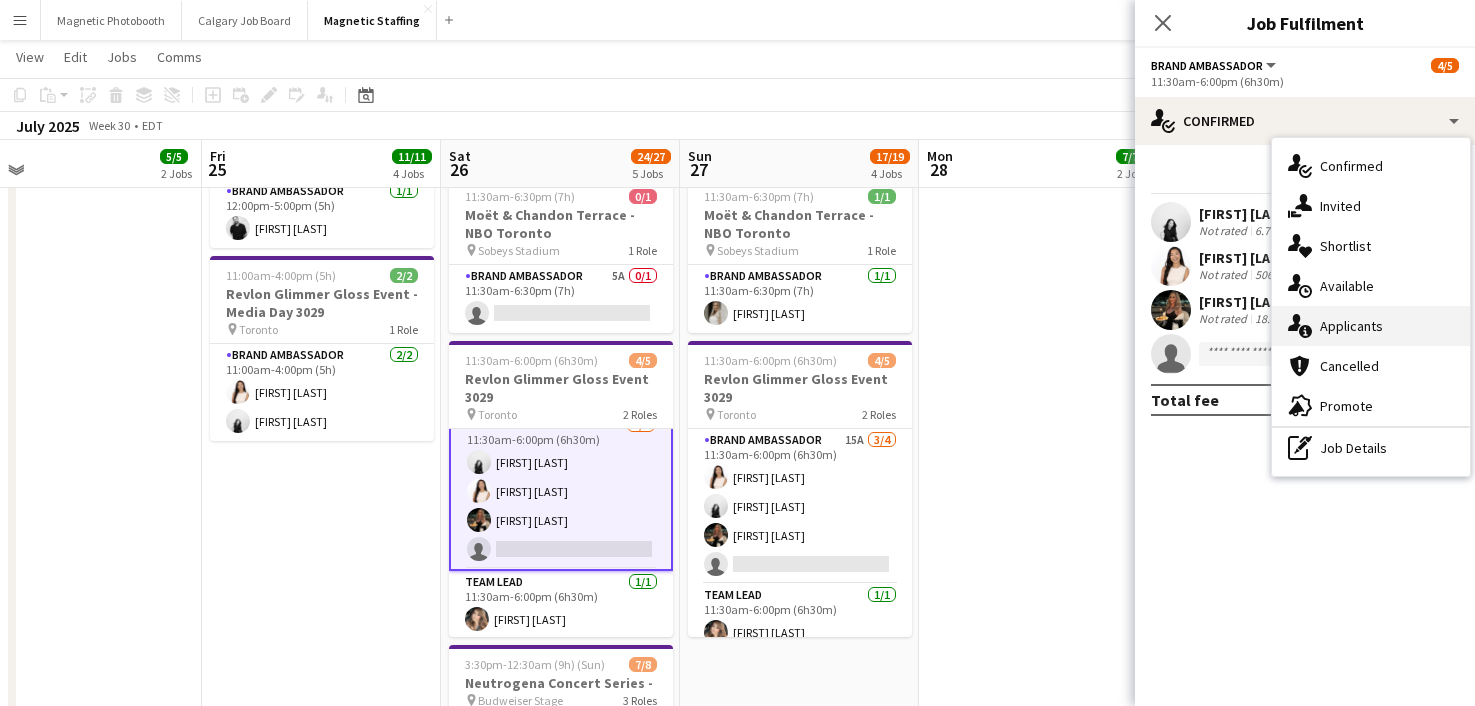 click on "single-neutral-actions-information
Applicants" at bounding box center [1371, 326] 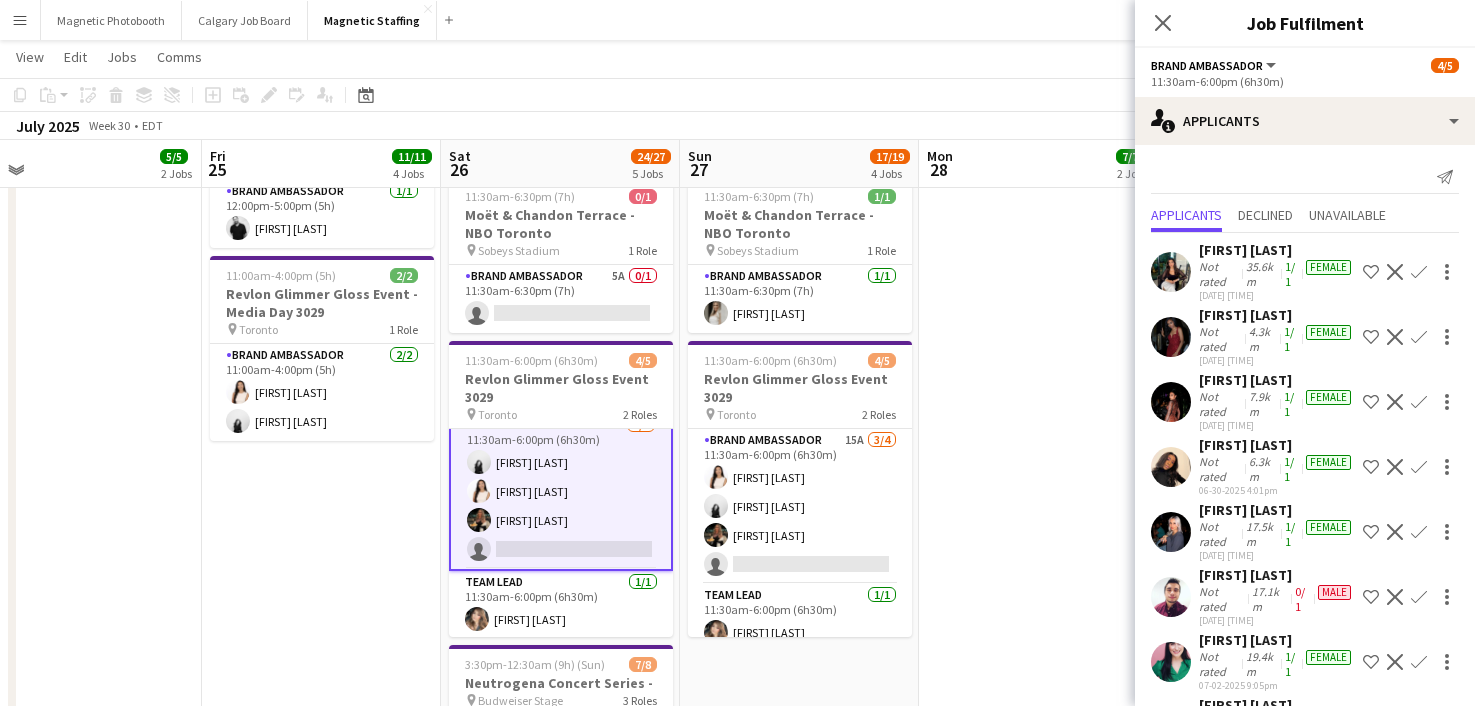 scroll, scrollTop: 136, scrollLeft: 0, axis: vertical 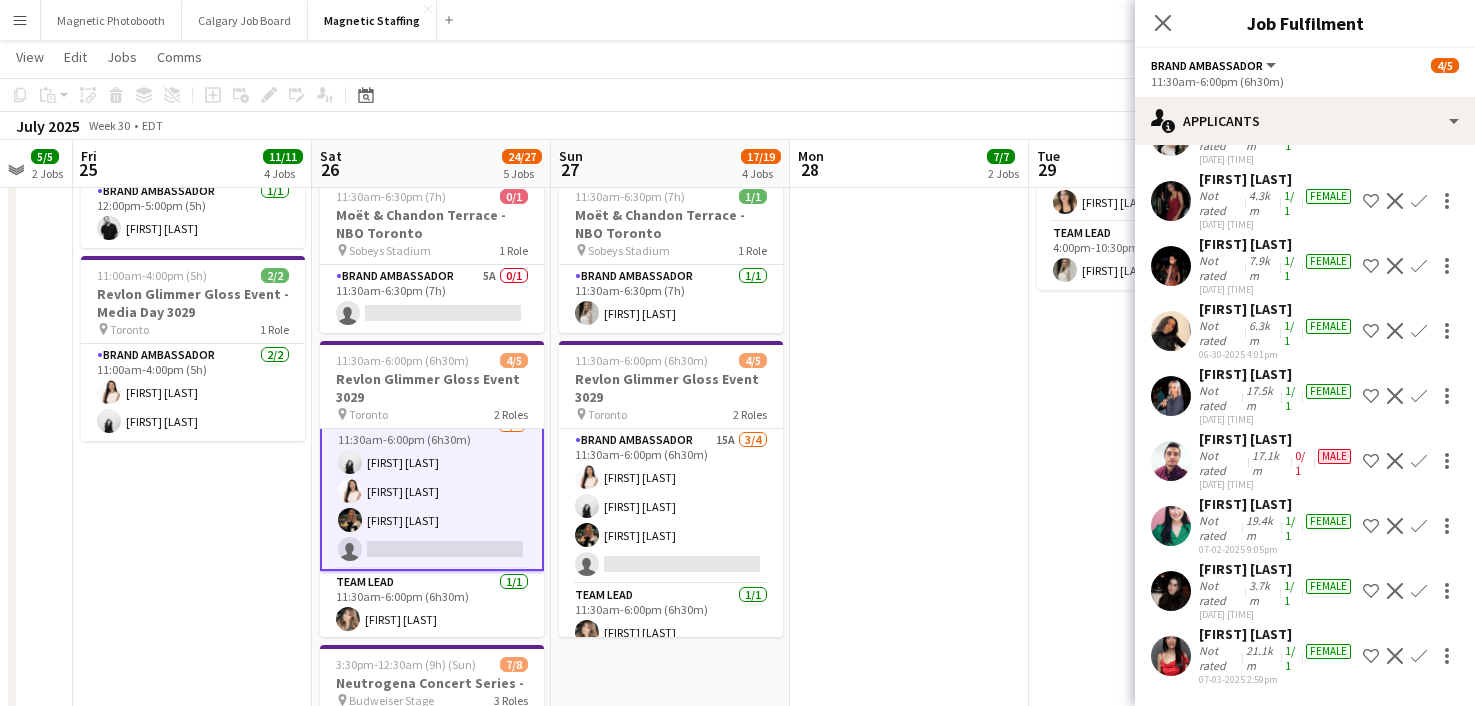 drag, startPoint x: 992, startPoint y: 629, endPoint x: 811, endPoint y: 629, distance: 181 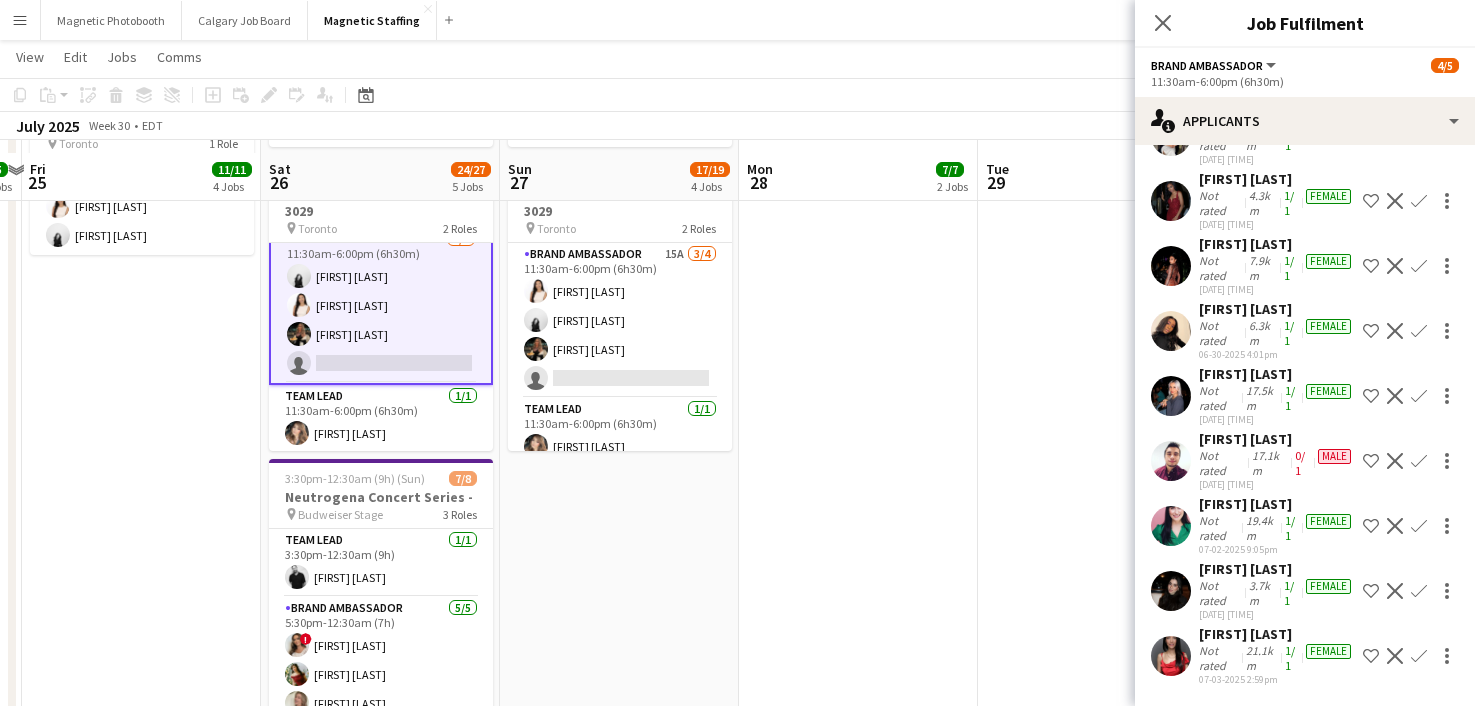 scroll, scrollTop: 865, scrollLeft: 0, axis: vertical 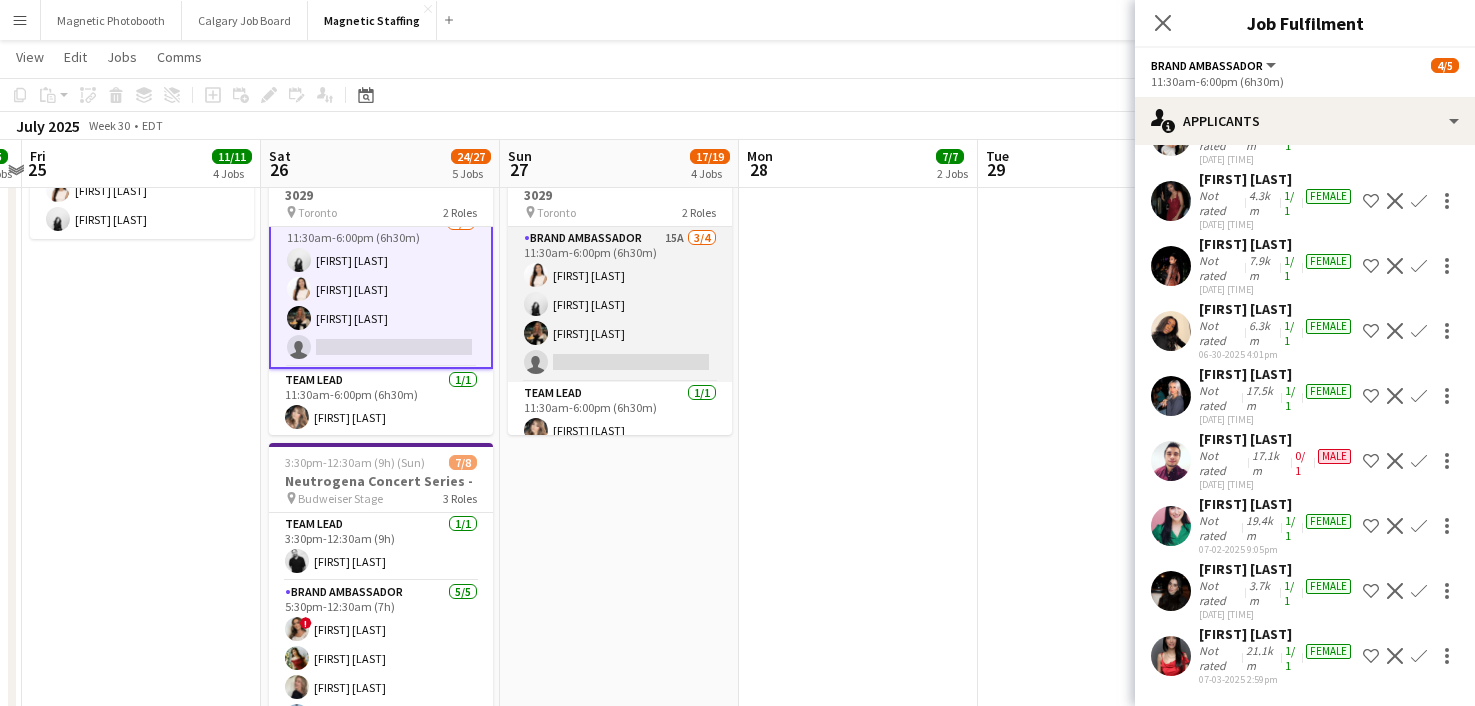 click on "Brand Ambassador   15A   3/4   11:30am-6:00pm (6h30m)
[FIRST] [LAST] [FIRST] [LAST] [FIRST] [LAST]
single-neutral-actions" at bounding box center [620, 304] 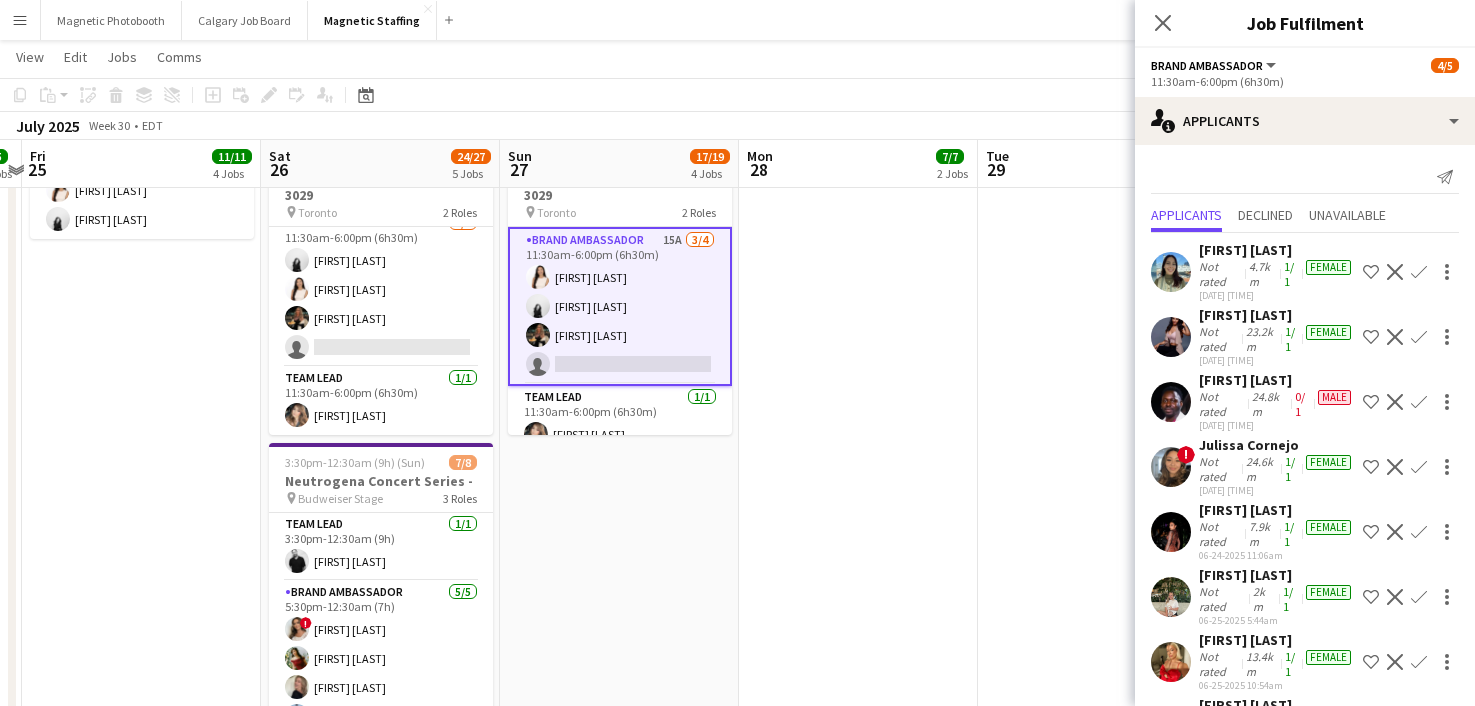 scroll, scrollTop: 331, scrollLeft: 0, axis: vertical 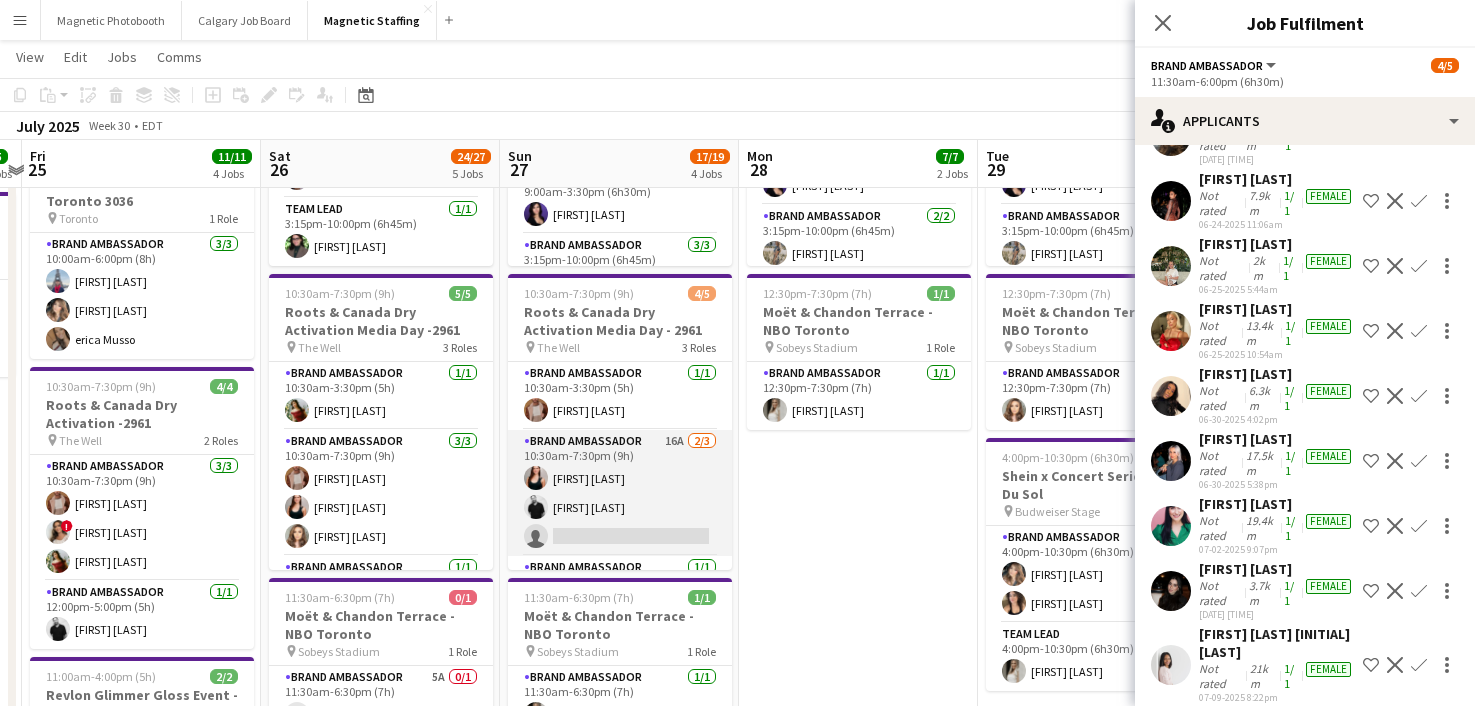 click on "Brand Ambassador   16A   2/3   10:30am-7:30pm (9h)
Amy Matyszczuk jean-philippe roy
single-neutral-actions" at bounding box center (620, 493) 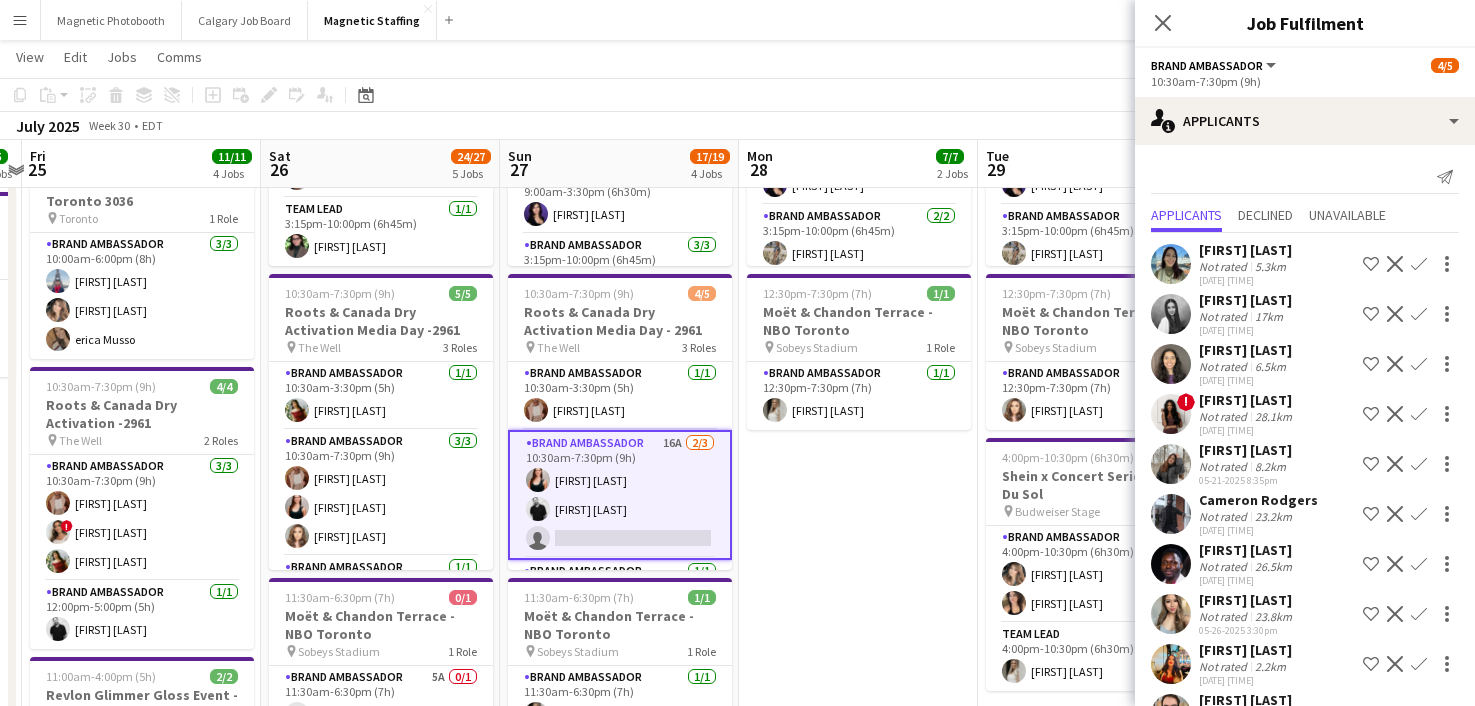 scroll, scrollTop: 251, scrollLeft: 0, axis: vertical 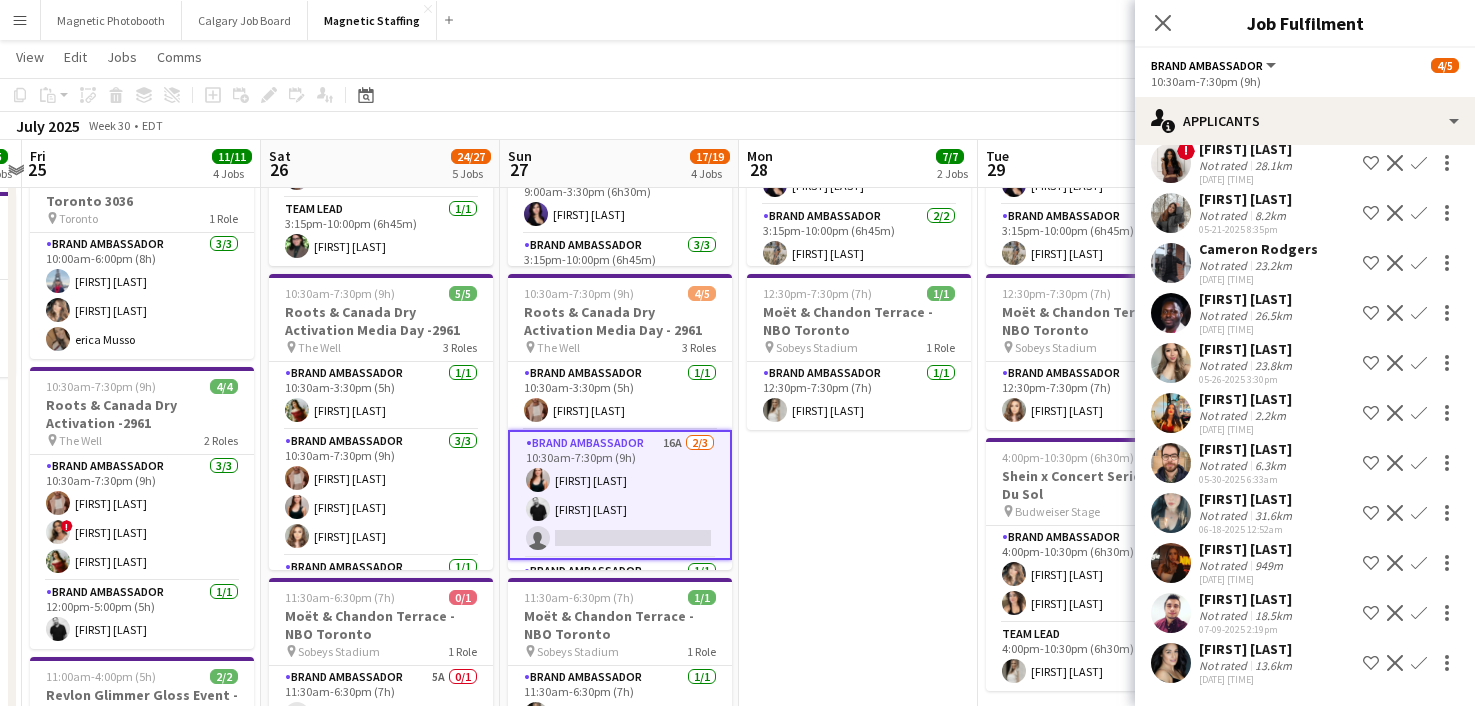 click on "Confirm" 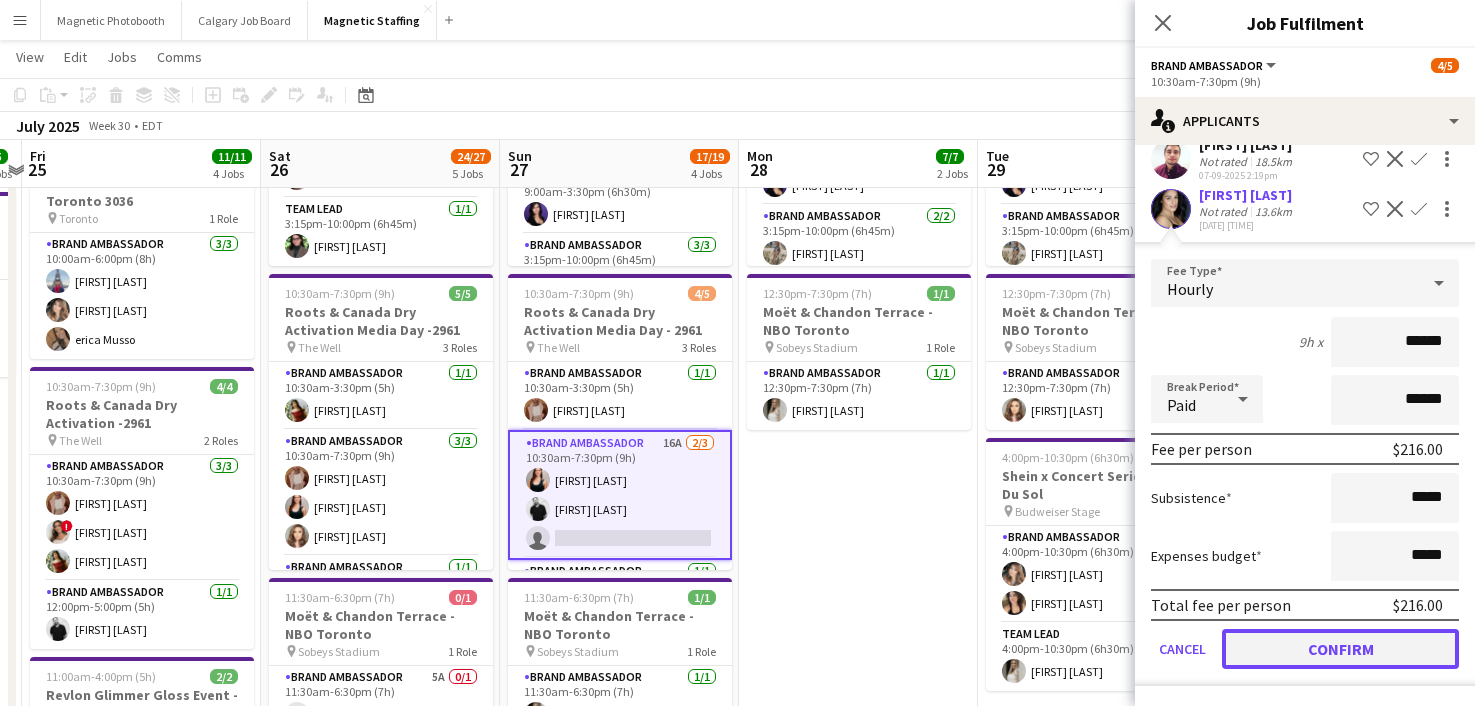 click on "Confirm" 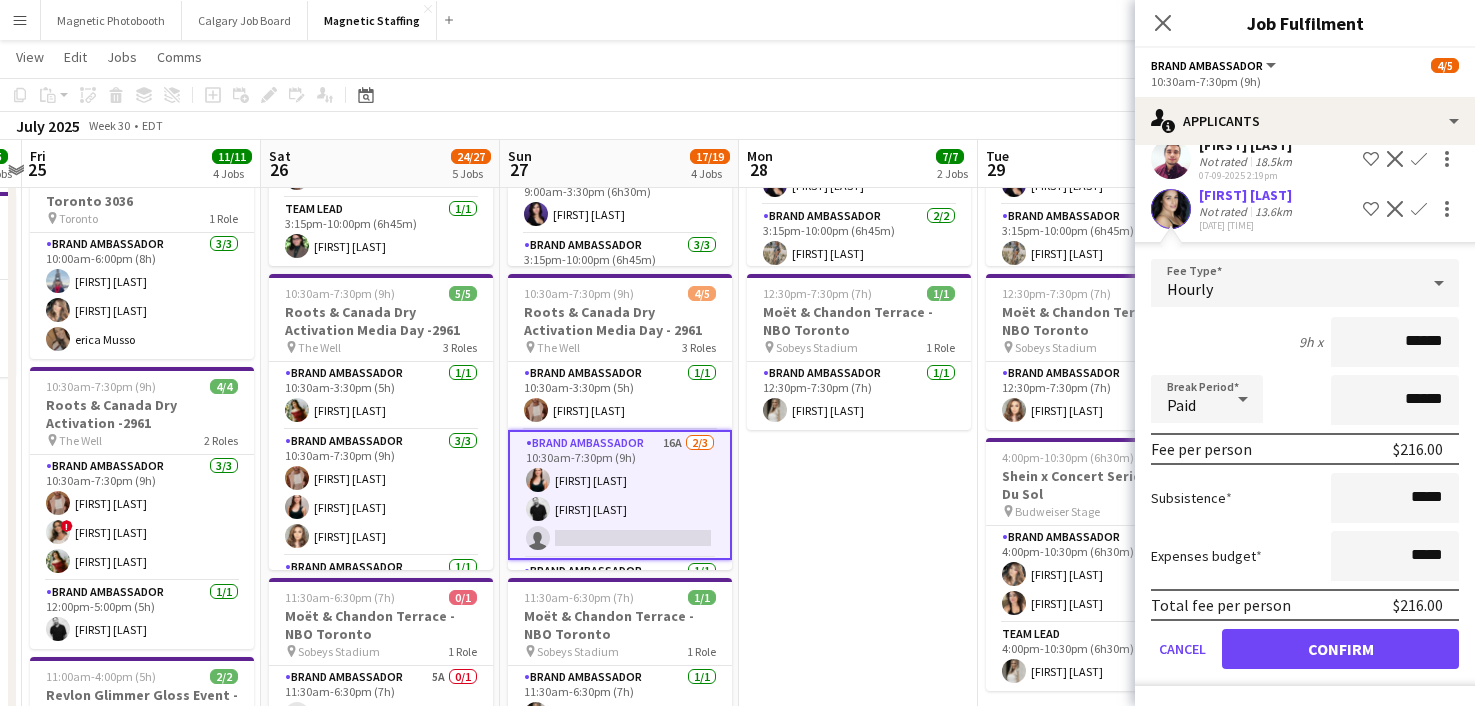 scroll, scrollTop: 201, scrollLeft: 0, axis: vertical 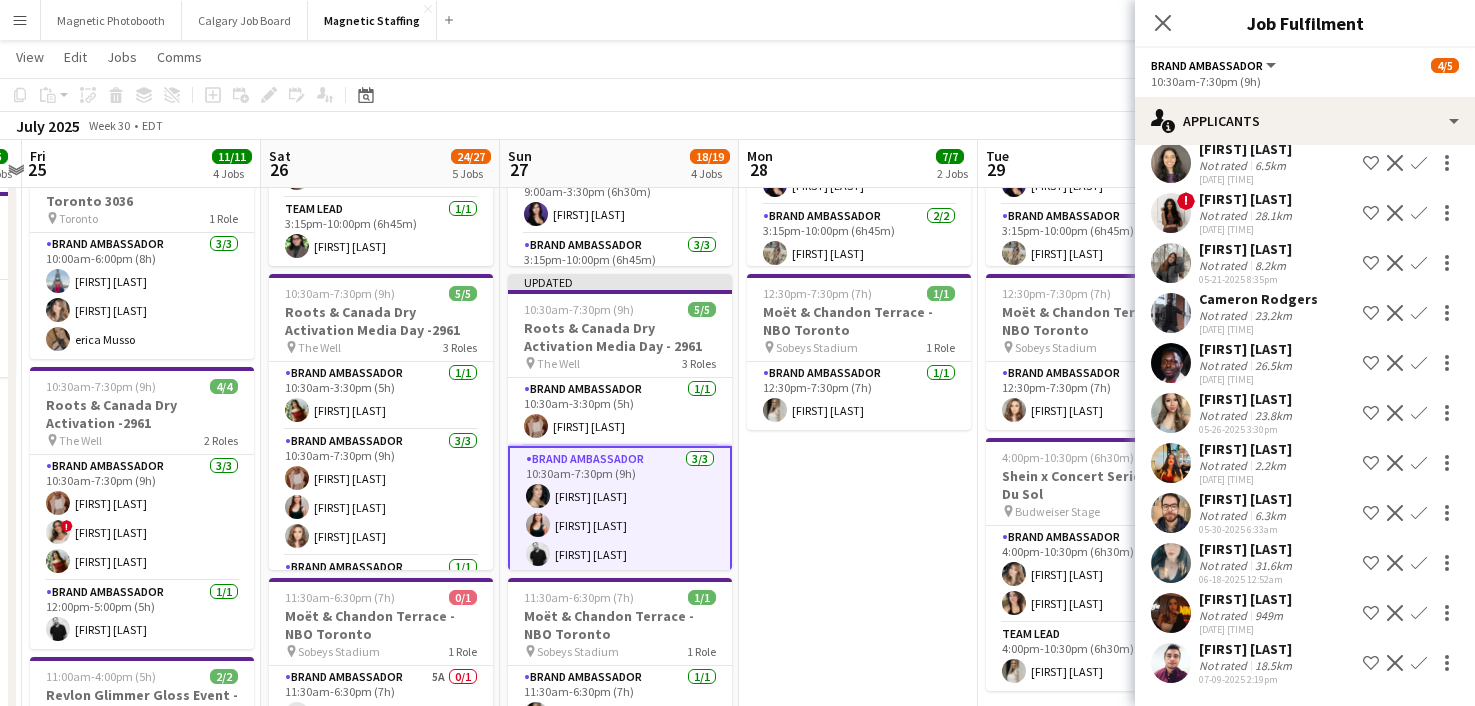click on "9:00am-10:00pm (13h)    6/6   NBO x Shein - 2979
pin
IGA Stadium   4 Roles   Brand Ambassador   2/2   9:00am-3:30pm (6h30m)
[FIRST] [LAST] [FIRST] [LAST]  Team Lead   1/1   9:00am-3:30pm (6h30m)
[FIRST] [LAST]  Brand Ambassador   2/2   3:15pm-10:00pm (6h45m)
[FIRST] [LAST] [FIRST] [LAST]  Team Lead   1/1   3:15pm-10:00pm (6h45m)
[FIRST] [LAST]     12:30pm-7:30pm (7h)    1/1   Moët & Chandon Terrace - NBO Toronto
pin
Sobeys Stadium    1 Role   Brand Ambassador   1/1   12:30pm-7:30pm (7h)
[FIRST] [LAST]" at bounding box center [858, 930] 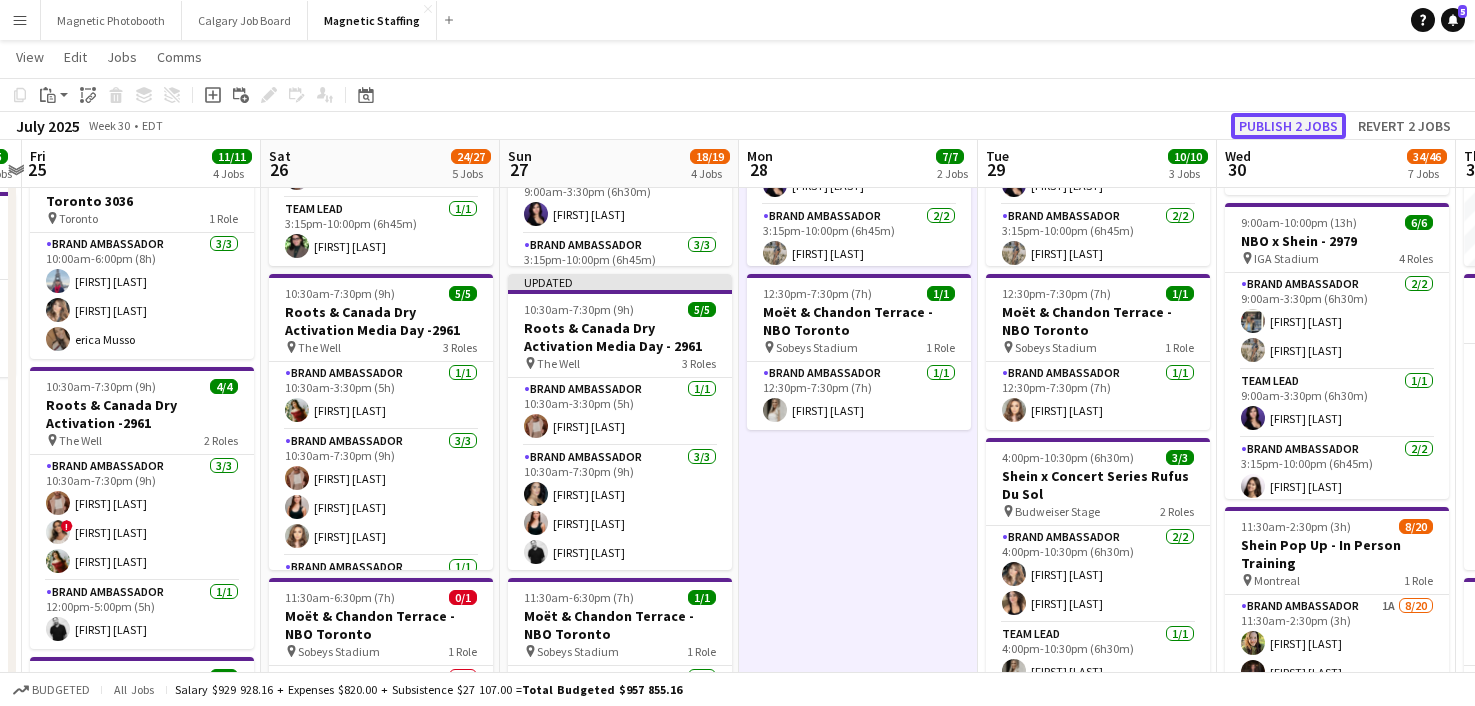 click on "Publish 2 jobs" 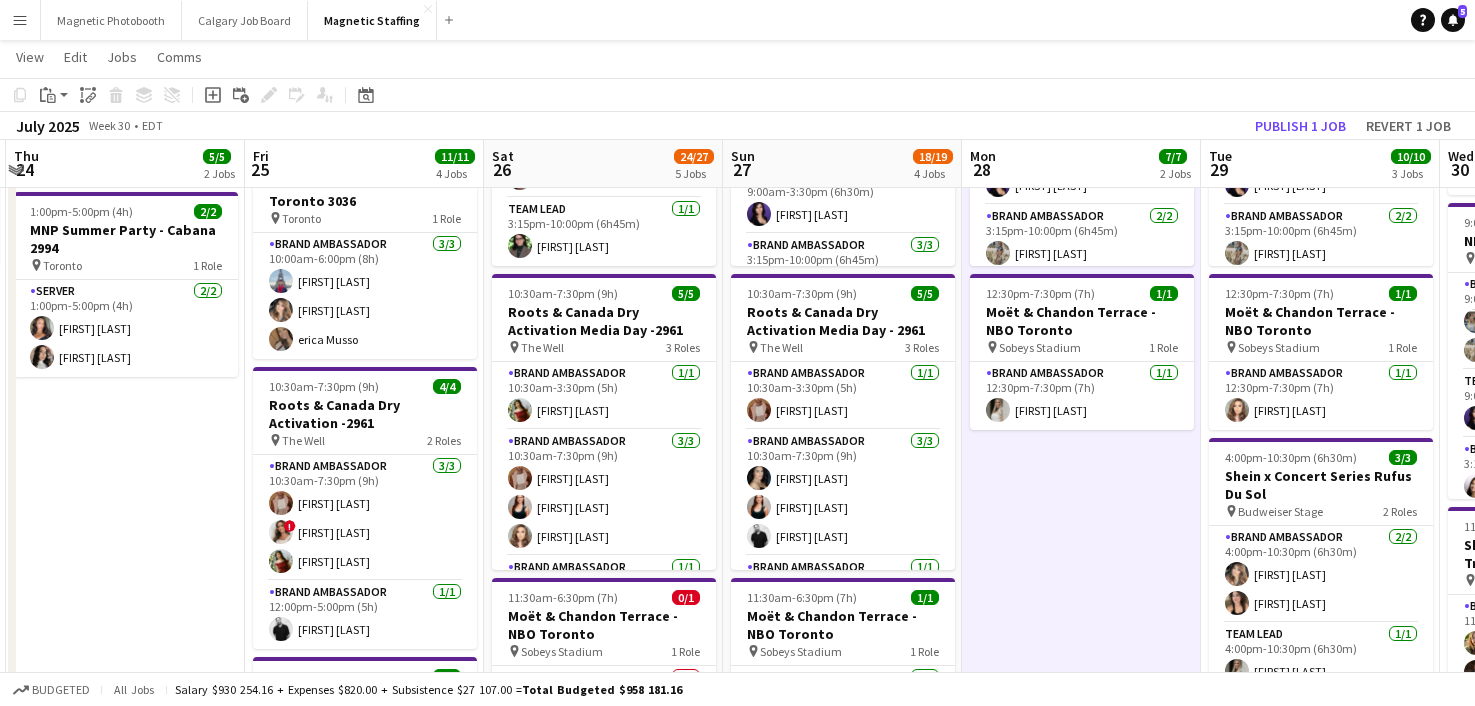 scroll, scrollTop: 0, scrollLeft: 471, axis: horizontal 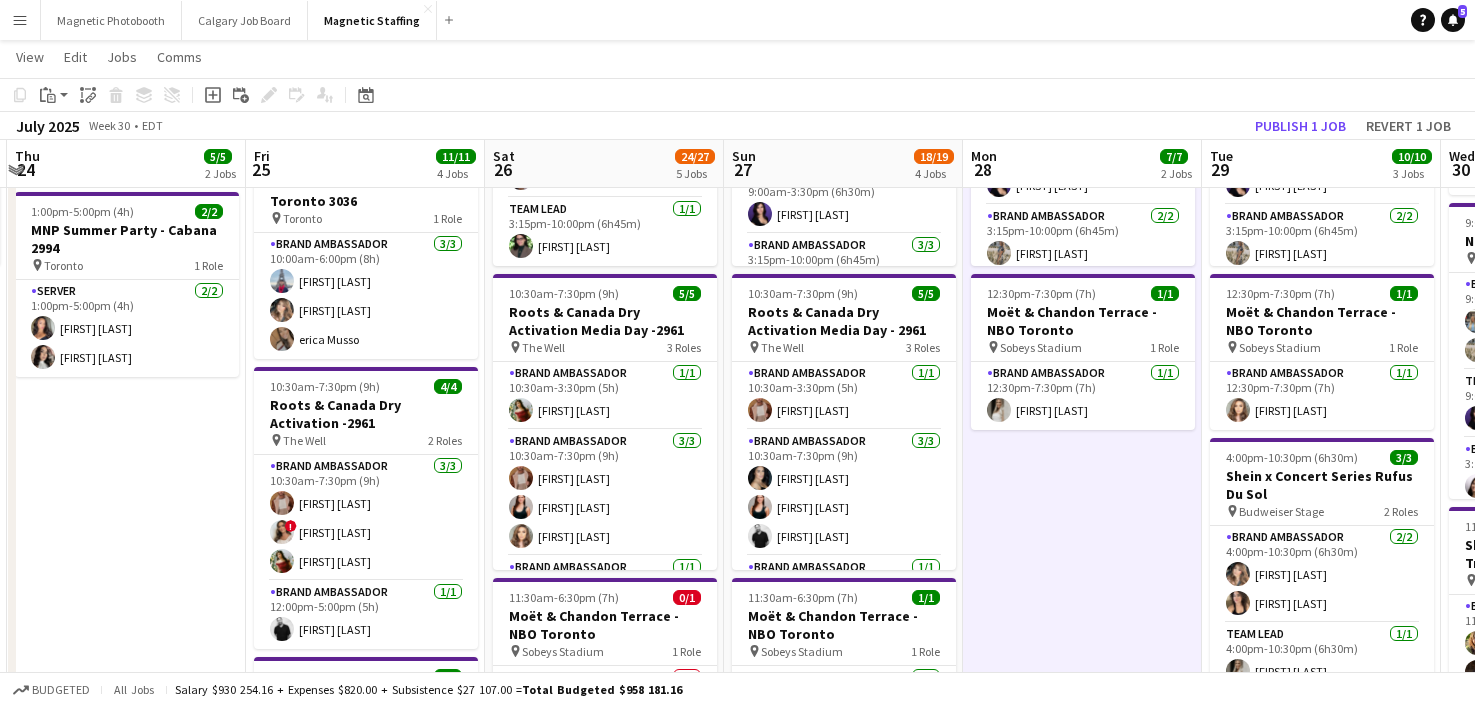 drag, startPoint x: 342, startPoint y: 478, endPoint x: 566, endPoint y: 467, distance: 224.26993 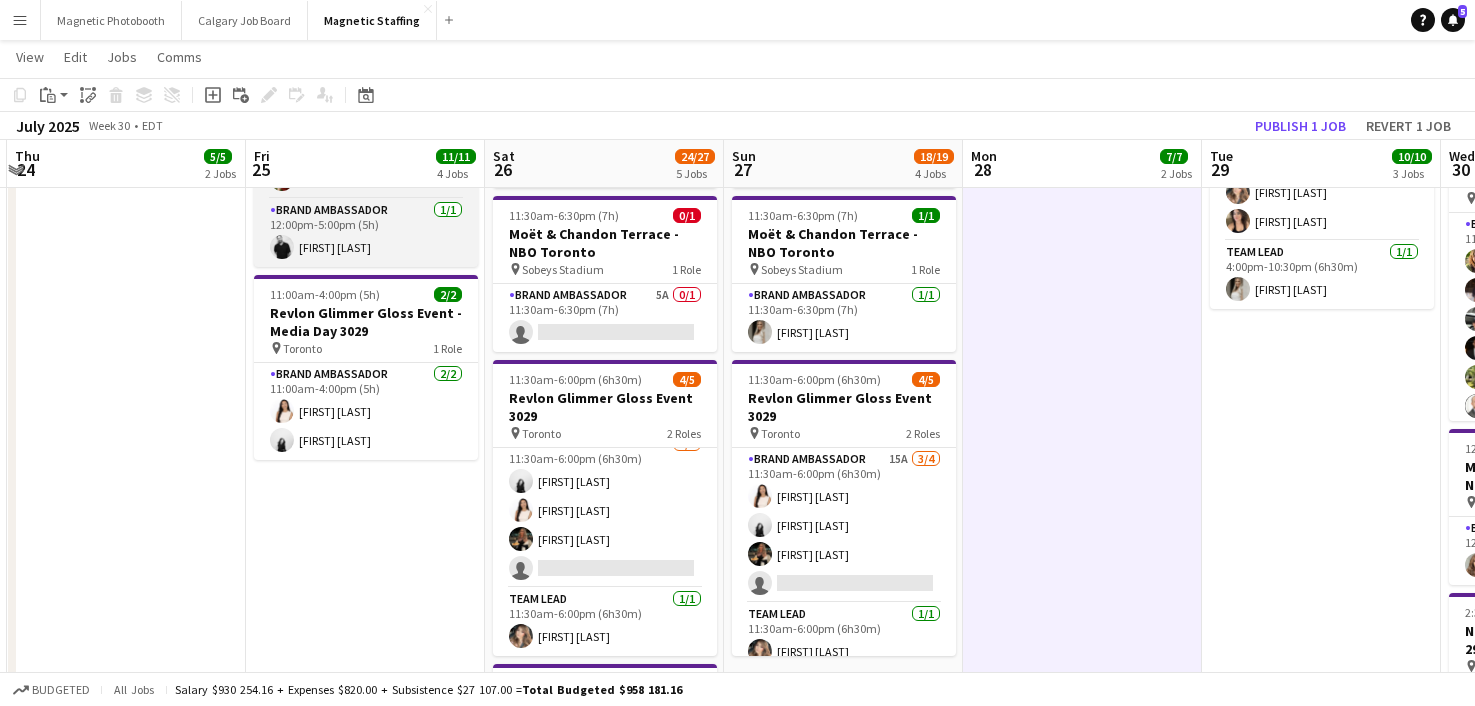 scroll, scrollTop: 663, scrollLeft: 0, axis: vertical 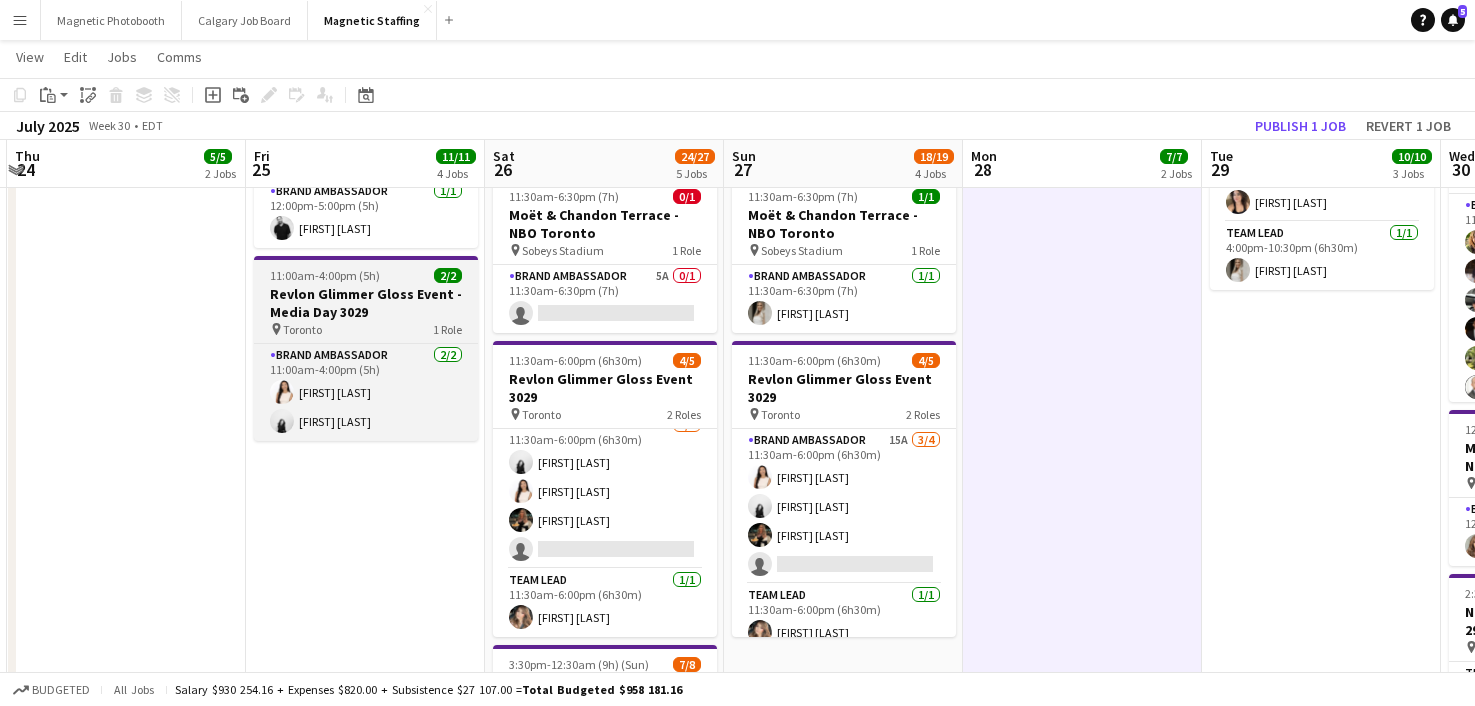 click on "Revlon Glimmer Gloss Event - Media Day 3029" at bounding box center (366, 303) 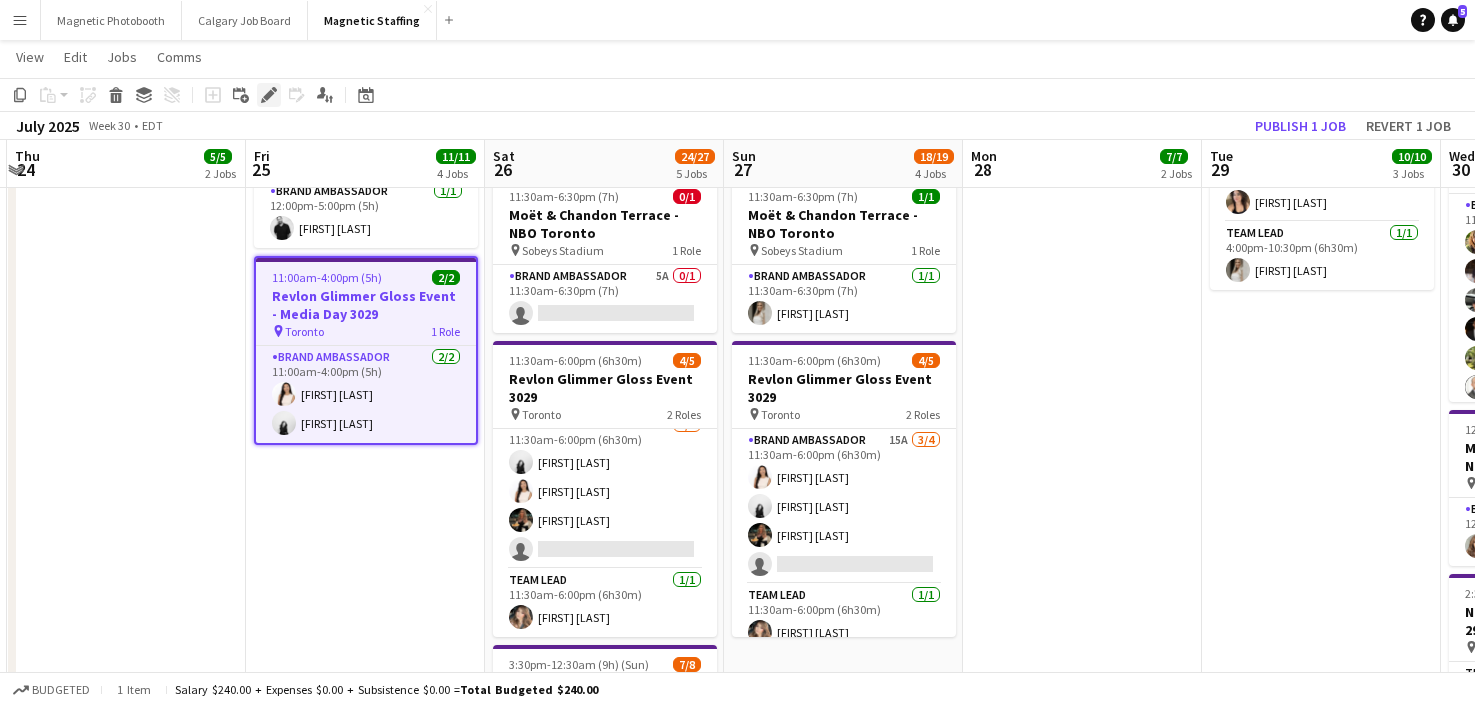 click on "Edit" 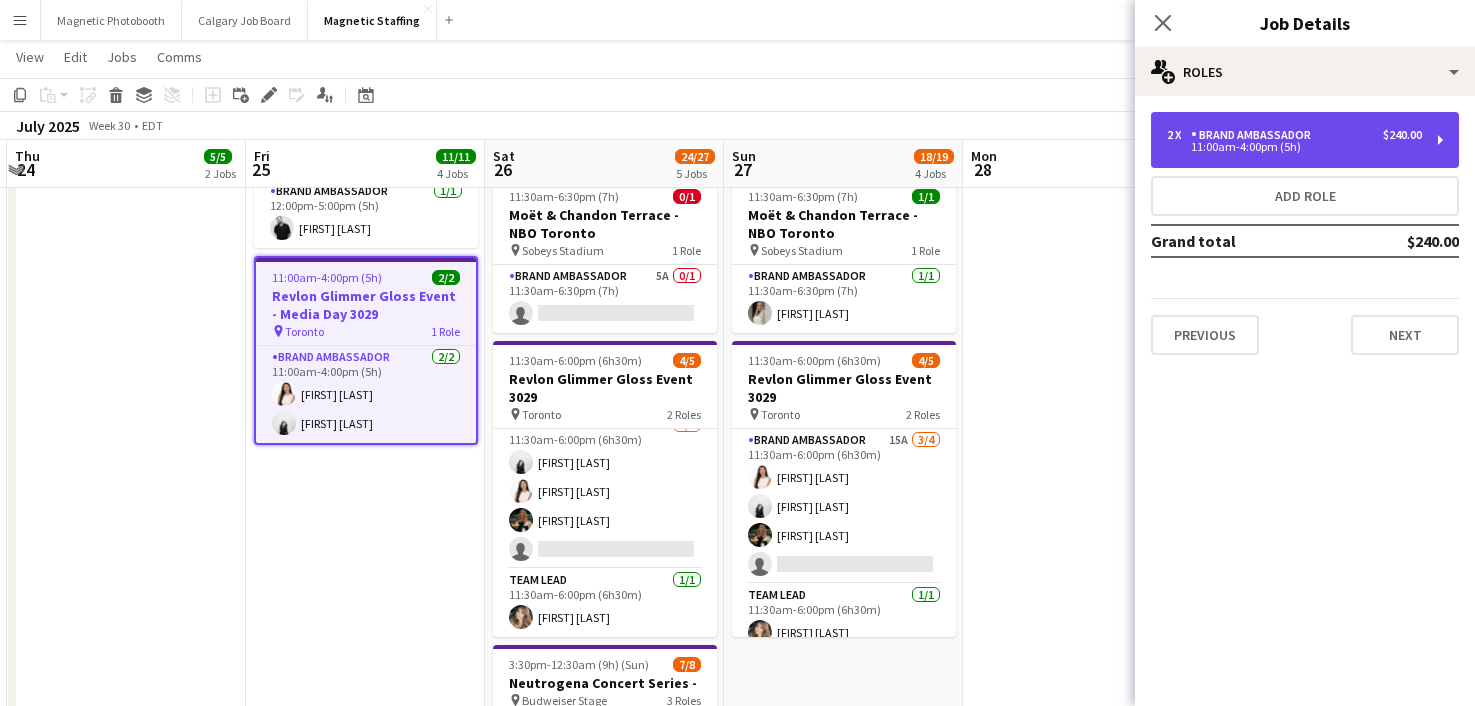 click on "11:00am-4:00pm (5h)" at bounding box center (1294, 147) 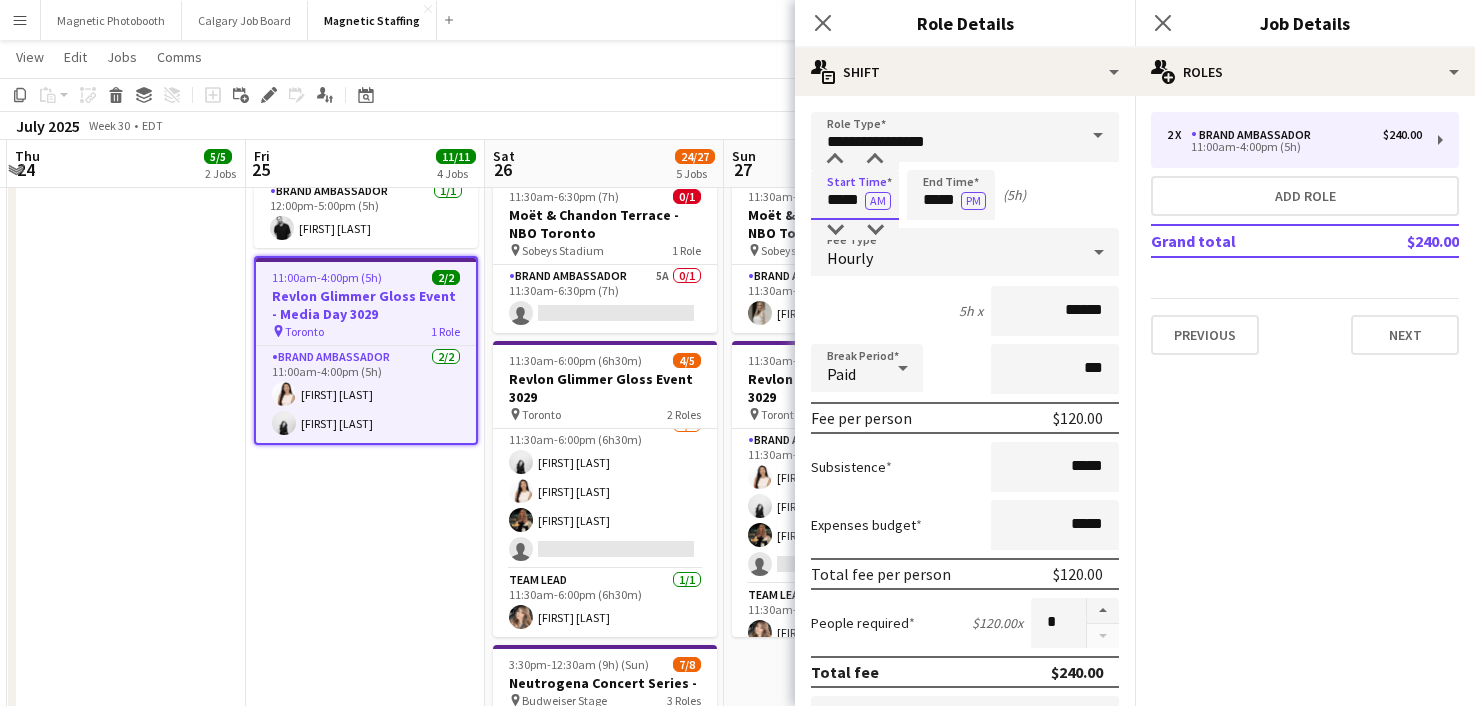 drag, startPoint x: 861, startPoint y: 198, endPoint x: 723, endPoint y: 193, distance: 138.09055 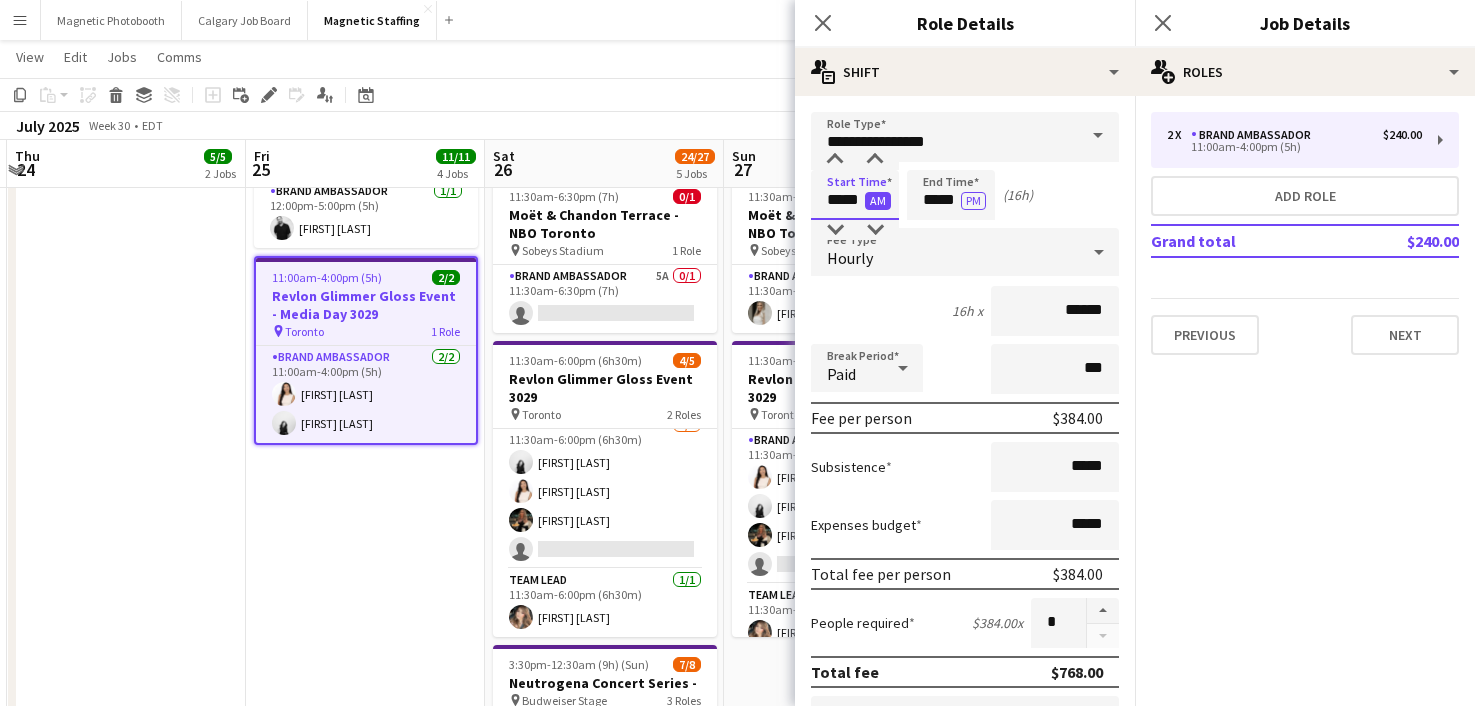 type on "*****" 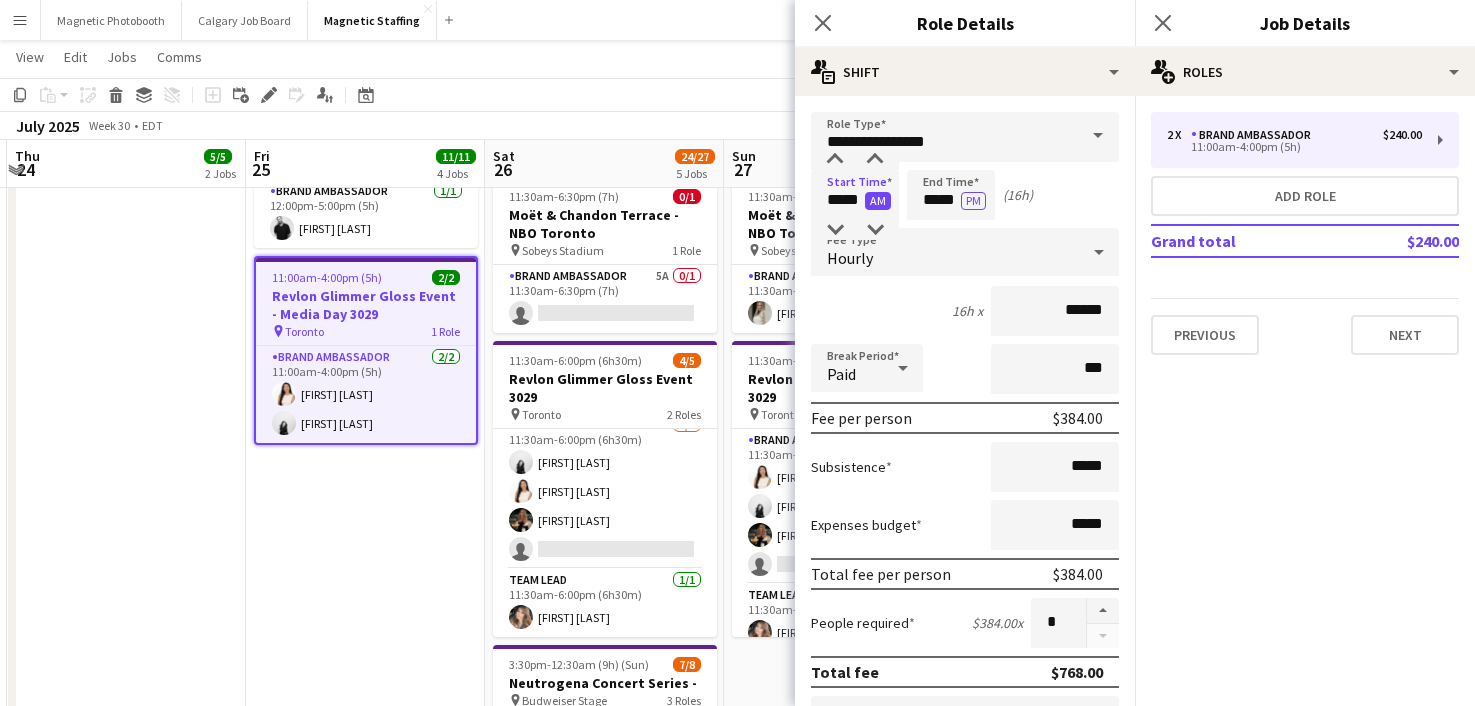click on "AM" at bounding box center [878, 201] 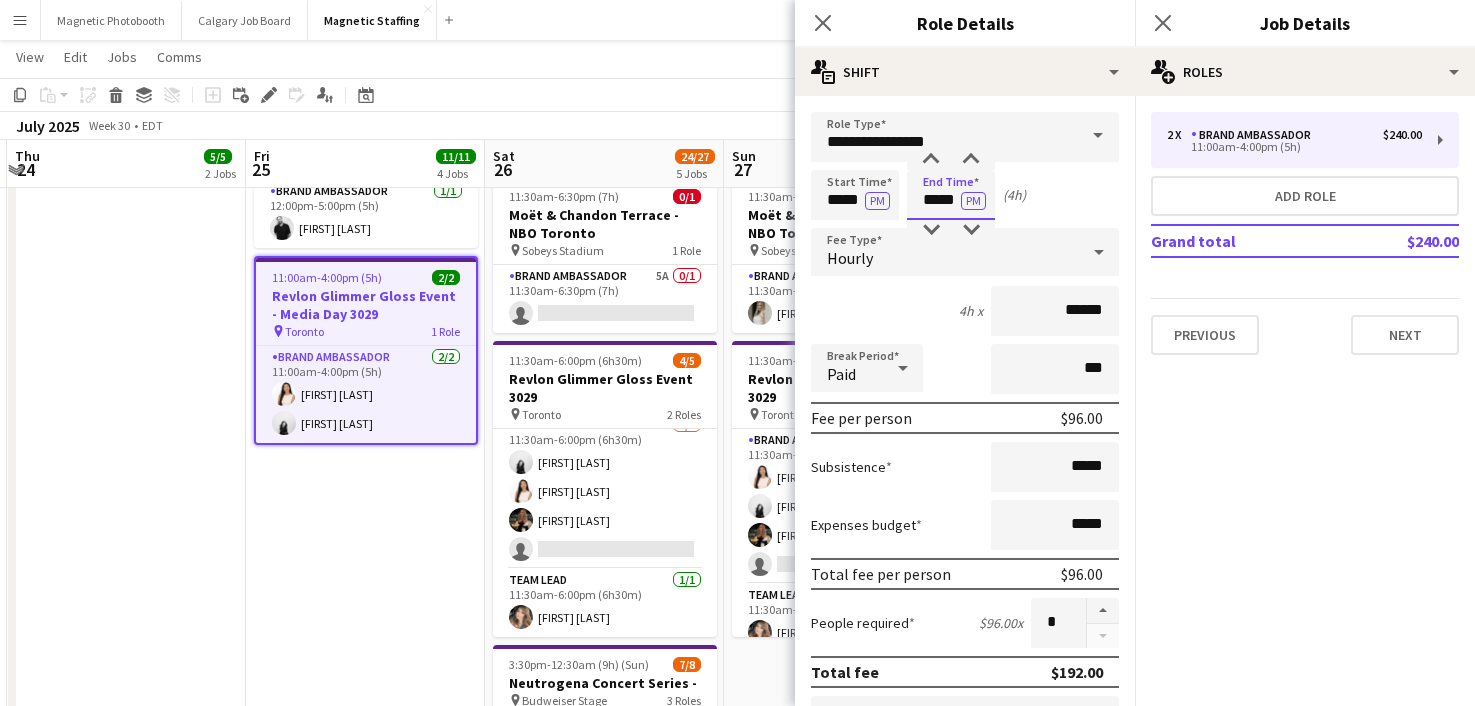 drag, startPoint x: 957, startPoint y: 197, endPoint x: 852, endPoint y: 197, distance: 105 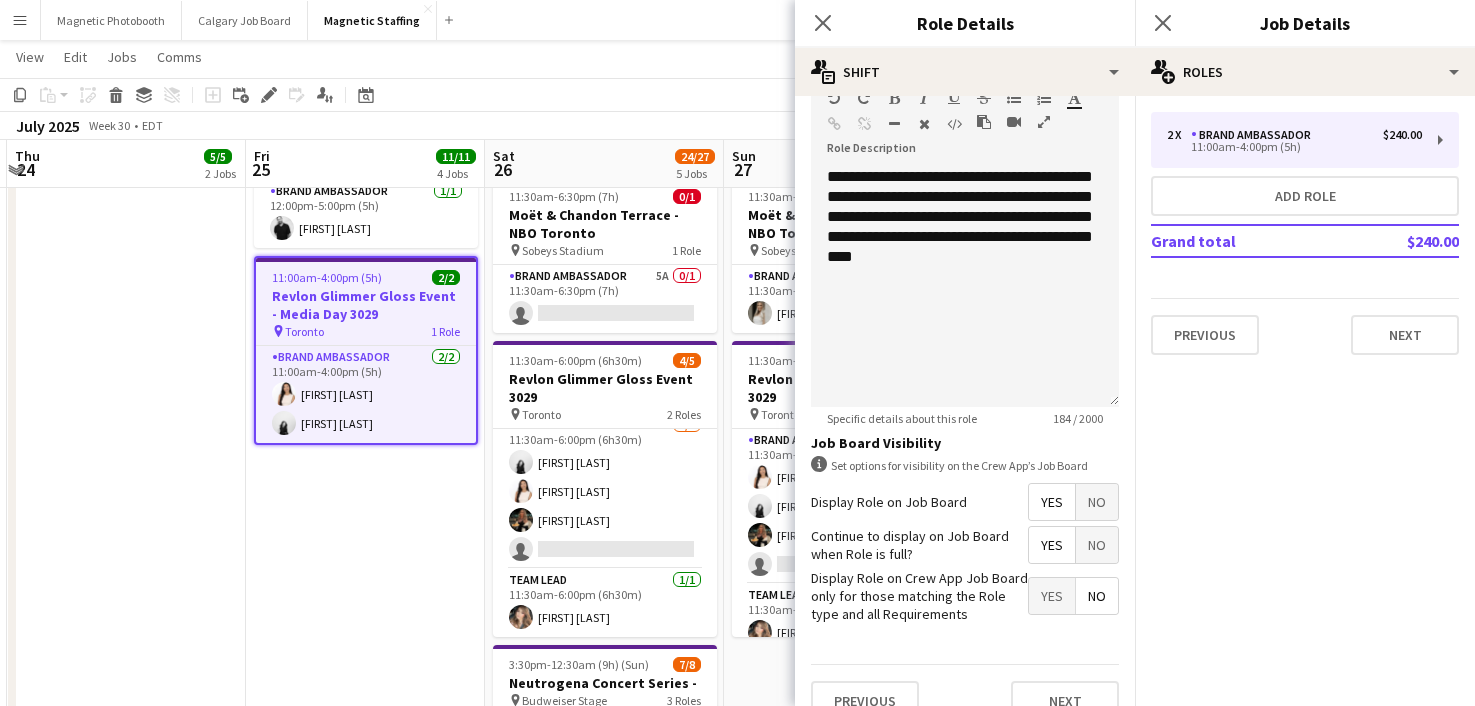scroll, scrollTop: 648, scrollLeft: 0, axis: vertical 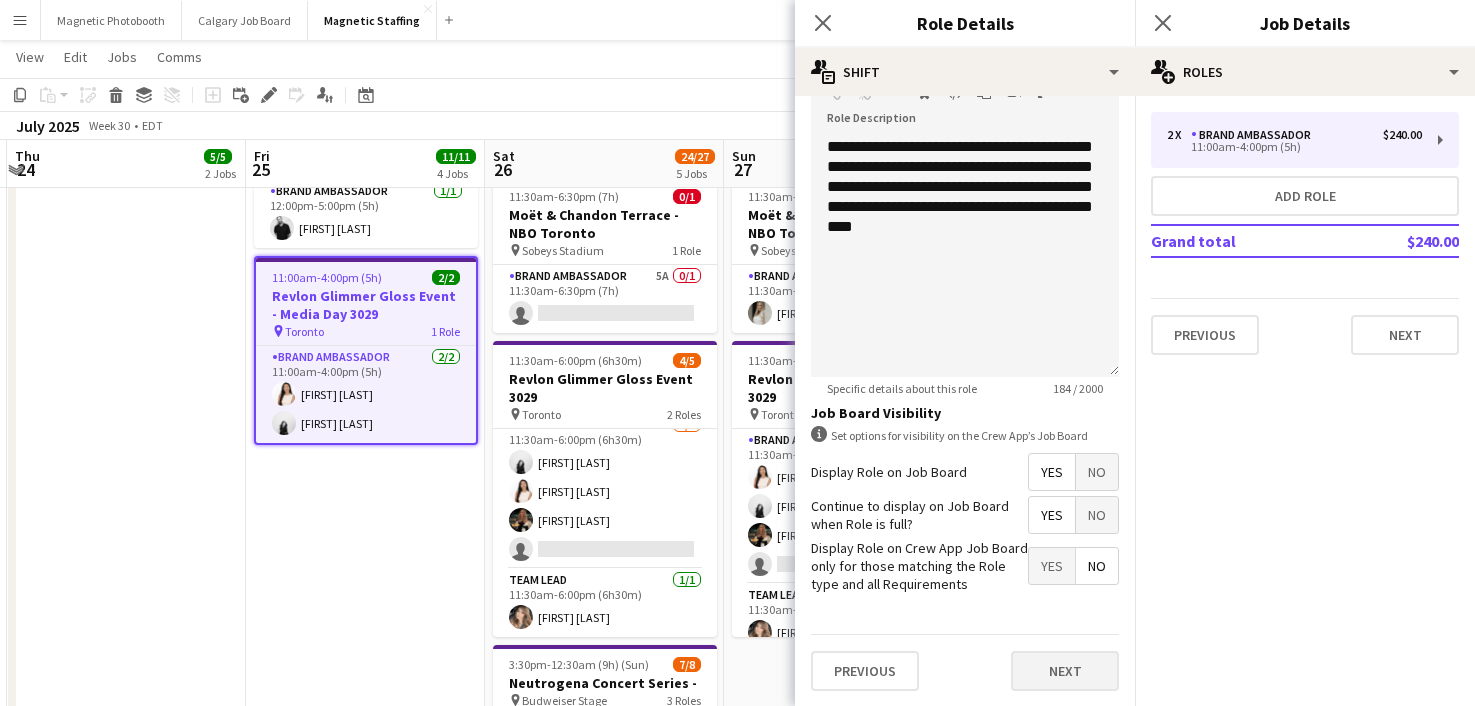 type on "*****" 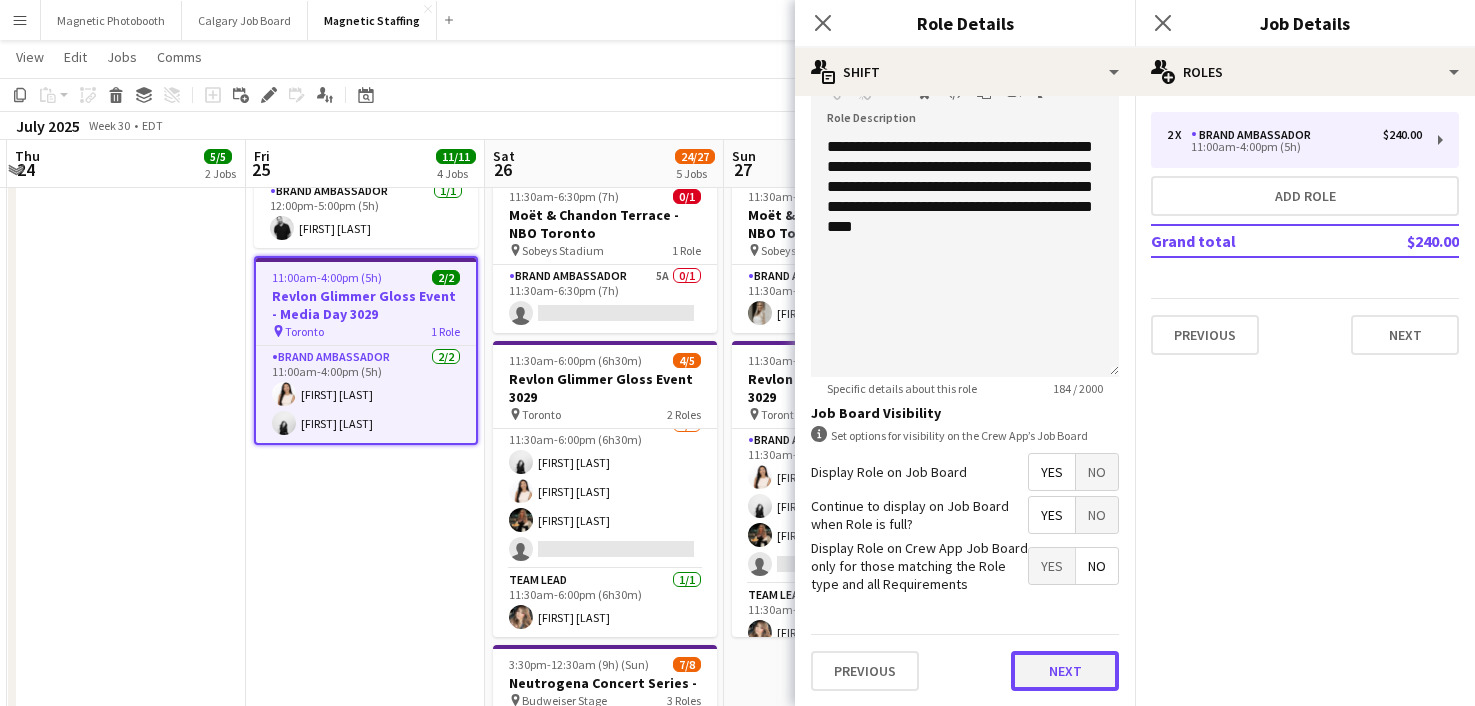 click on "Next" at bounding box center [1065, 671] 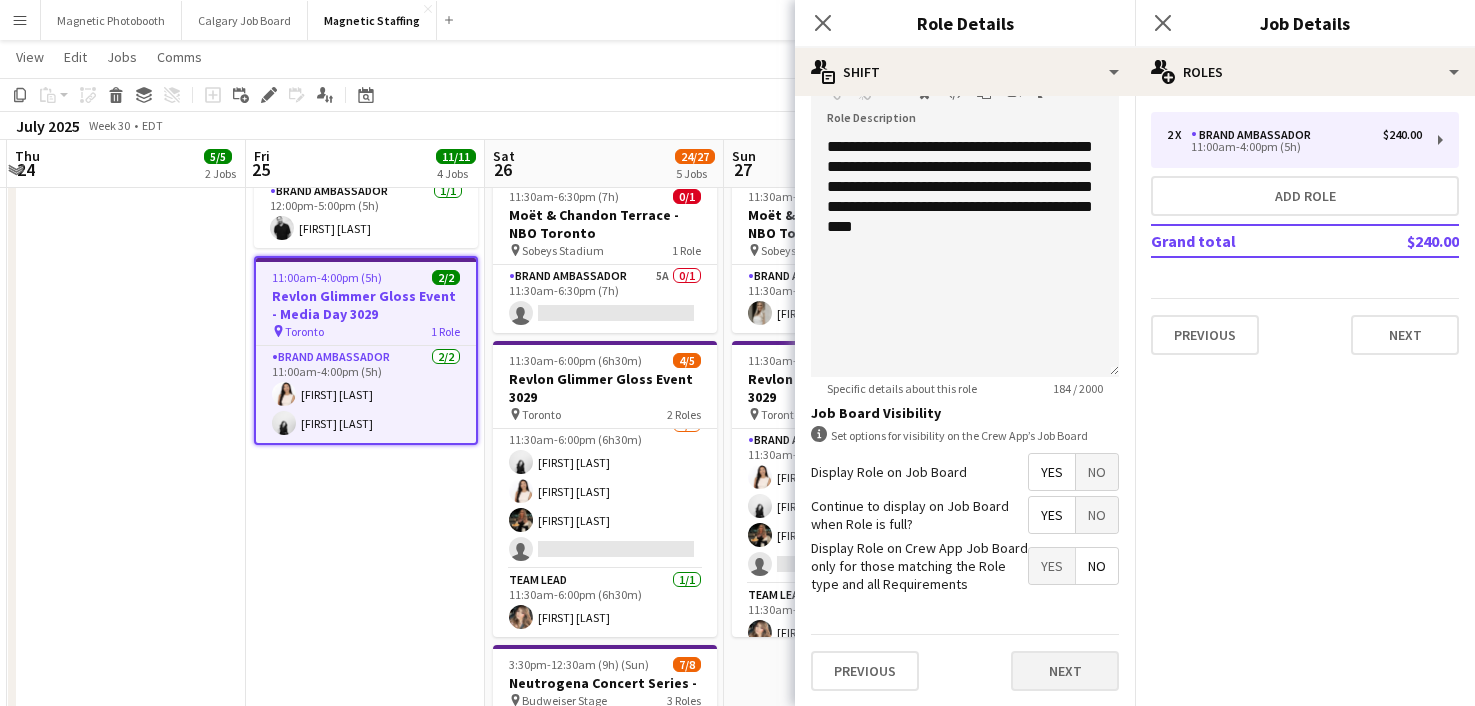 scroll, scrollTop: 0, scrollLeft: 0, axis: both 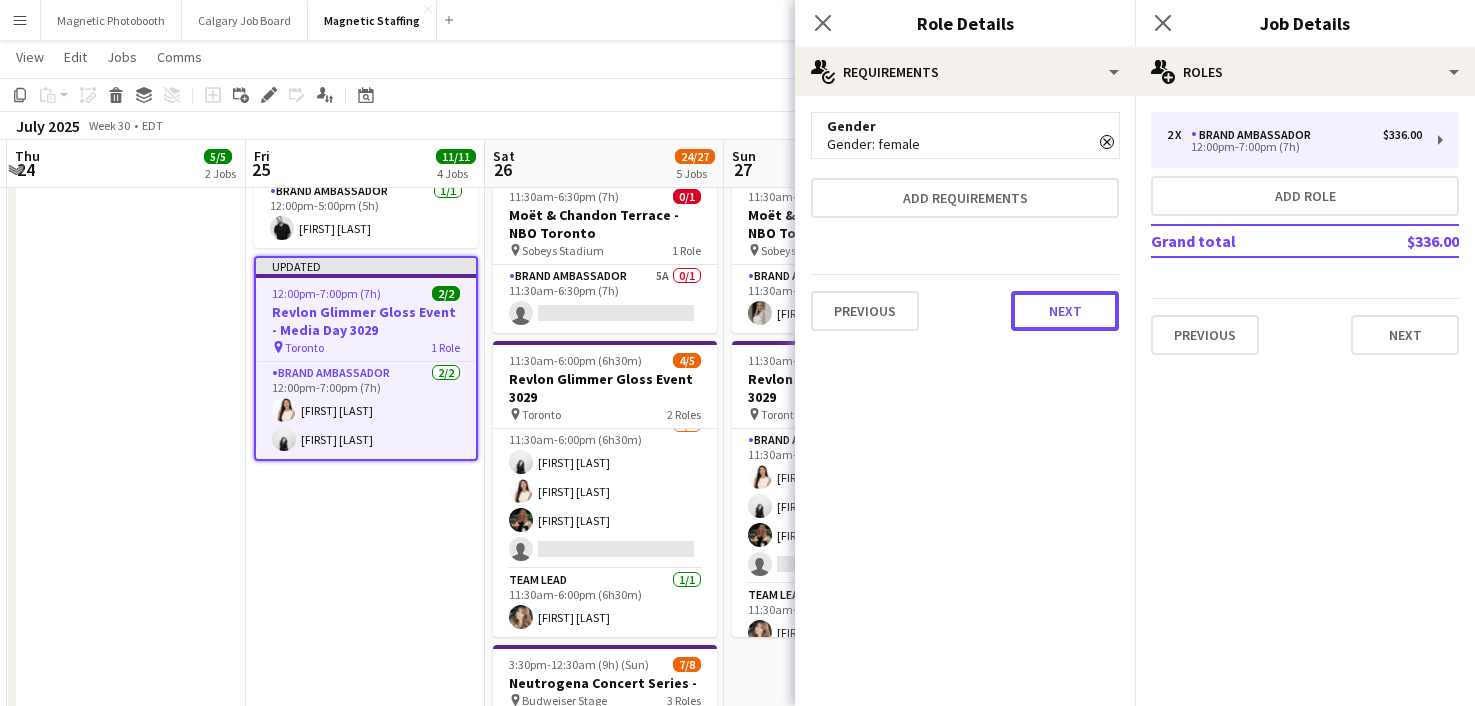 click on "Next" at bounding box center [1065, 311] 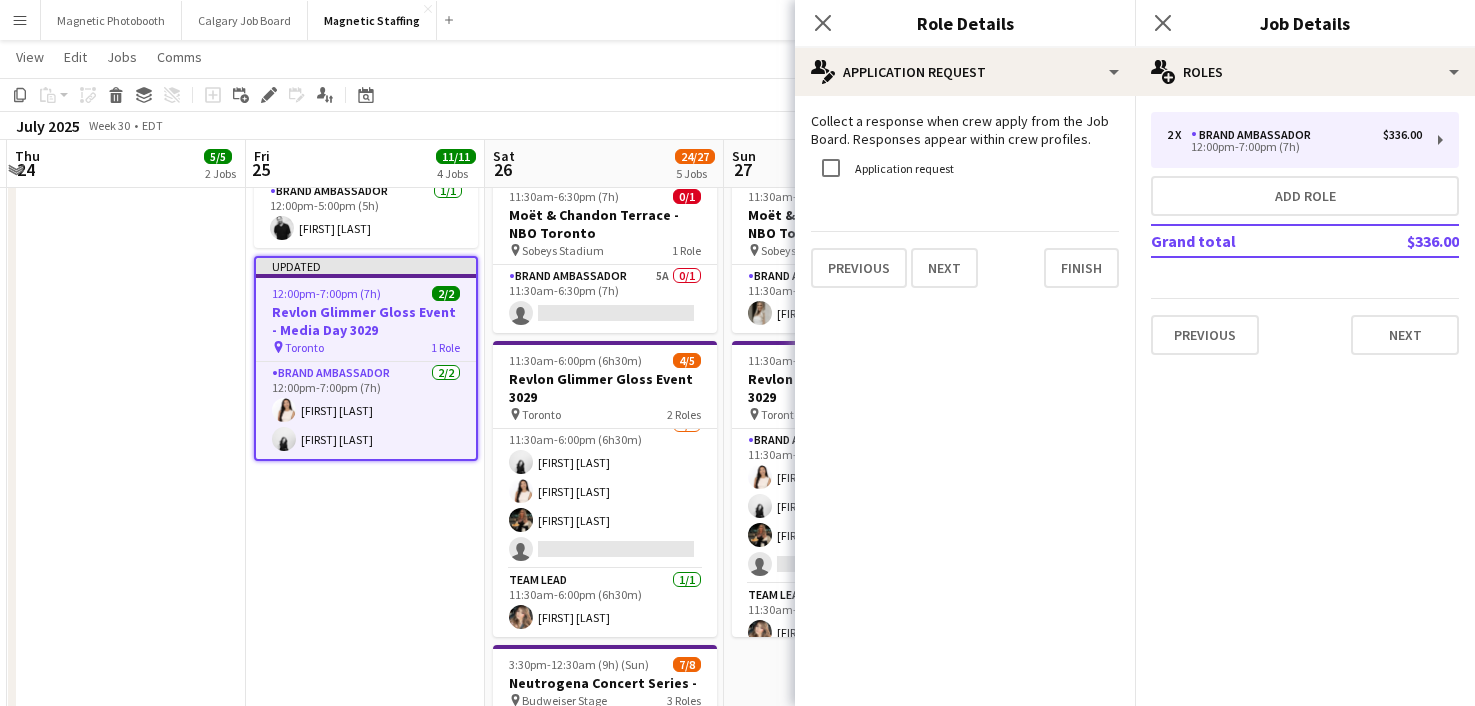 click on "pencil4
Application Request   Collect a response when crew apply from the Job Board. Responses appear within crew profiles.   Application request   Previous   Next   Finish" 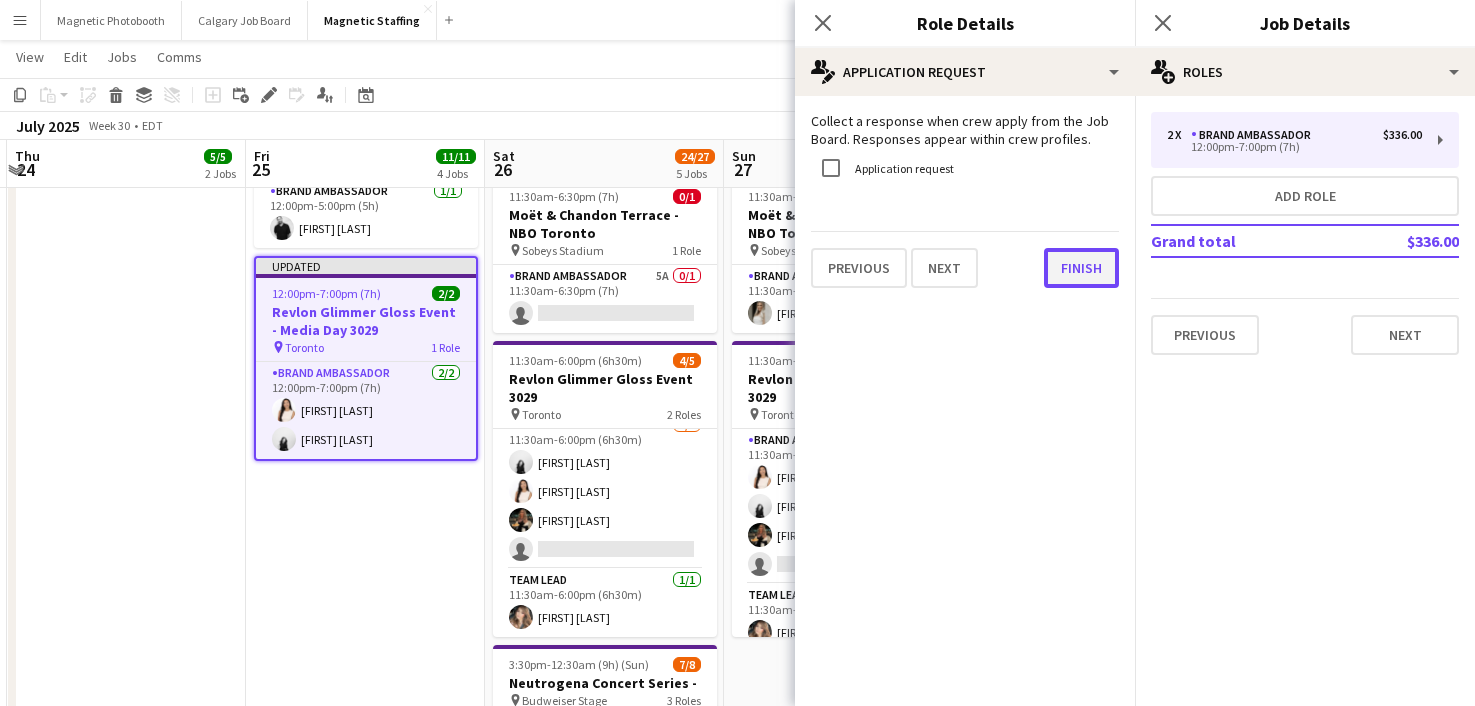 click on "Finish" at bounding box center [1081, 268] 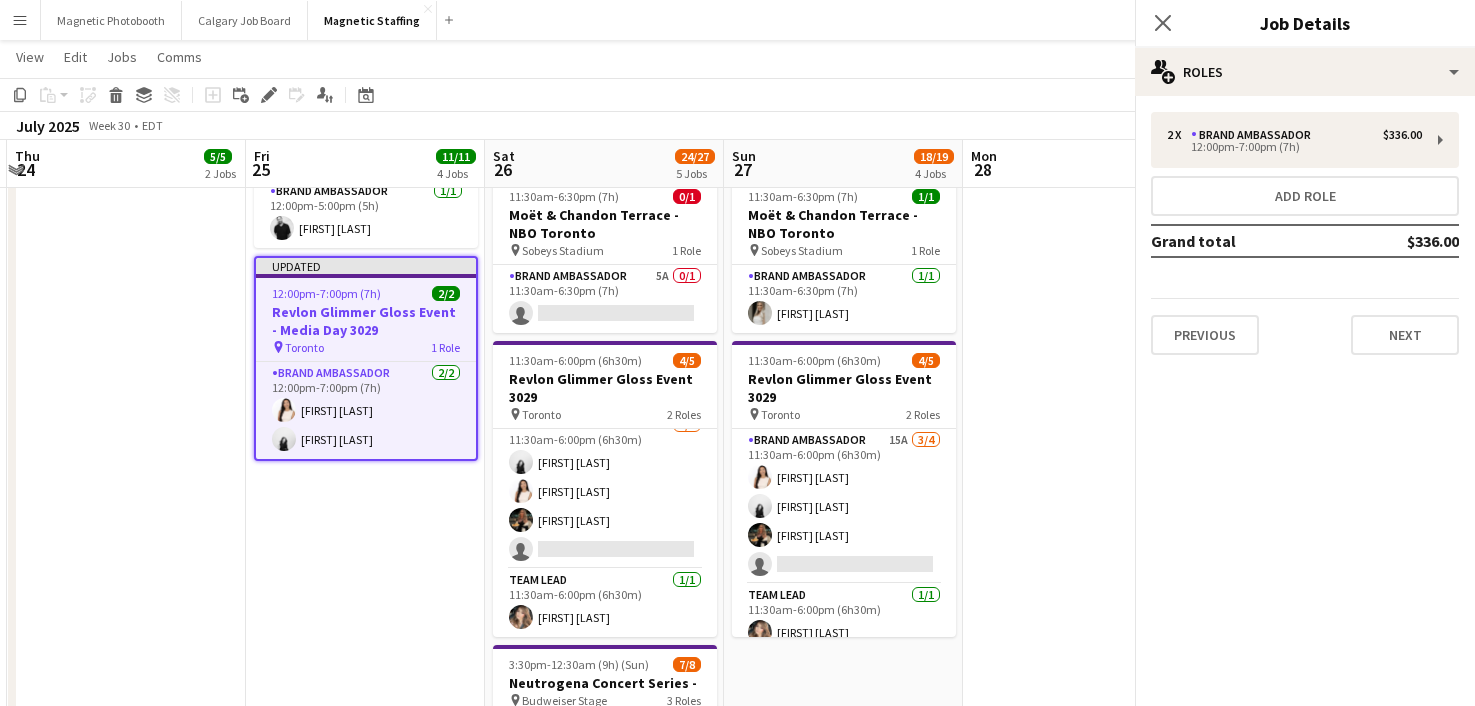 click on "9:00am-5:00pm (8h)    2/2   BMW - Golf Tournament
pin
Shaughnessy Golf   1 Role   Brand Ambassador   2/2   9:00am-5:00pm (8h)
[FIRST] [LAST] ! [FIRST] [LAST]     10:00am-6:00pm (8h)    3/3   Boursin Picnic Window Toronto 3036
pin
Toronto   1 Role   Brand Ambassador   3/3   10:00am-6:00pm (8h)
[FIRST] [LAST] [FIRST] [LAST]     10:30am-7:30pm (9h)    4/4   Roots & Canada Dry Activation -2961
pin
The Well   2 Roles   Brand Ambassador   3/3   10:30am-7:30pm (9h)
[FIRST] [LAST] ! [FIRST] [LAST] [FIRST] [LAST]   Brand Ambassador   1/1   12:00pm-5:00pm (5h)
[FIRST] [LAST]  Updated   12:00pm-7:00pm (7h)    2/2   Revlon Glimmer Gloss Event - Media Day 3029
pin
Toronto   1 Role   Brand Ambassador   2/2   12:00pm-7:00pm (7h)
[FIRST] [LAST] [FIRST] [LAST]" at bounding box center [365, 529] 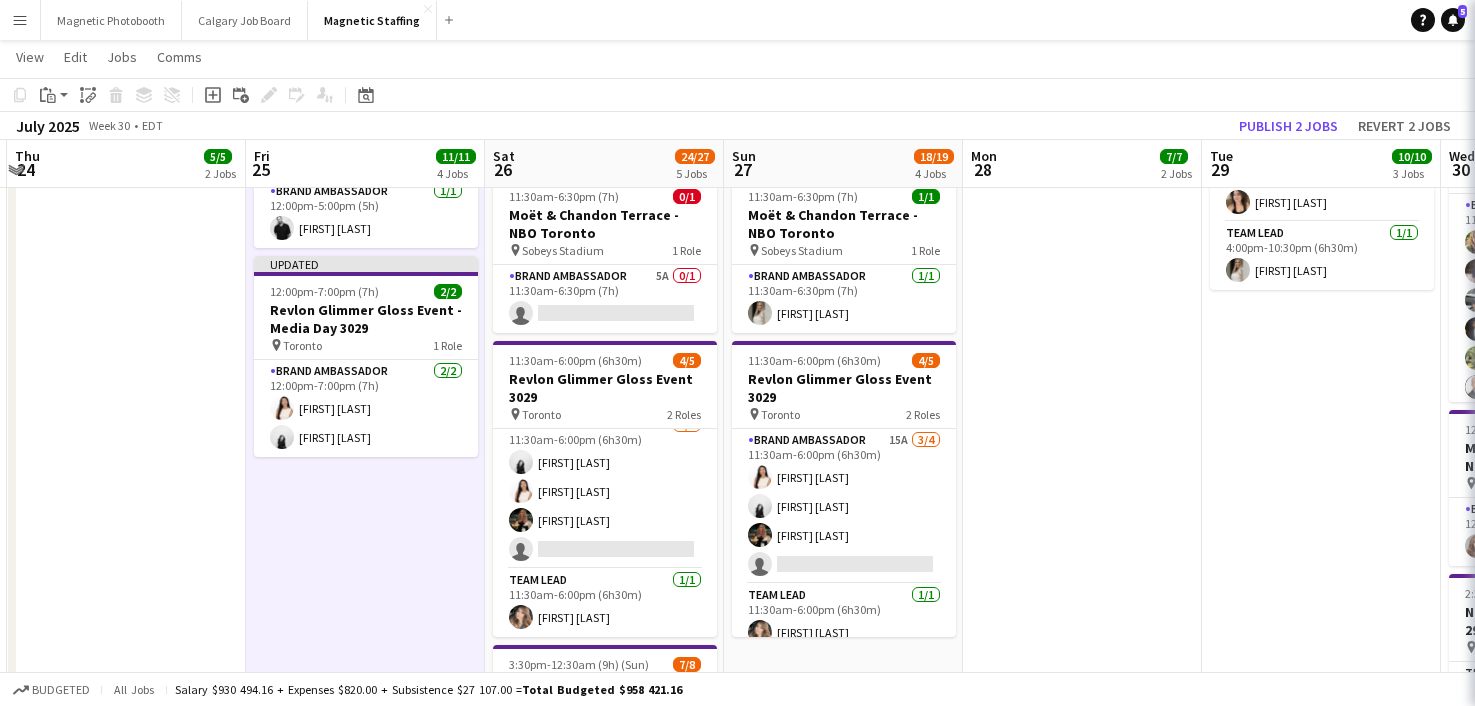 scroll, scrollTop: 0, scrollLeft: 470, axis: horizontal 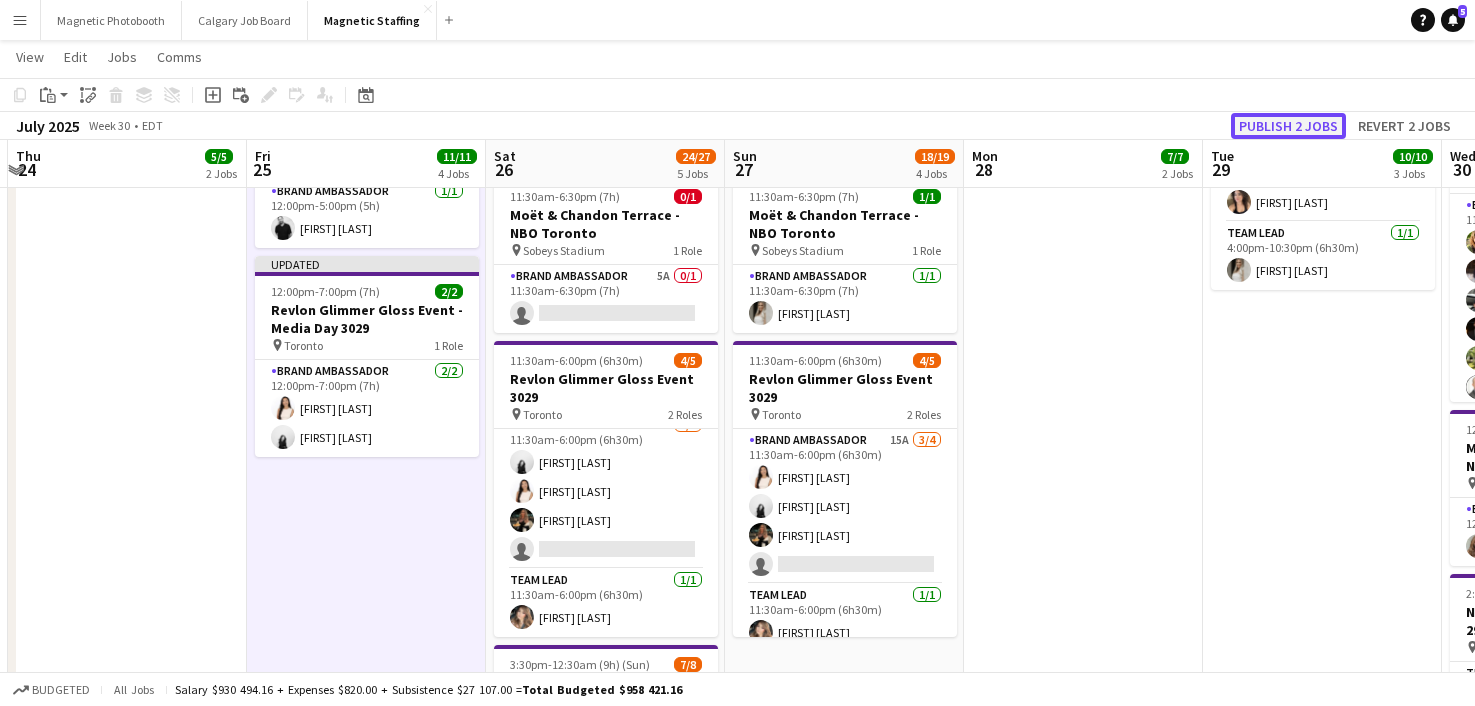 click on "Publish 2 jobs" 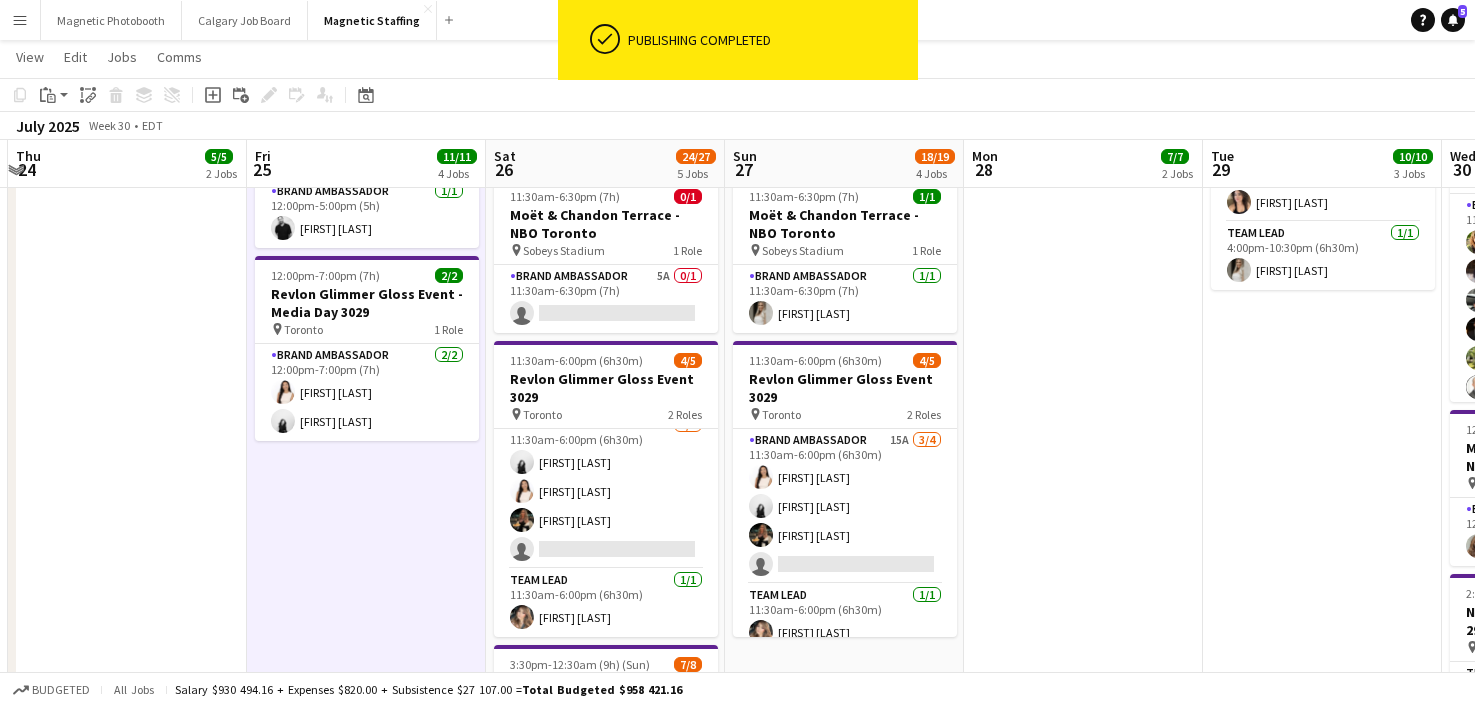click on "Brand Ambassador   2/2   12:00pm-7:00pm (7h)
[FIRST] [LAST] [FIRST] [LAST]" at bounding box center [367, 392] 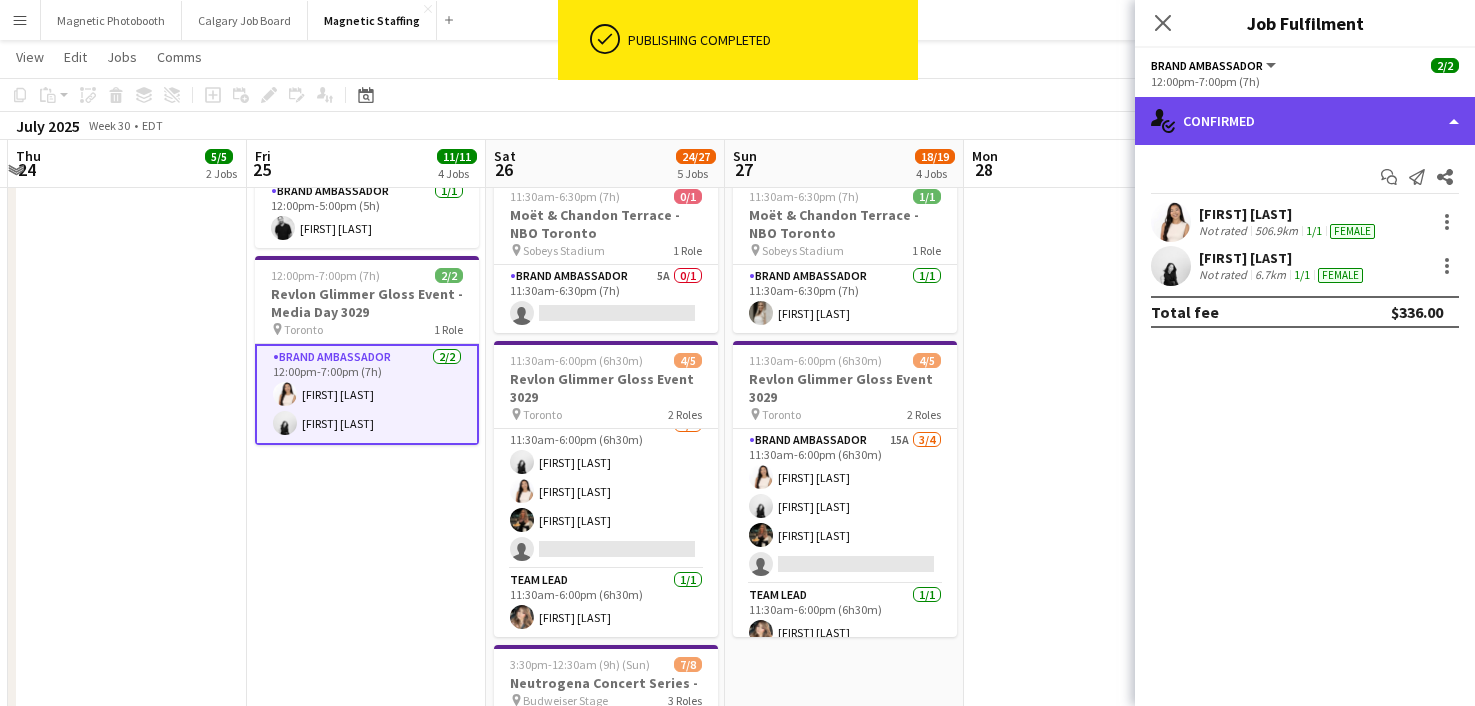 click on "single-neutral-actions-check-2
Confirmed" 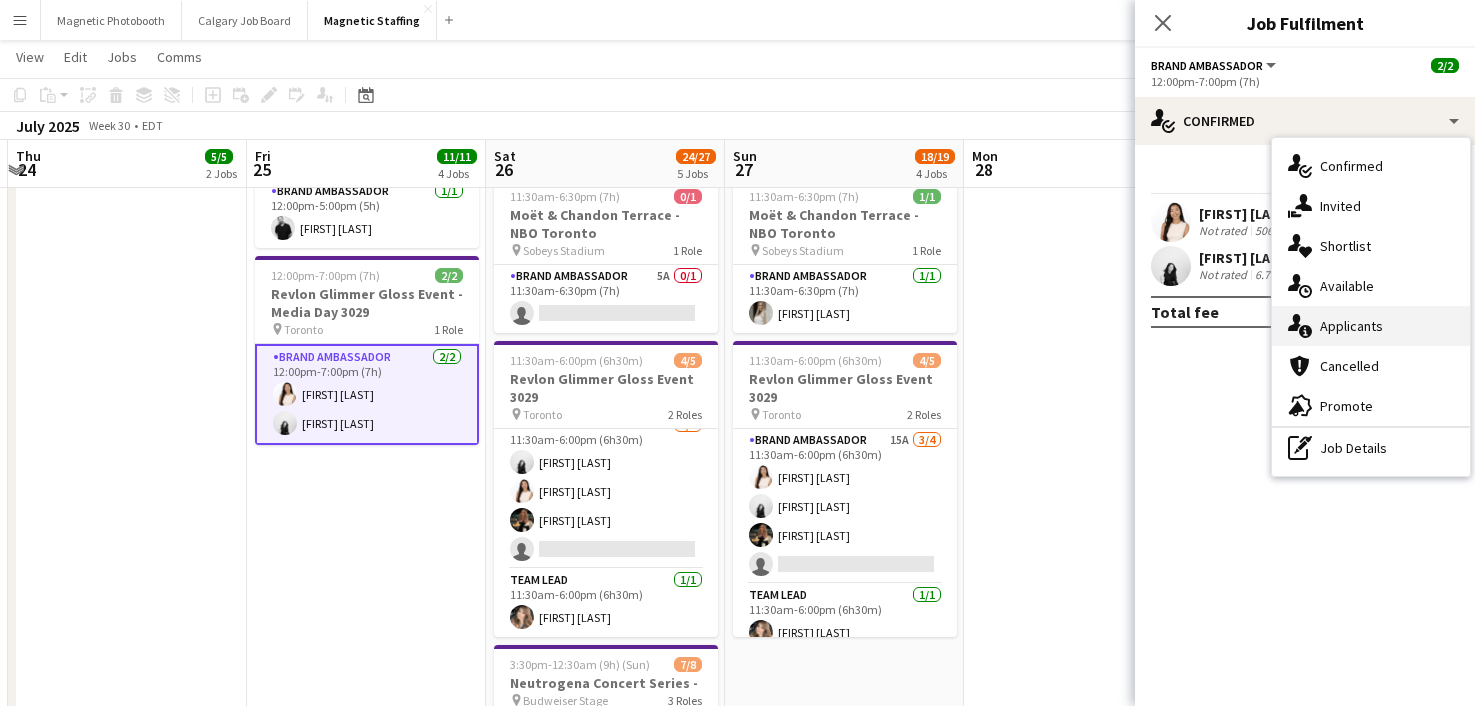 click on "single-neutral-actions-information" 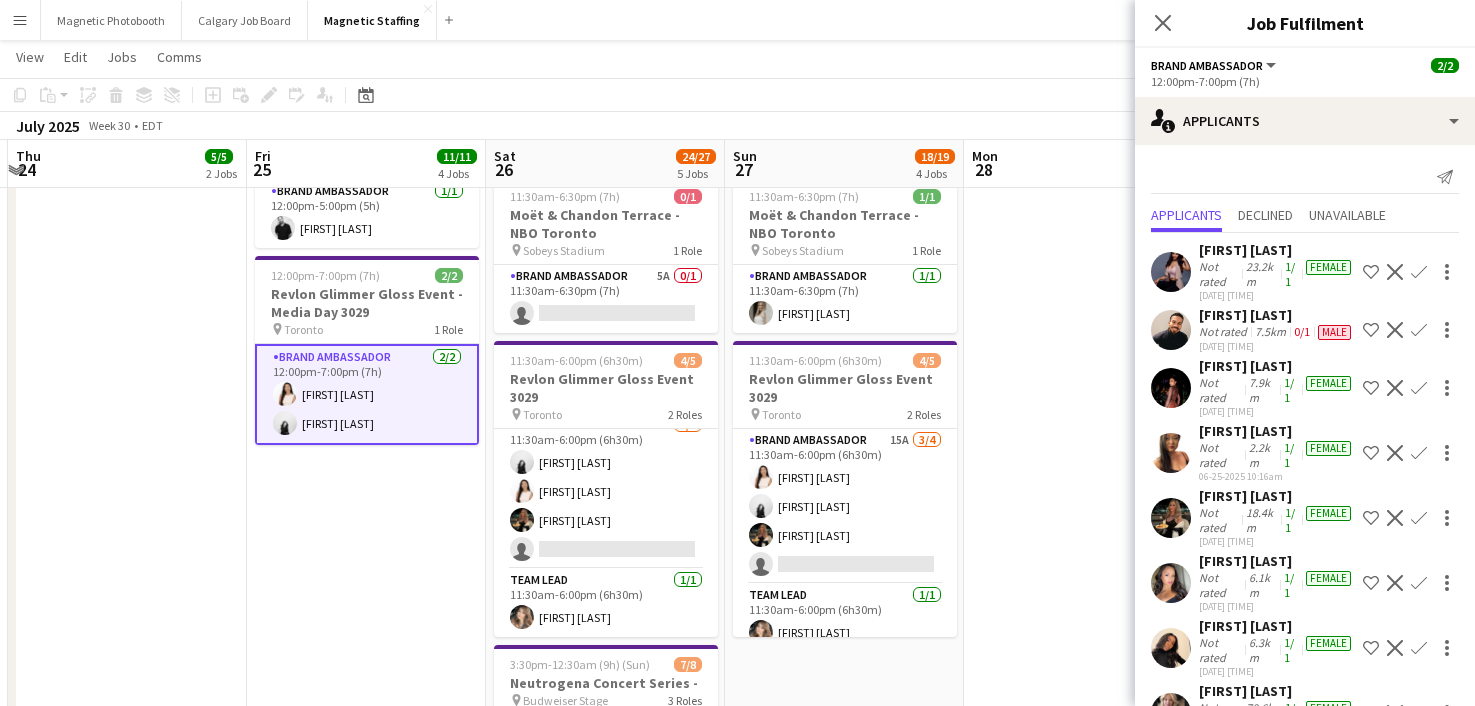 scroll, scrollTop: 576, scrollLeft: 0, axis: vertical 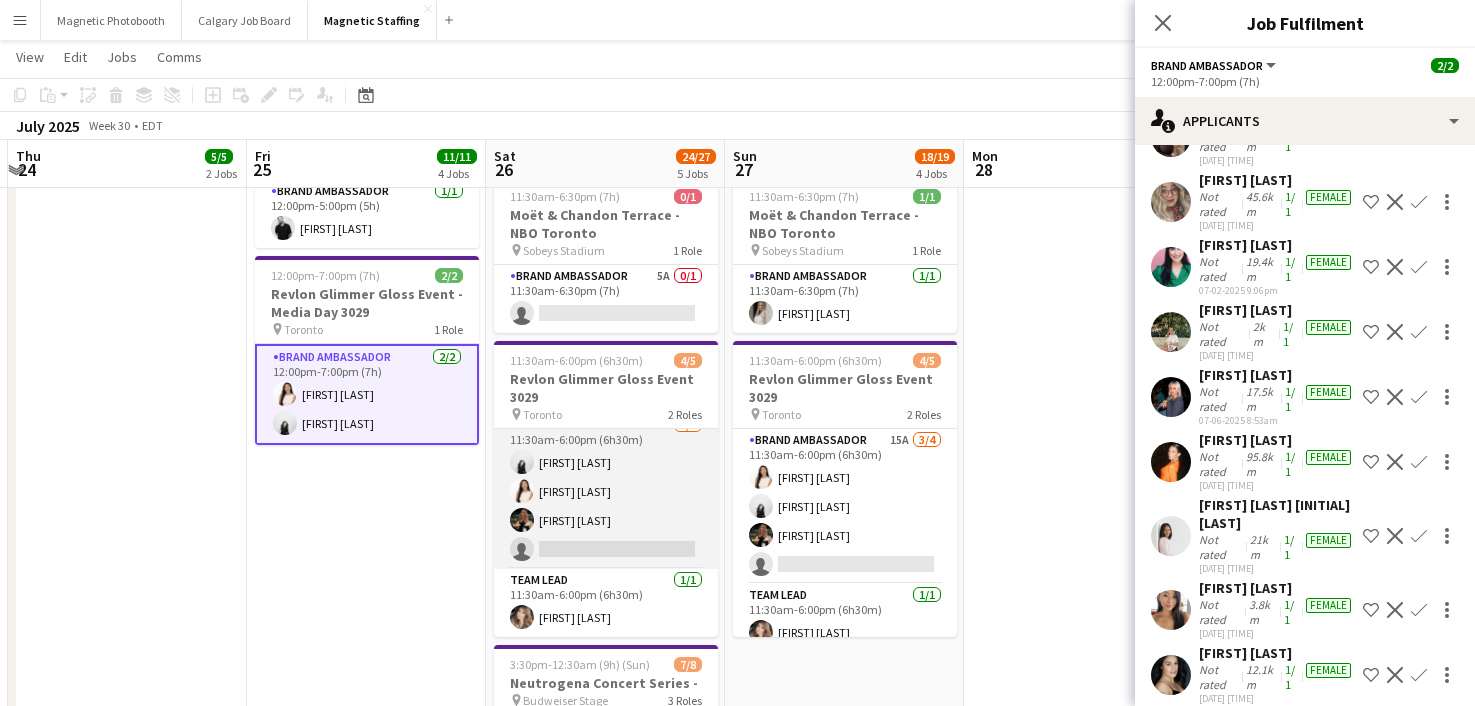 click on "Brand Ambassador   9A   3/4   11:30am-6:00pm (6h30m)
[FIRST] [LAST] [FIRST] [LAST] [FIRST] [LAST]
single-neutral-actions" at bounding box center (606, 491) 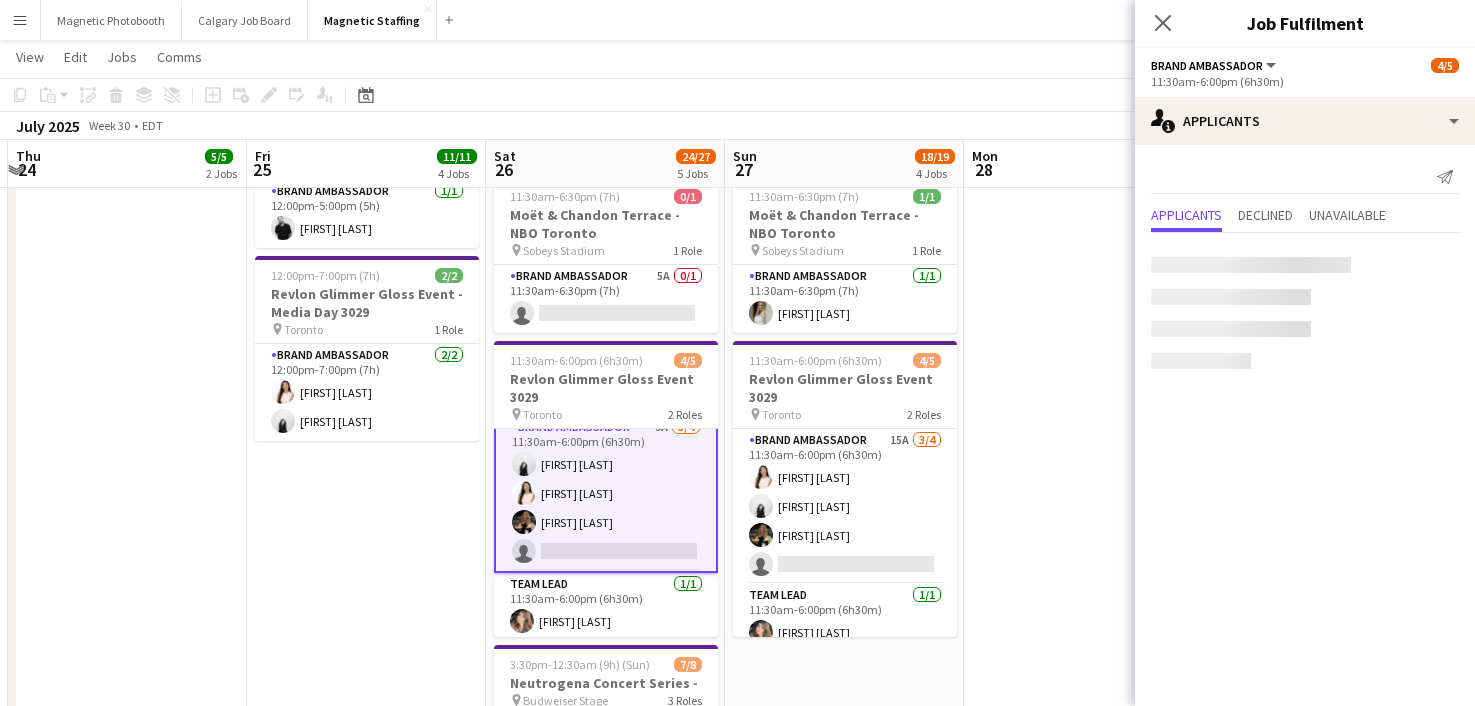 scroll, scrollTop: 0, scrollLeft: 0, axis: both 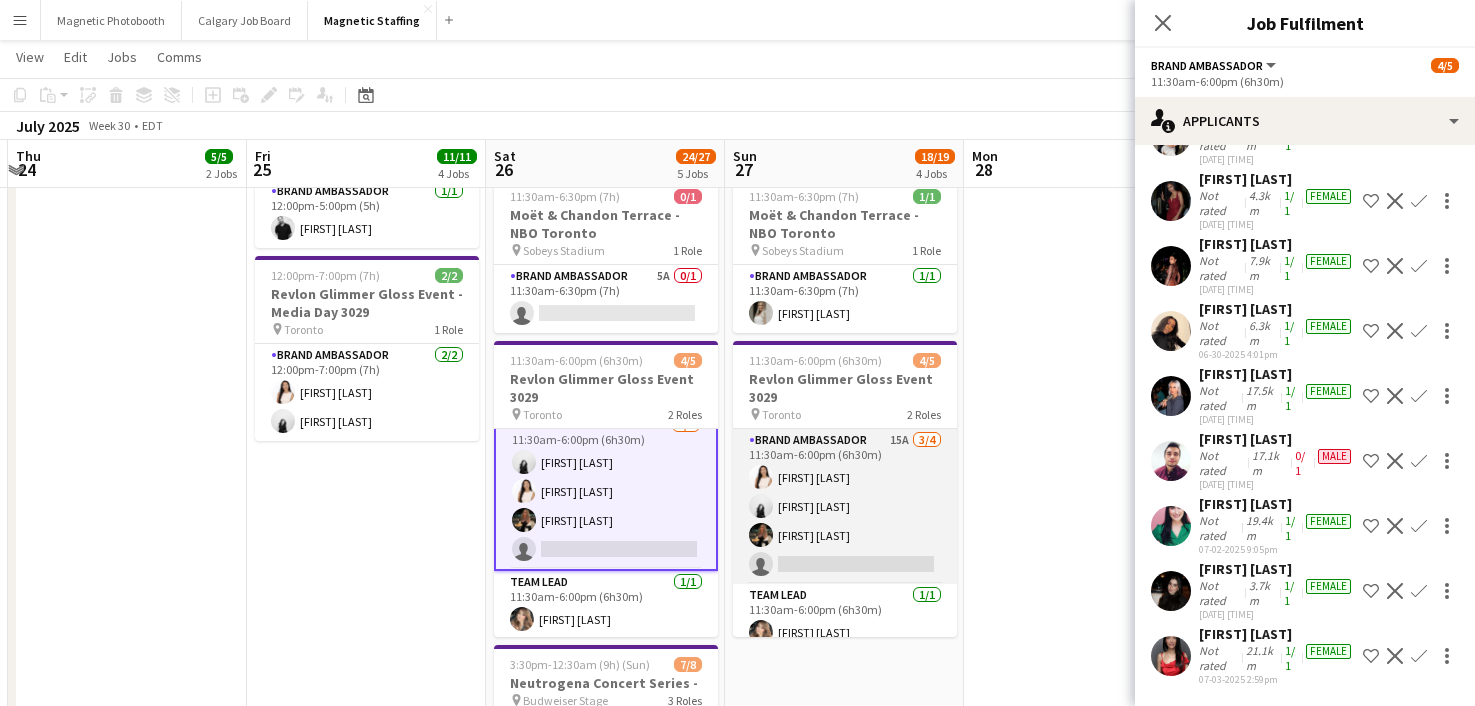 click on "Brand Ambassador   15A   3/4   11:30am-6:00pm (6h30m)
[FIRST] [LAST] [FIRST] [LAST] [FIRST] [LAST]
single-neutral-actions" at bounding box center [845, 506] 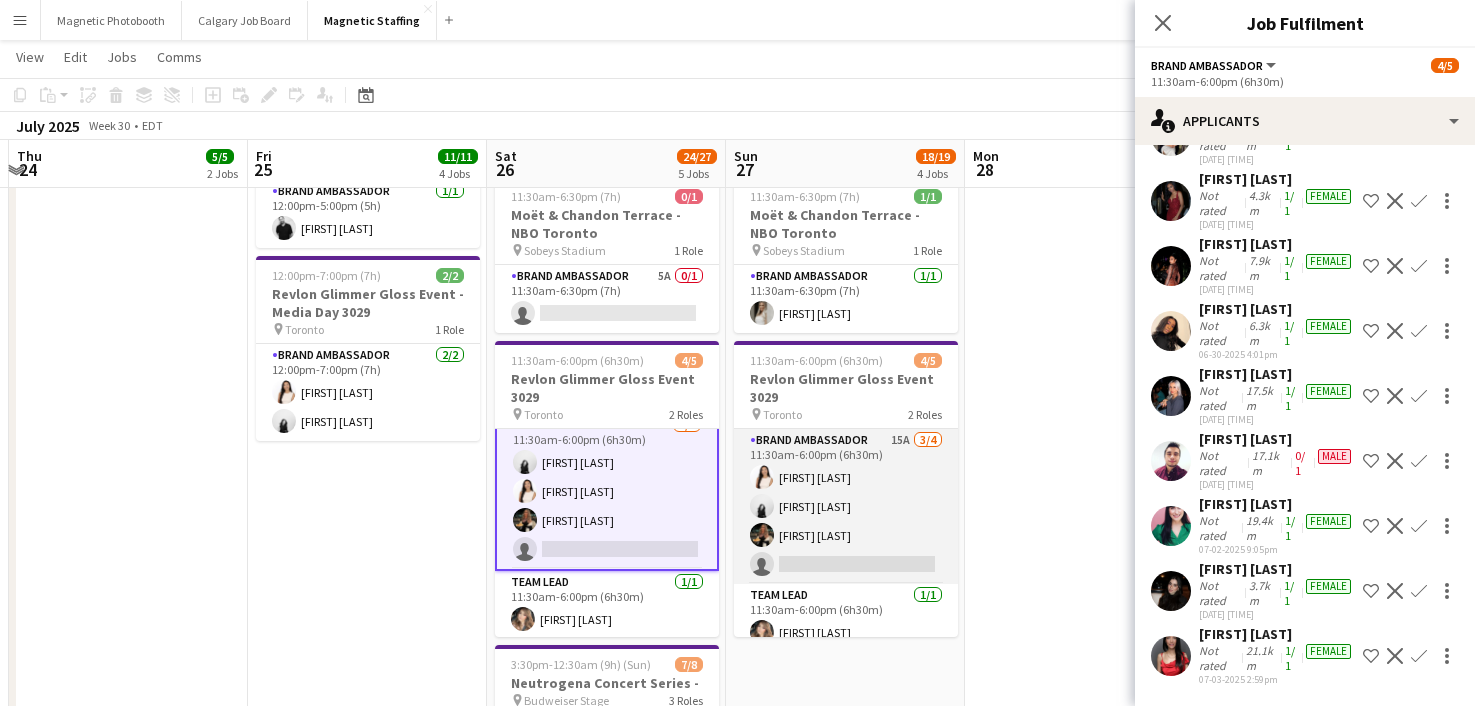 scroll, scrollTop: 15, scrollLeft: 0, axis: vertical 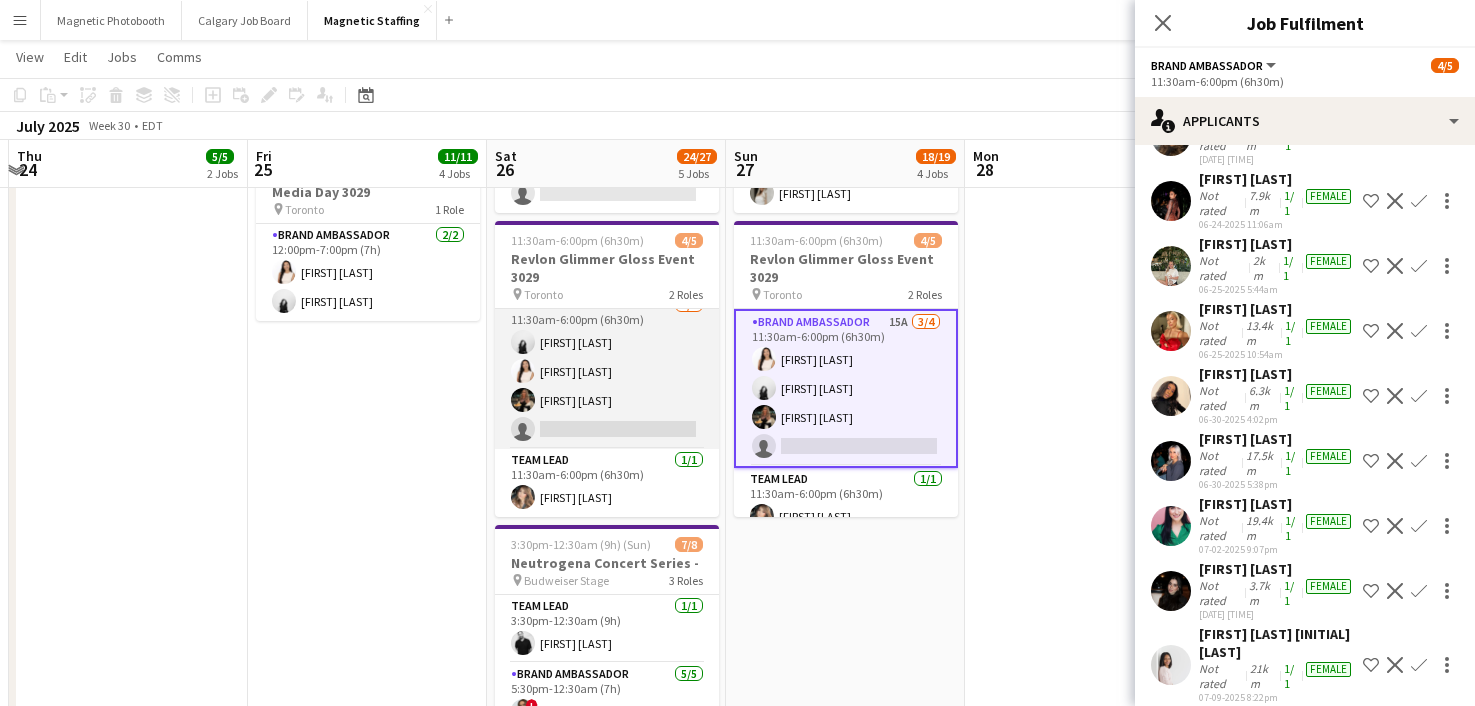 click on "Brand Ambassador   9A   3/4   11:30am-6:00pm (6h30m)
[FIRST] [LAST] [FIRST] [LAST] [FIRST] [LAST]
single-neutral-actions" at bounding box center (607, 371) 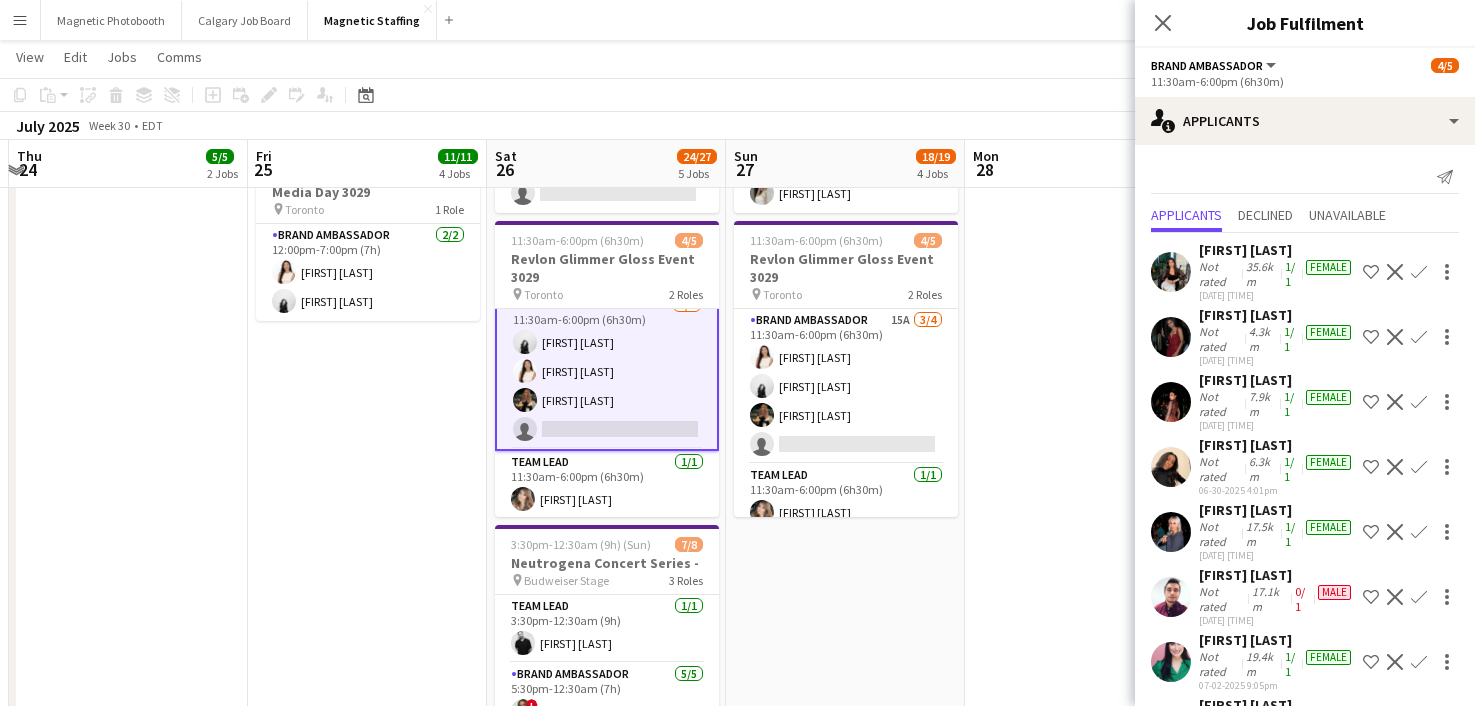 scroll, scrollTop: 136, scrollLeft: 0, axis: vertical 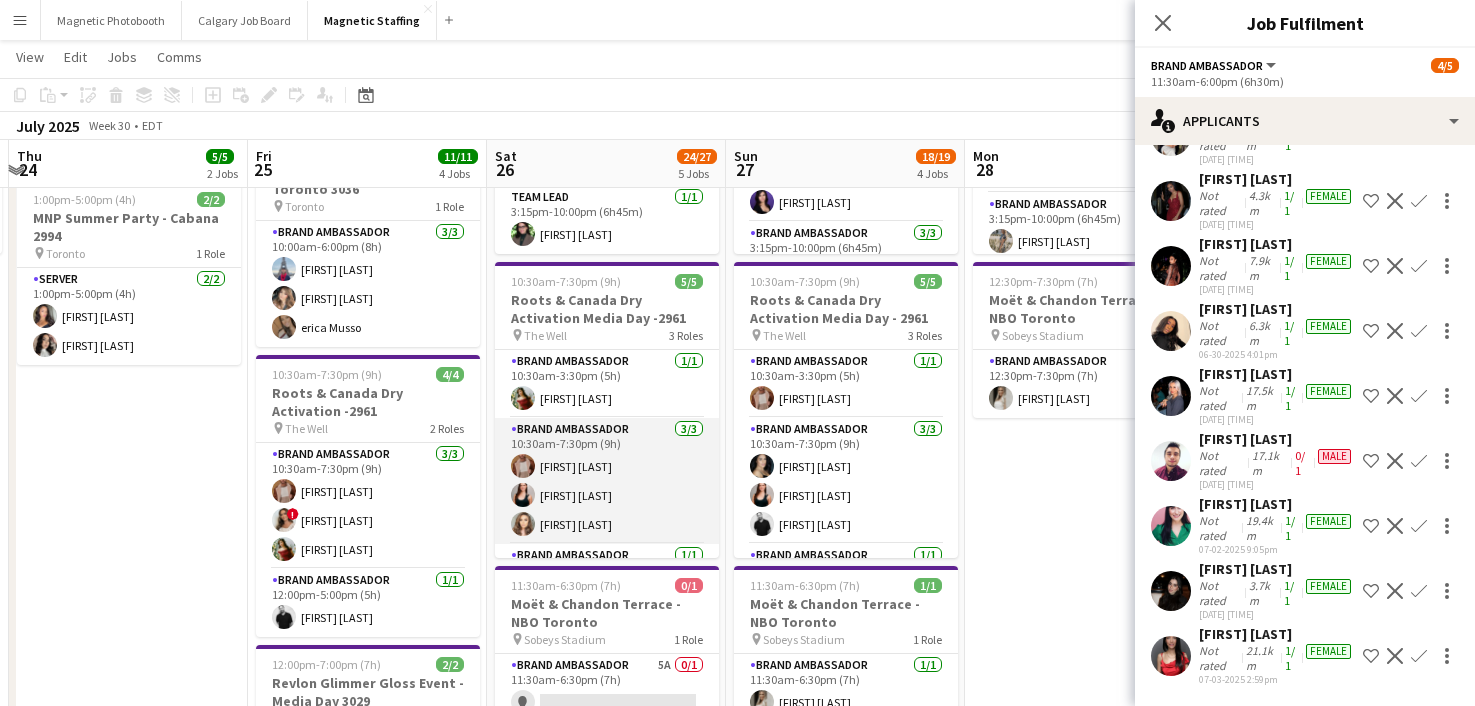 click on "Brand Ambassador   3/3   10:30am-7:30pm (9h)
[FIRST] [LAST] [FIRST] [LAST] [FIRST] [LAST]" at bounding box center [607, 481] 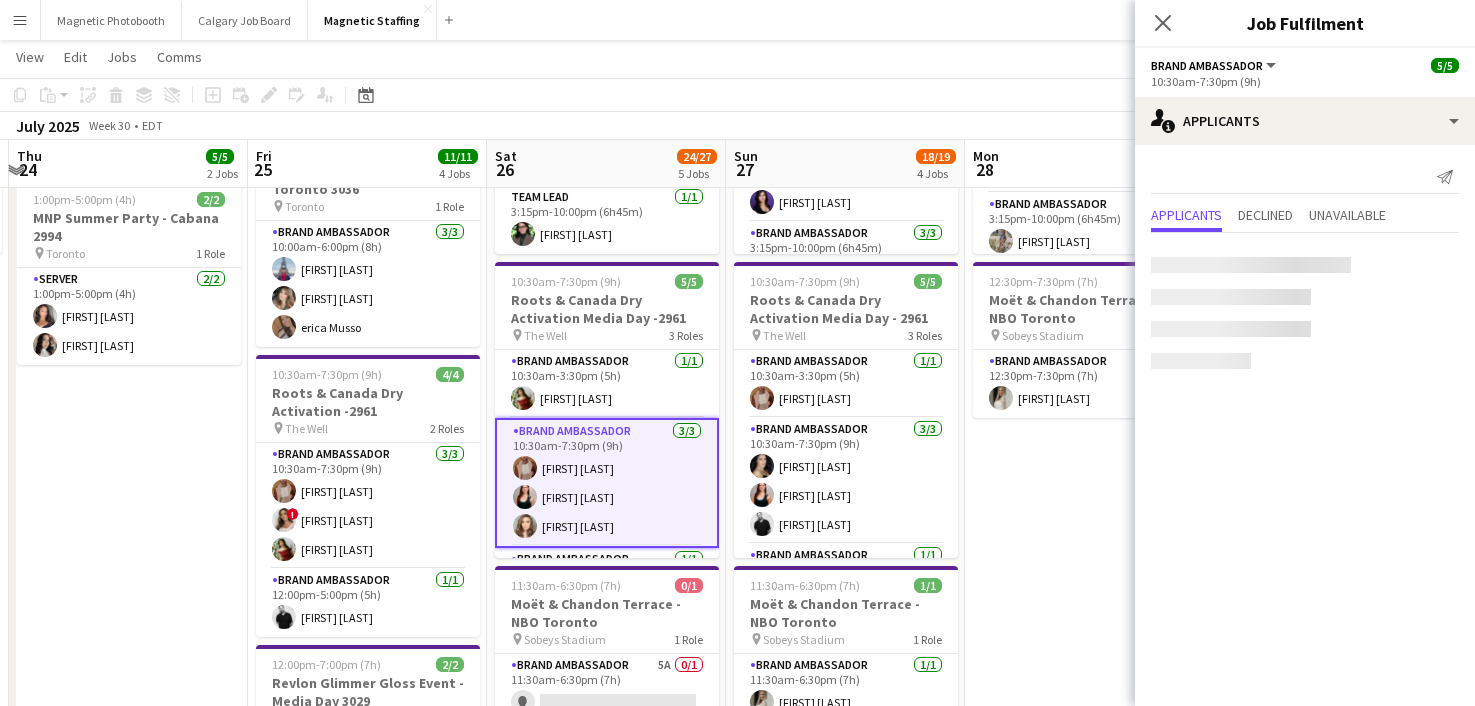 scroll, scrollTop: 15, scrollLeft: 0, axis: vertical 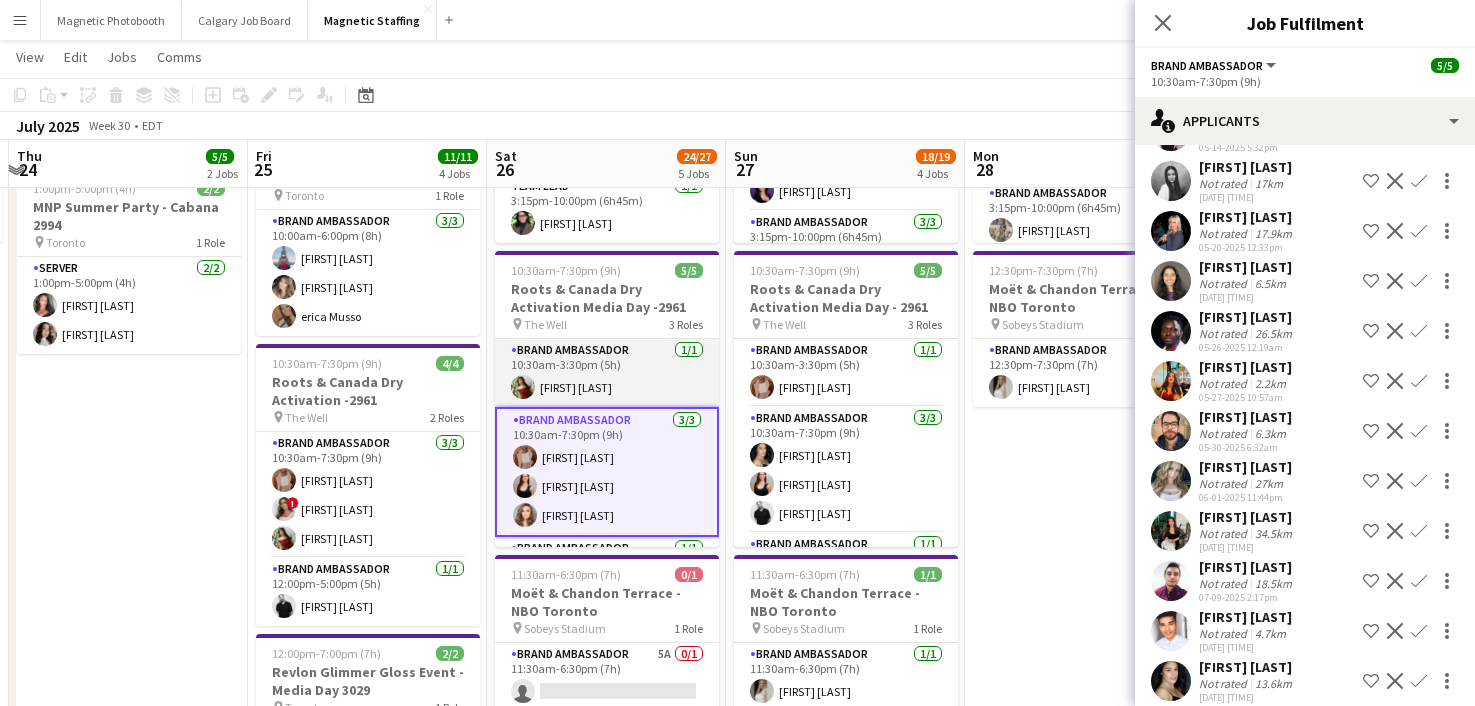 click on "Brand Ambassador   [NUMBER]/[NUMBER]   [TIME]-[TIME] ([DURATION])
[FIRST] [LAST]" at bounding box center [607, 373] 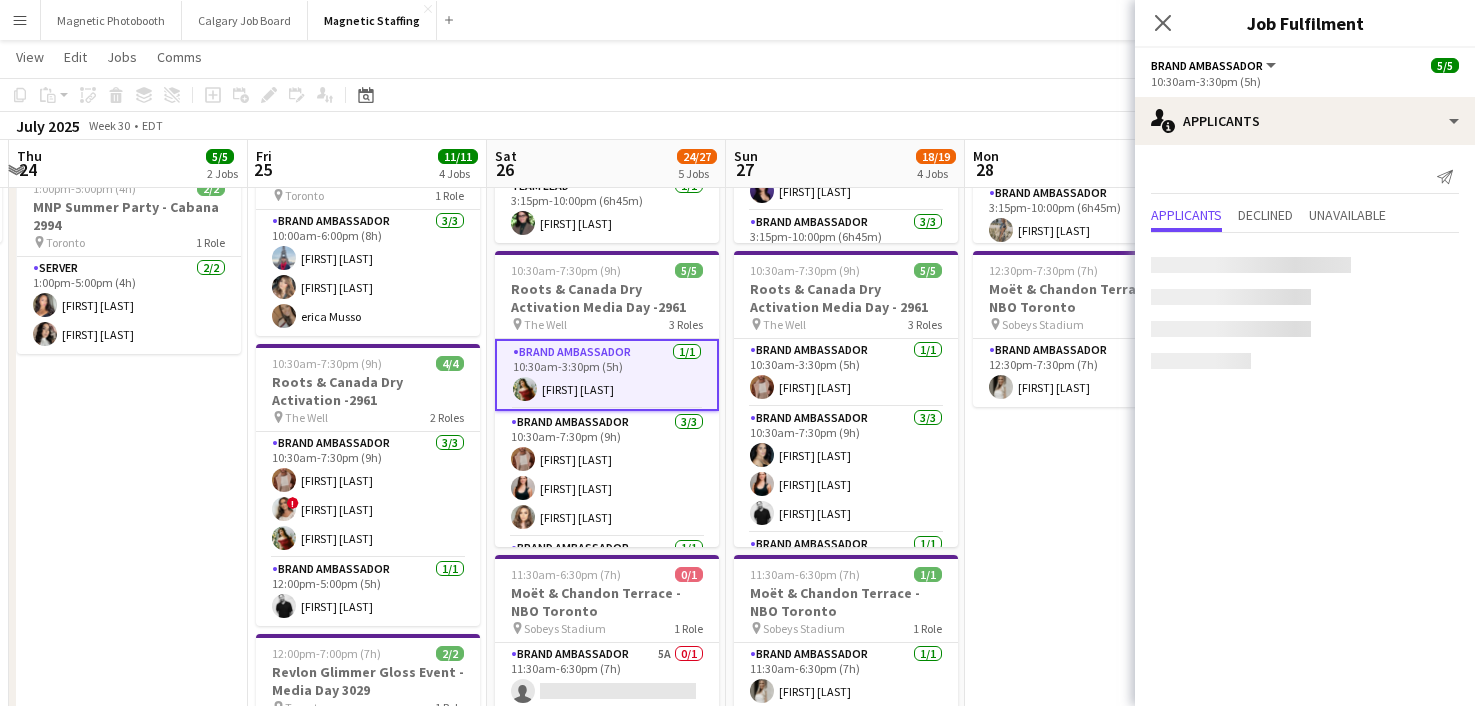 scroll, scrollTop: 0, scrollLeft: 0, axis: both 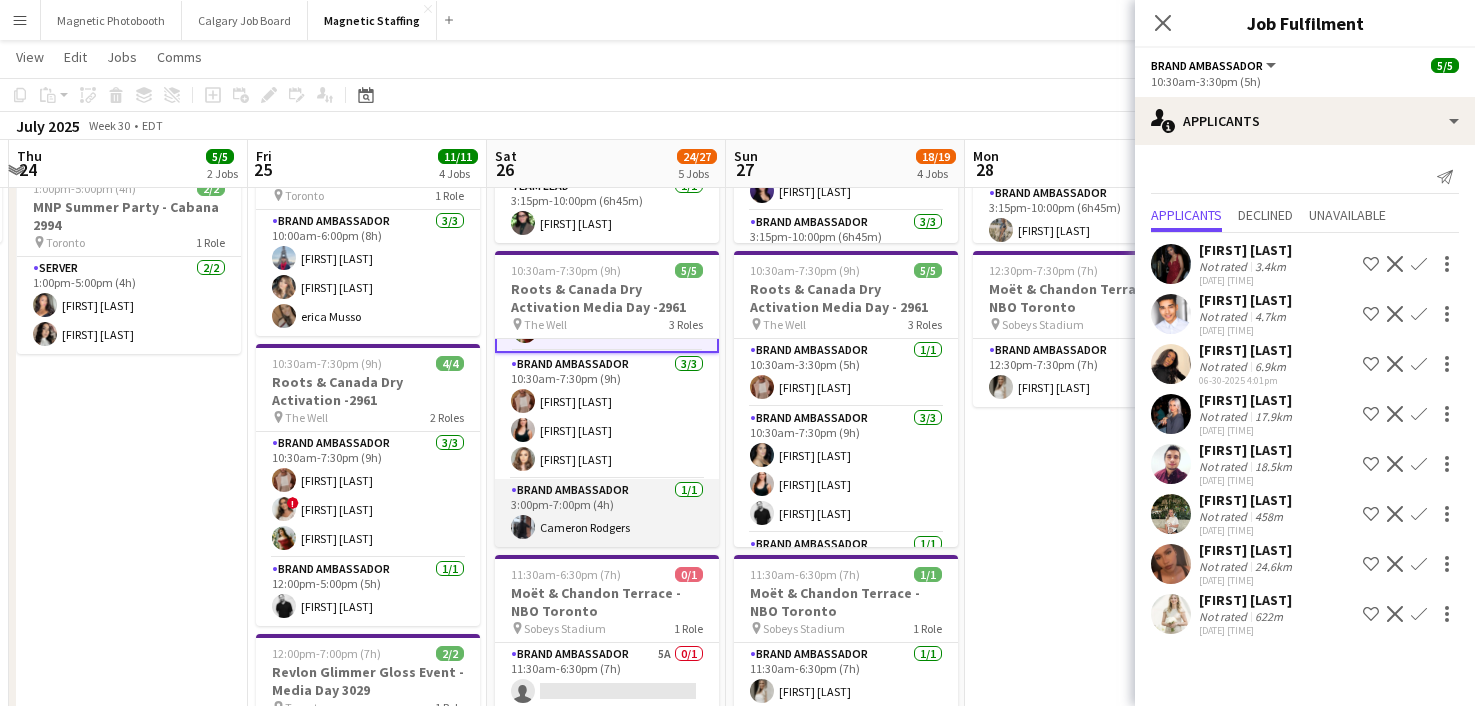 click on "Brand Ambassador   1/1   3:00pm-7:00pm (4h)
[FIRST] [LAST]" at bounding box center (607, 513) 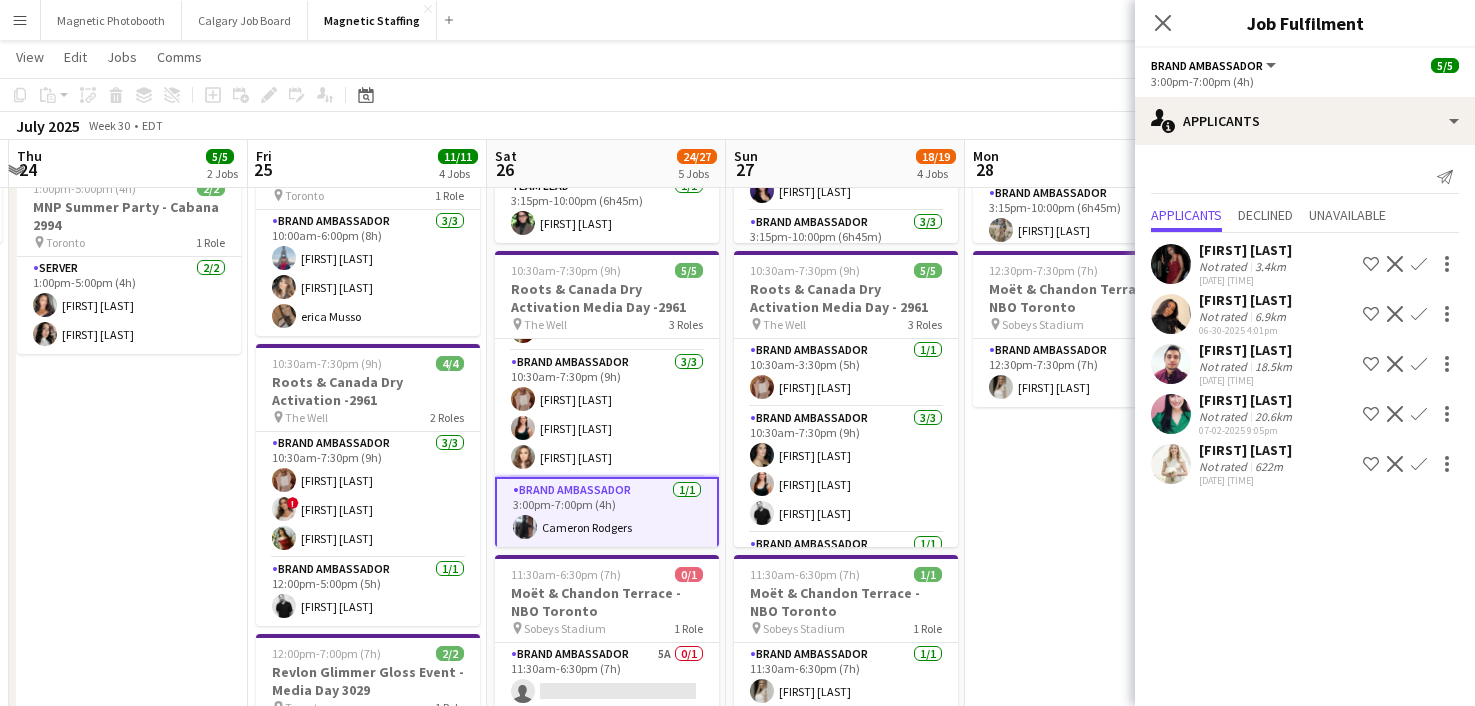 scroll, scrollTop: 0, scrollLeft: 0, axis: both 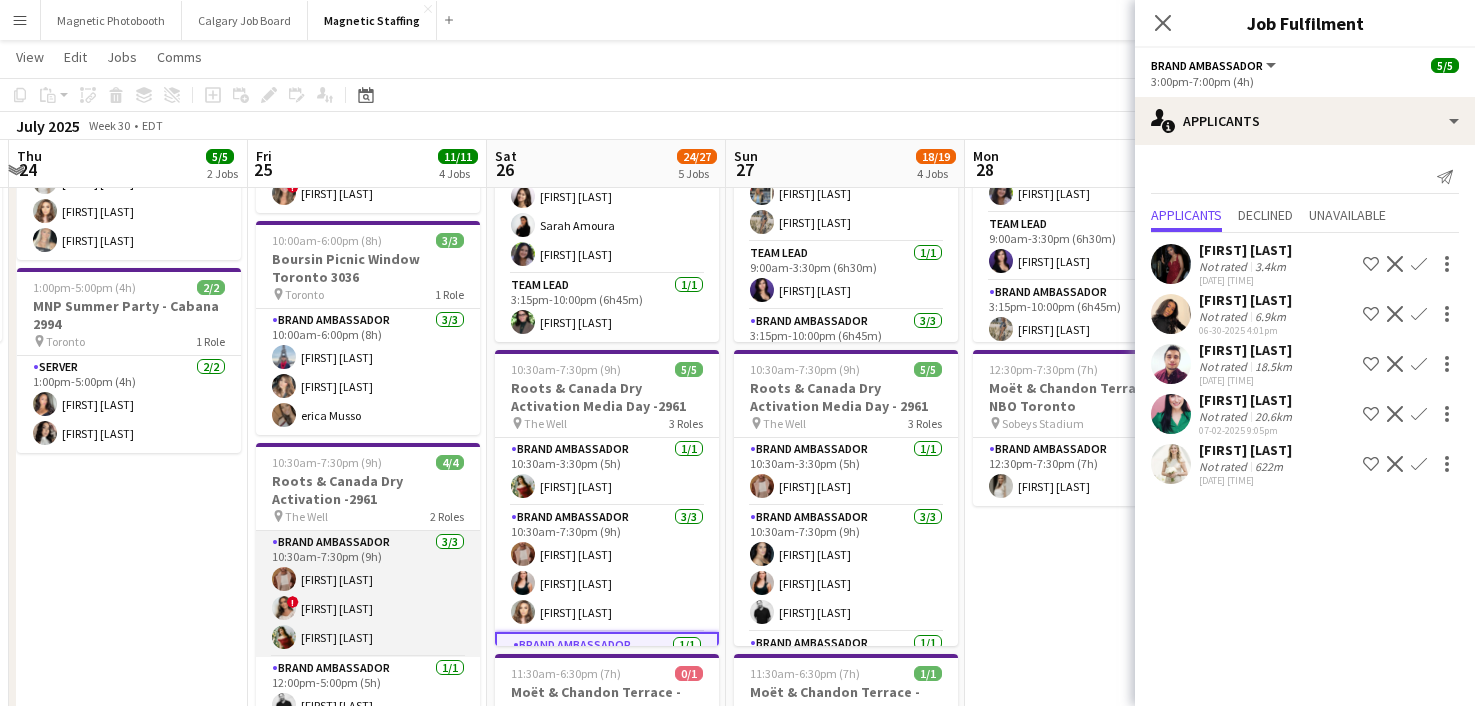 click on "Brand Ambassador   [NUMBER]/[NUMBER]   [TIME]-[TIME] ([DURATION])
[FIRST] [LAST] ! [FIRST] [LAST] [FIRST] [LAST]" at bounding box center (368, 594) 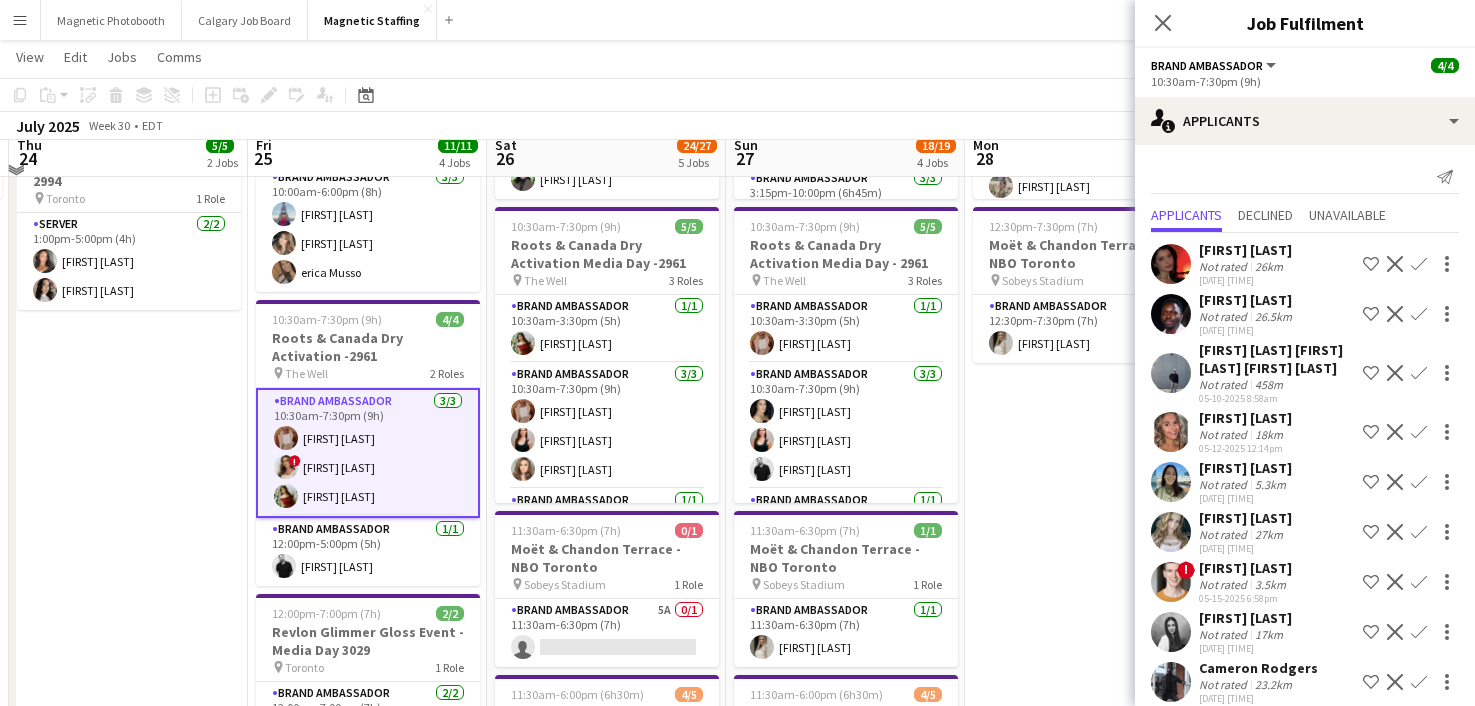 scroll, scrollTop: 330, scrollLeft: 0, axis: vertical 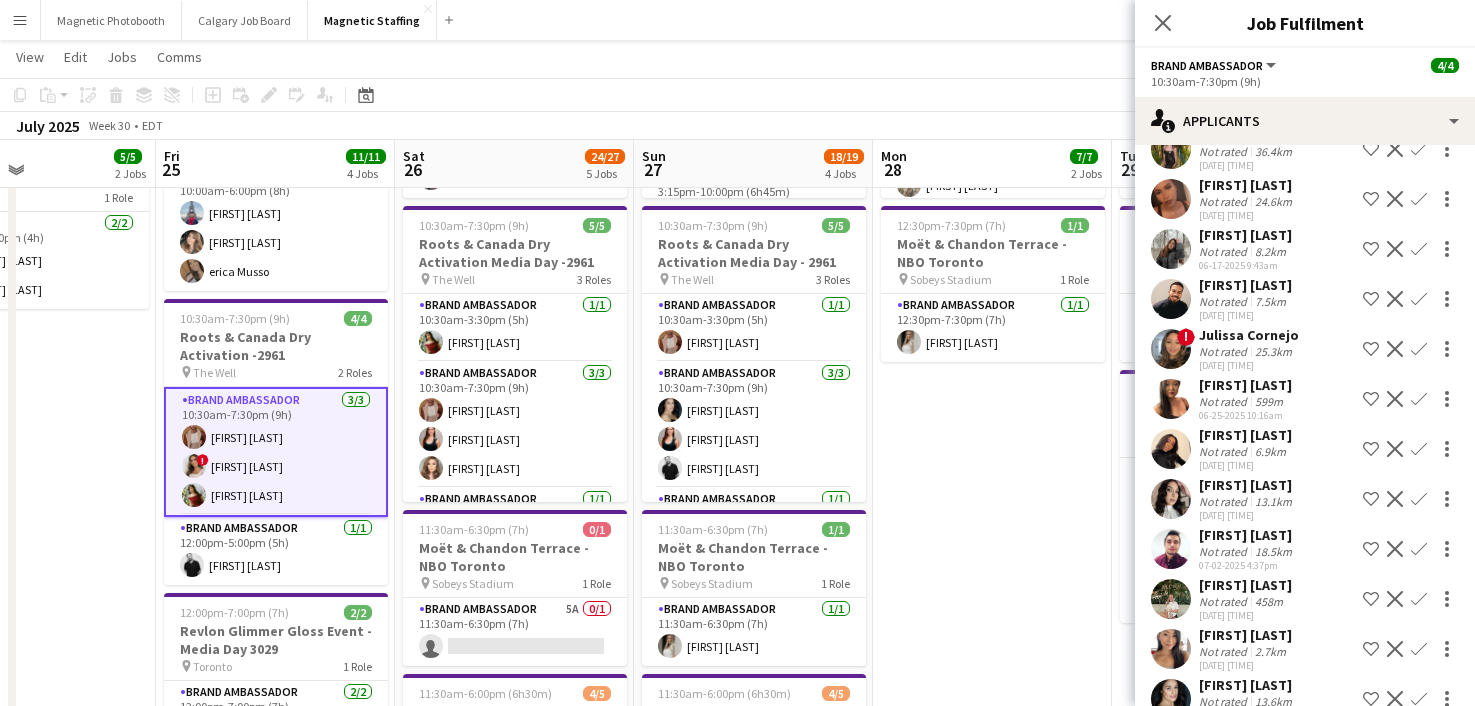 drag, startPoint x: 844, startPoint y: 447, endPoint x: 710, endPoint y: 446, distance: 134.00374 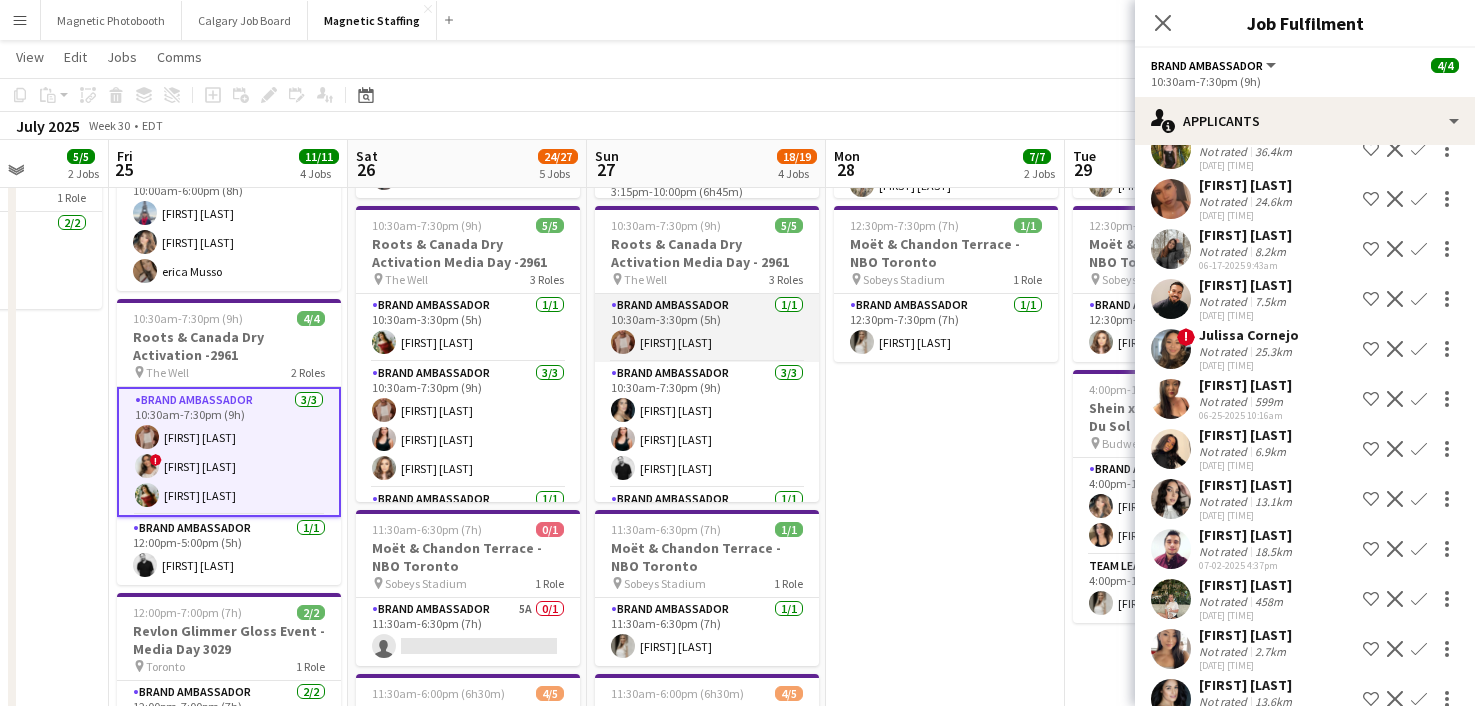 click on "Brand Ambassador   1/1   [TIME]
[FIRST] [LAST]" at bounding box center [707, 328] 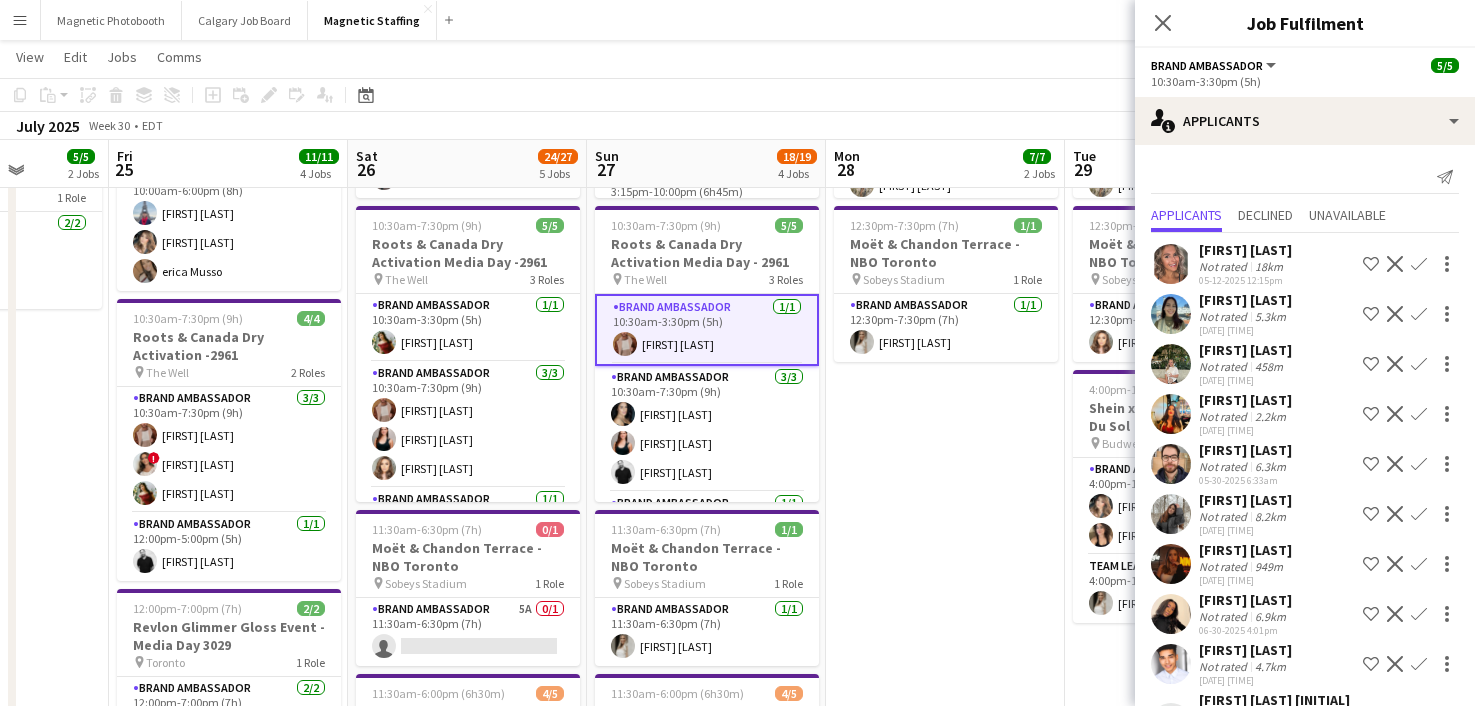 scroll, scrollTop: 101, scrollLeft: 0, axis: vertical 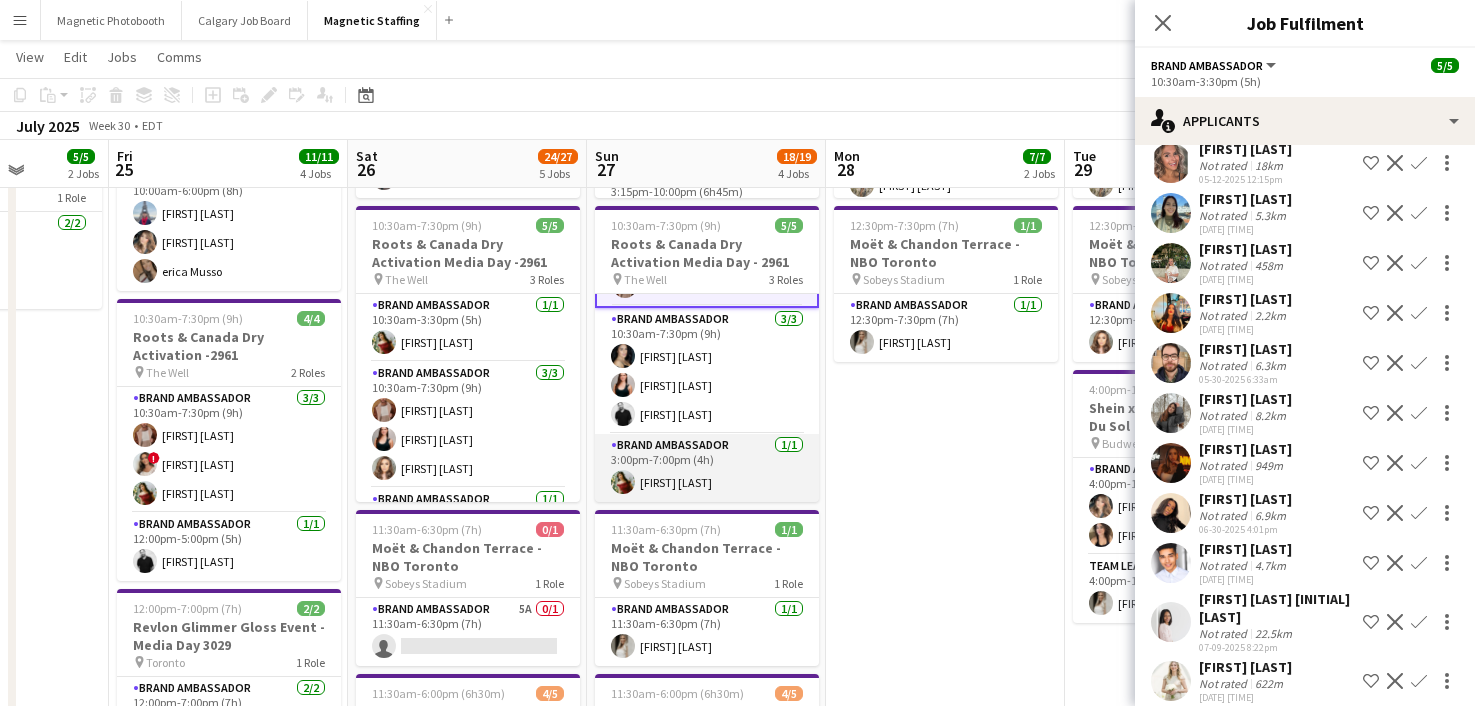 click on "Brand Ambassador   1/1   3:00pm-7:00pm (4h)
[FIRST] [LAST]" at bounding box center (707, 468) 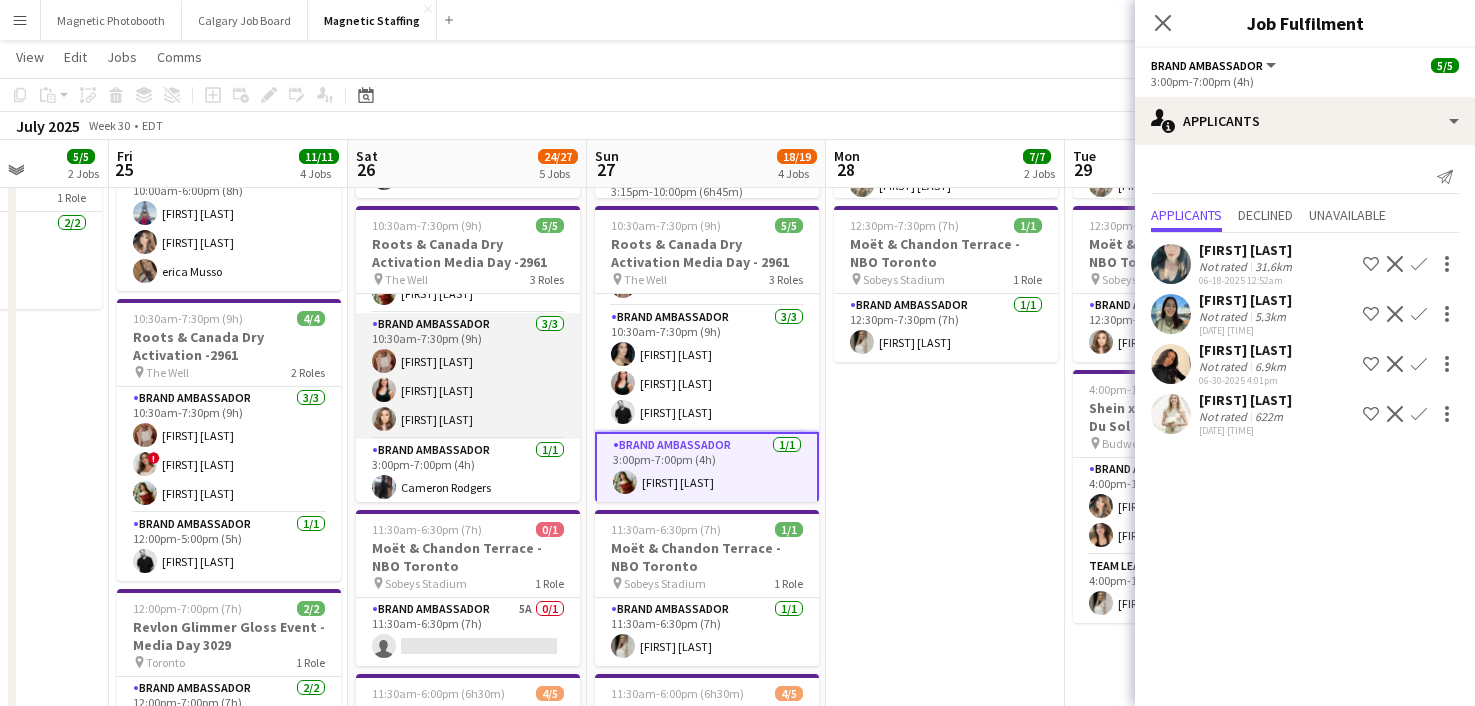 scroll, scrollTop: 0, scrollLeft: 0, axis: both 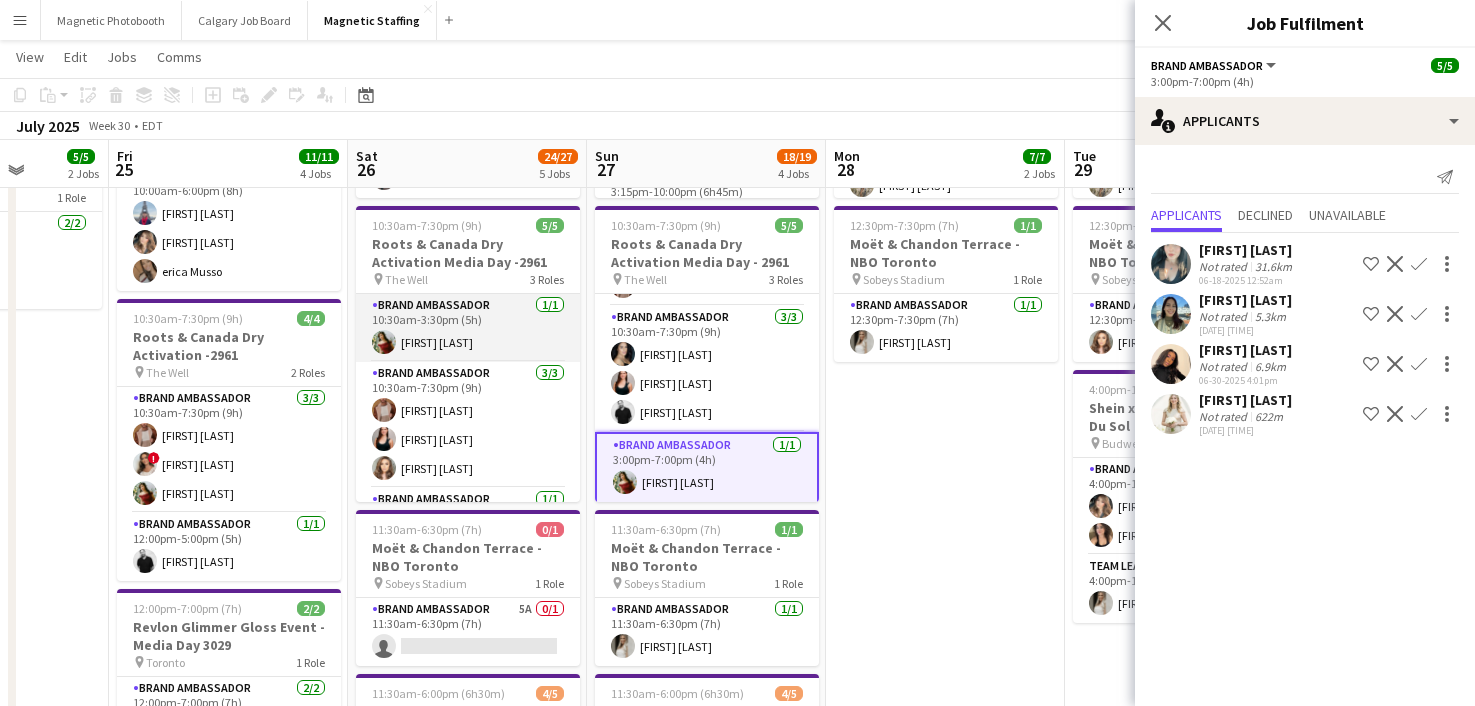 click on "Brand Ambassador   [NUMBER]/[NUMBER]   [TIME]-[TIME] ([DURATION])
[FIRST] [LAST]" at bounding box center [468, 328] 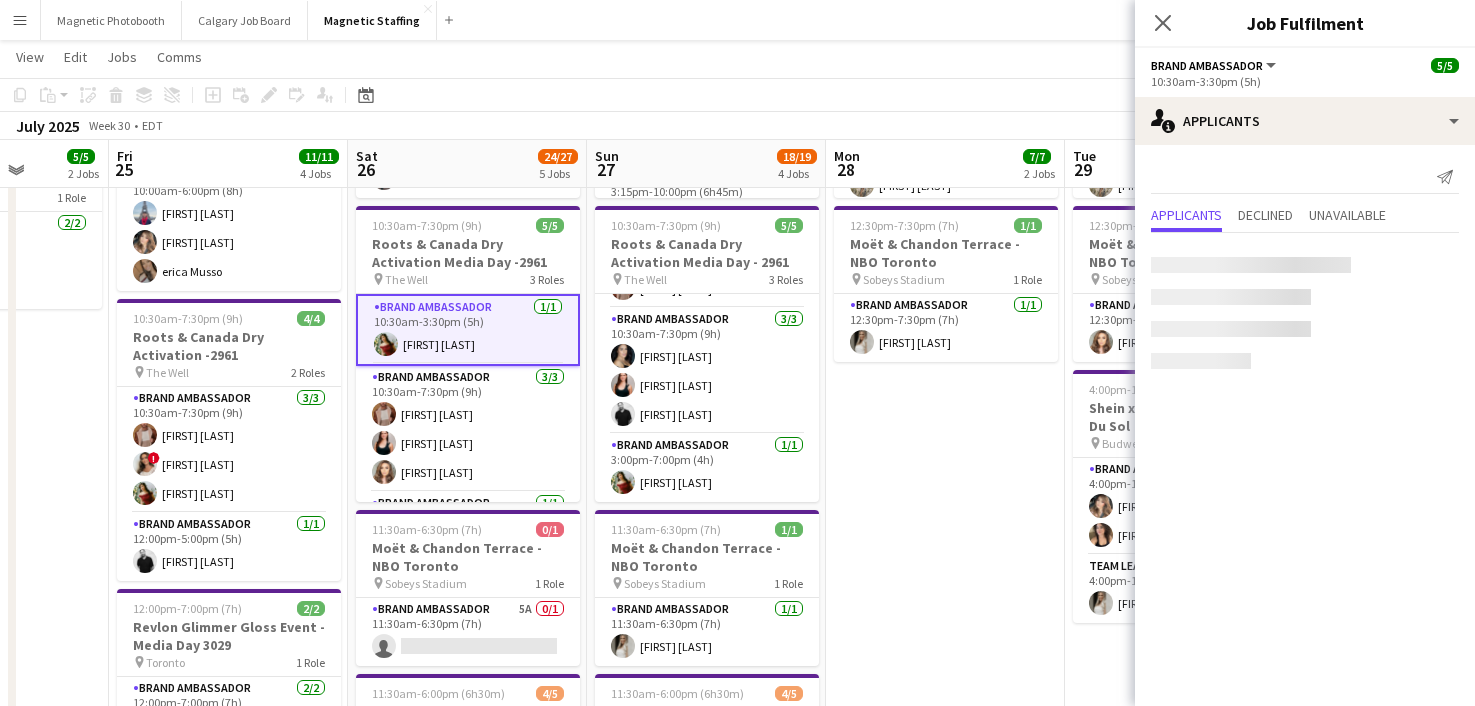 scroll, scrollTop: 54, scrollLeft: 0, axis: vertical 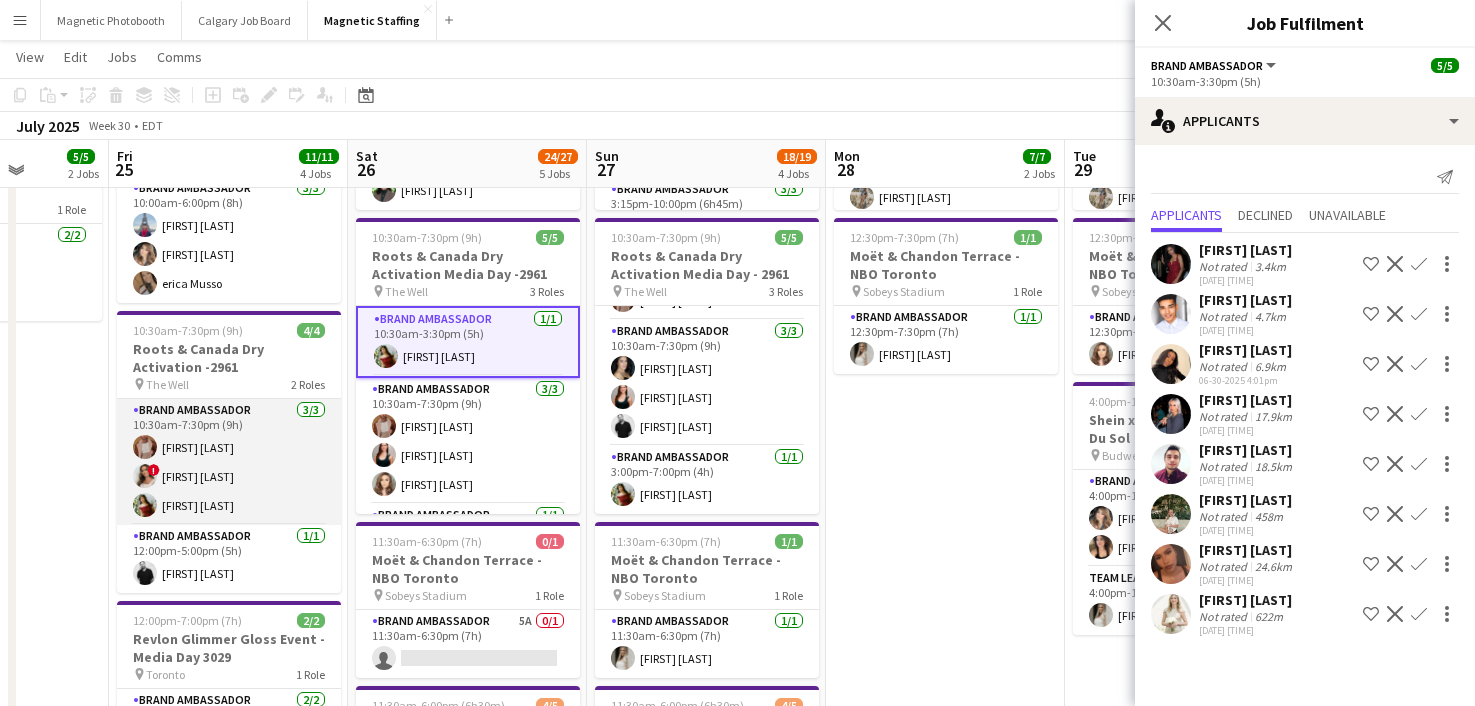 click on "Brand Ambassador   [NUMBER]/[NUMBER]   [TIME]-[TIME] ([DURATION])
[FIRST] [LAST] ! [FIRST] [LAST] [FIRST] [LAST]" at bounding box center (229, 462) 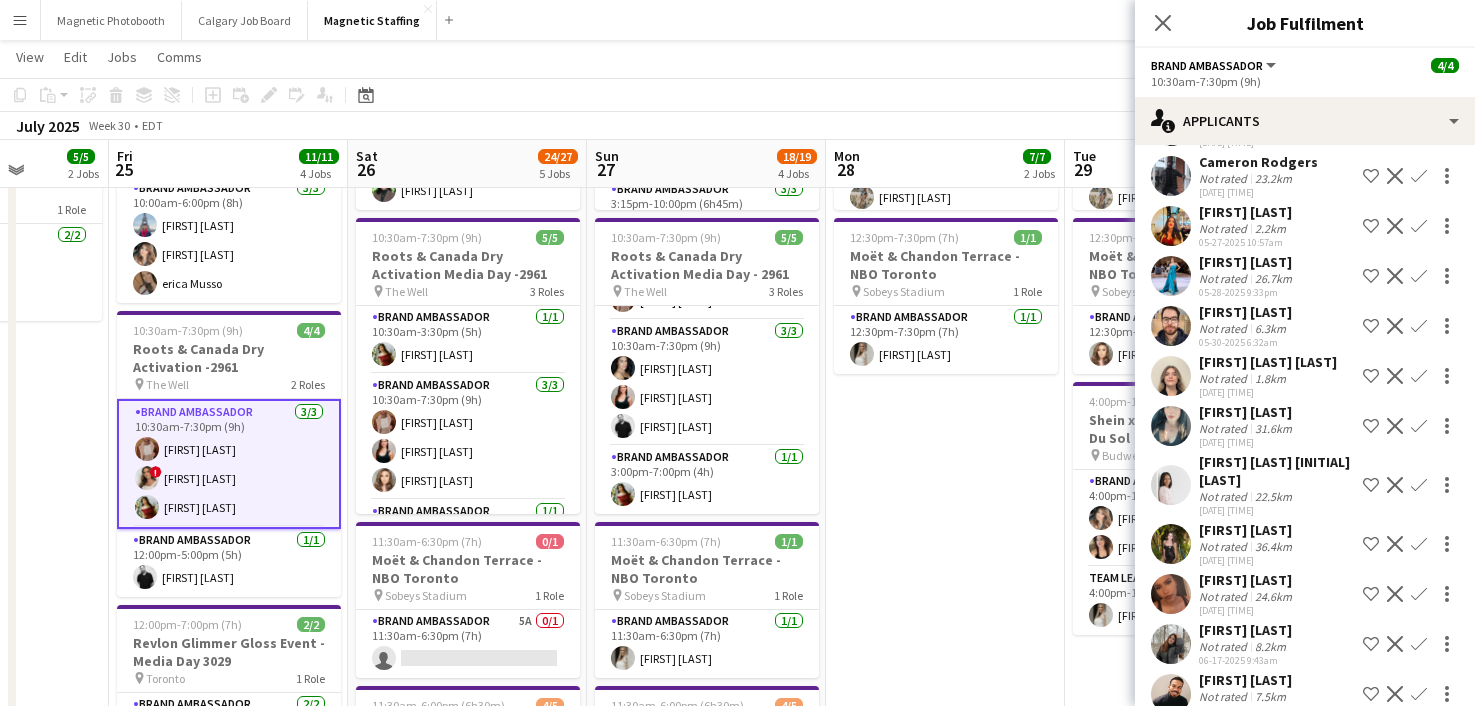 scroll, scrollTop: 901, scrollLeft: 0, axis: vertical 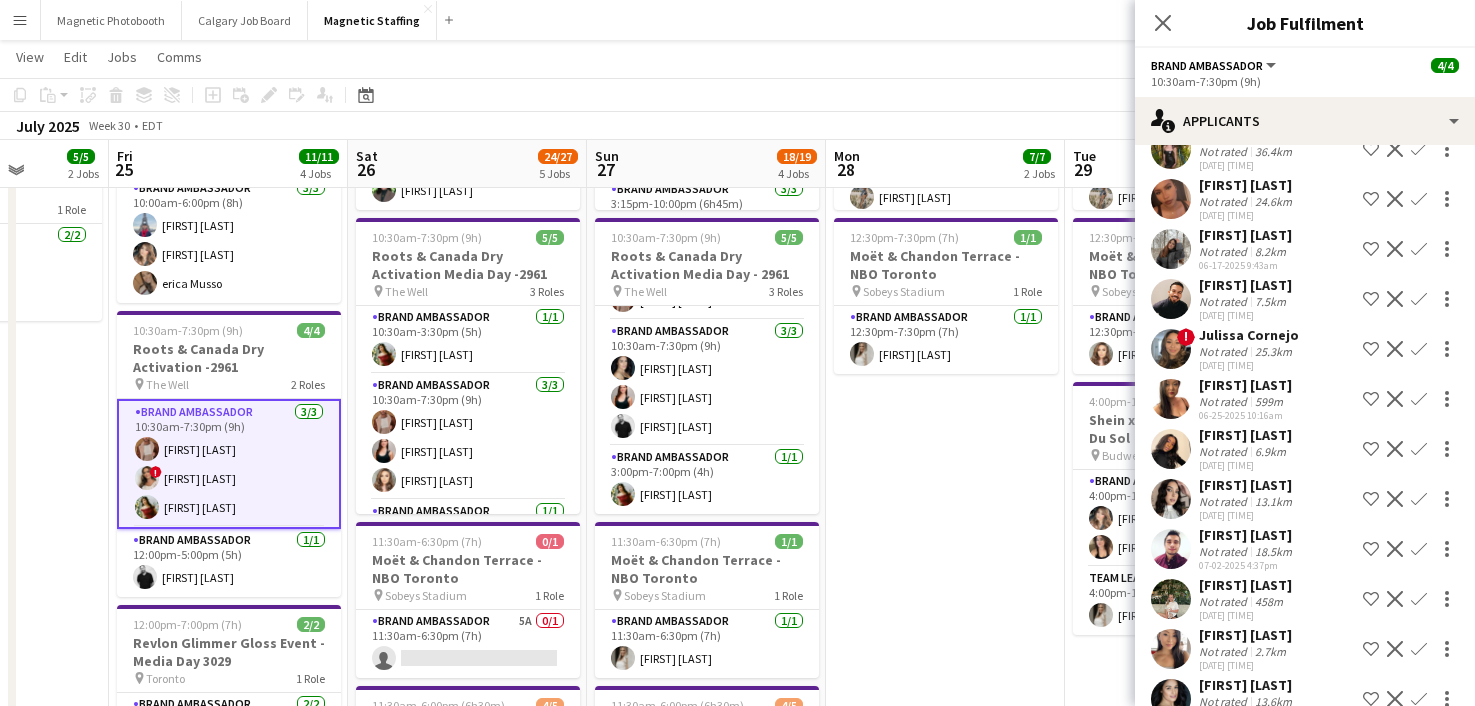 click on "Brand Ambassador   [NUMBER]/[NUMBER]   [TIME]-[TIME] ([DURATION])
[FIRST] [LAST] ! [FIRST] [LAST] [FIRST] [LAST]" at bounding box center (229, 464) 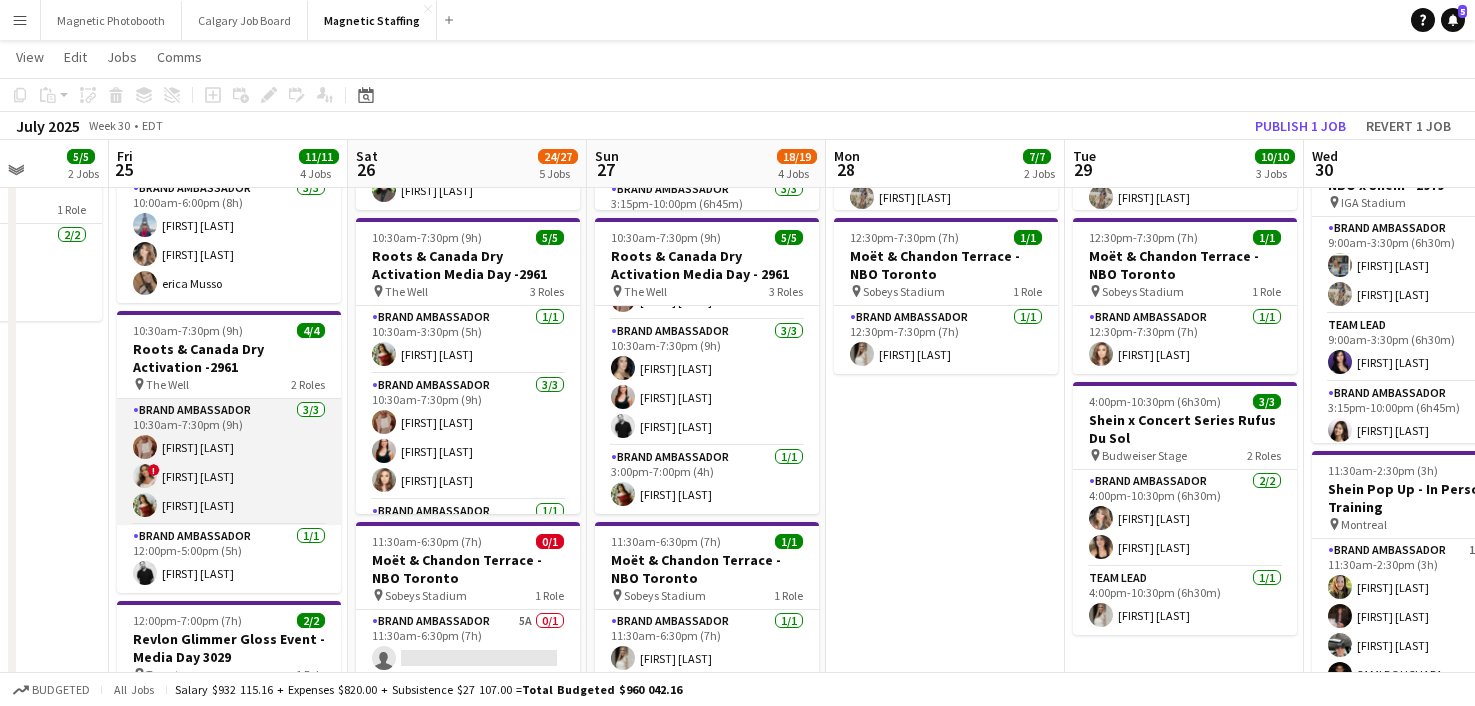 click on "Brand Ambassador   [NUMBER]/[NUMBER]   [TIME]-[TIME] ([DURATION])
[FIRST] [LAST] ! [FIRST] [LAST] [FIRST] [LAST]" at bounding box center (229, 462) 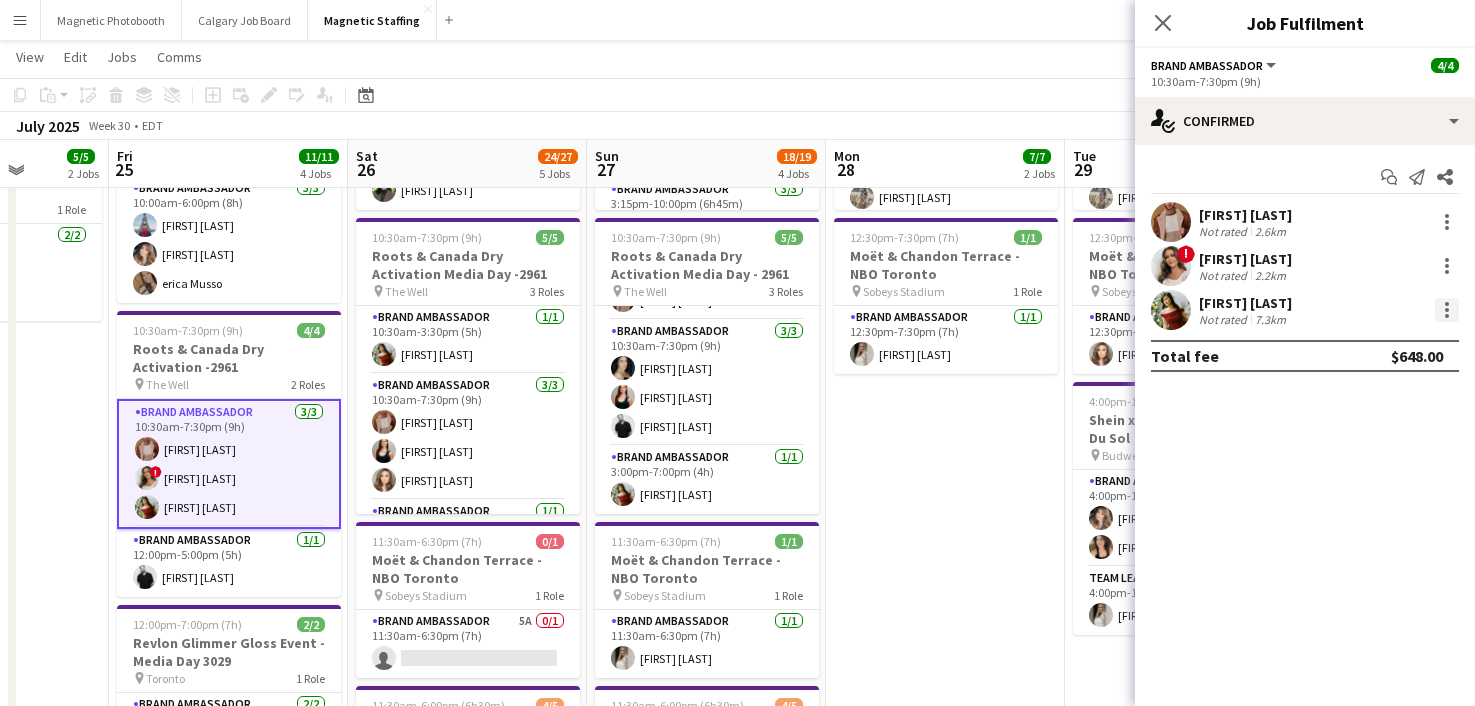 click at bounding box center (1447, 310) 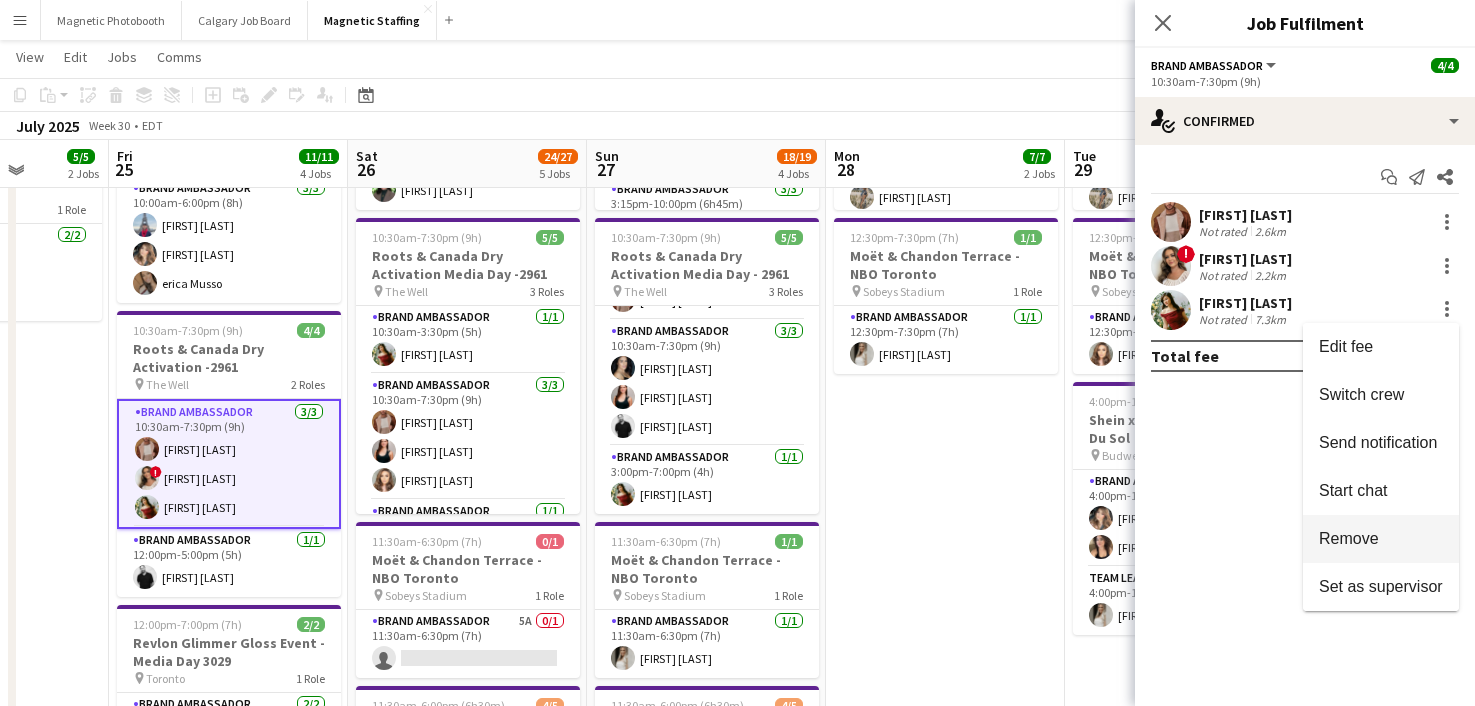 click on "Remove" at bounding box center (1349, 538) 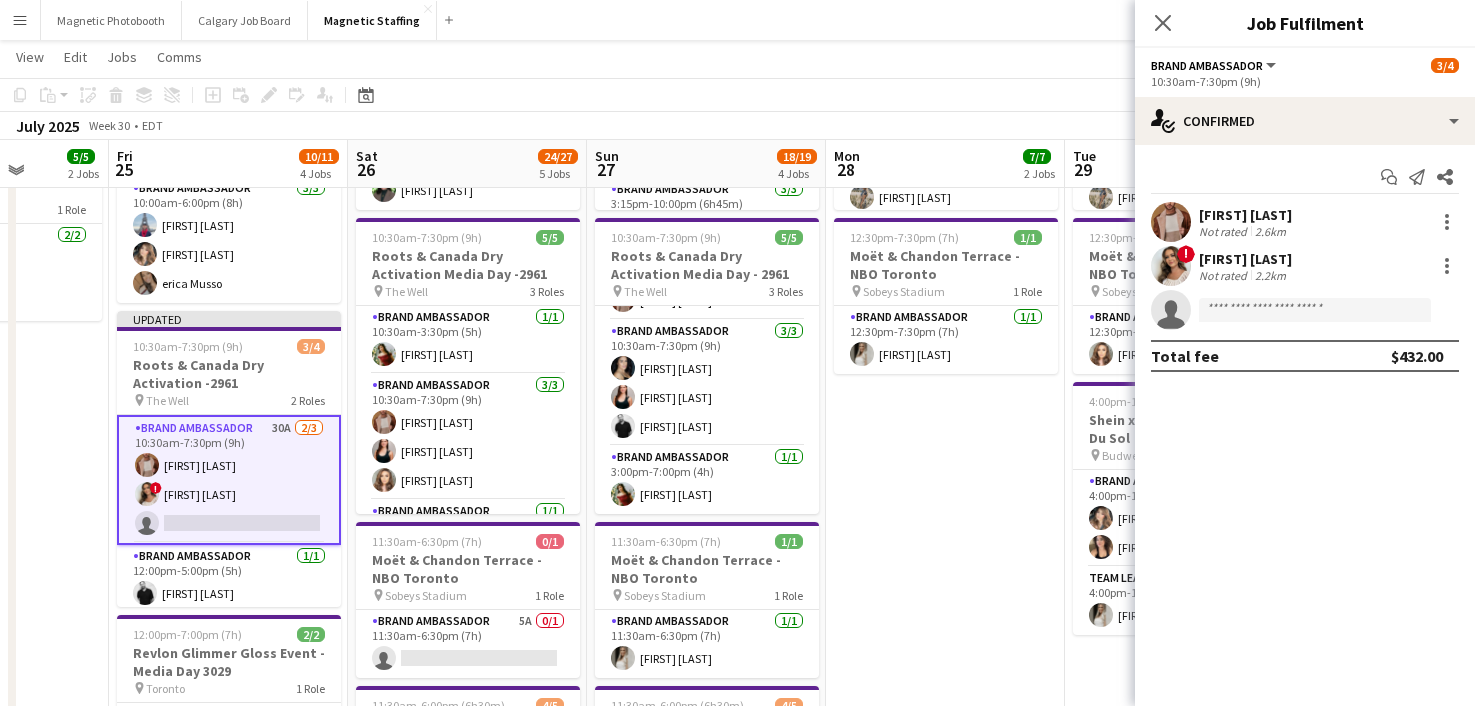 click on "9:00am-10:00pm (13h)    6/6   NBO x Shein - 2979
pin
IGA Stadium   4 Roles   Brand Ambassador   2/2   9:00am-3:30pm (6h30m)
[FIRST] [LAST] [FIRST] [LAST]  Team Lead   1/1   9:00am-3:30pm (6h30m)
[FIRST] [LAST]  Brand Ambassador   2/2   3:15pm-10:00pm (6h45m)
[FIRST] [LAST] [FIRST] [LAST]  Team Lead   1/1   3:15pm-10:00pm (6h45m)
[FIRST] [LAST]     12:30pm-7:30pm (7h)    1/1   Moët & Chandon Terrace - NBO Toronto
pin
Sobeys Stadium    1 Role   Brand Ambassador   1/1   12:30pm-7:30pm (7h)
[FIRST] [LAST]" at bounding box center [945, 874] 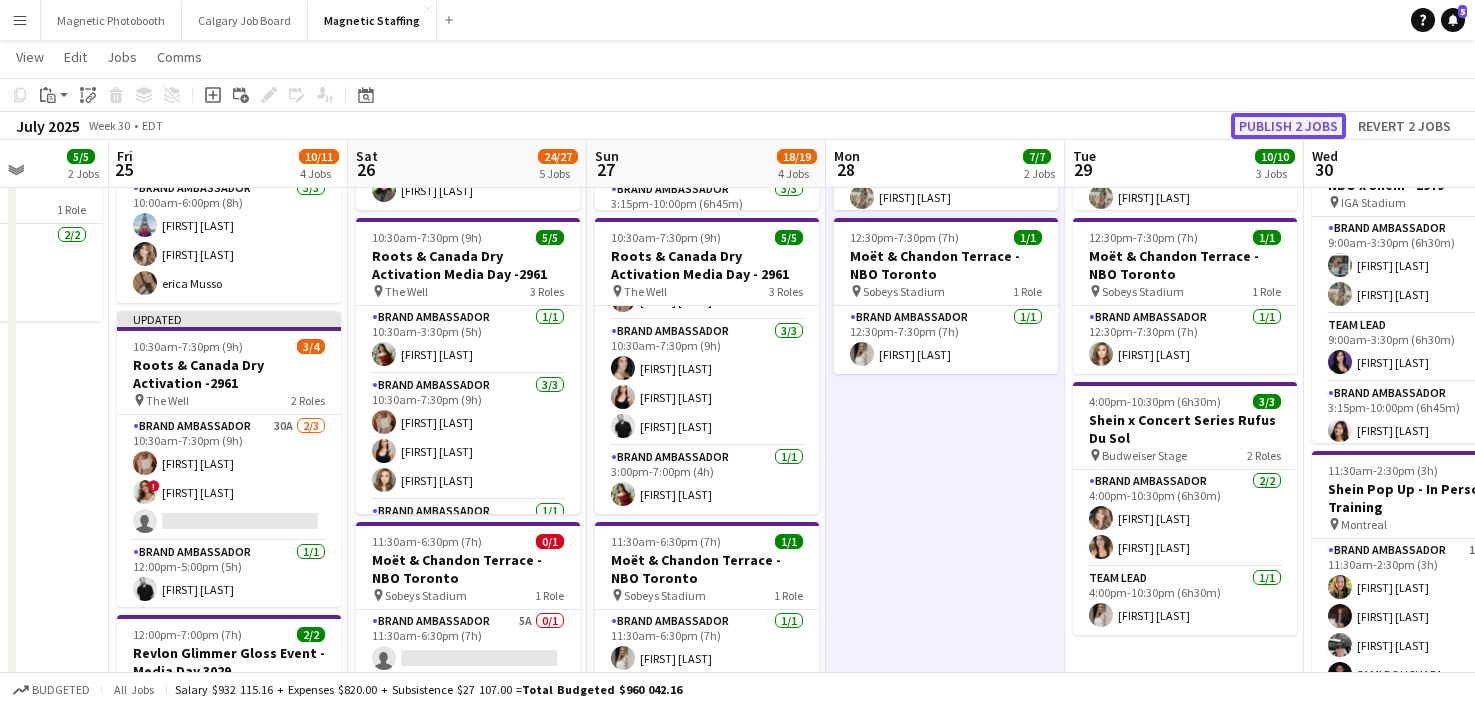 click on "Publish 2 jobs" 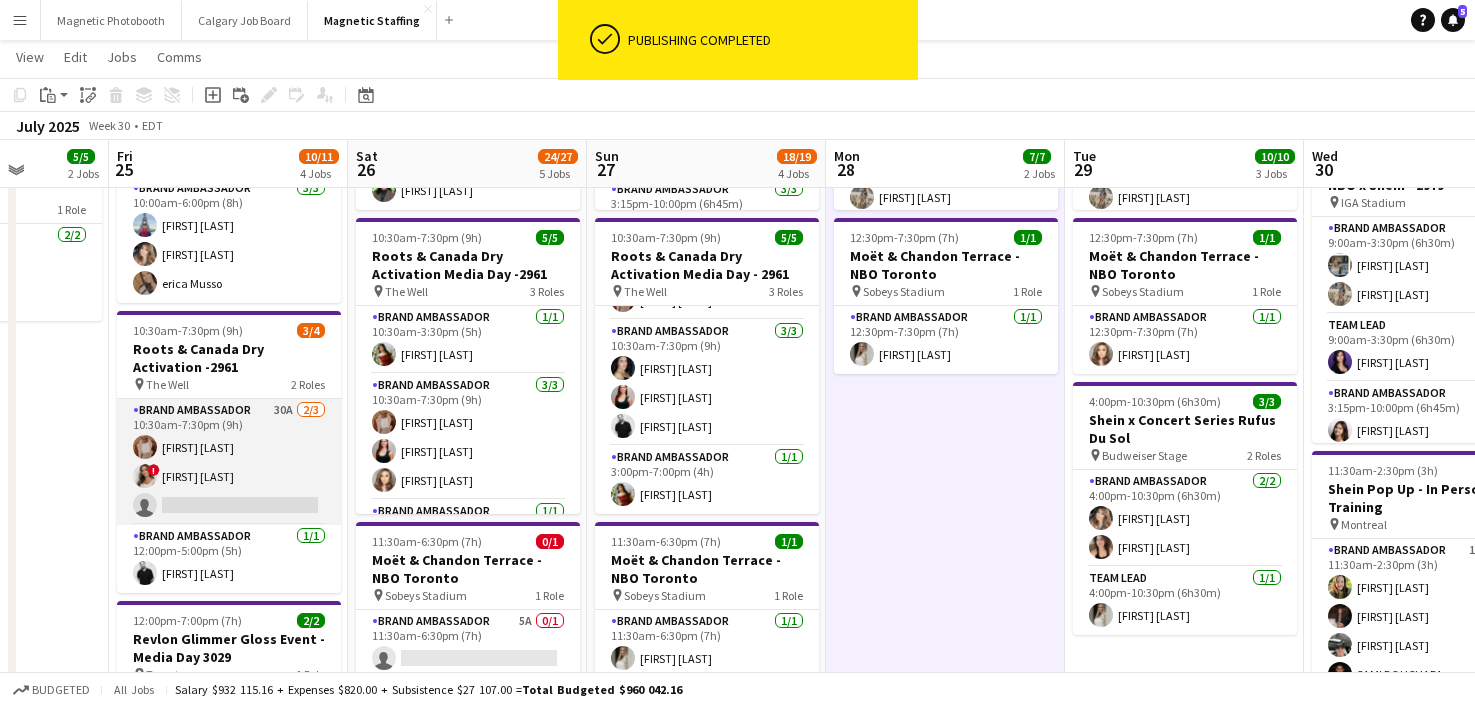 click on "Brand Ambassador   30A   2/3   10:30am-7:30pm (9h)
[FIRST] [LAST] ! [FIRST] [LAST]
single-neutral-actions" at bounding box center (229, 462) 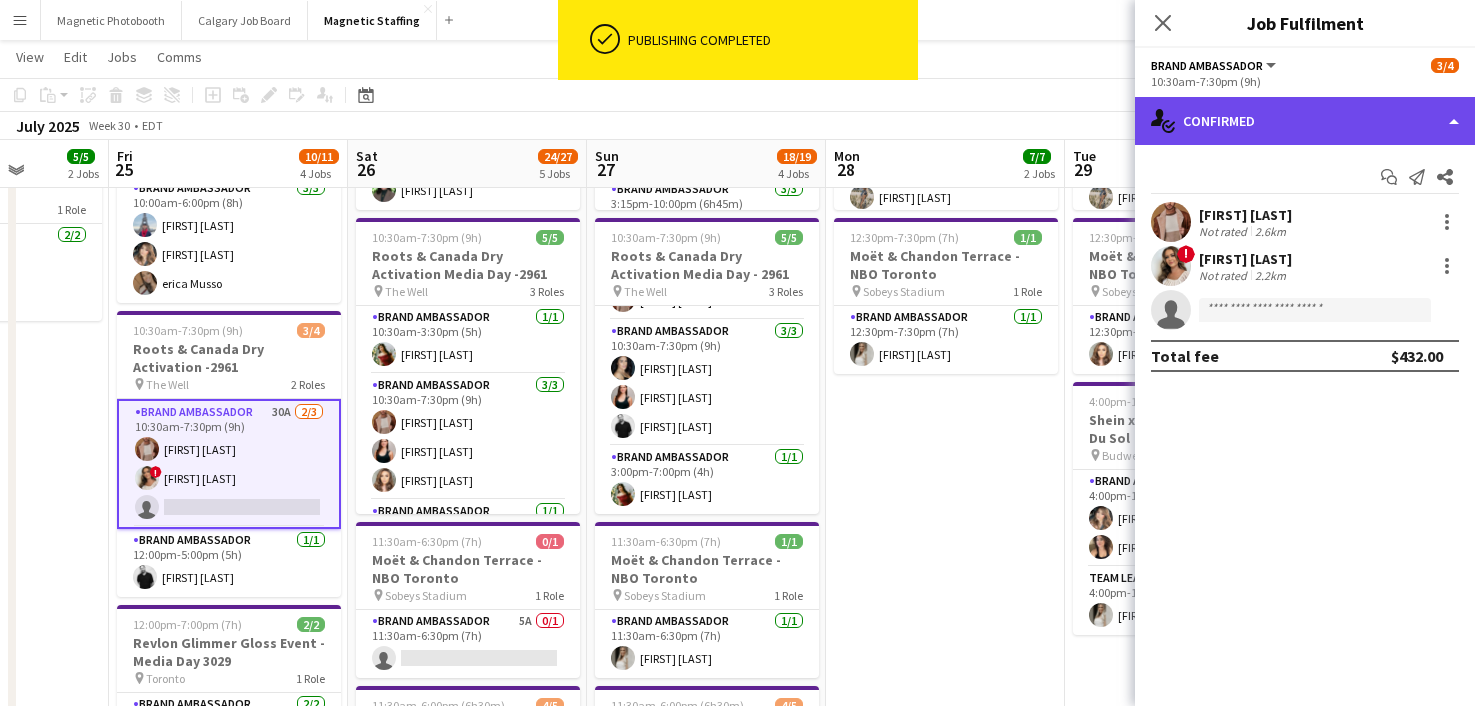 click on "single-neutral-actions-check-2
Confirmed" 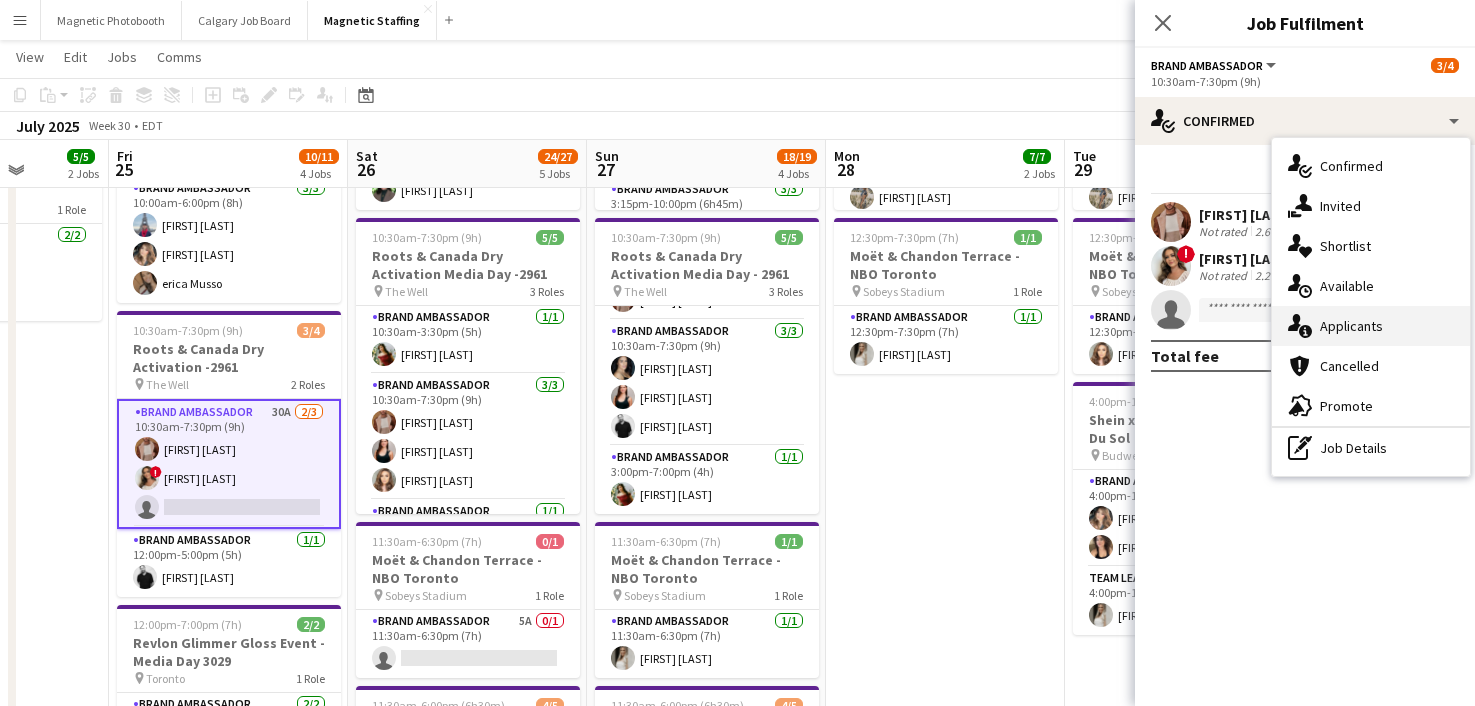 click on "single-neutral-actions-information
Applicants" at bounding box center [1371, 326] 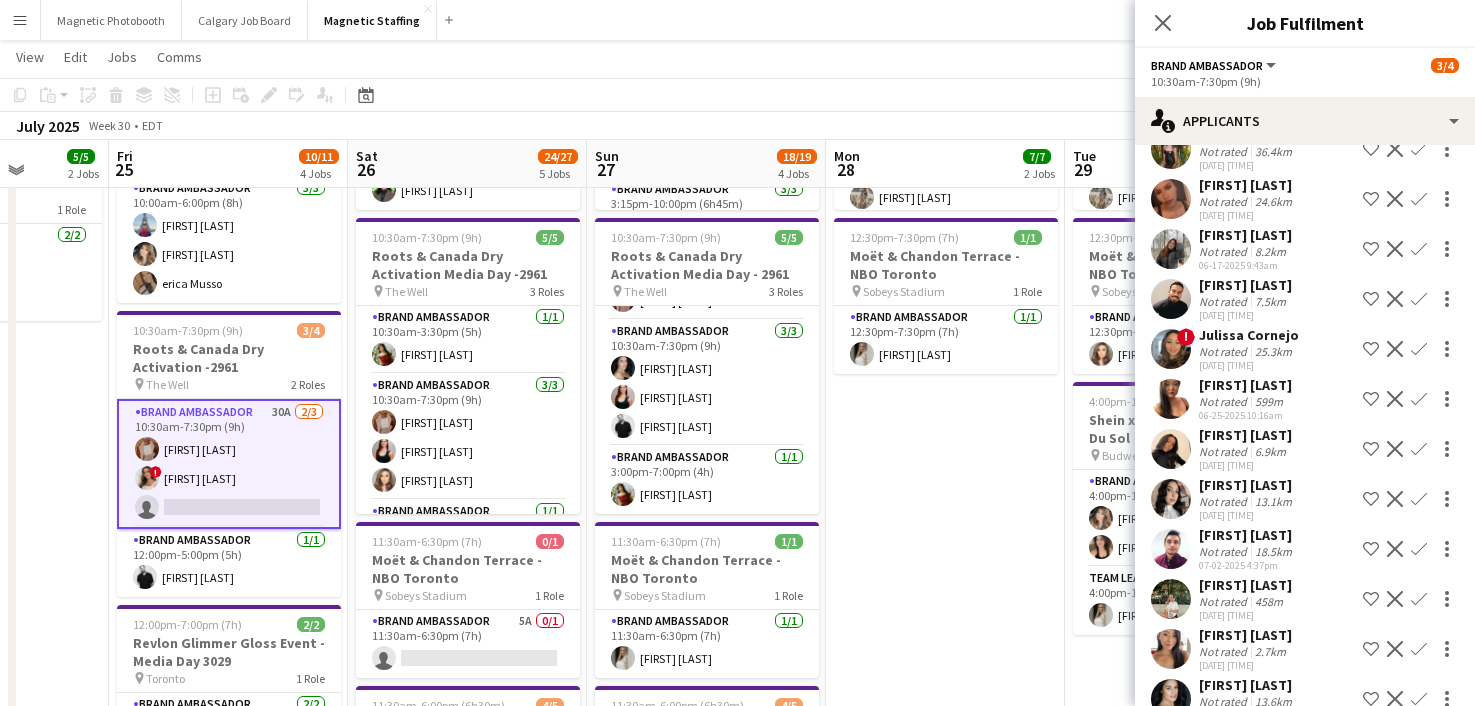click on "Confirm" 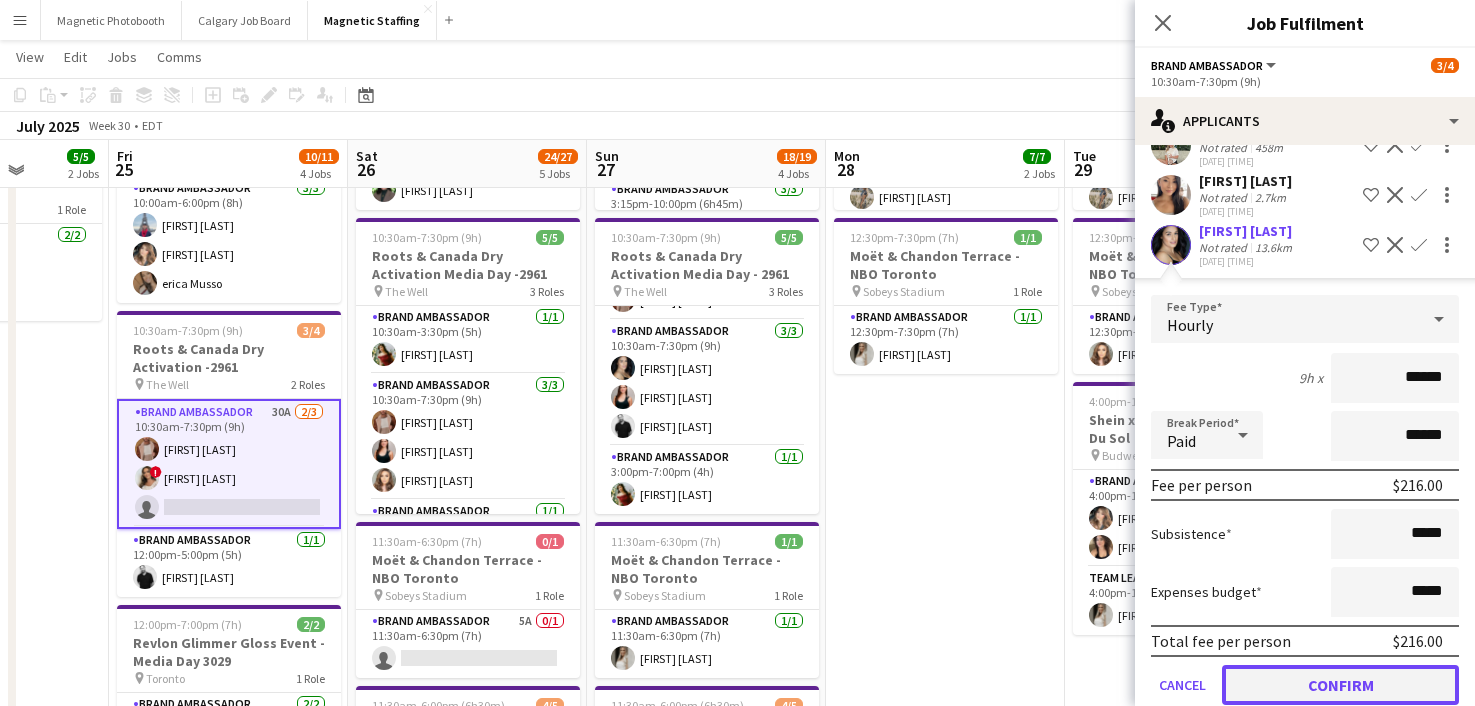click on "Confirm" 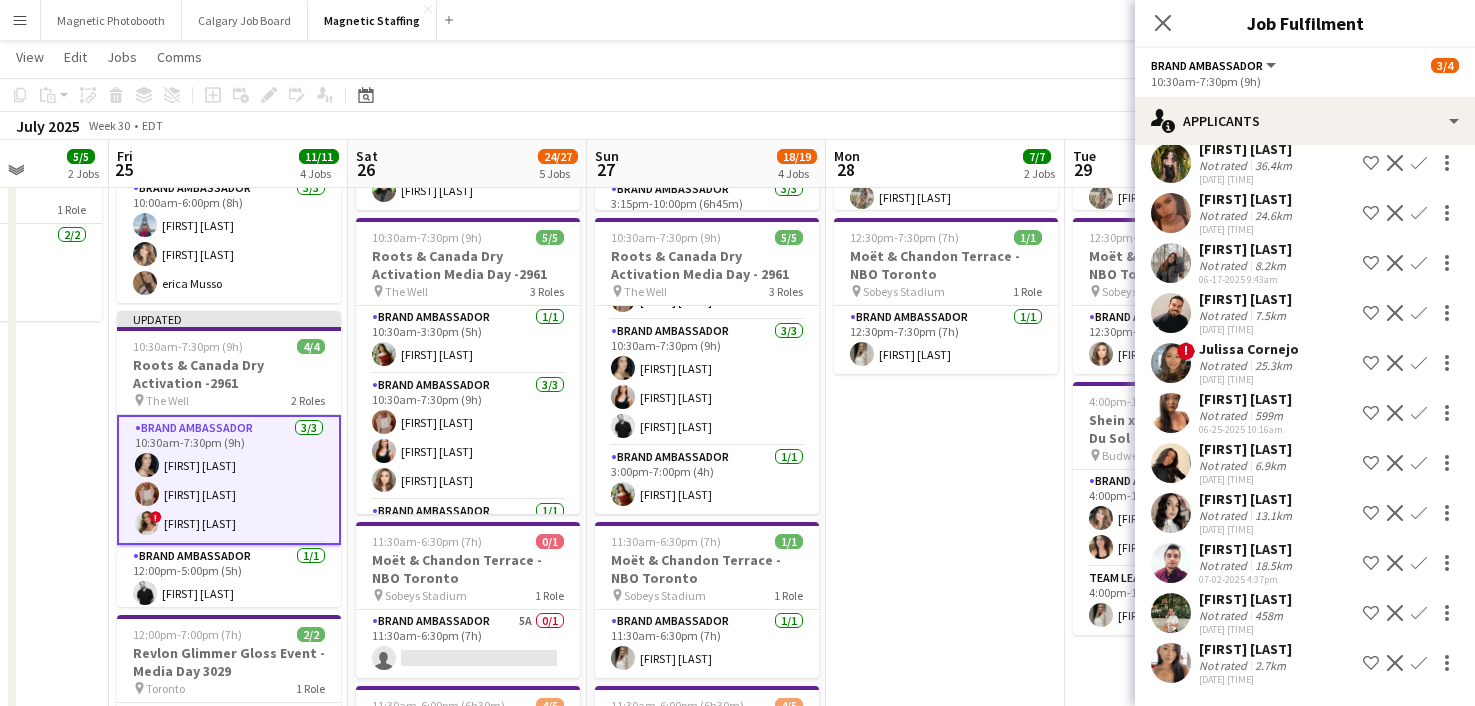 scroll, scrollTop: 851, scrollLeft: 0, axis: vertical 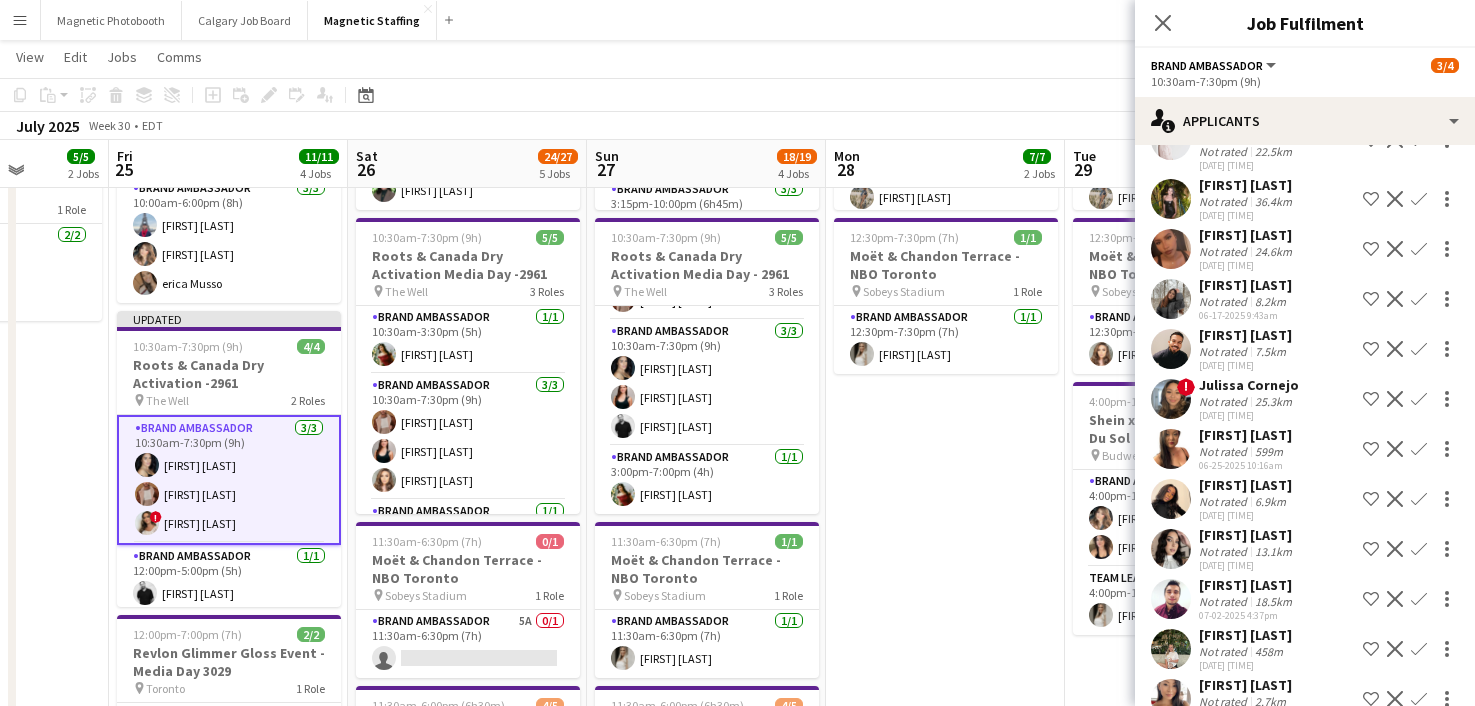 click on "9:00am-10:00pm (13h)    6/6   NBO x Shein - 2979
pin
IGA Stadium   4 Roles   Brand Ambassador   2/2   9:00am-3:30pm (6h30m)
[FIRST] [LAST] [FIRST] [LAST]  Team Lead   1/1   9:00am-3:30pm (6h30m)
[FIRST] [LAST]  Brand Ambassador   2/2   3:15pm-10:00pm (6h45m)
[FIRST] [LAST] [FIRST] [LAST]  Team Lead   1/1   3:15pm-10:00pm (6h45m)
[FIRST] [LAST]     12:30pm-7:30pm (7h)    1/1   Moët & Chandon Terrace - NBO Toronto
pin
Sobeys Stadium    1 Role   Brand Ambassador   1/1   12:30pm-7:30pm (7h)
[FIRST] [LAST]" at bounding box center (945, 874) 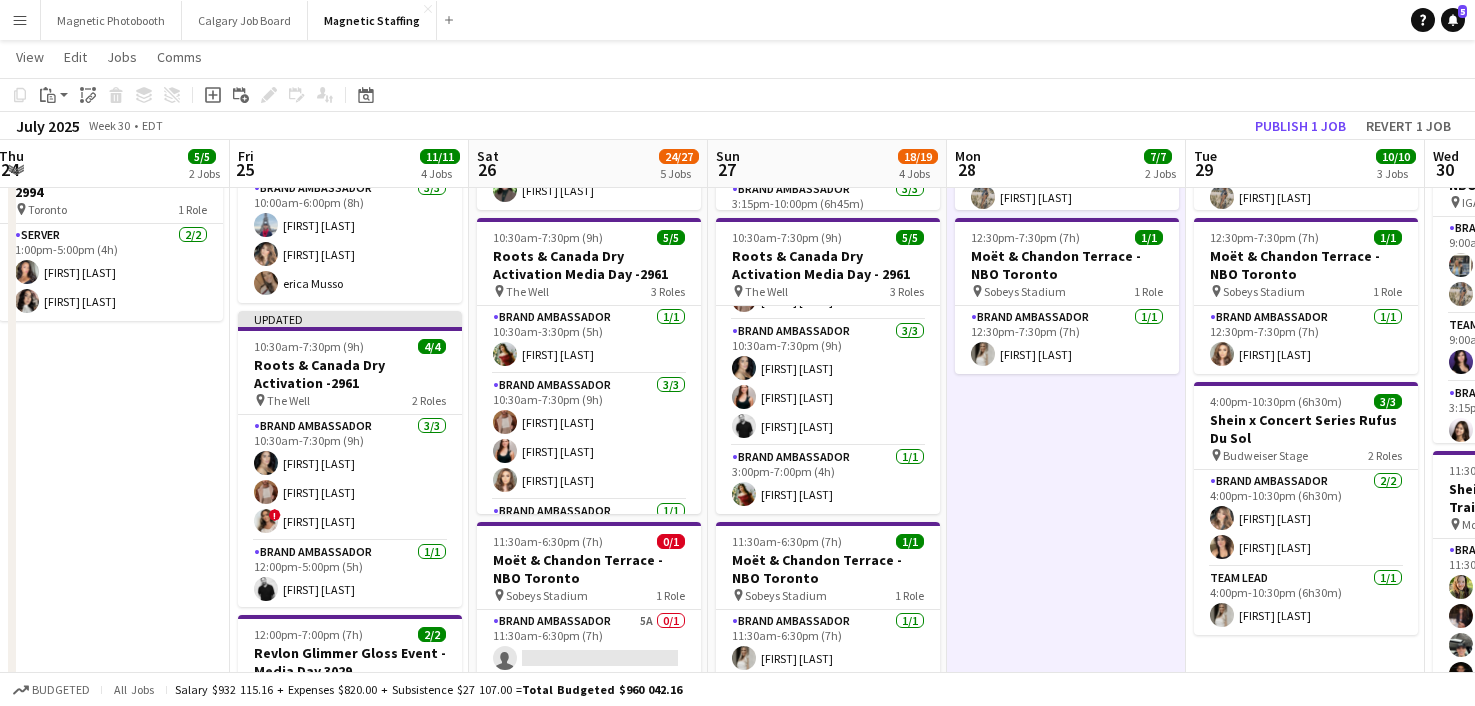 drag, startPoint x: 982, startPoint y: 571, endPoint x: 1126, endPoint y: 561, distance: 144.3468 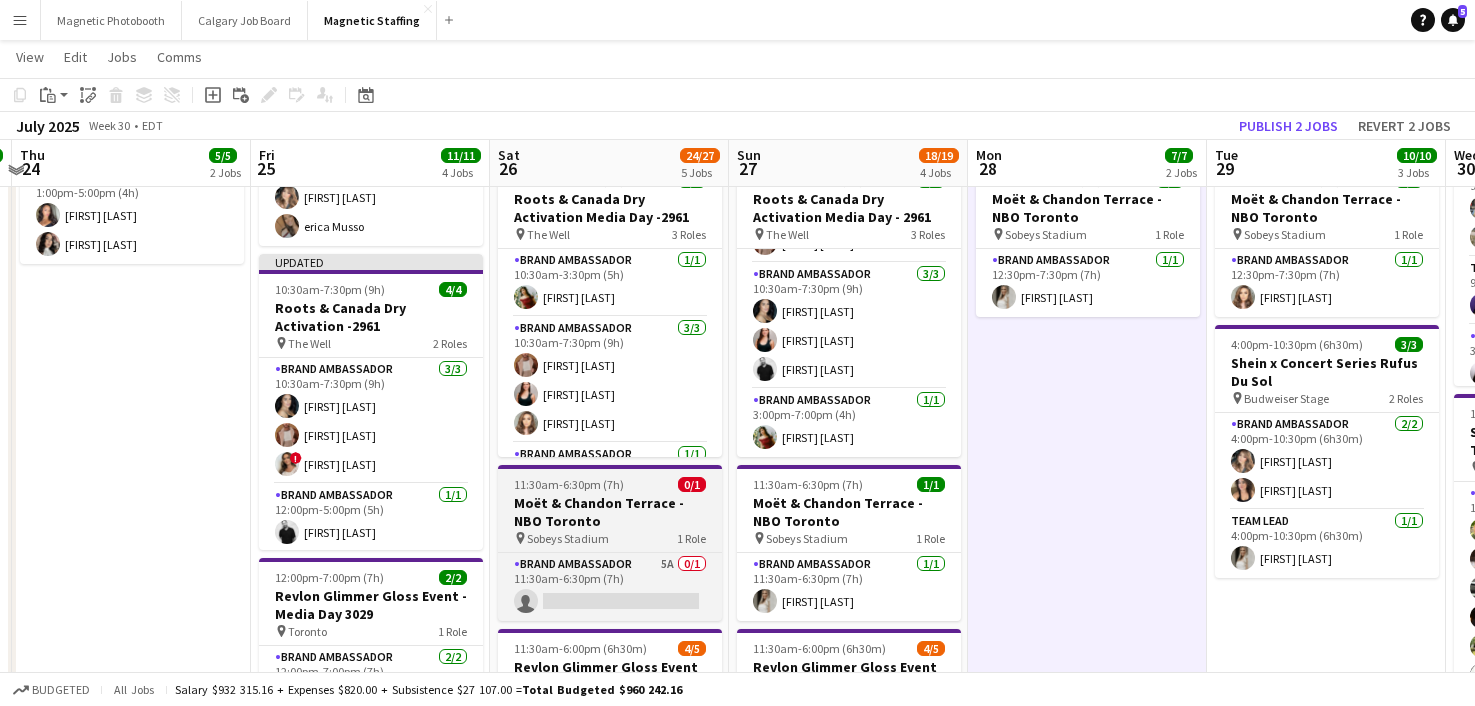 scroll, scrollTop: 374, scrollLeft: 0, axis: vertical 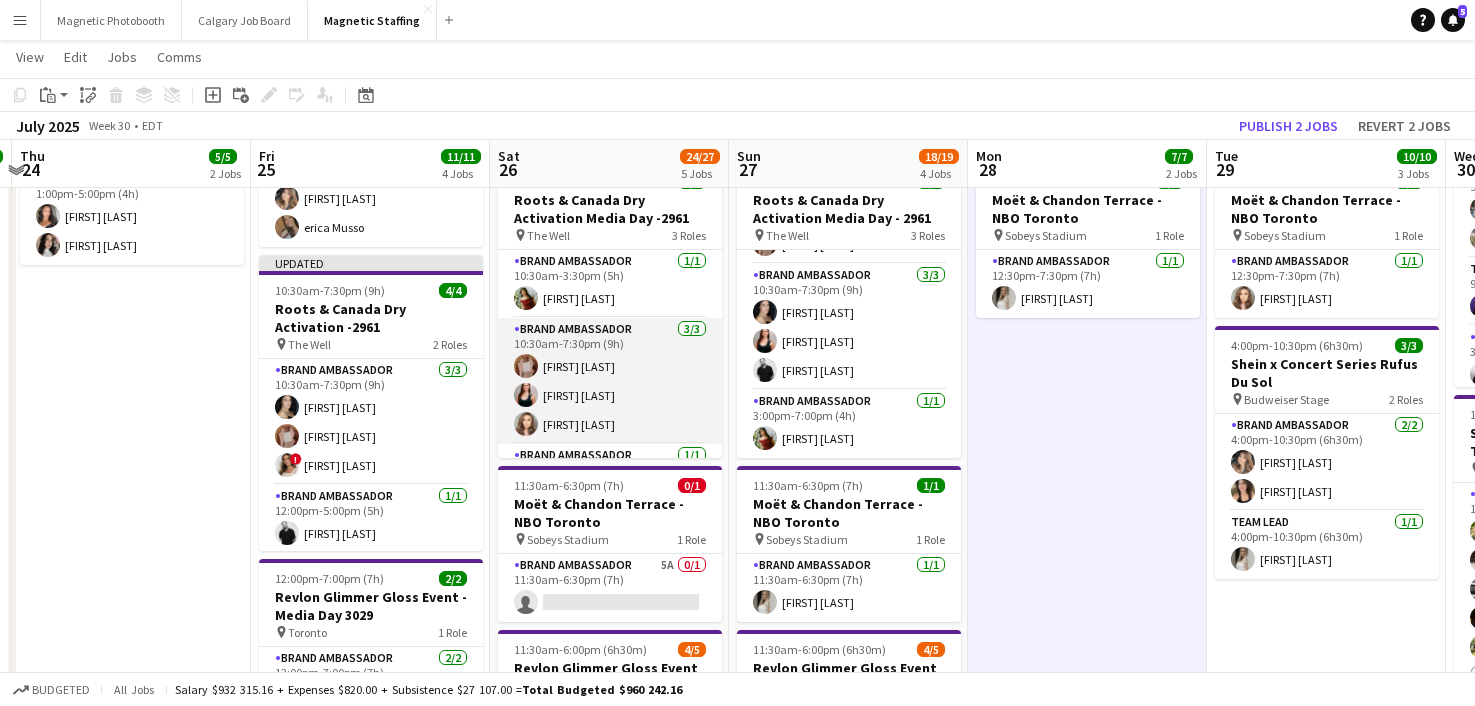 click on "Brand Ambassador   3/3   10:30am-7:30pm (9h)
[FIRST] [LAST] [FIRST] [LAST] [FIRST] [LAST]" at bounding box center [610, 381] 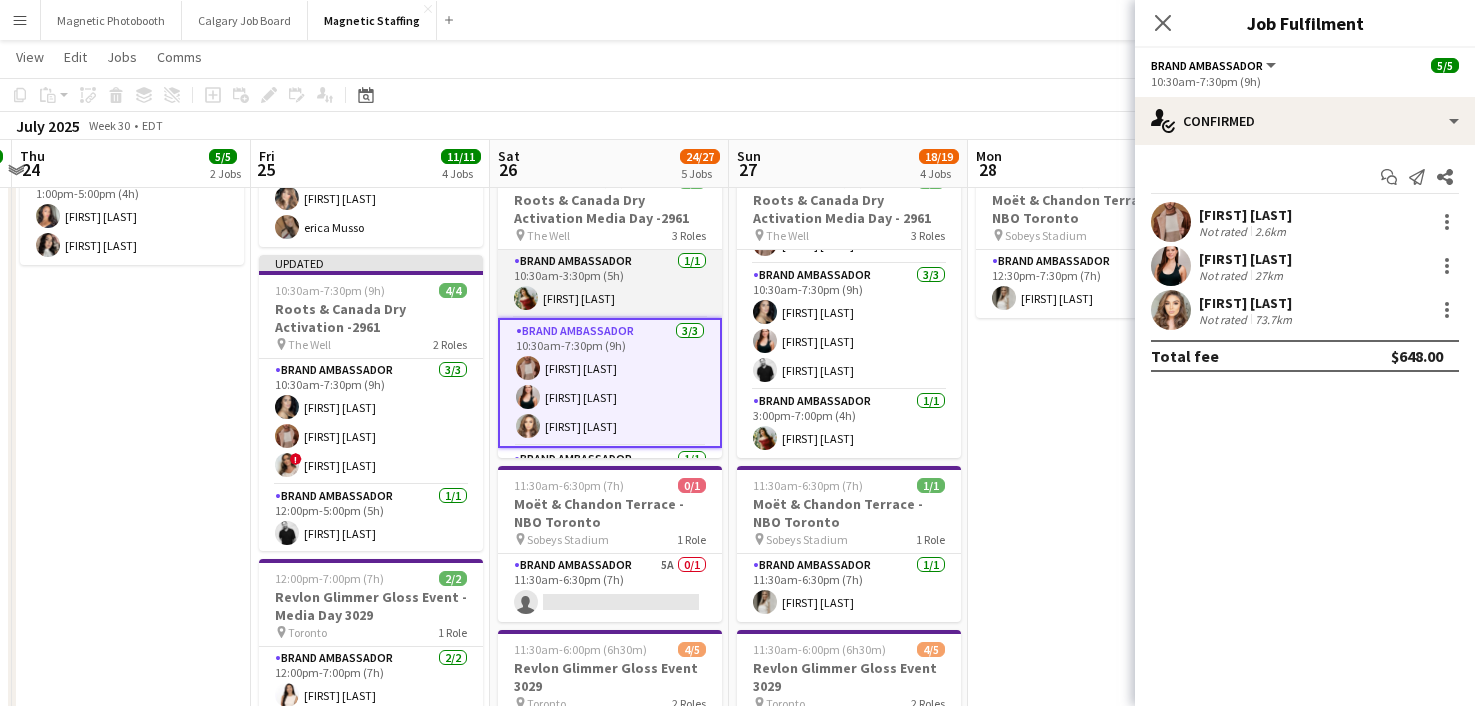 click on "Brand Ambassador   [NUMBER]/[NUMBER]   [TIME]-[TIME] ([DURATION])
[FIRST] [LAST]" at bounding box center [610, 284] 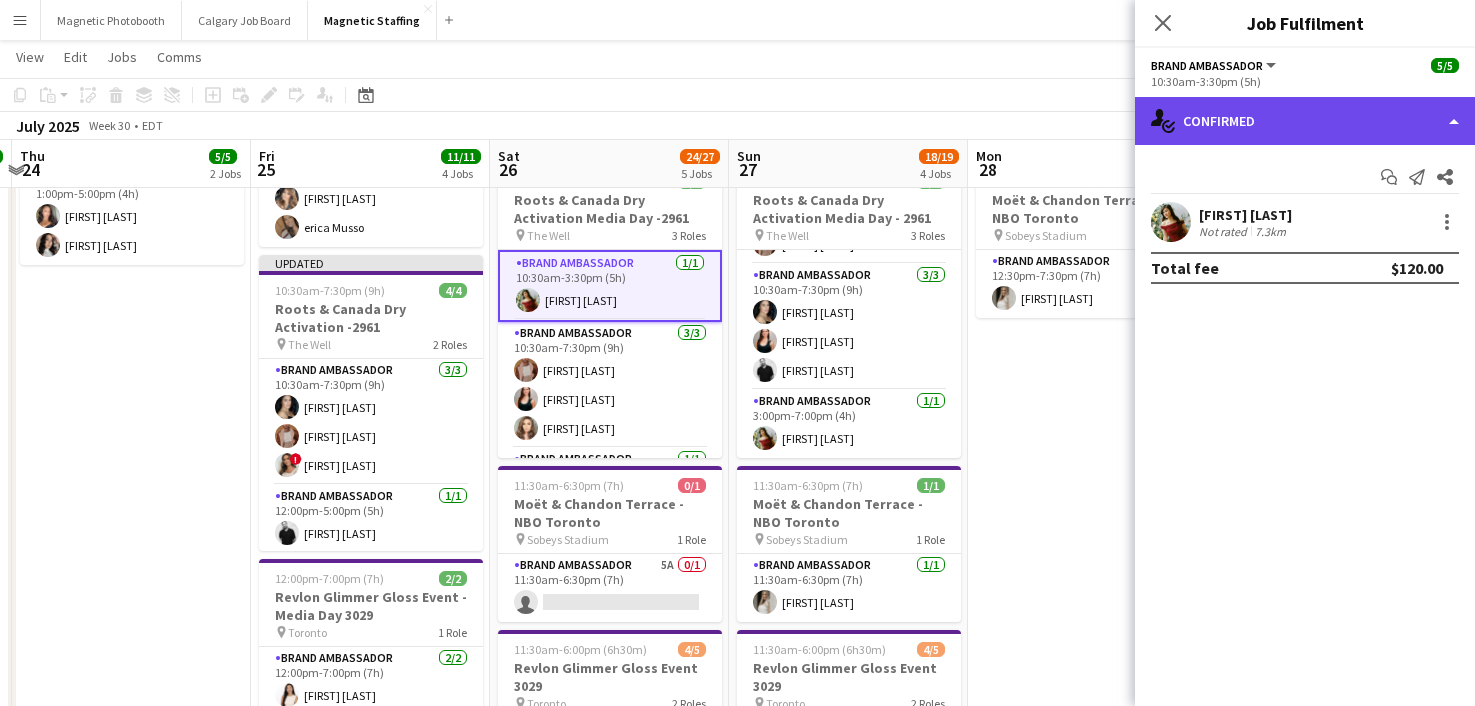 click on "single-neutral-actions-check-2
Confirmed" 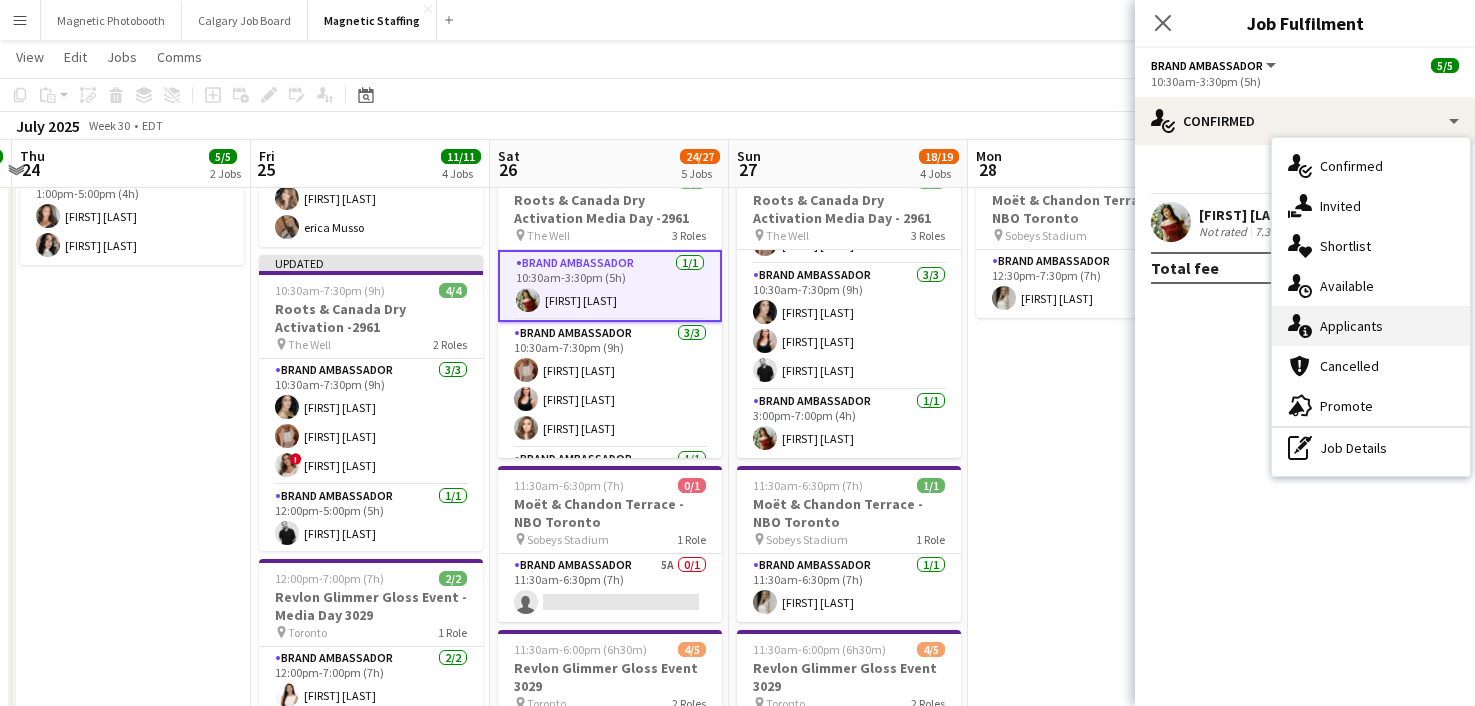 click on "single-neutral-actions-information
Applicants" at bounding box center [1371, 326] 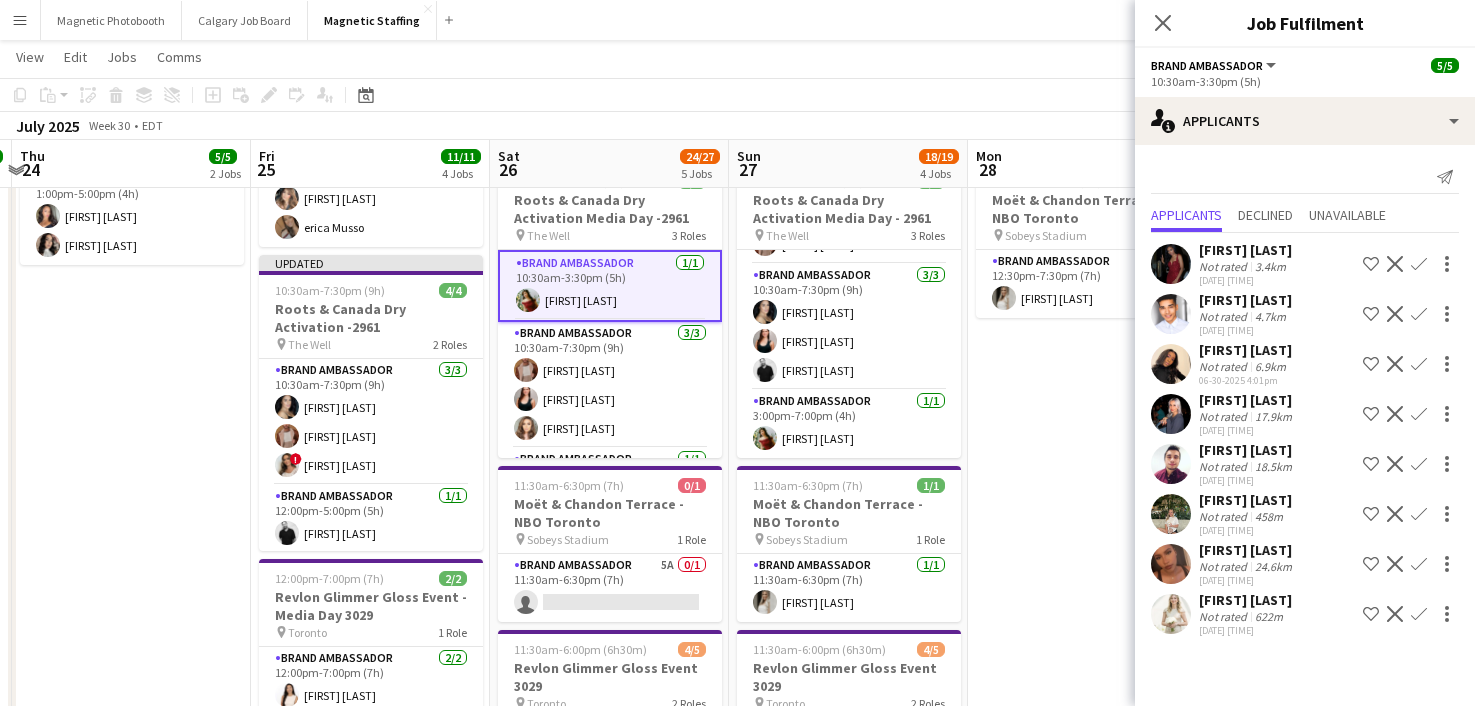 click on "Brand Ambassador   [NUMBER]/[NUMBER]   [TIME]-[TIME] ([DURATION])
[FIRST] [LAST]" at bounding box center [610, 286] 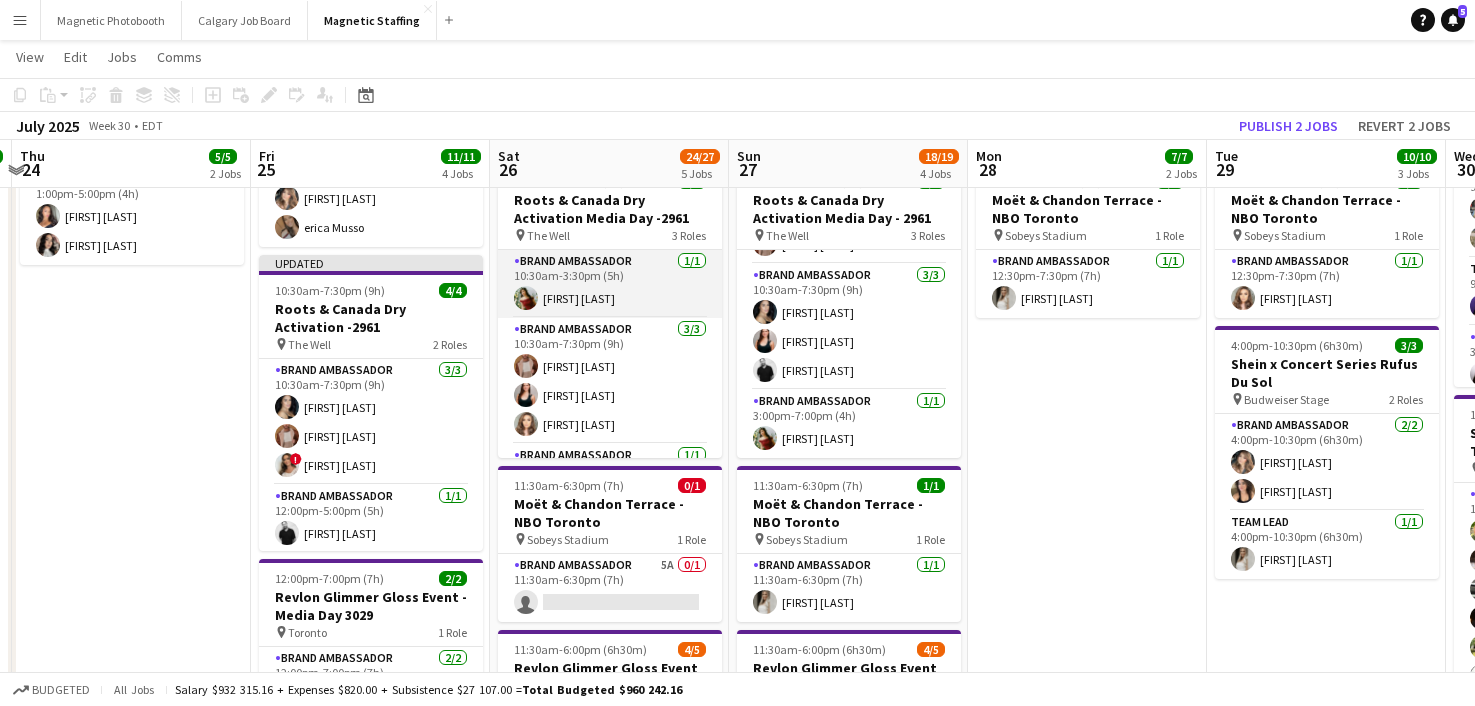 click on "Brand Ambassador   [NUMBER]/[NUMBER]   [TIME]-[TIME] ([DURATION])
[FIRST] [LAST]" at bounding box center (610, 284) 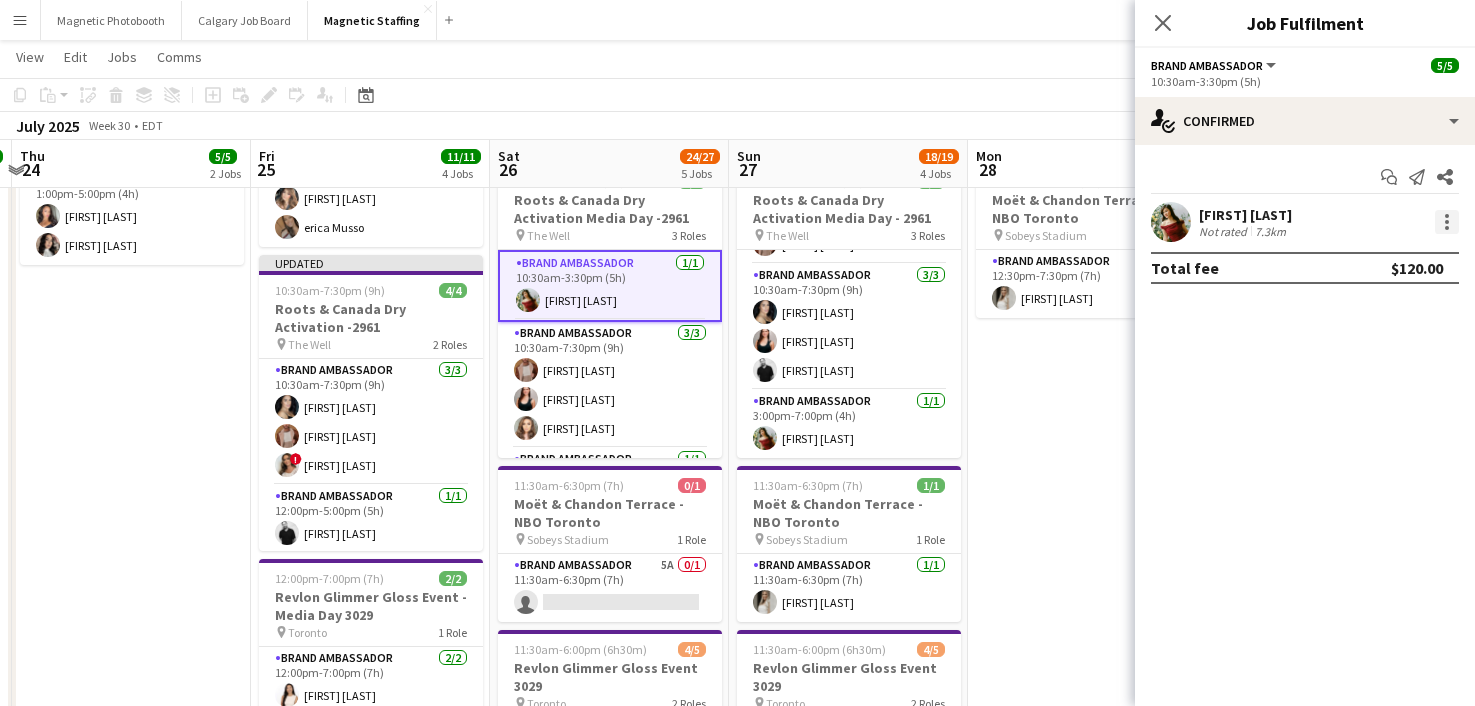 click at bounding box center (1447, 222) 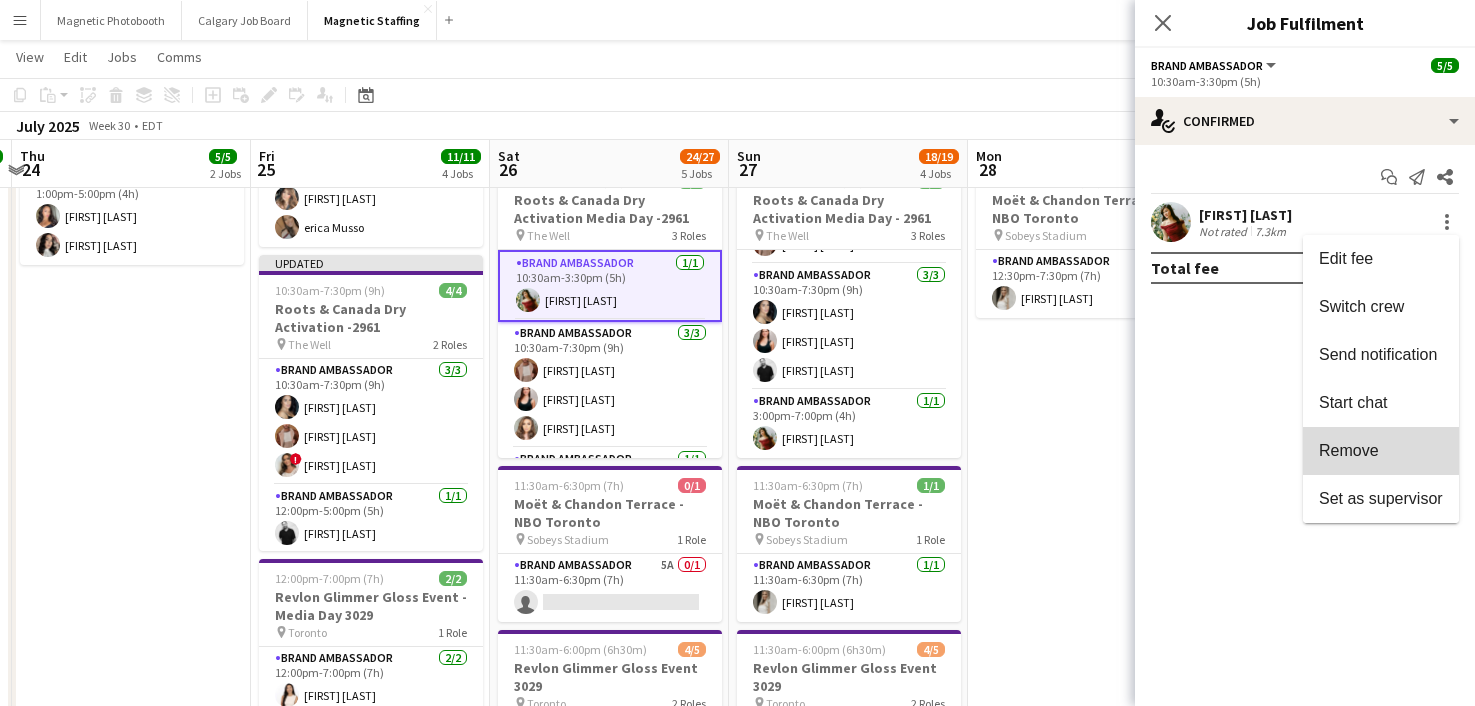 click on "Remove" at bounding box center [1349, 450] 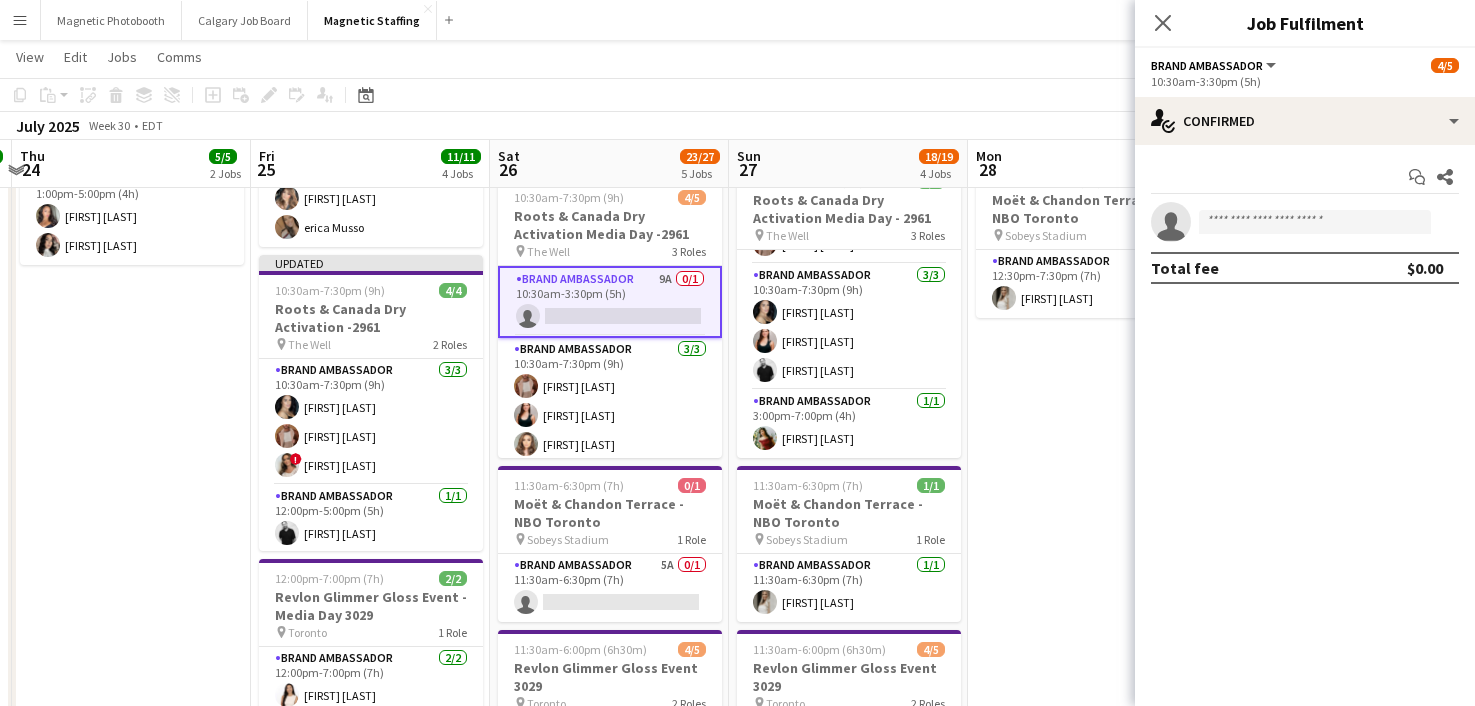 click on "9:00am-10:00pm (13h)    6/6   NBO x Shein - 2979
pin
IGA Stadium   4 Roles   Brand Ambassador   2/2   9:00am-3:30pm (6h30m)
[FIRST] [LAST] [FIRST] [LAST]  Team Lead   1/1   9:00am-3:30pm (6h30m)
[FIRST] [LAST]  Brand Ambassador   2/2   3:15pm-10:00pm (6h45m)
[FIRST] [LAST] [FIRST] [LAST]  Team Lead   1/1   3:15pm-10:00pm (6h45m)
[FIRST] [LAST]     12:30pm-7:30pm (7h)    1/1   Moët & Chandon Terrace - NBO Toronto
pin
Sobeys Stadium    1 Role   Brand Ambassador   1/1   12:30pm-7:30pm (7h)
[FIRST] [LAST]" at bounding box center [1087, 818] 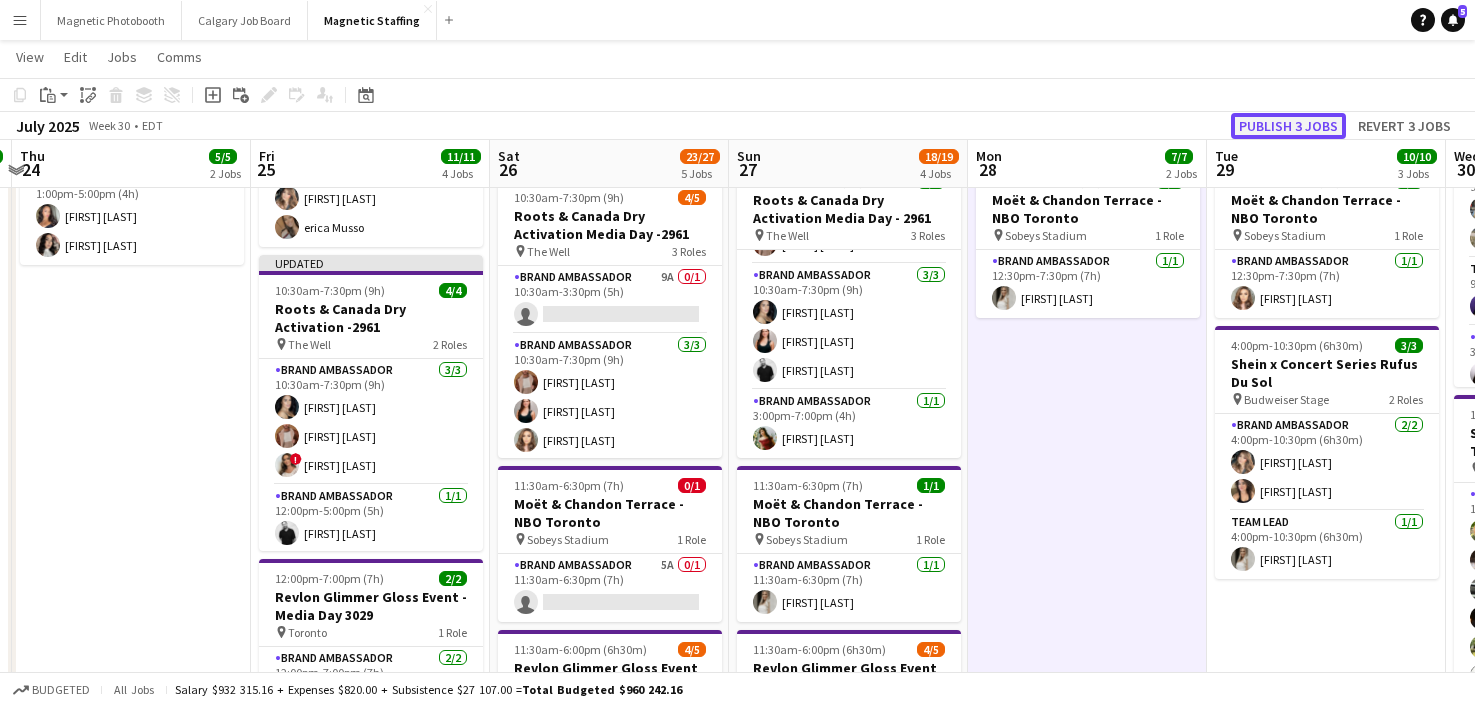 click on "Publish 3 jobs" 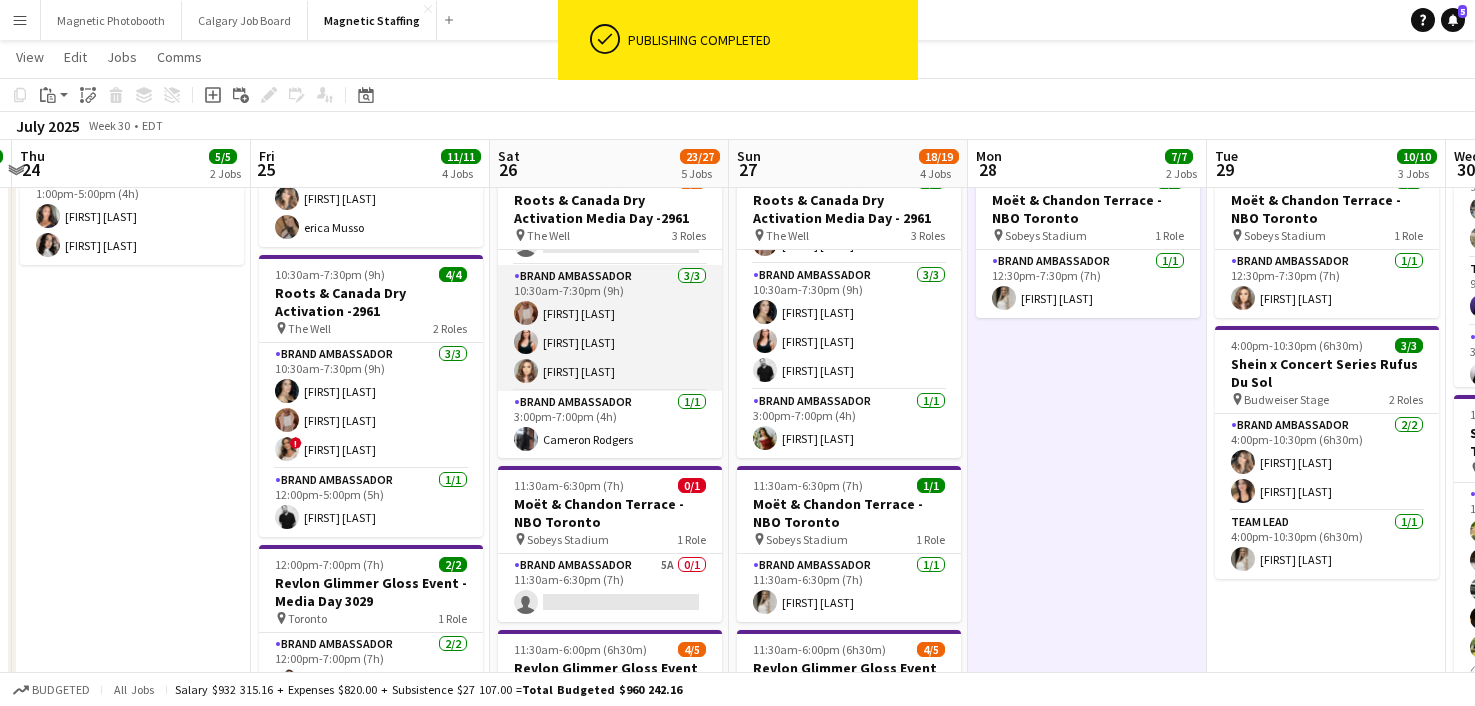 scroll, scrollTop: 0, scrollLeft: 0, axis: both 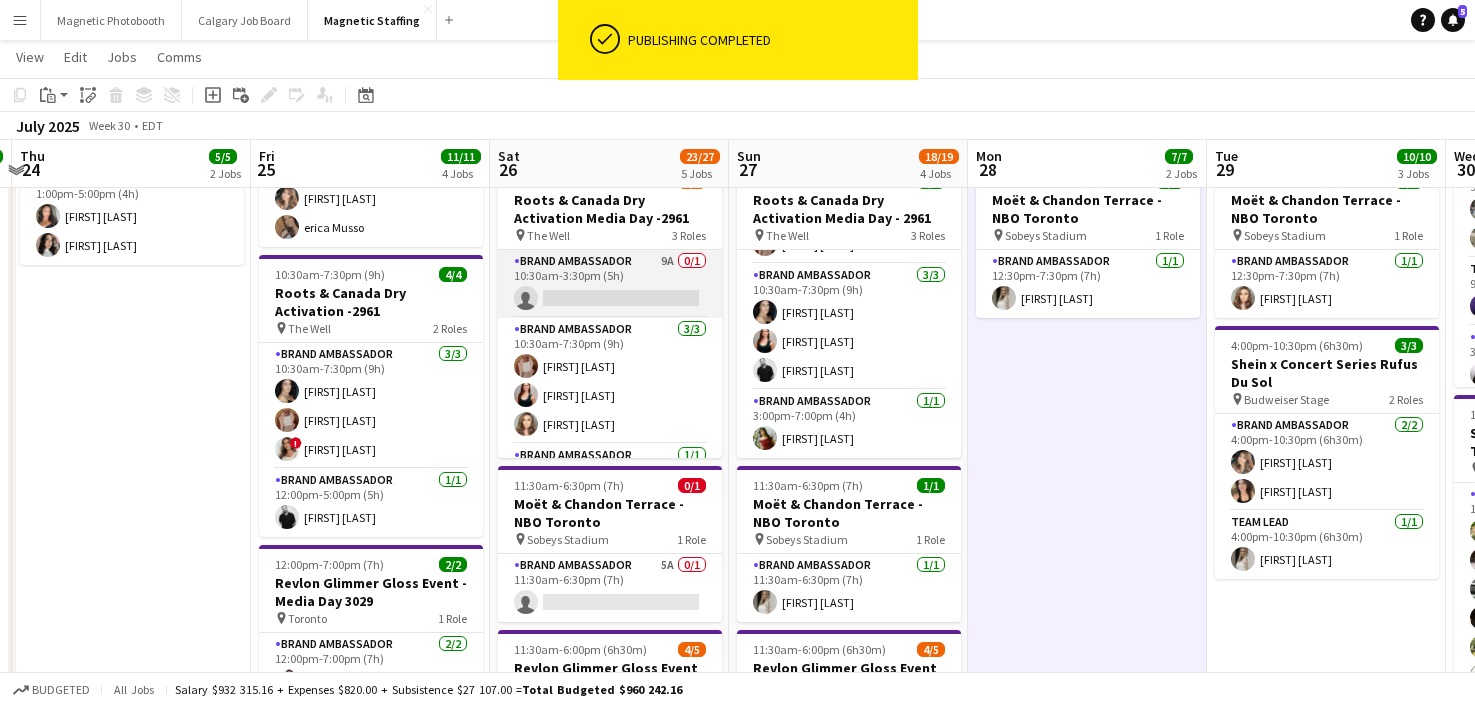 click on "Brand Ambassador   9A   0/1   10:30am-3:30pm (5h)
single-neutral-actions" at bounding box center [610, 284] 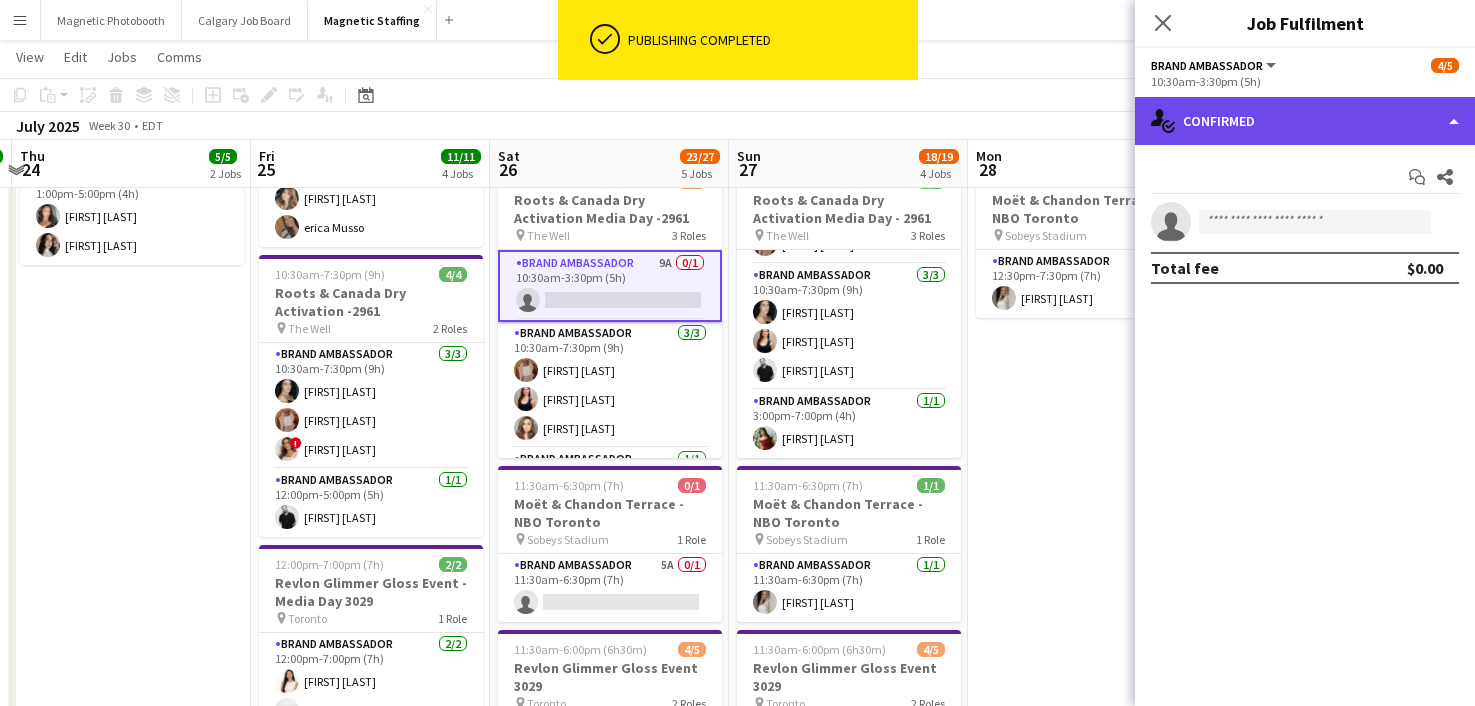 click on "single-neutral-actions-check-2
Confirmed" 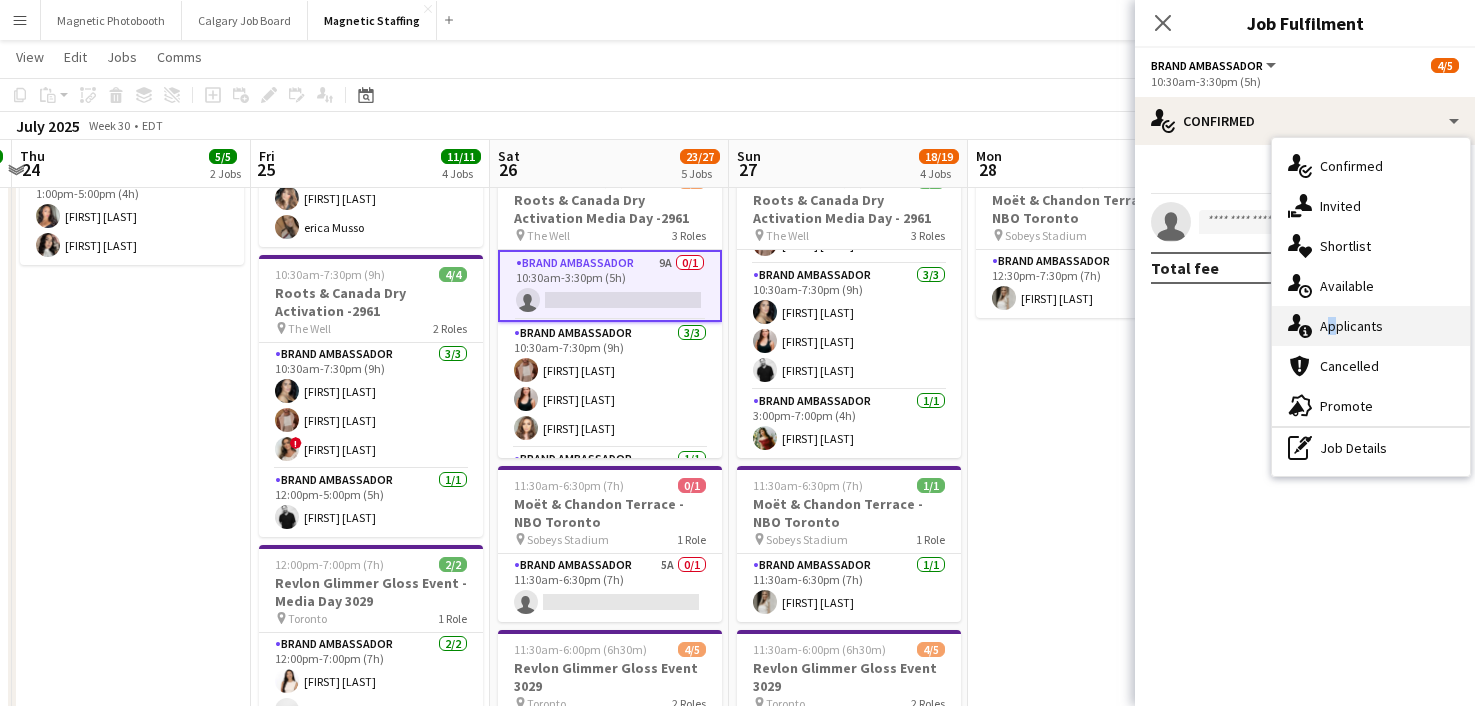 click on "single-neutral-actions-information
Applicants" at bounding box center (1371, 326) 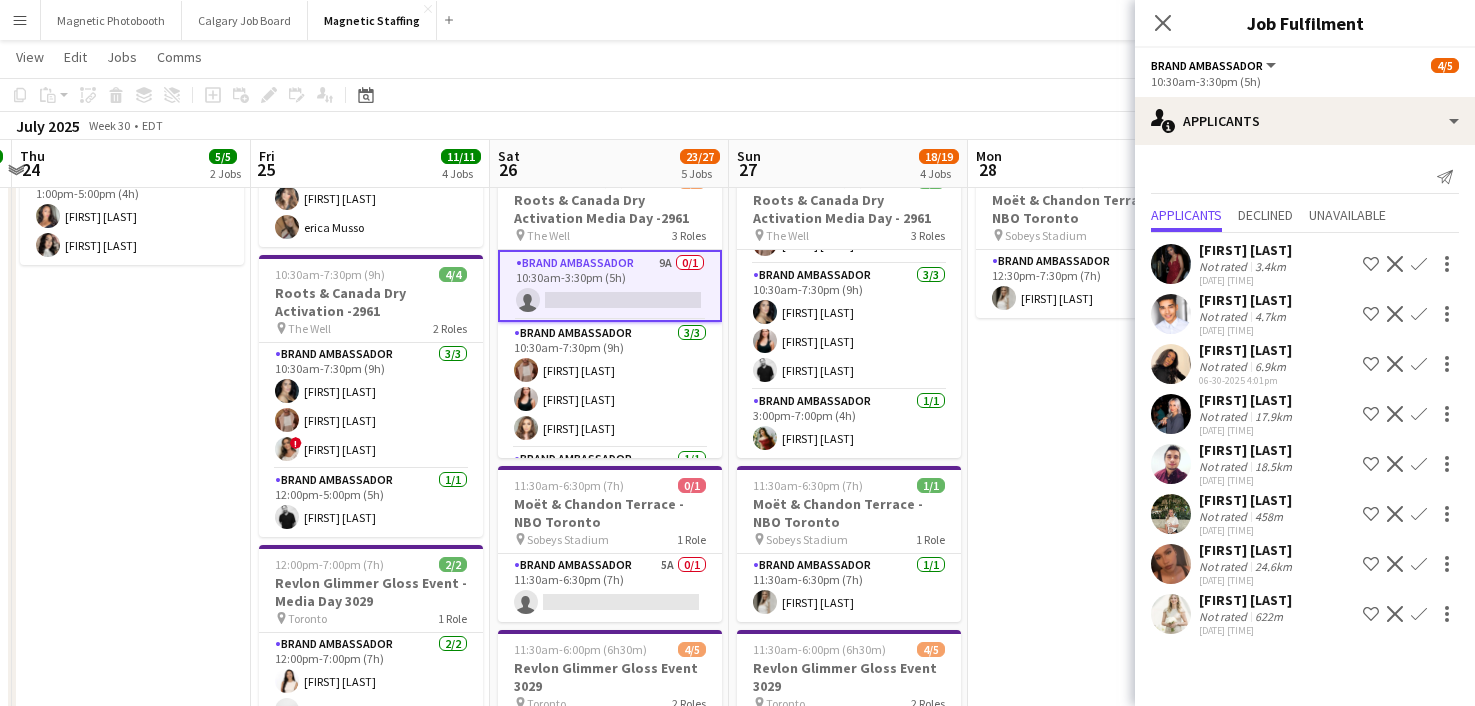 click on "Confirm" 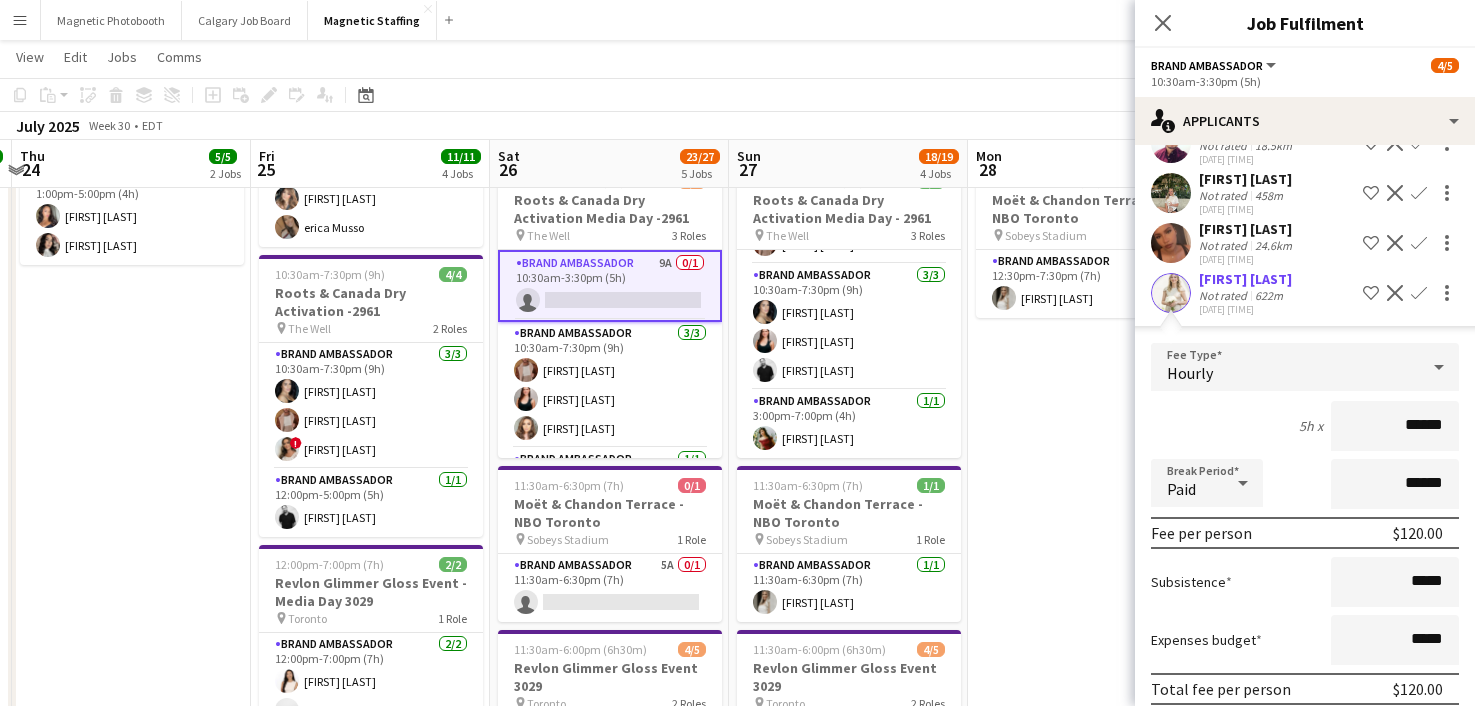 scroll, scrollTop: 405, scrollLeft: 0, axis: vertical 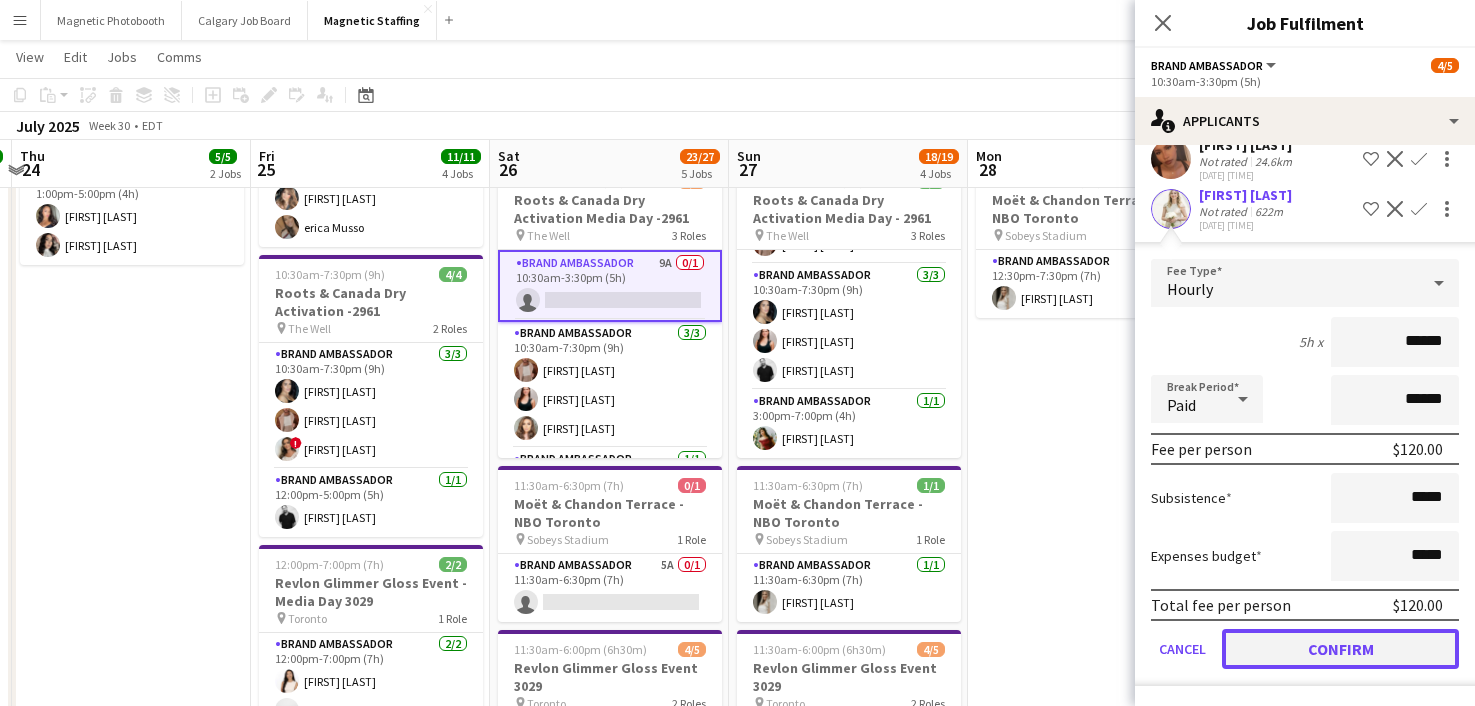 click on "Confirm" 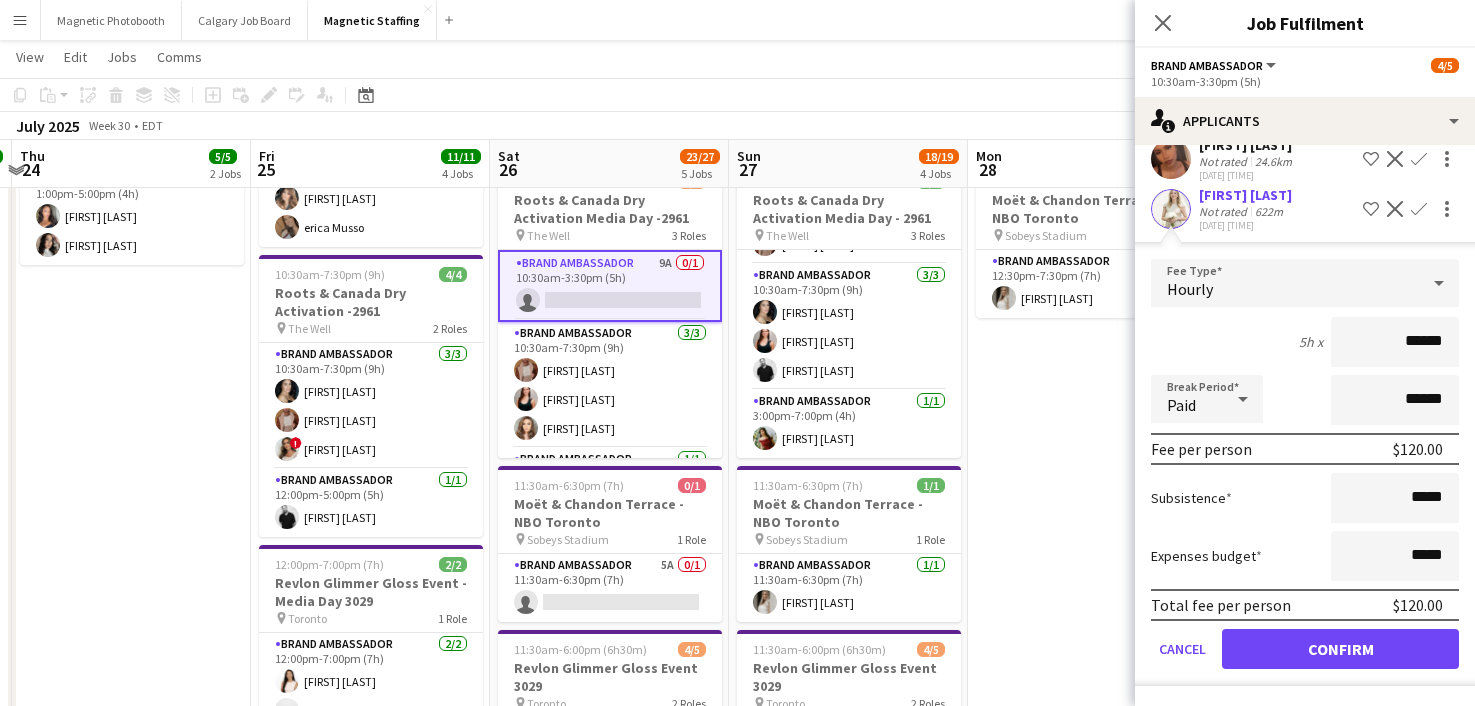 scroll, scrollTop: 0, scrollLeft: 0, axis: both 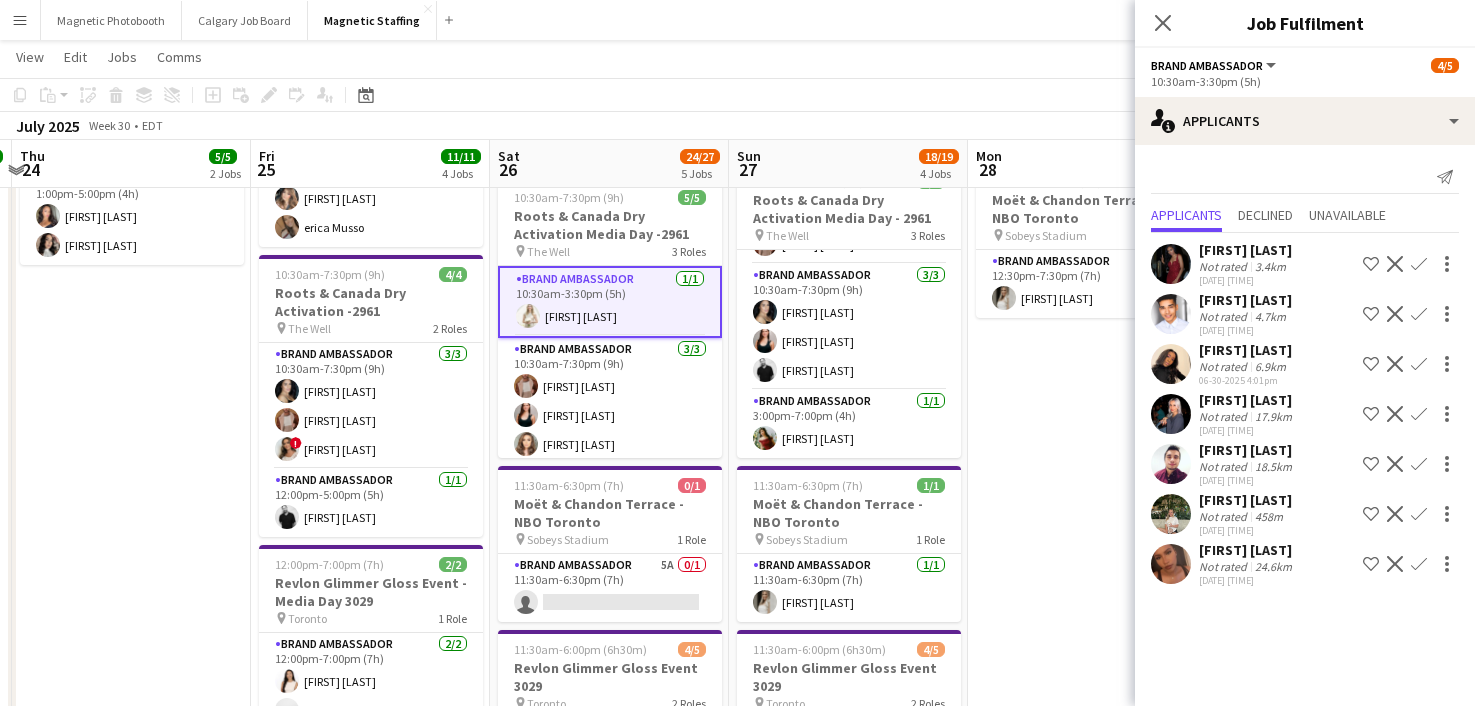 click on "9:00am-10:00pm (13h)    6/6   NBO x Shein - 2979
pin
IGA Stadium   4 Roles   Brand Ambassador   2/2   9:00am-3:30pm (6h30m)
[FIRST] [LAST] [FIRST] [LAST]  Team Lead   1/1   9:00am-3:30pm (6h30m)
[FIRST] [LAST]  Brand Ambassador   2/2   3:15pm-10:00pm (6h45m)
[FIRST] [LAST] [FIRST] [LAST]  Team Lead   1/1   3:15pm-10:00pm (6h45m)
[FIRST] [LAST]     12:30pm-7:30pm (7h)    1/1   Moët & Chandon Terrace - NBO Toronto
pin
Sobeys Stadium    1 Role   Brand Ambassador   1/1   12:30pm-7:30pm (7h)
[FIRST] [LAST]" at bounding box center (1087, 818) 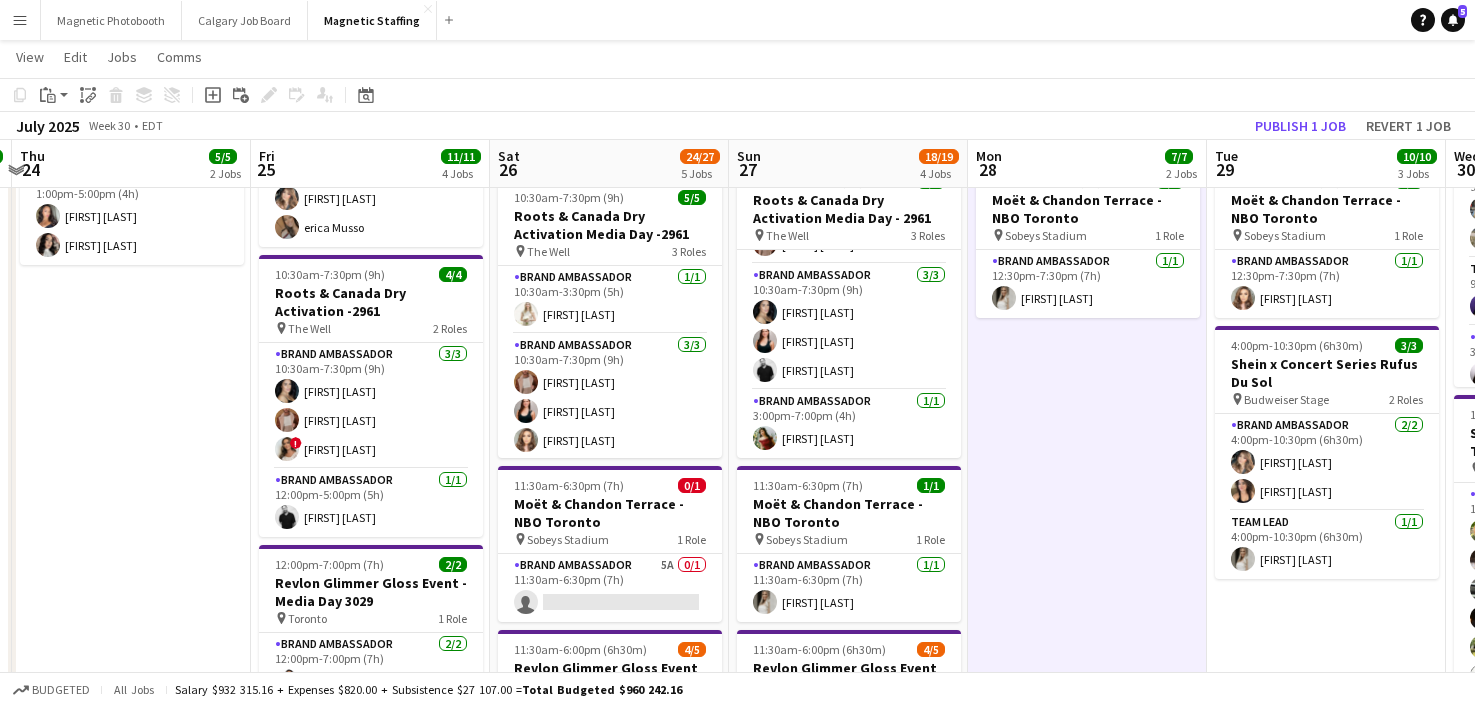 scroll, scrollTop: 0, scrollLeft: 467, axis: horizontal 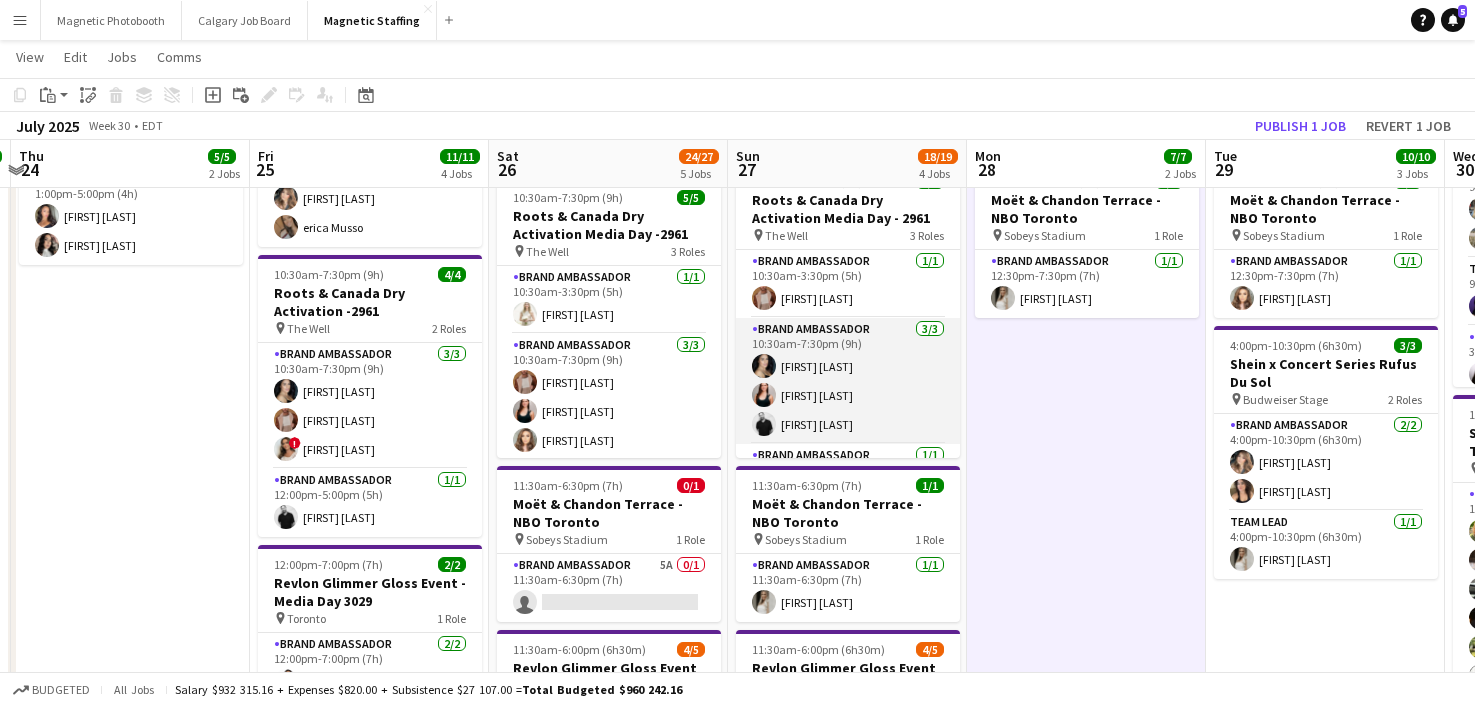 click on "Brand Ambassador   [NUMBER]/[NUMBER]   [TIME]-[TIME] ([DURATION])
[FIRST] [LAST] [FIRST] [LAST] [FIRST] [LAST]" at bounding box center [848, 381] 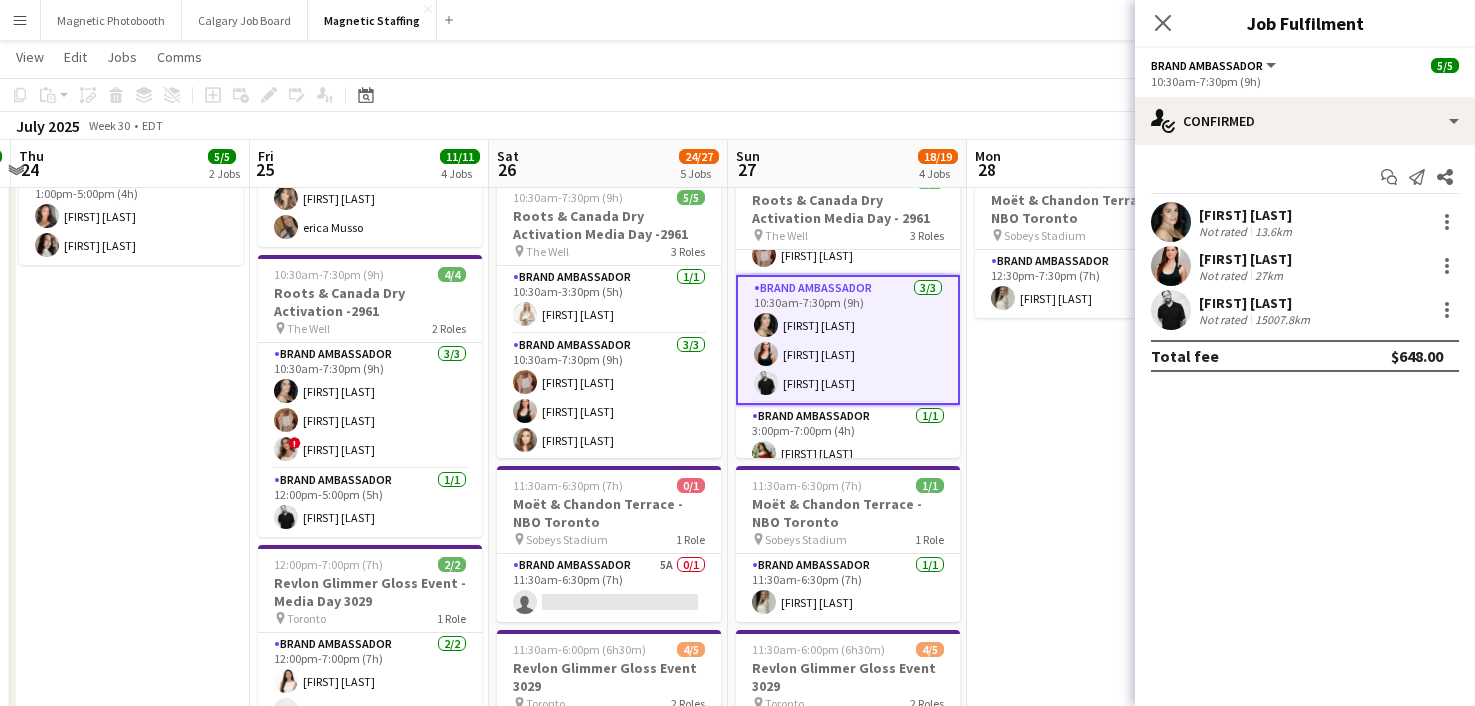 scroll, scrollTop: 58, scrollLeft: 0, axis: vertical 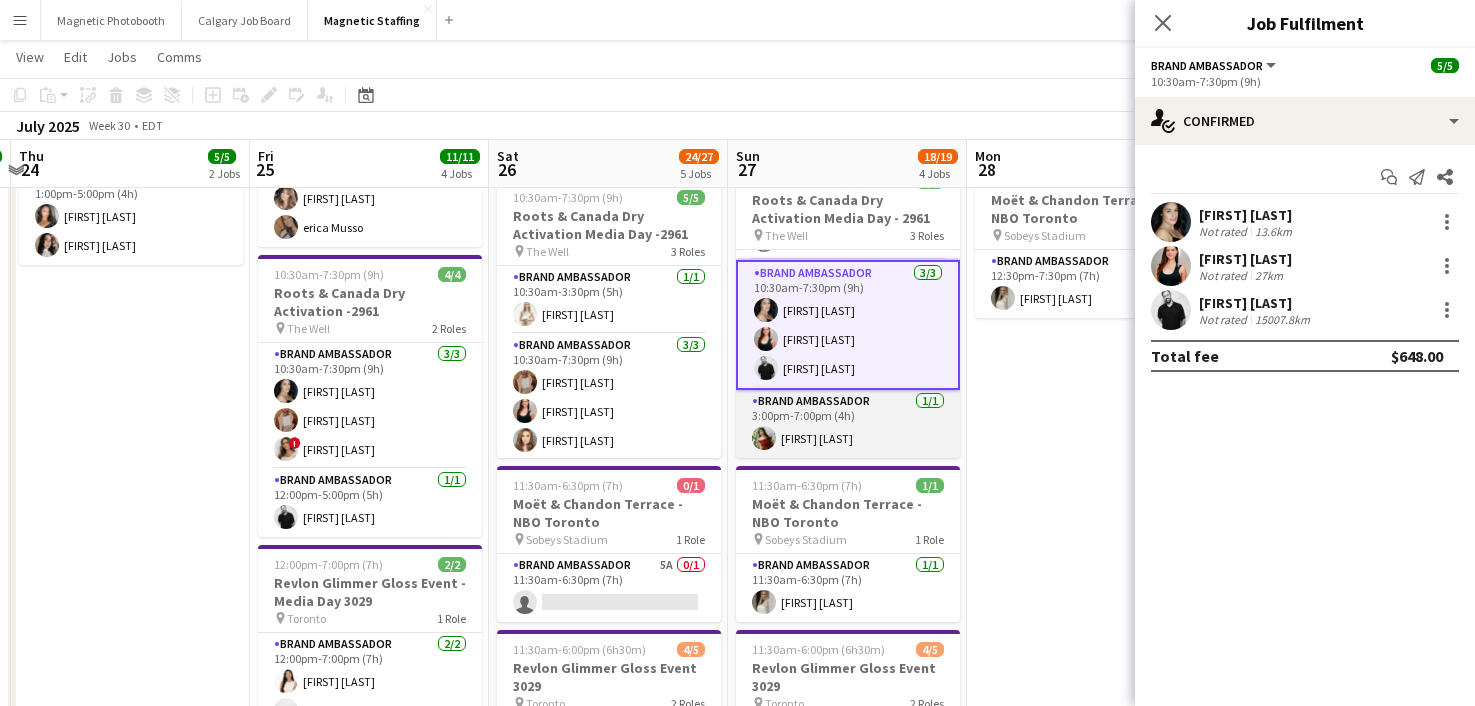 click on "Brand Ambassador   1/1   3:00pm-7:00pm (4h)
[FIRST] [LAST]" at bounding box center (848, 424) 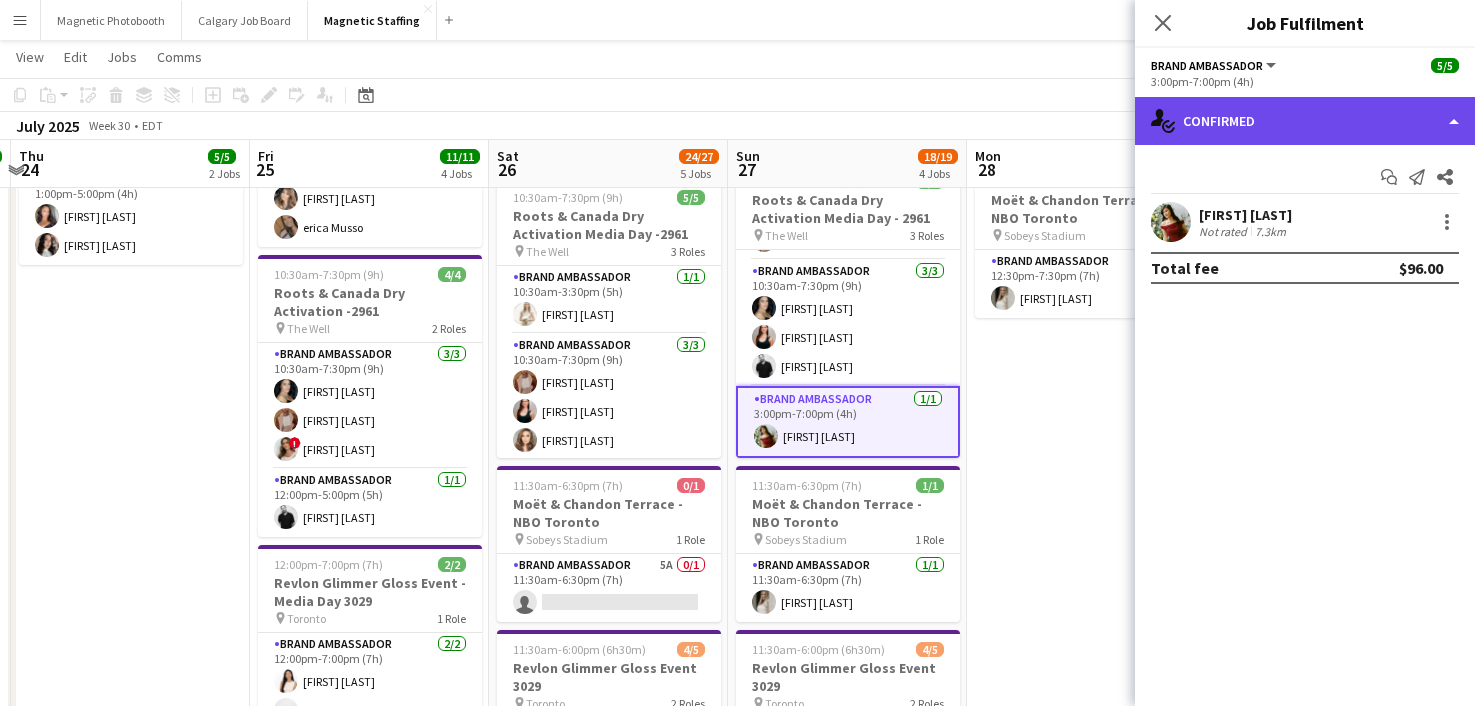 click on "single-neutral-actions-check-2
Confirmed" 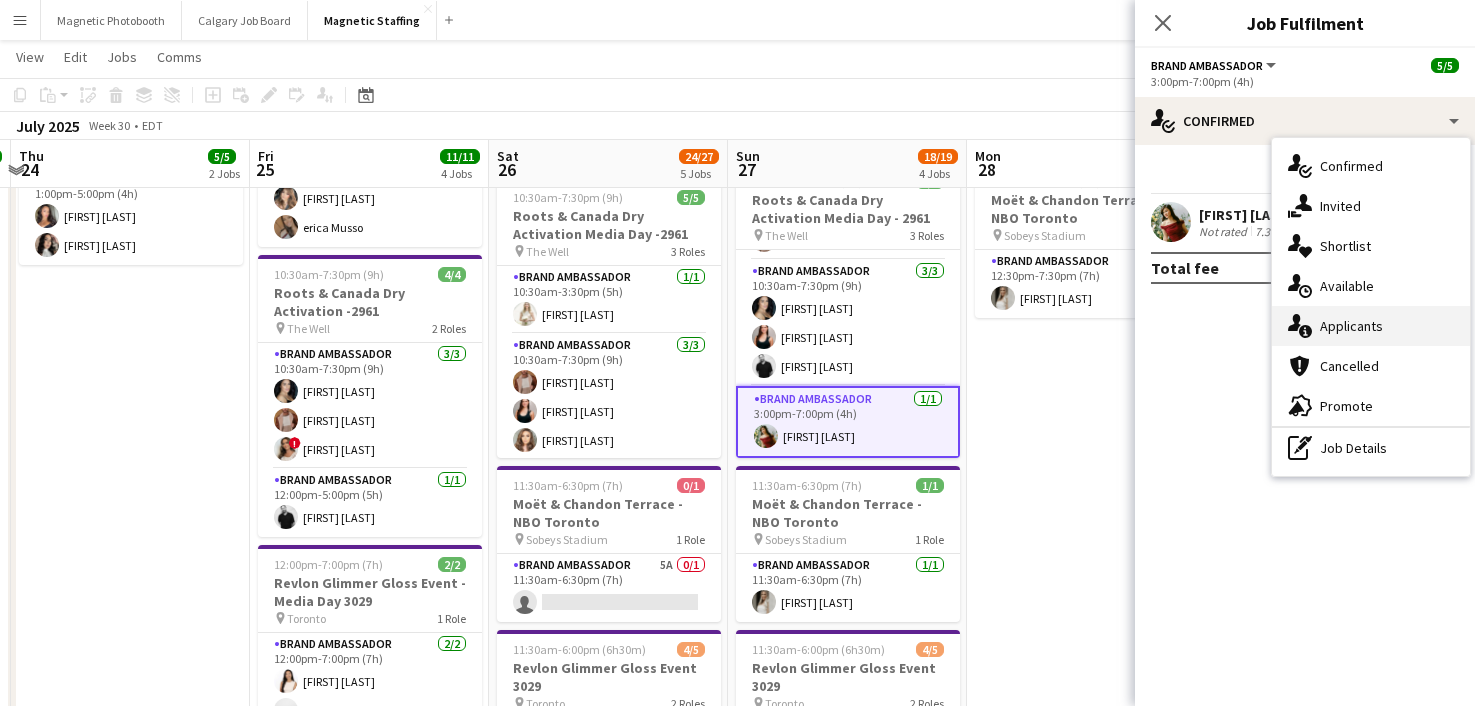 click on "single-neutral-actions-information" 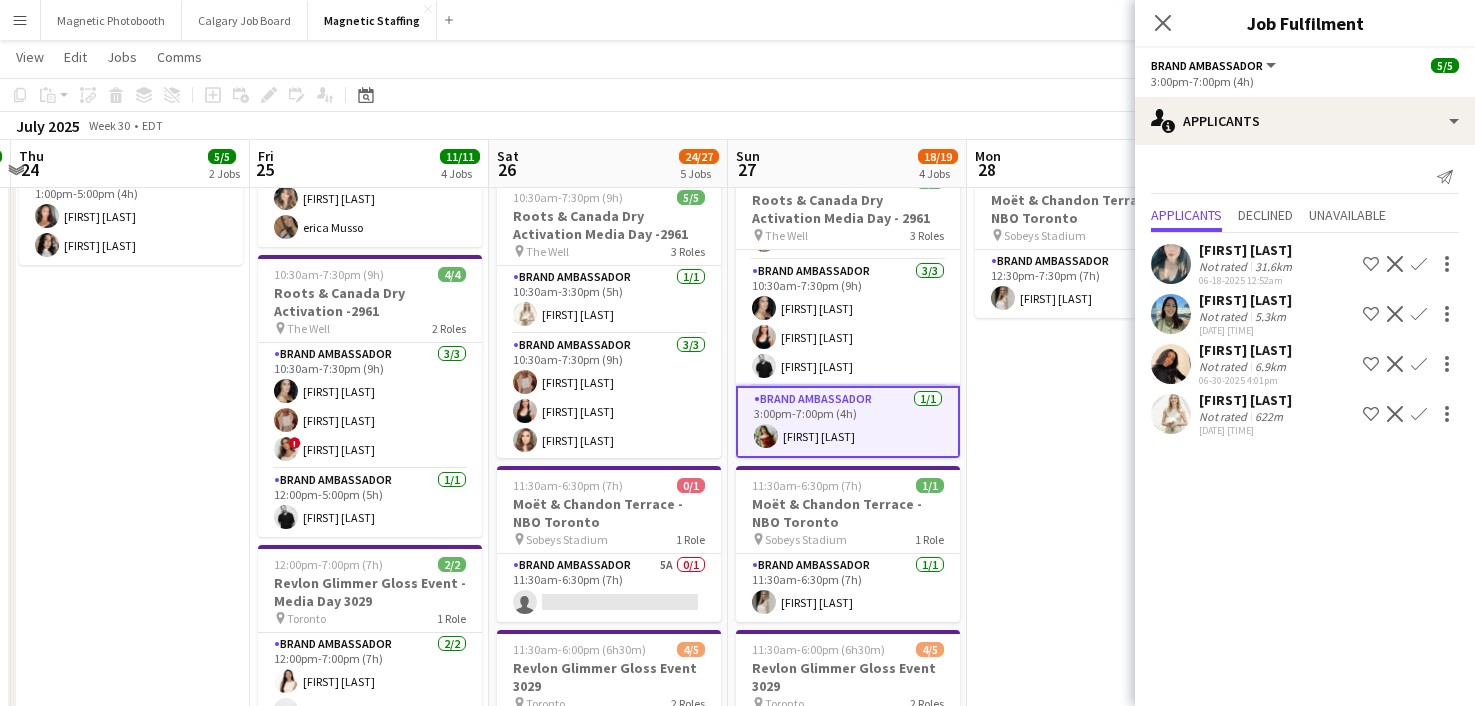 click on "Brand Ambassador   1/1   3:00pm-7:00pm (4h)
[FIRST] [LAST]" at bounding box center (848, 422) 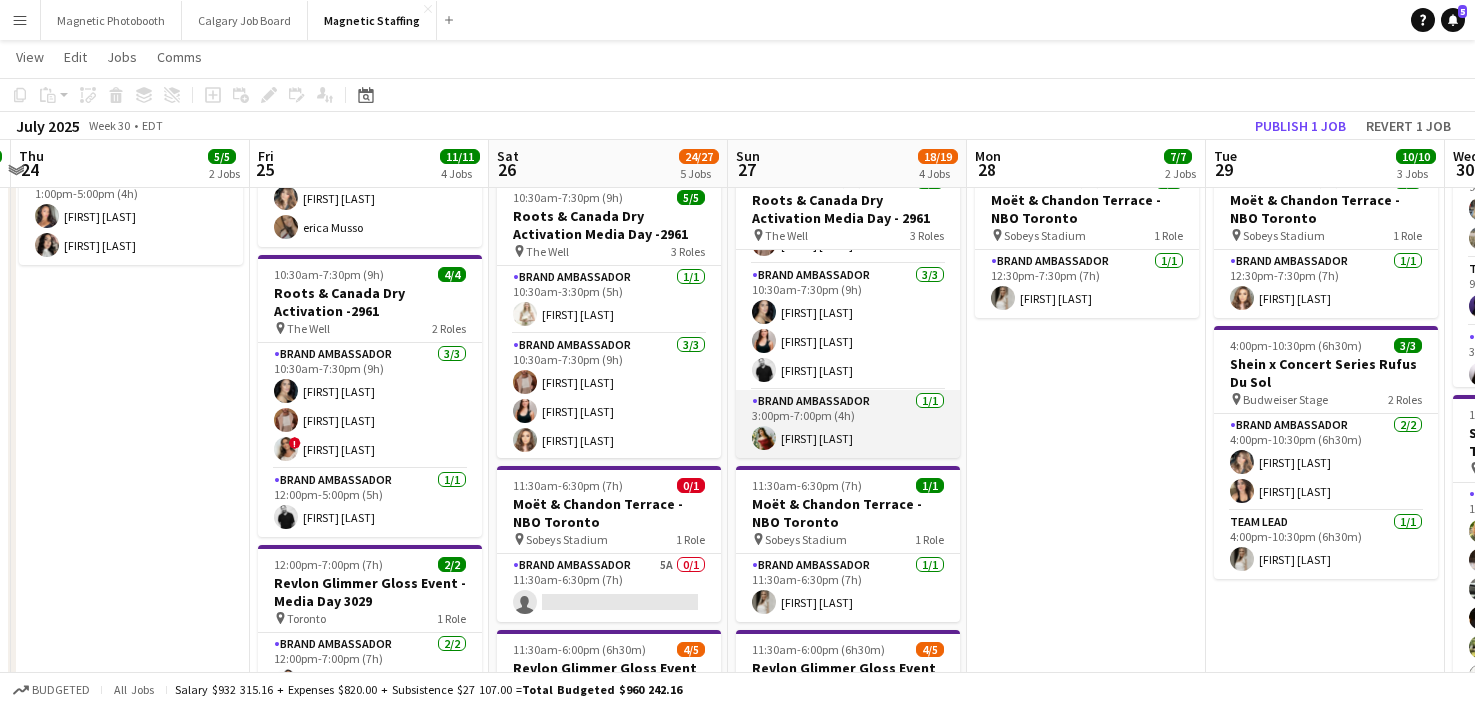 click on "Brand Ambassador   1/1   3:00pm-7:00pm (4h)
[FIRST] [LAST]" at bounding box center (848, 424) 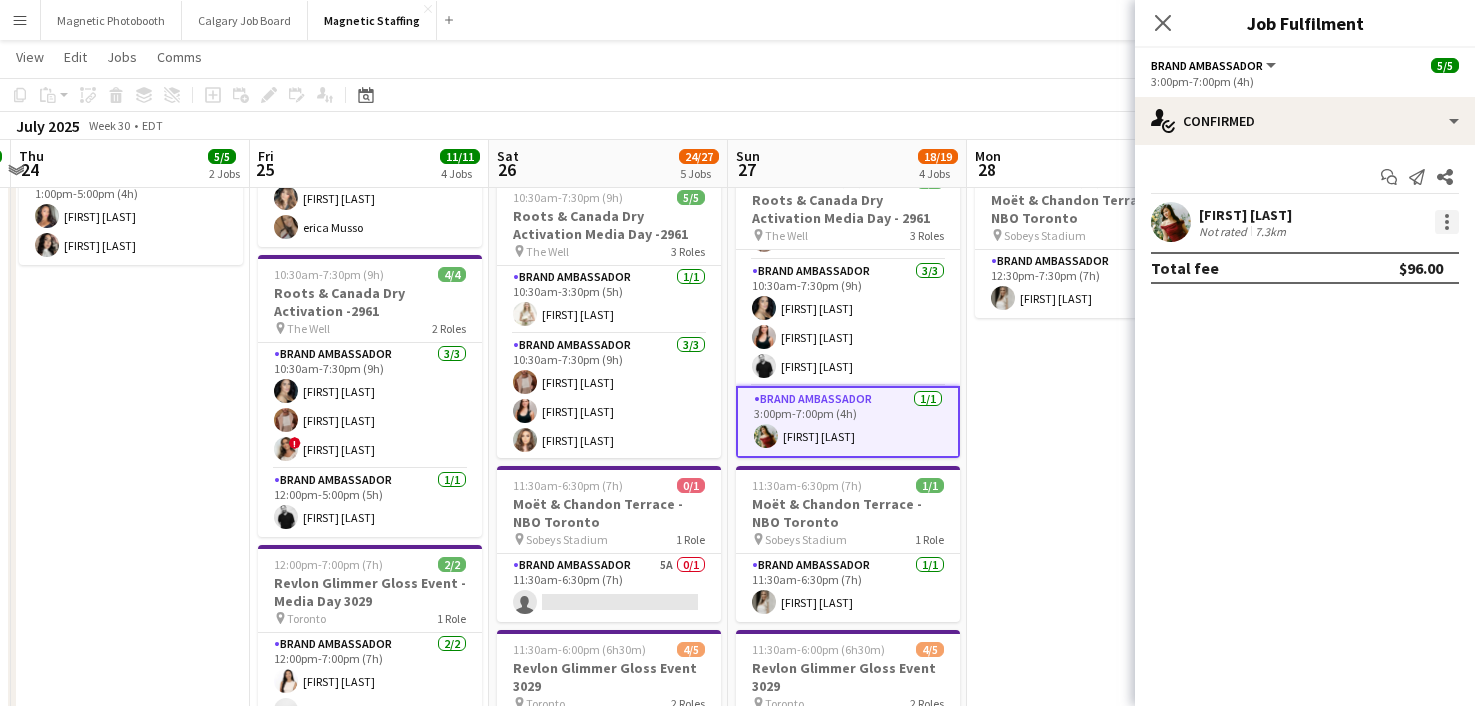 click at bounding box center (1447, 222) 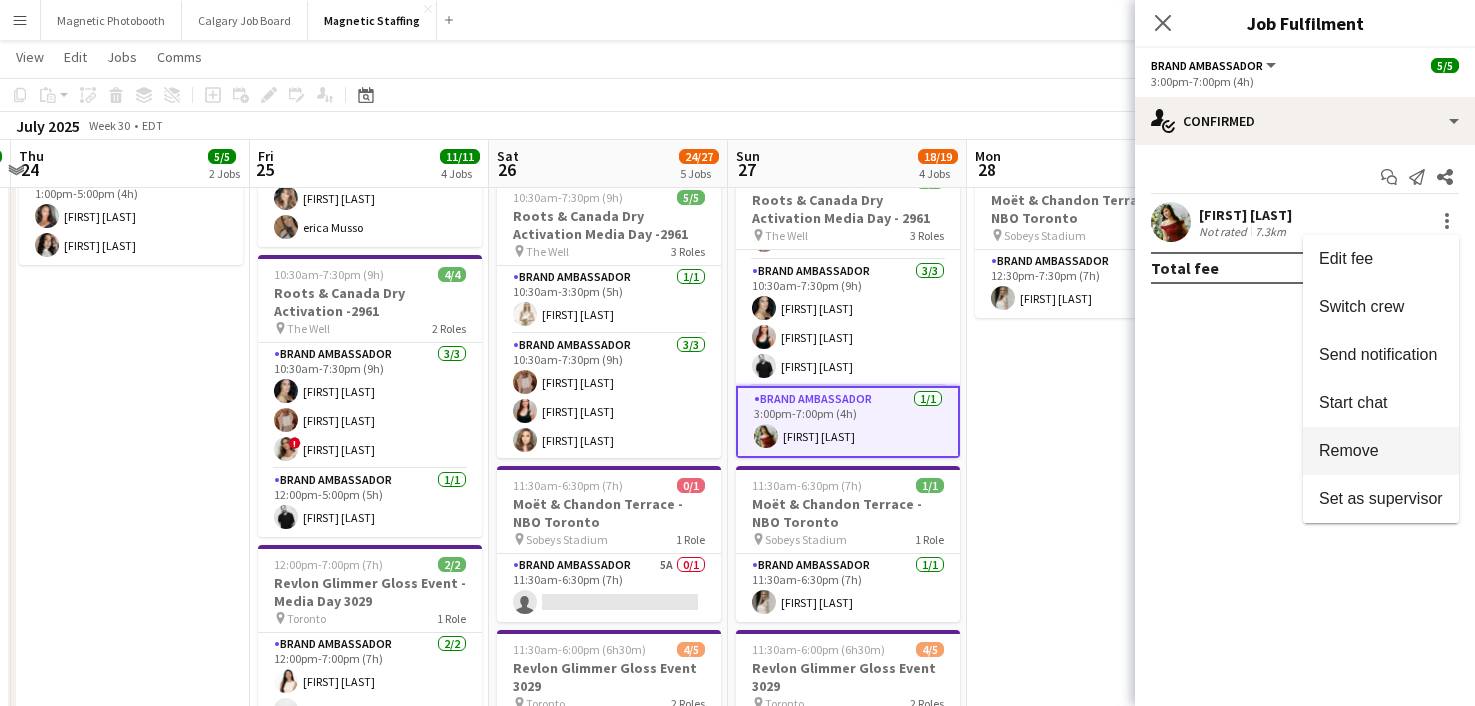 click on "Remove" at bounding box center [1349, 450] 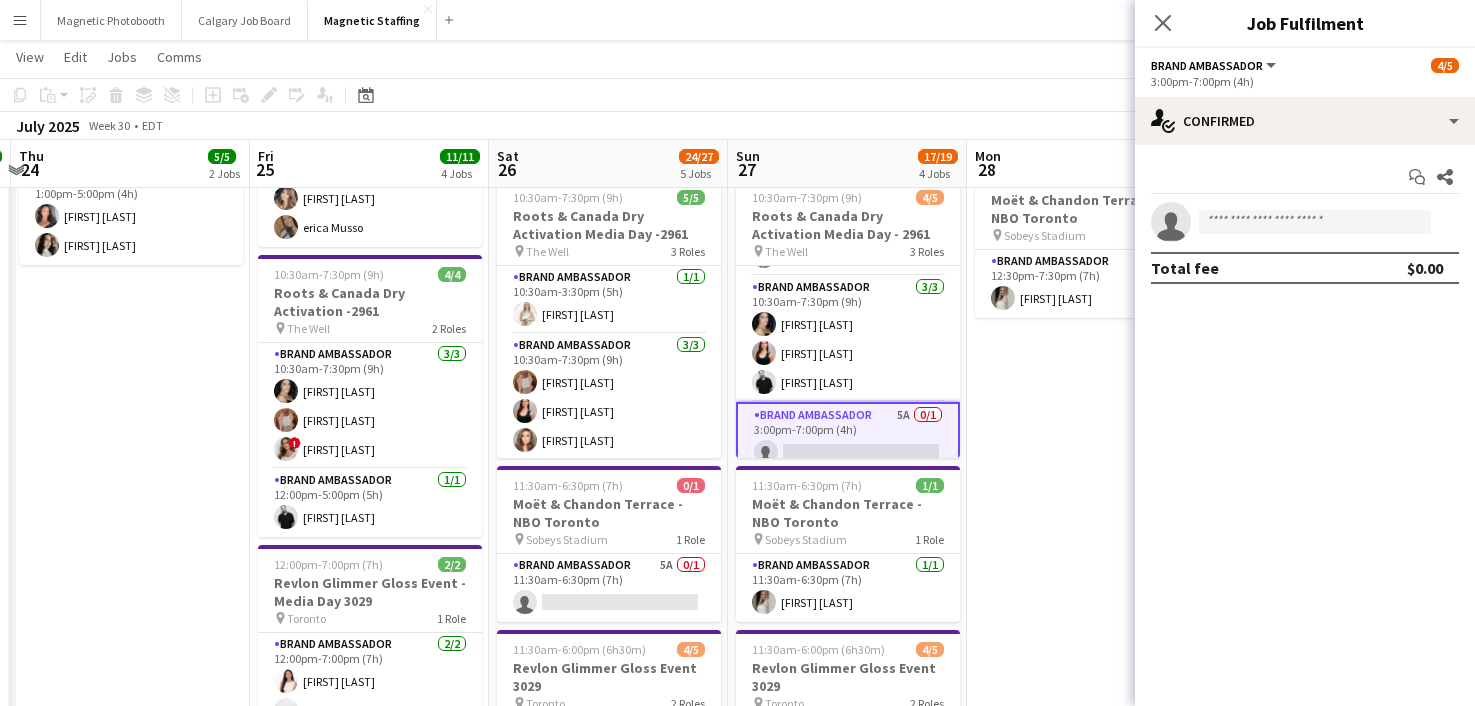 click on "9:00am-10:00pm (13h)    6/6   NBO x Shein - 2979
pin
IGA Stadium   4 Roles   Brand Ambassador   2/2   9:00am-3:30pm (6h30m)
[FIRST] [LAST] [FIRST] [LAST]  Team Lead   1/1   9:00am-3:30pm (6h30m)
[FIRST] [LAST]  Brand Ambassador   2/2   3:15pm-10:00pm (6h45m)
[FIRST] [LAST] [FIRST] [LAST]  Team Lead   1/1   3:15pm-10:00pm (6h45m)
[FIRST] [LAST]     12:30pm-7:30pm (7h)    1/1   Moët & Chandon Terrace - NBO Toronto
pin
Sobeys Stadium    1 Role   Brand Ambassador   1/1   12:30pm-7:30pm (7h)
[FIRST] [LAST]" at bounding box center (1086, 818) 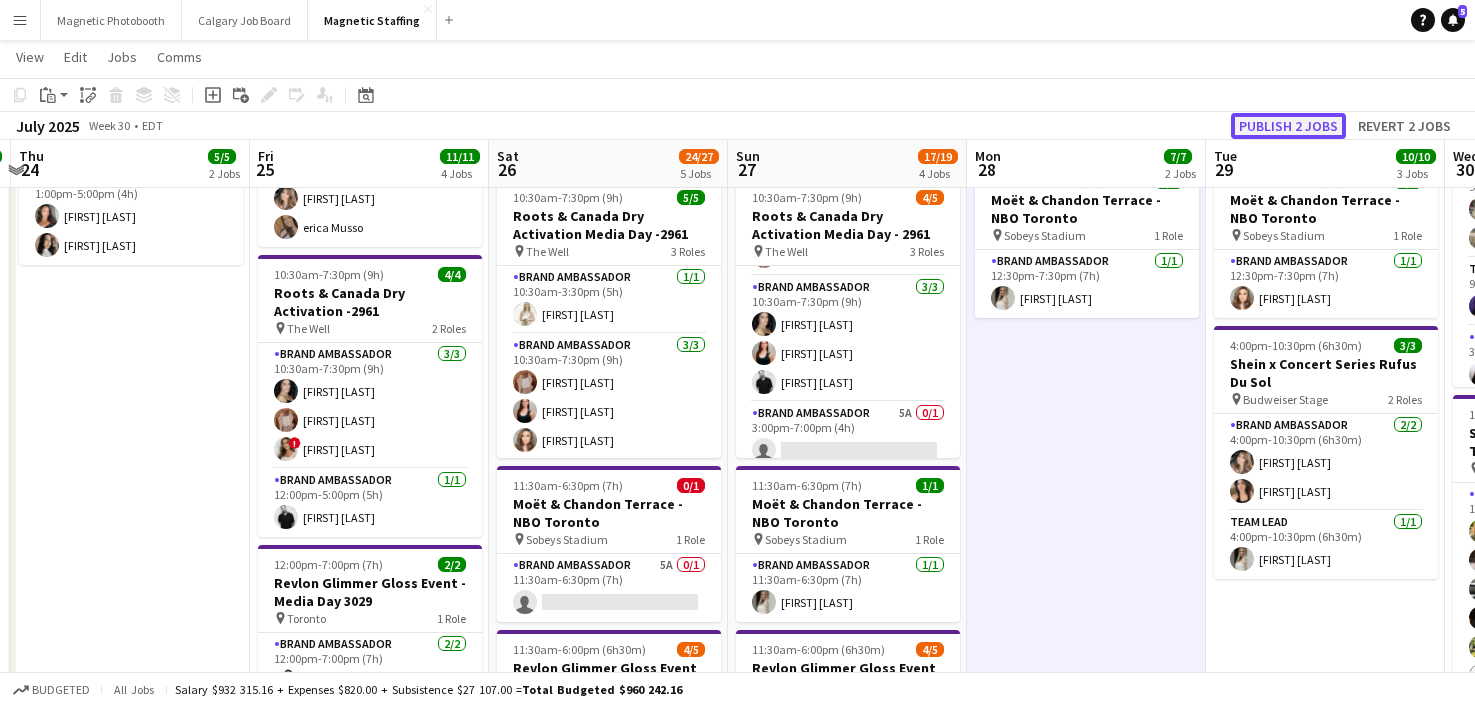 click on "Publish 2 jobs" 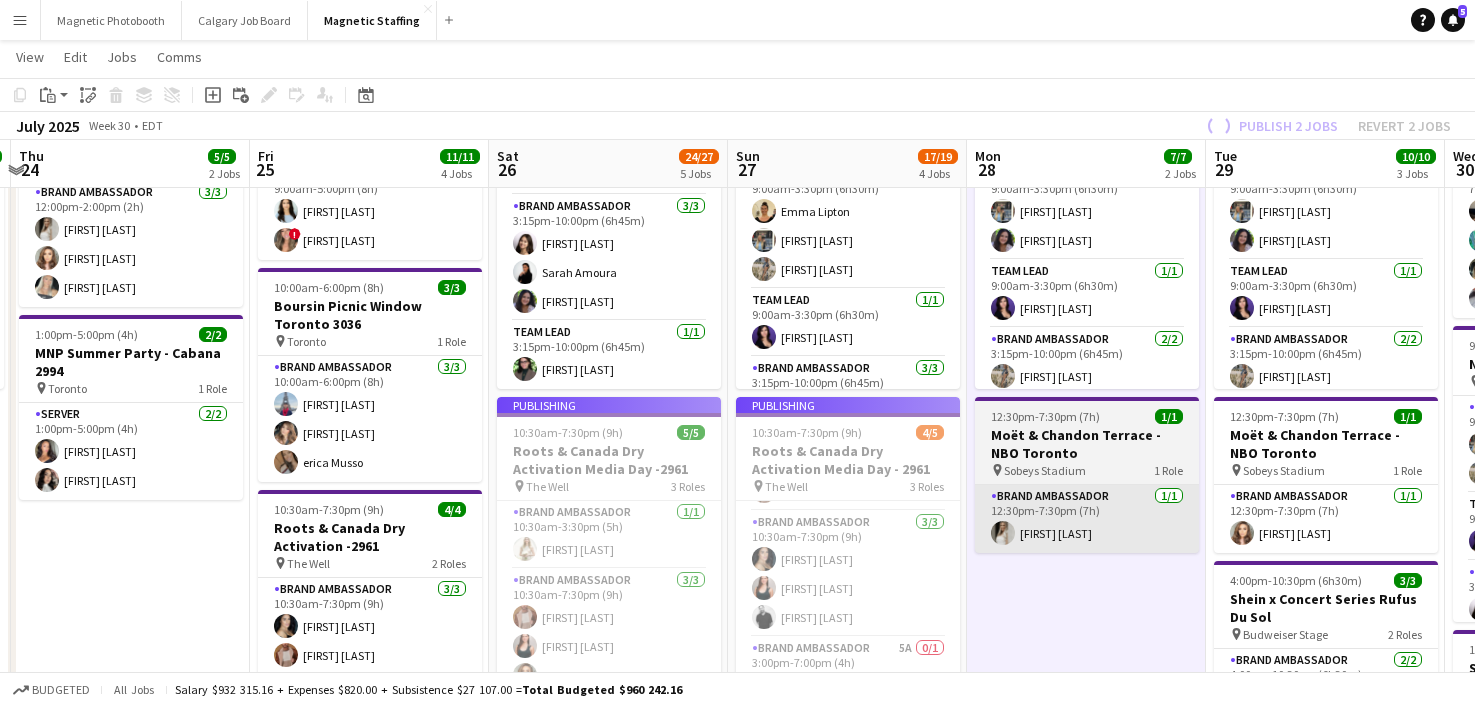 scroll, scrollTop: 0, scrollLeft: 0, axis: both 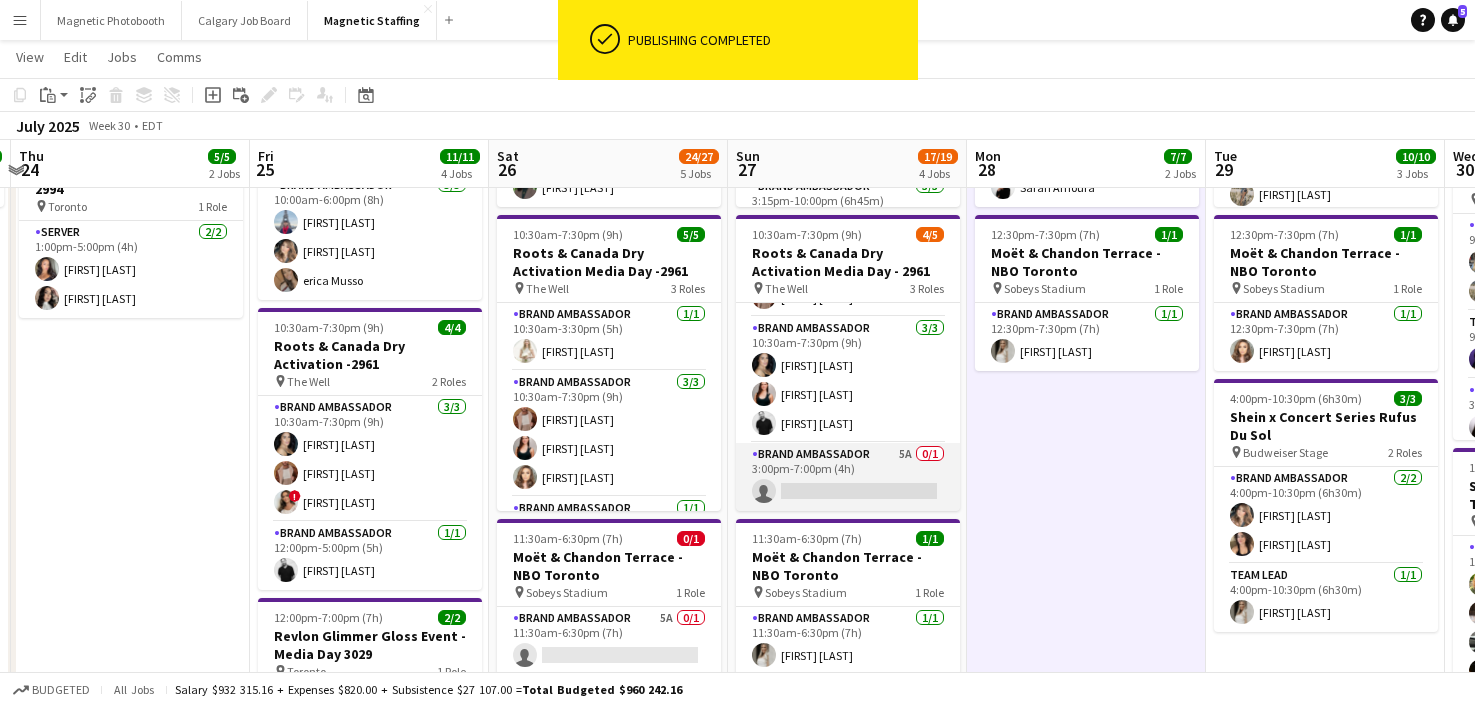 click on "Brand Ambassador   5A   0/1   3:00pm-7:00pm (4h)
single-neutral-actions" at bounding box center (848, 477) 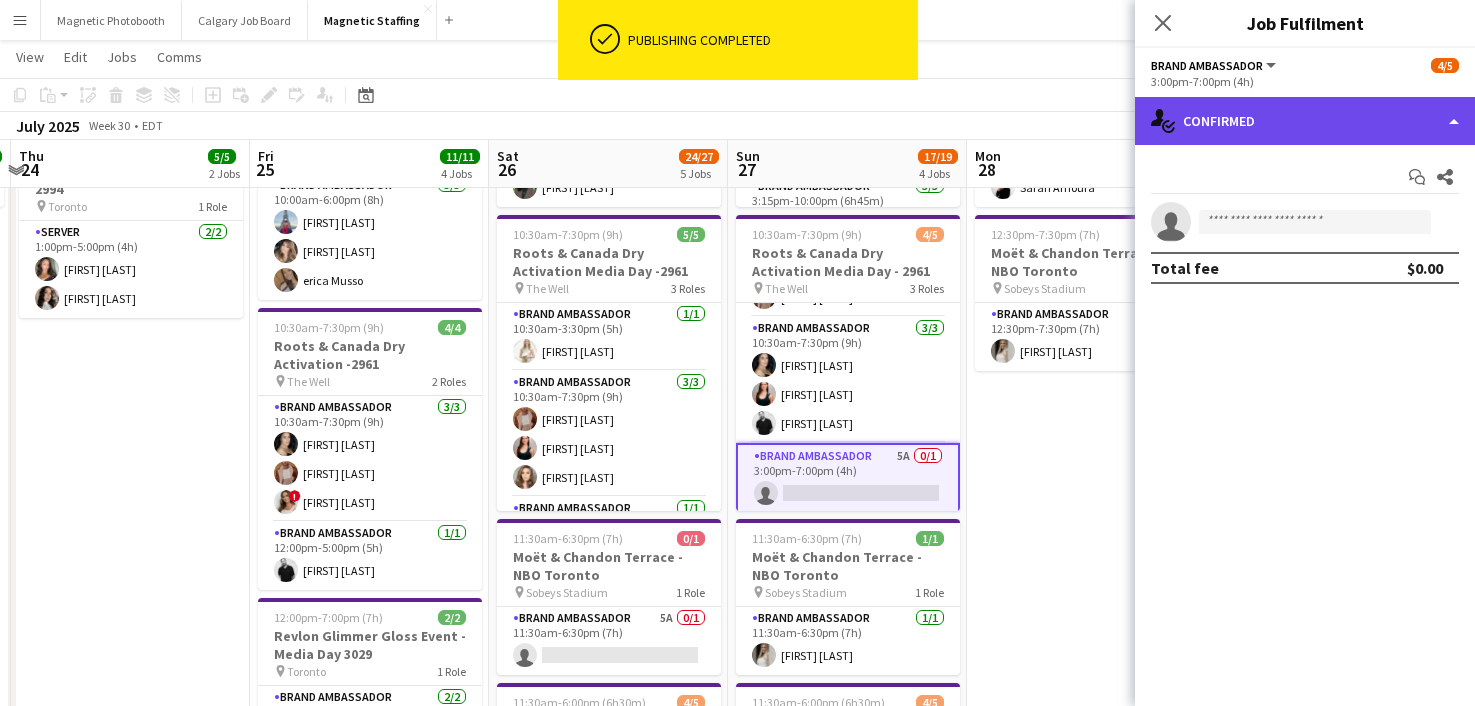 click on "single-neutral-actions-check-2
Confirmed" 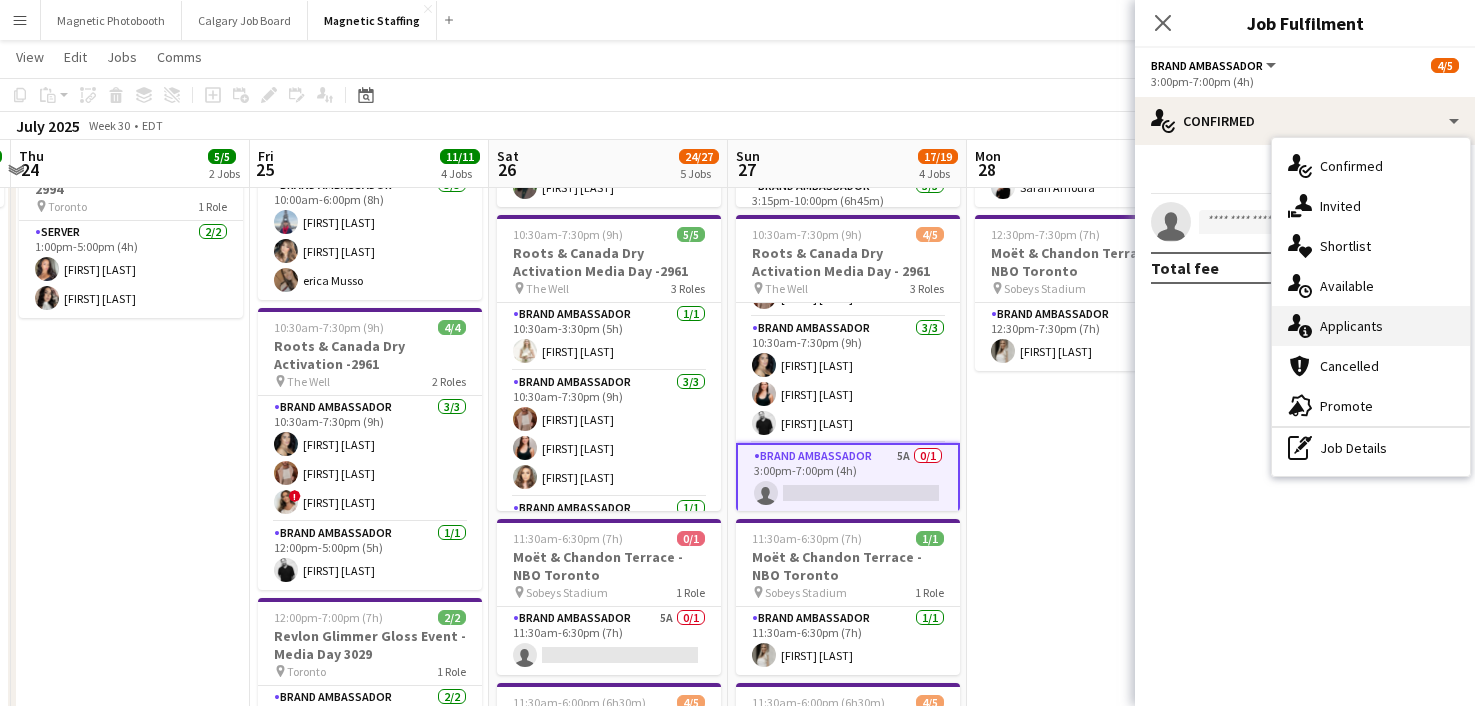 click on "single-neutral-actions-information
Applicants" at bounding box center (1371, 326) 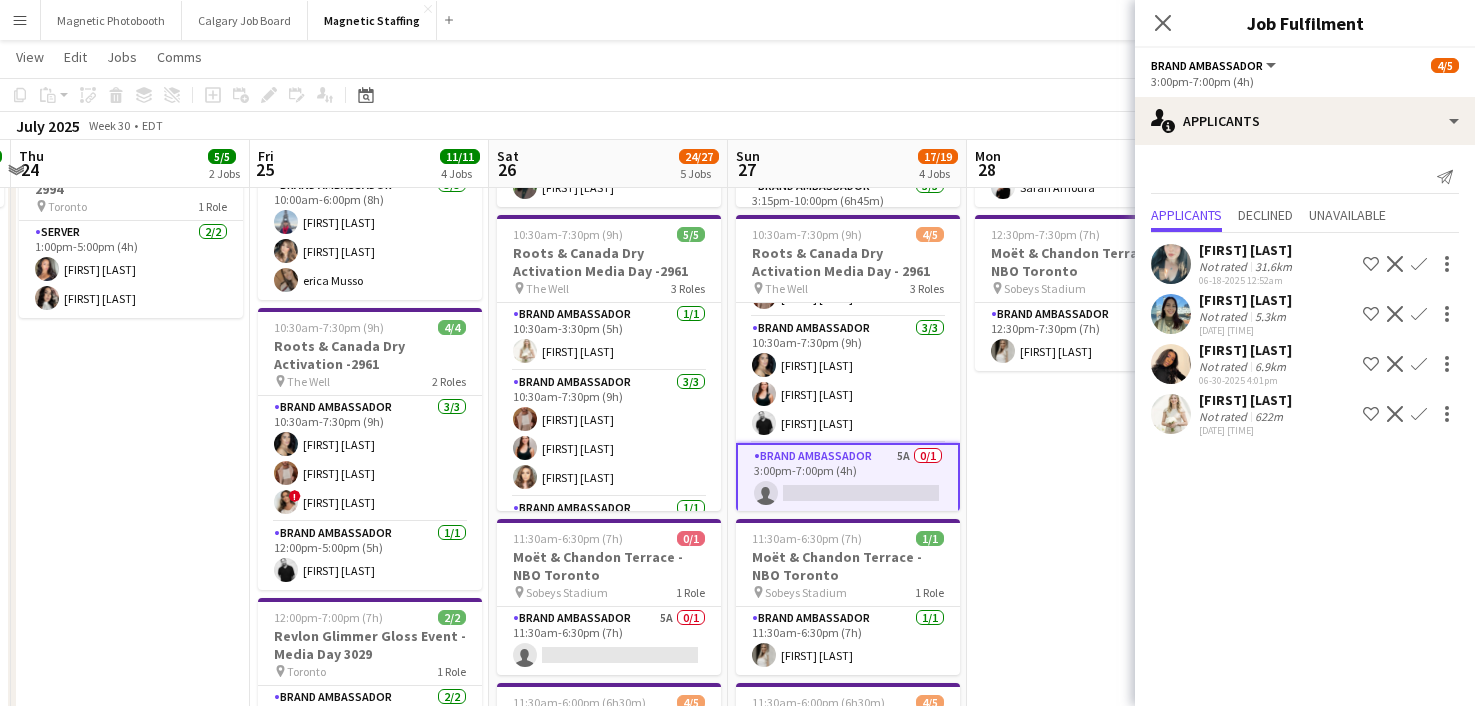 click on "Confirm" 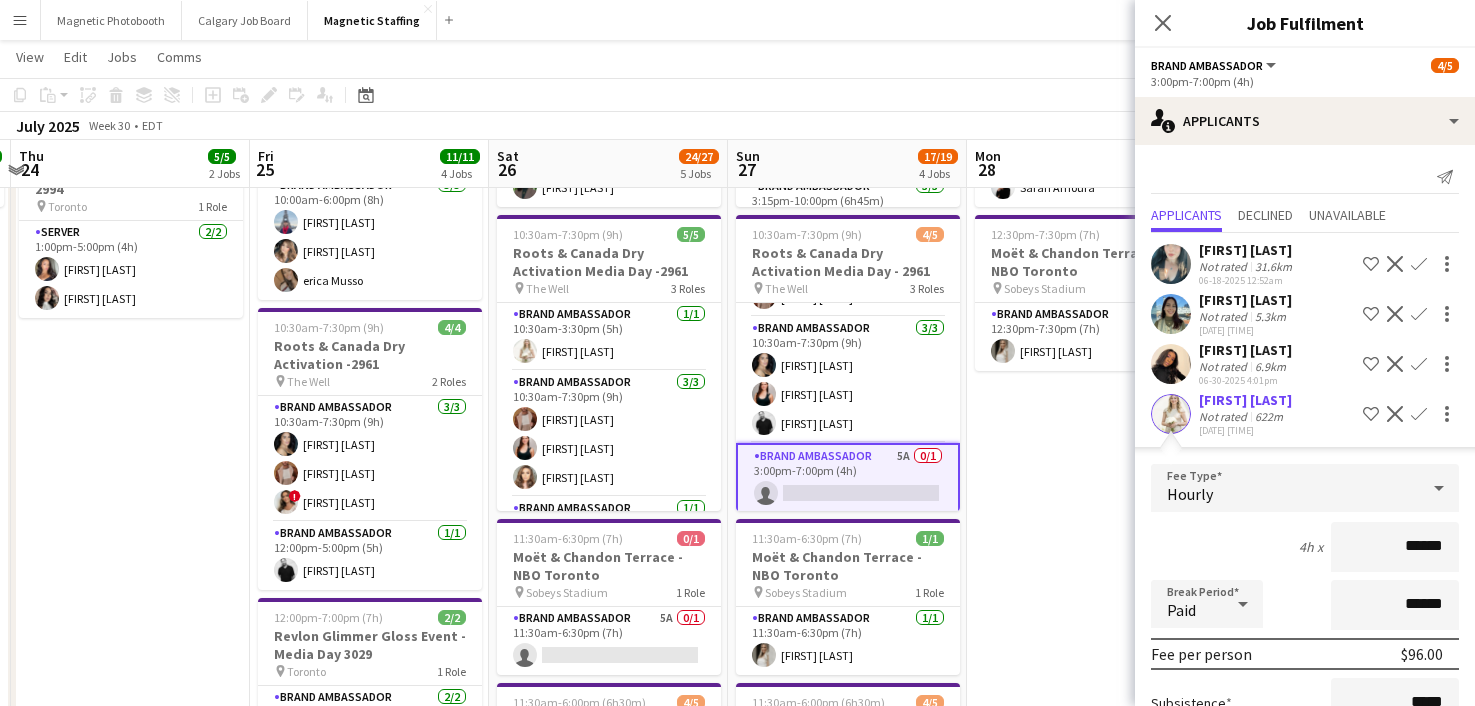 scroll, scrollTop: 205, scrollLeft: 0, axis: vertical 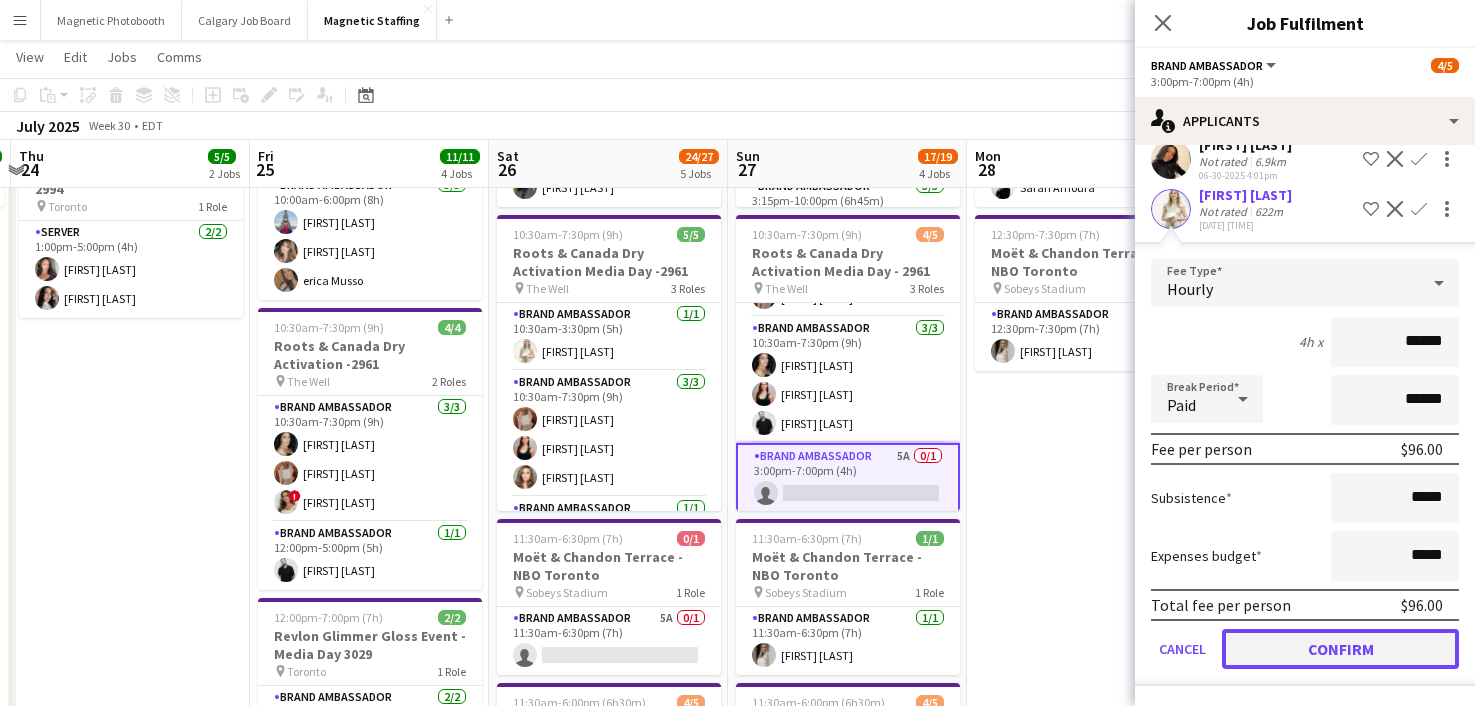 click on "Confirm" 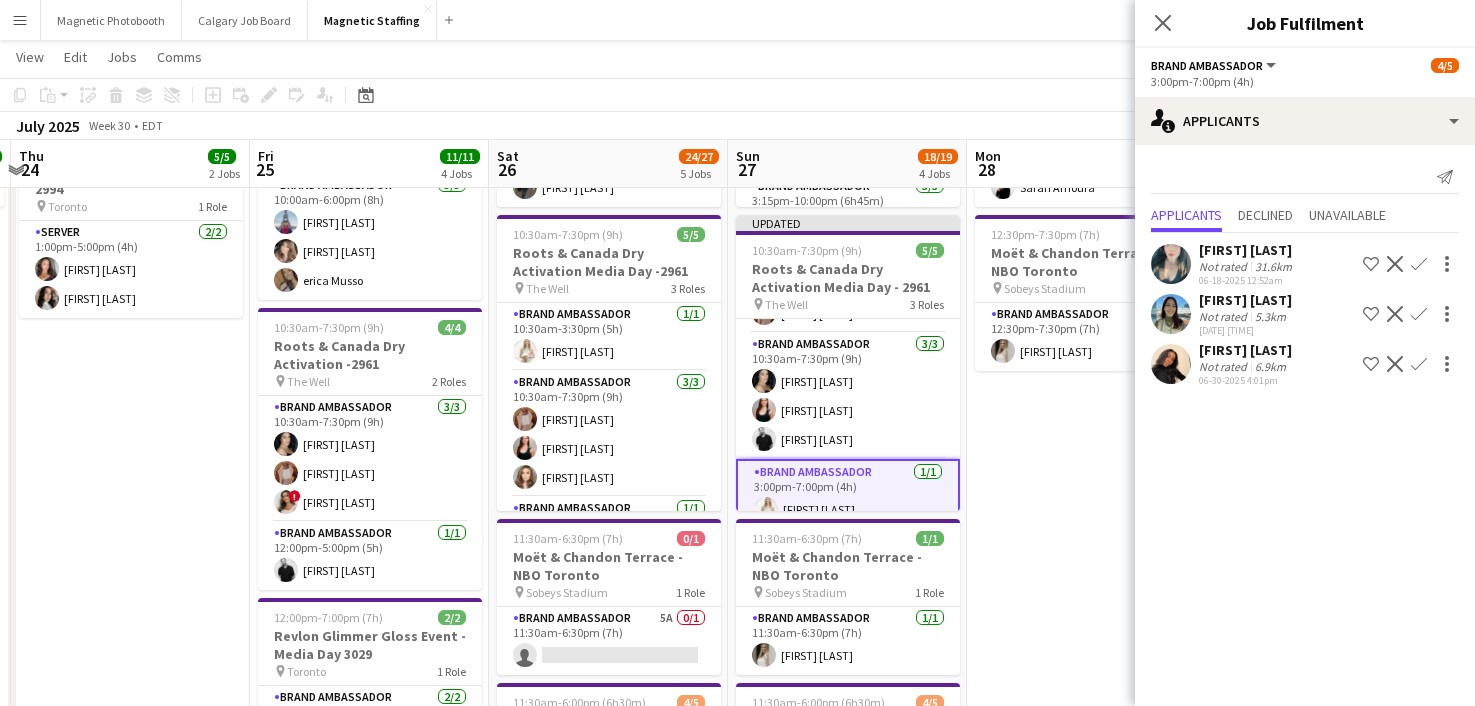scroll, scrollTop: 0, scrollLeft: 0, axis: both 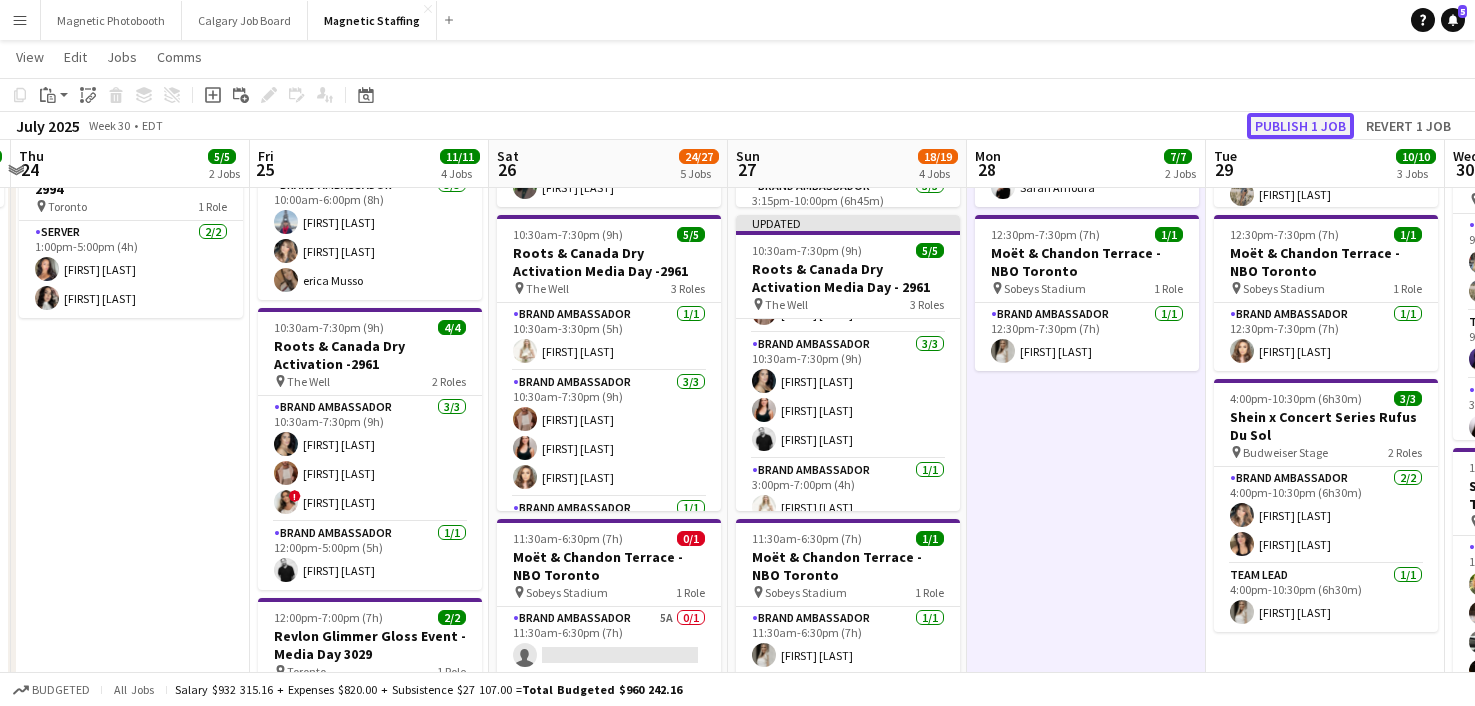 click on "Publish 1 job" 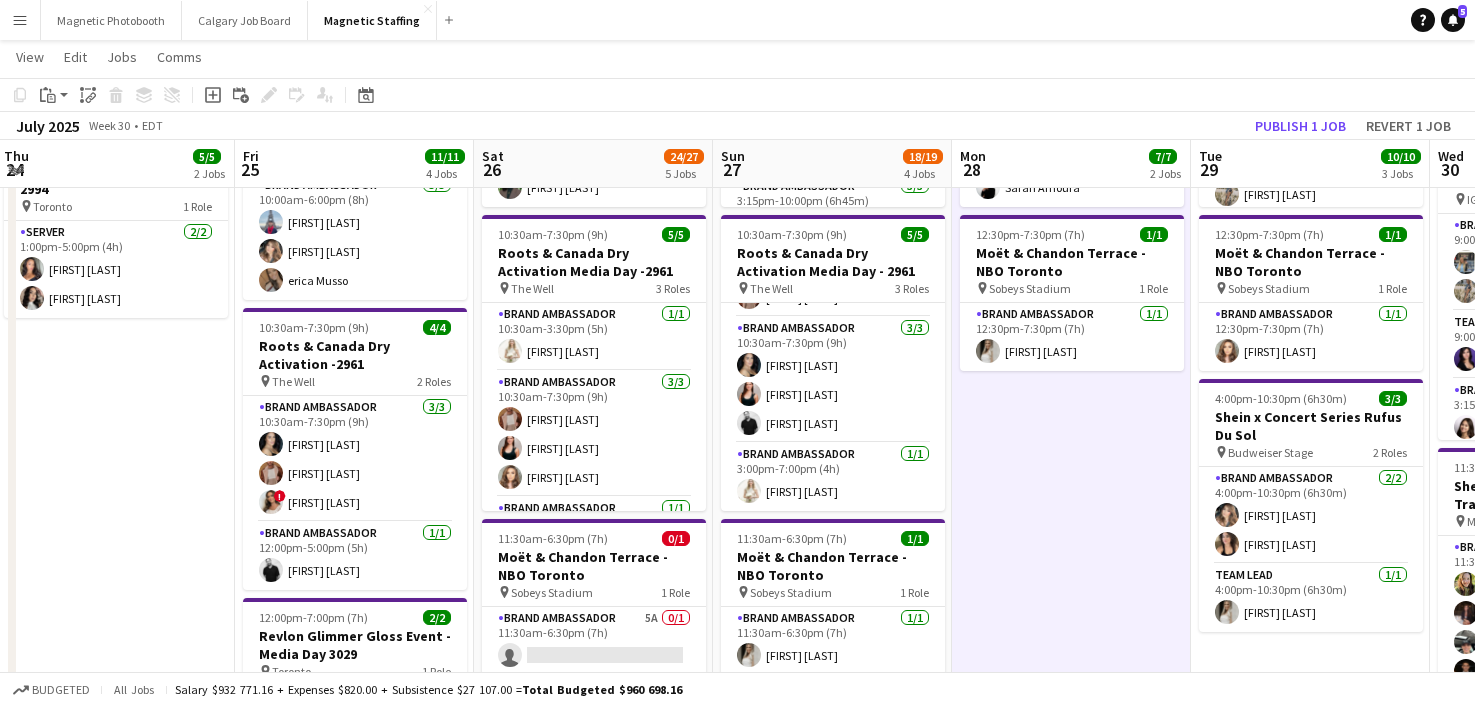 drag, startPoint x: 678, startPoint y: 517, endPoint x: 900, endPoint y: 513, distance: 222.03603 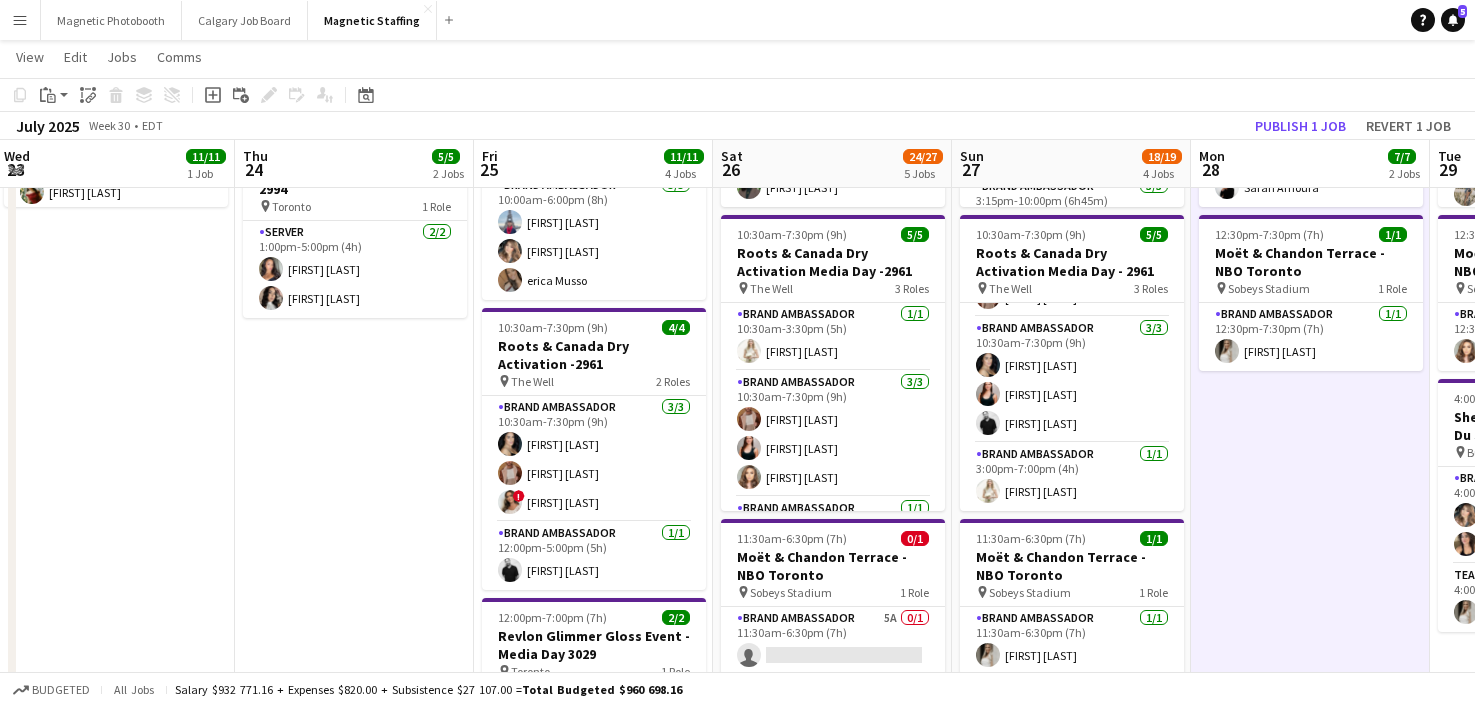 scroll, scrollTop: 0, scrollLeft: 483, axis: horizontal 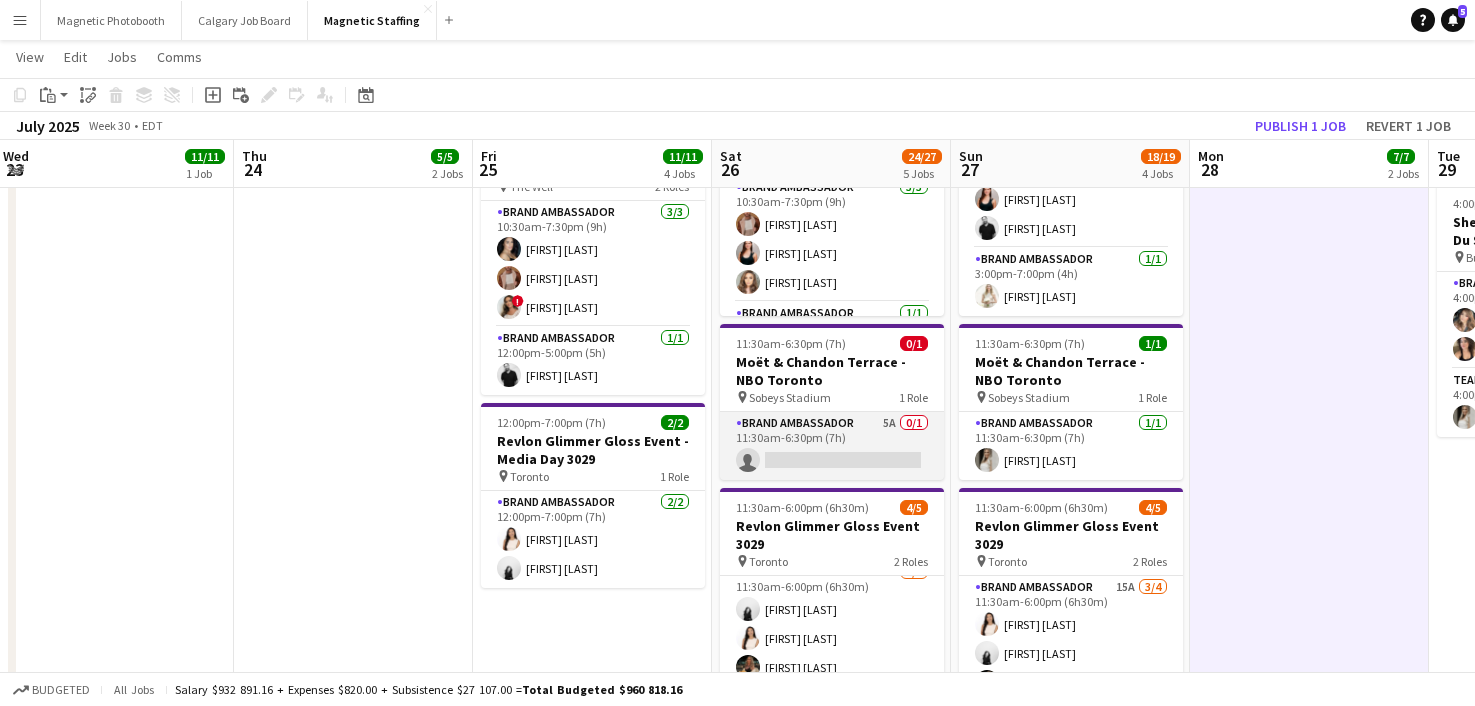 click on "Brand Ambassador   5A   0/1   11:30am-6:30pm (7h)
single-neutral-actions" at bounding box center (832, 446) 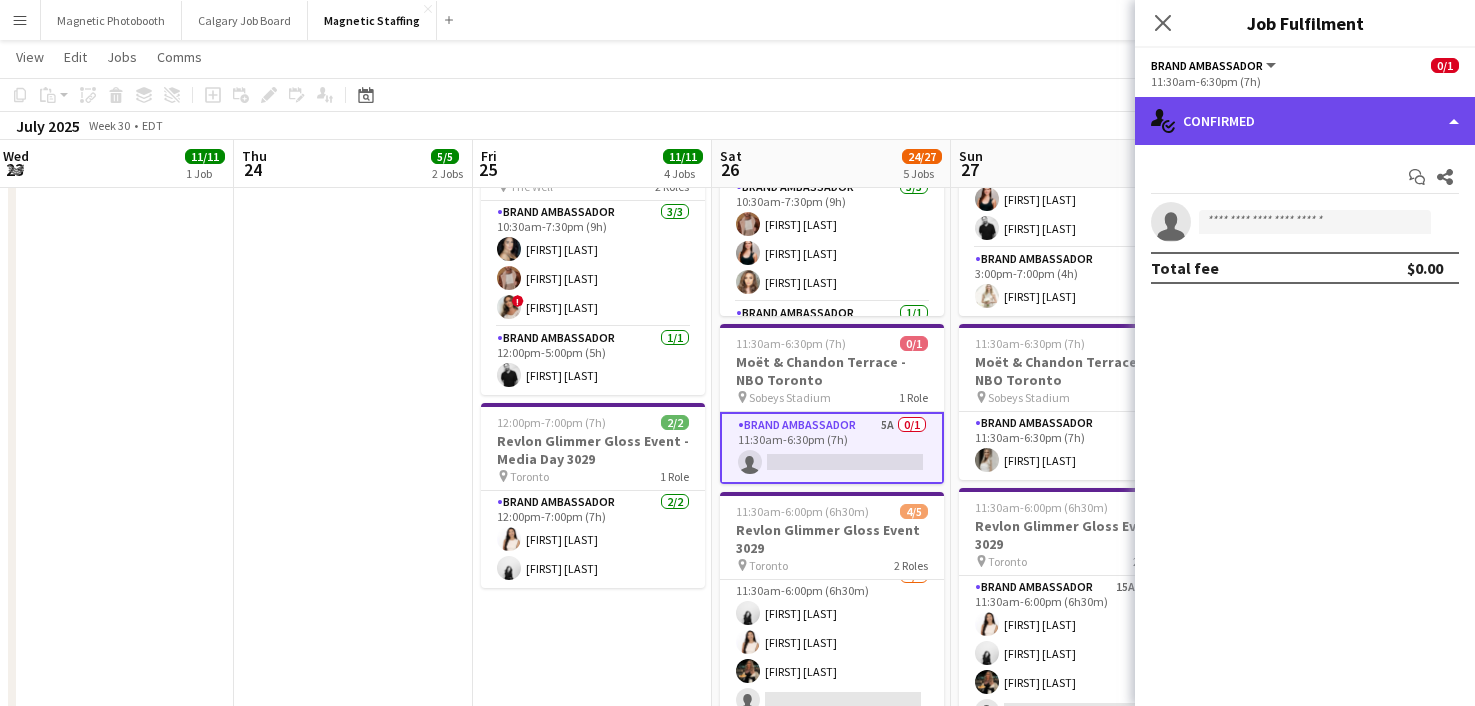 click on "single-neutral-actions-check-2
Confirmed" 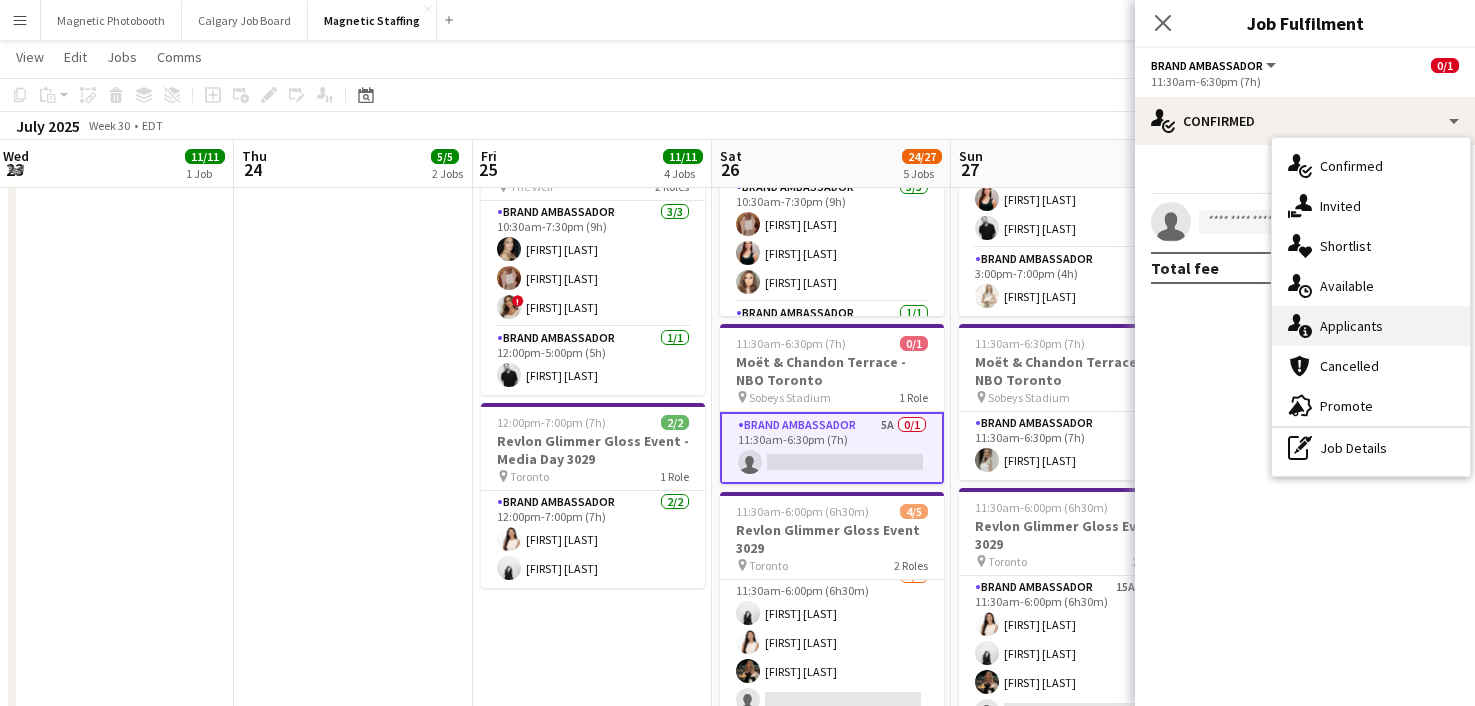 click on "single-neutral-actions-information
Applicants" at bounding box center (1371, 326) 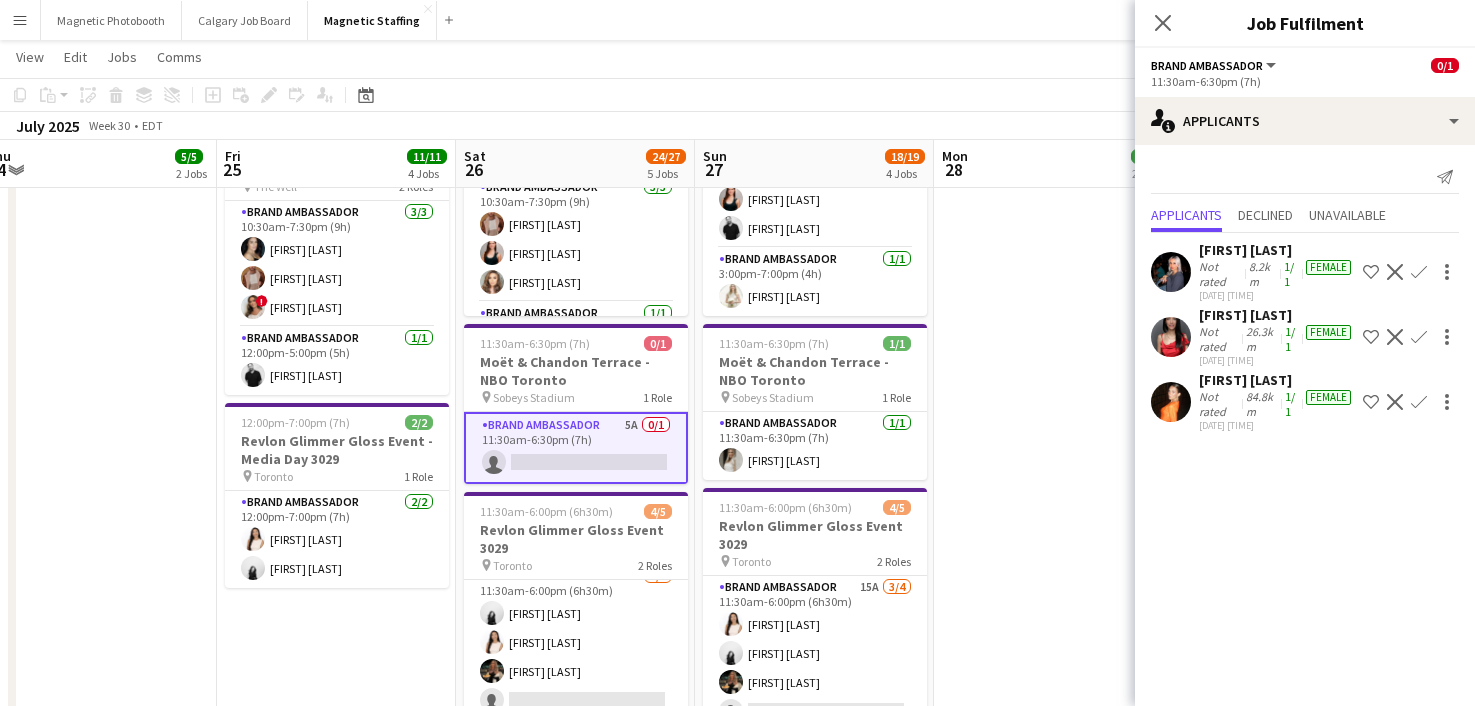 drag, startPoint x: 1072, startPoint y: 375, endPoint x: 777, endPoint y: 377, distance: 295.00677 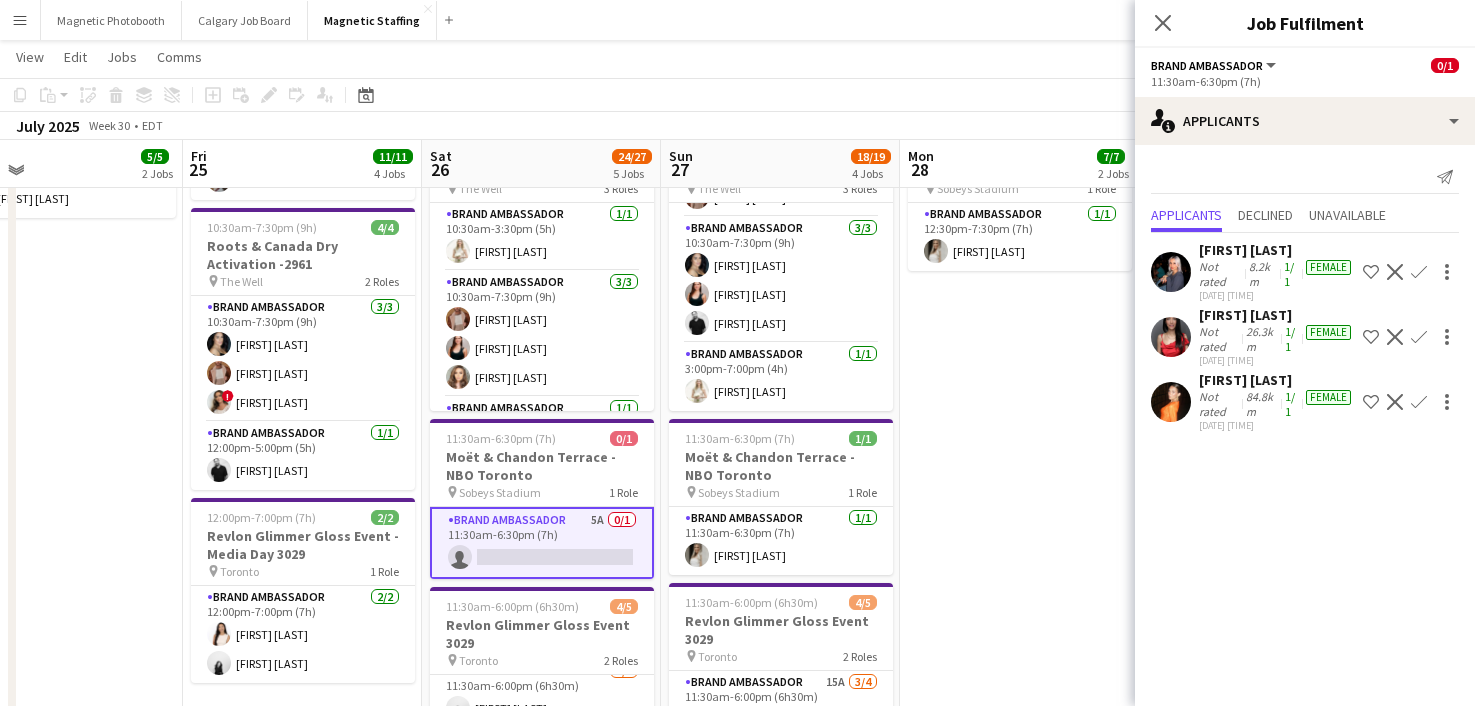 scroll, scrollTop: 425, scrollLeft: 0, axis: vertical 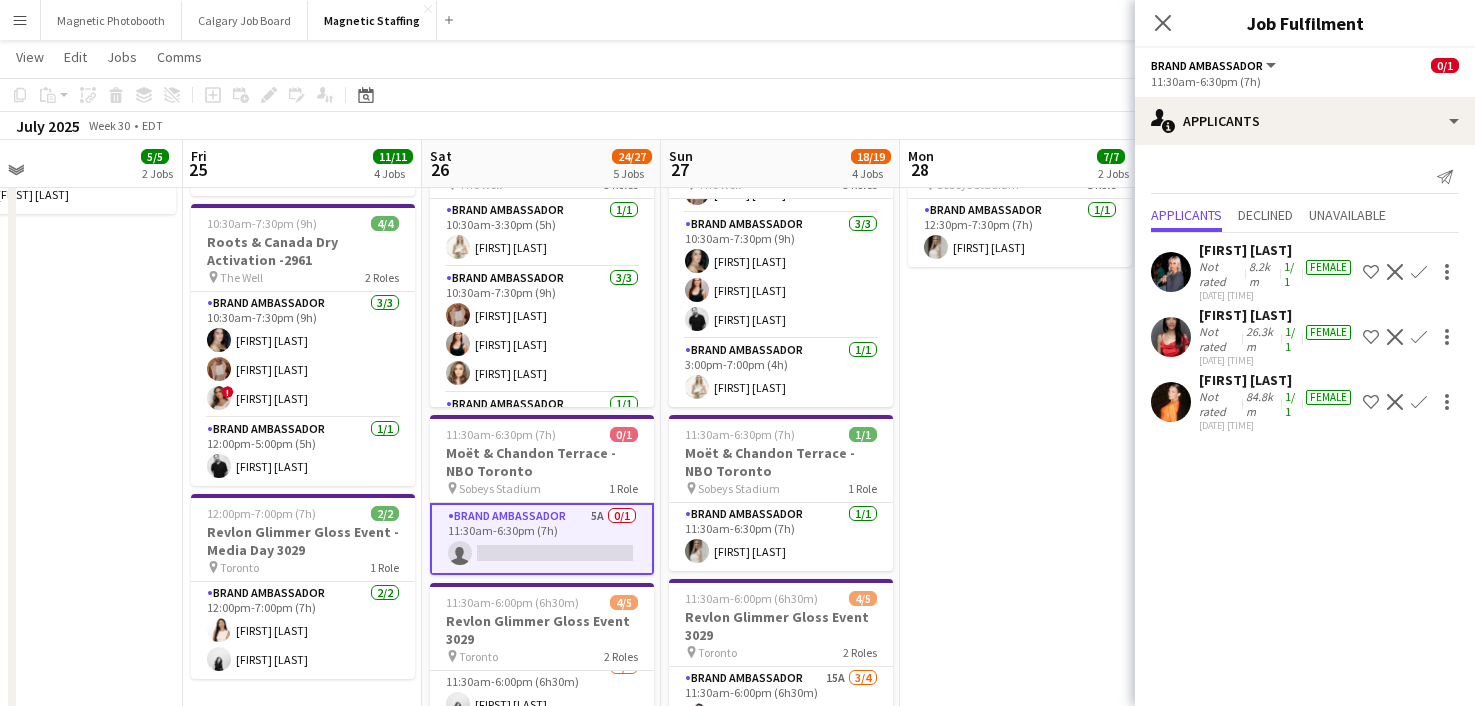 click on "Confirm" 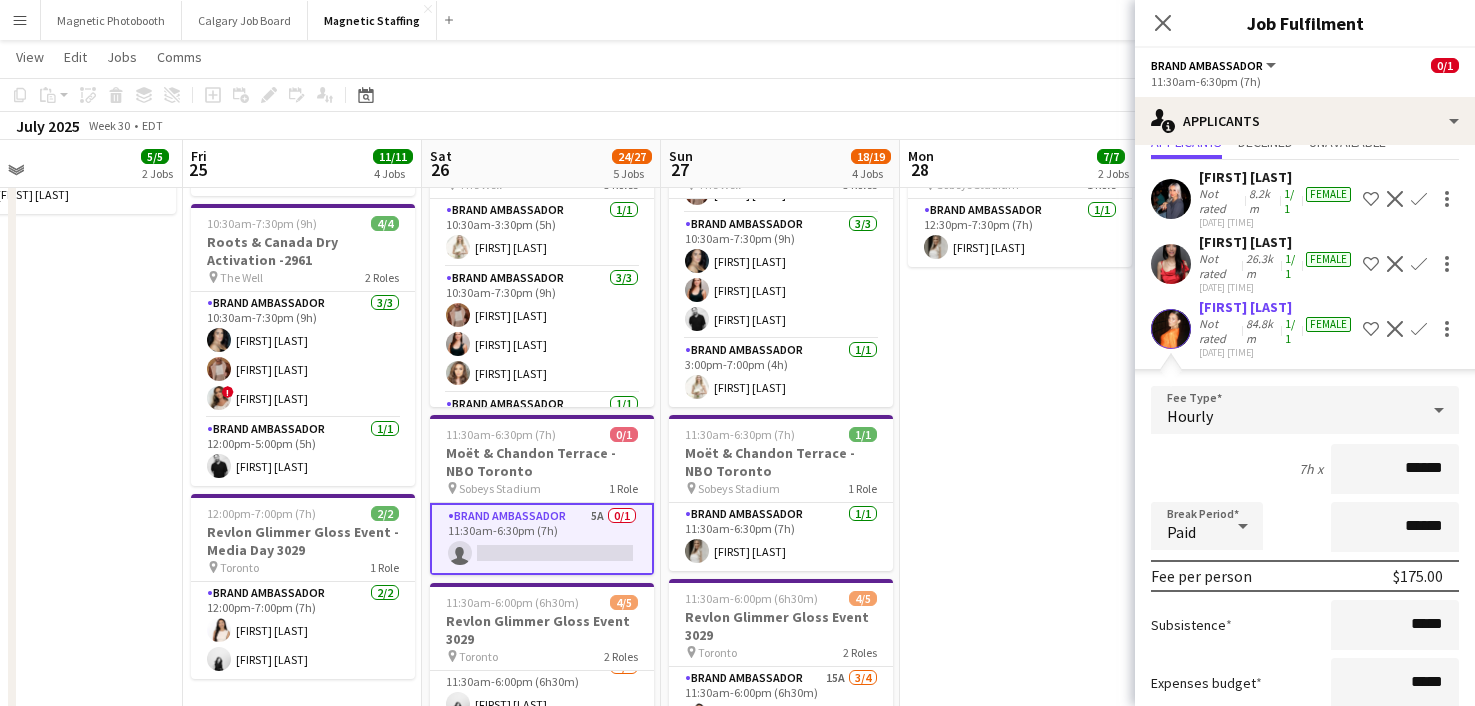 scroll, scrollTop: 200, scrollLeft: 0, axis: vertical 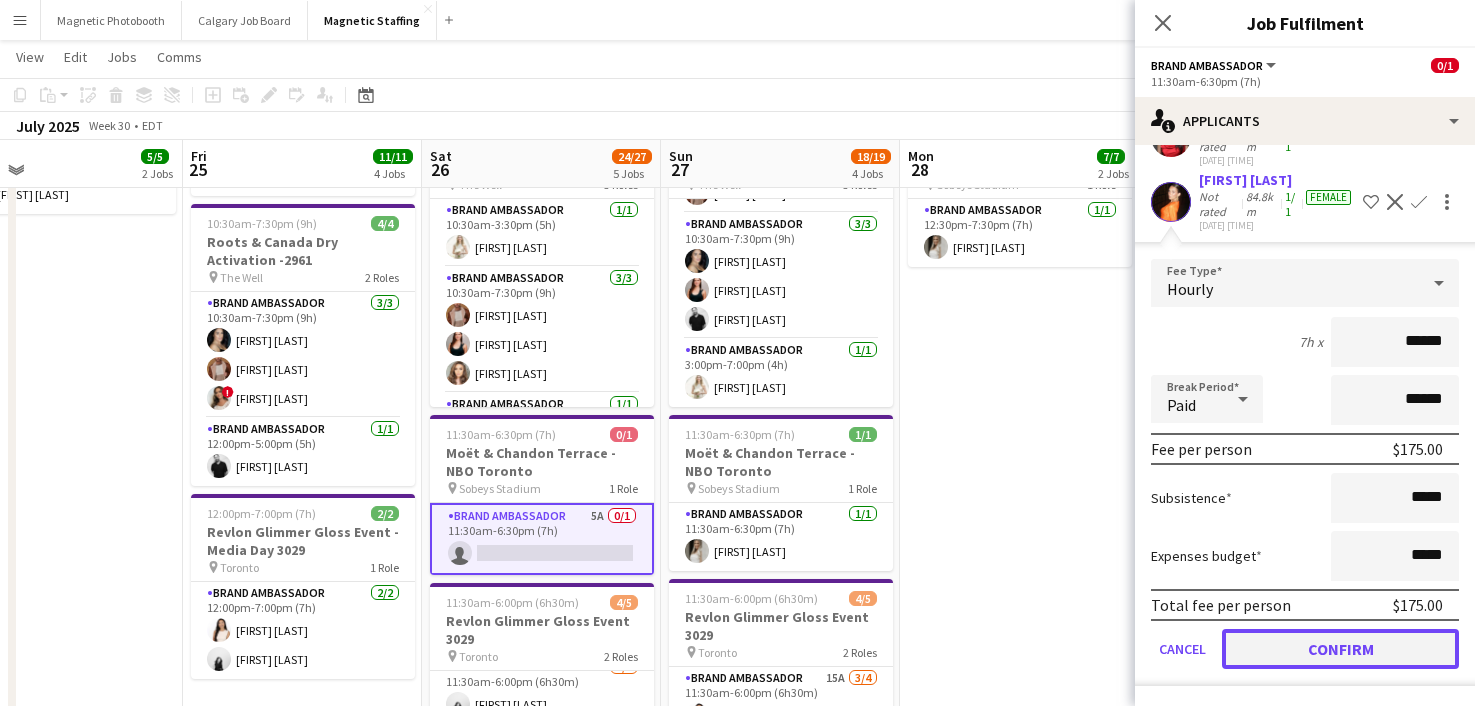 click on "Confirm" 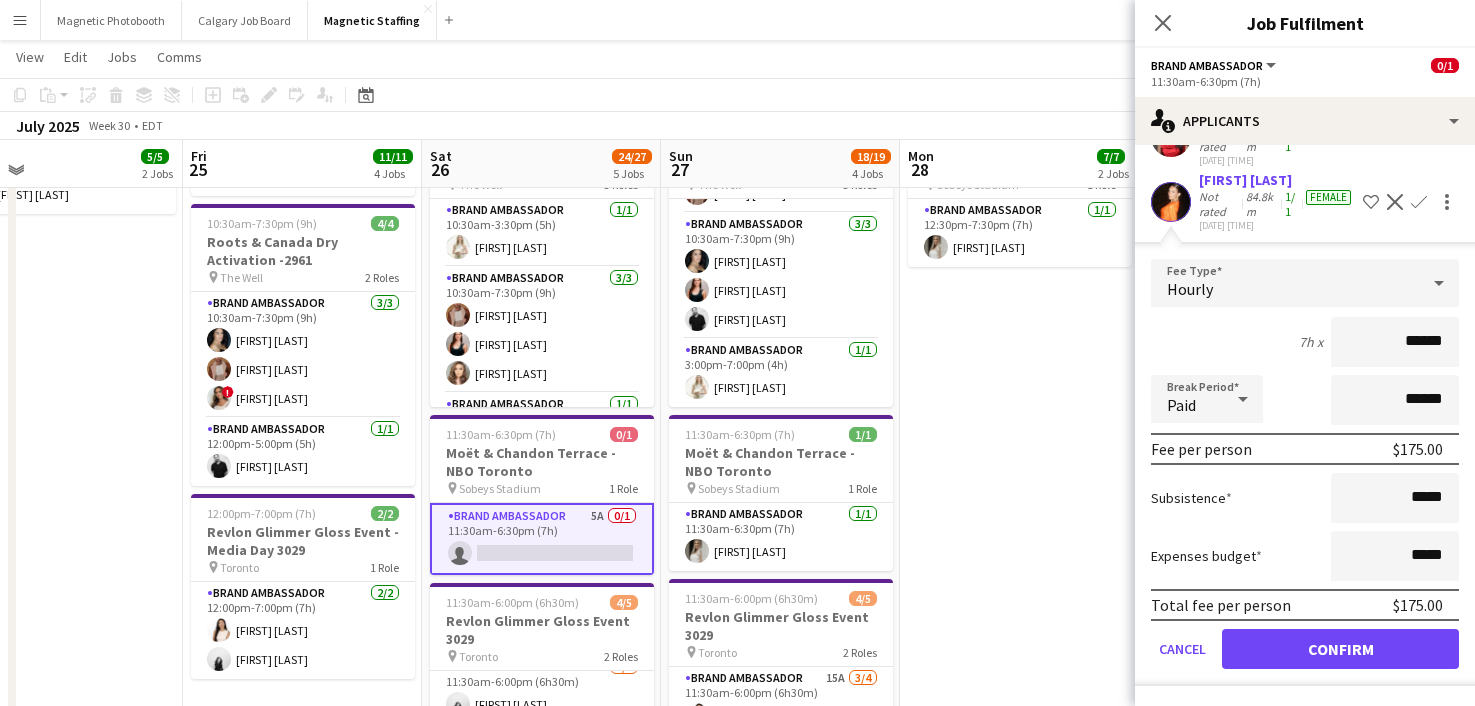 scroll, scrollTop: 0, scrollLeft: 0, axis: both 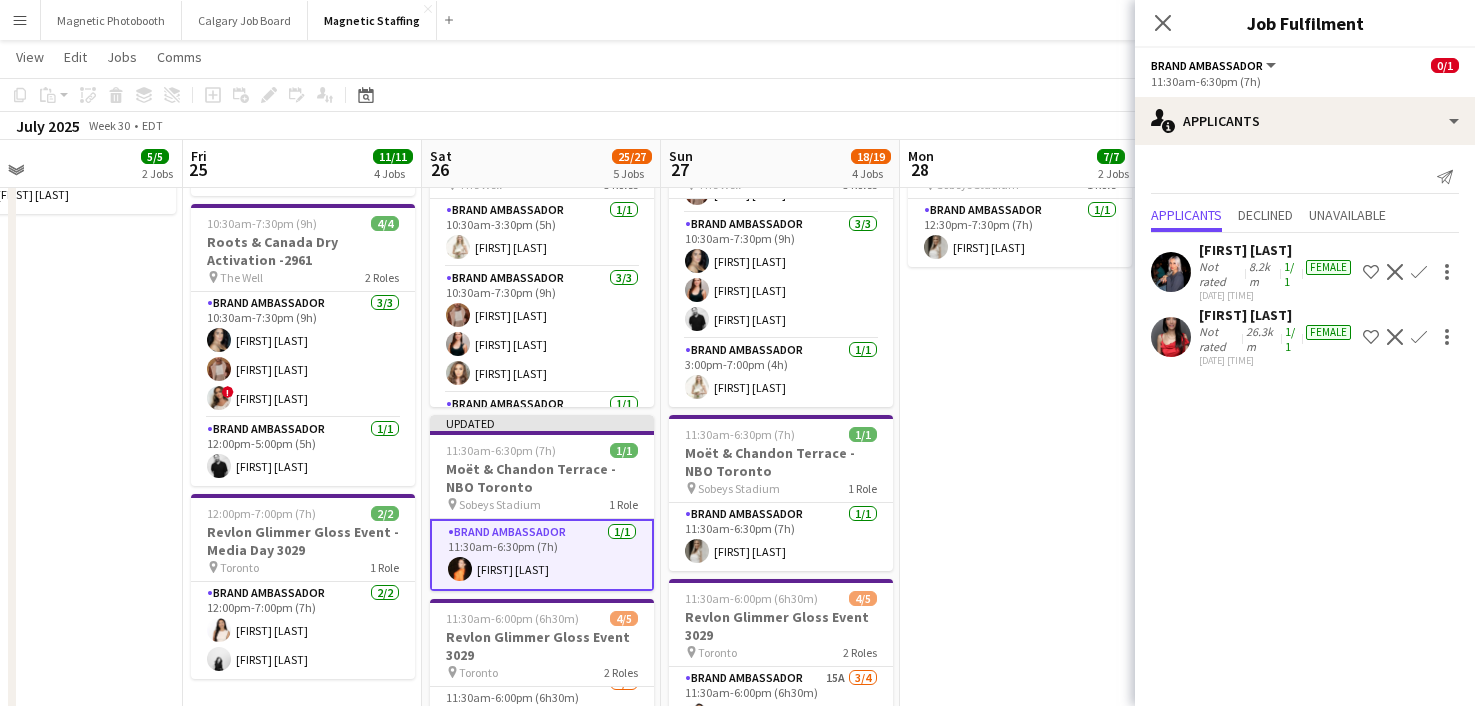 click on "9:00am-10:00pm (13h)    6/6   NBO x Shein - 2979
pin
IGA Stadium   4 Roles   Brand Ambassador   2/2   9:00am-3:30pm (6h30m)
[FIRST] [LAST] [FIRST] [LAST]  Team Lead   1/1   9:00am-3:30pm (6h30m)
[FIRST] [LAST]  Brand Ambassador   2/2   3:15pm-10:00pm (6h45m)
[FIRST] [LAST] [FIRST] [LAST]  Team Lead   1/1   3:15pm-10:00pm (6h45m)
[FIRST] [LAST]     12:30pm-7:30pm (7h)    1/1   Moët & Chandon Terrace - NBO Toronto
pin
Sobeys Stadium    1 Role   Brand Ambassador   1/1   12:30pm-7:30pm (7h)
[FIRST] [LAST]" at bounding box center [1019, 767] 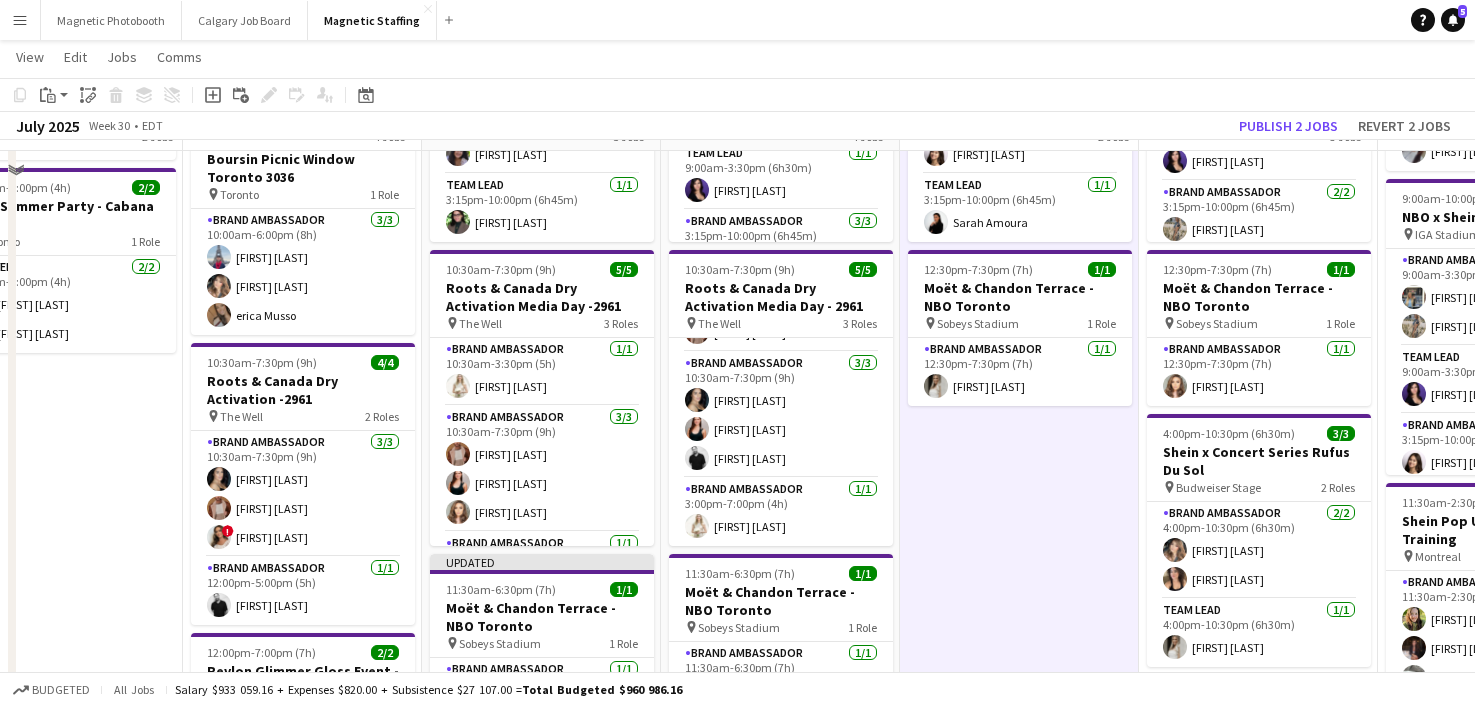 scroll, scrollTop: 0, scrollLeft: 0, axis: both 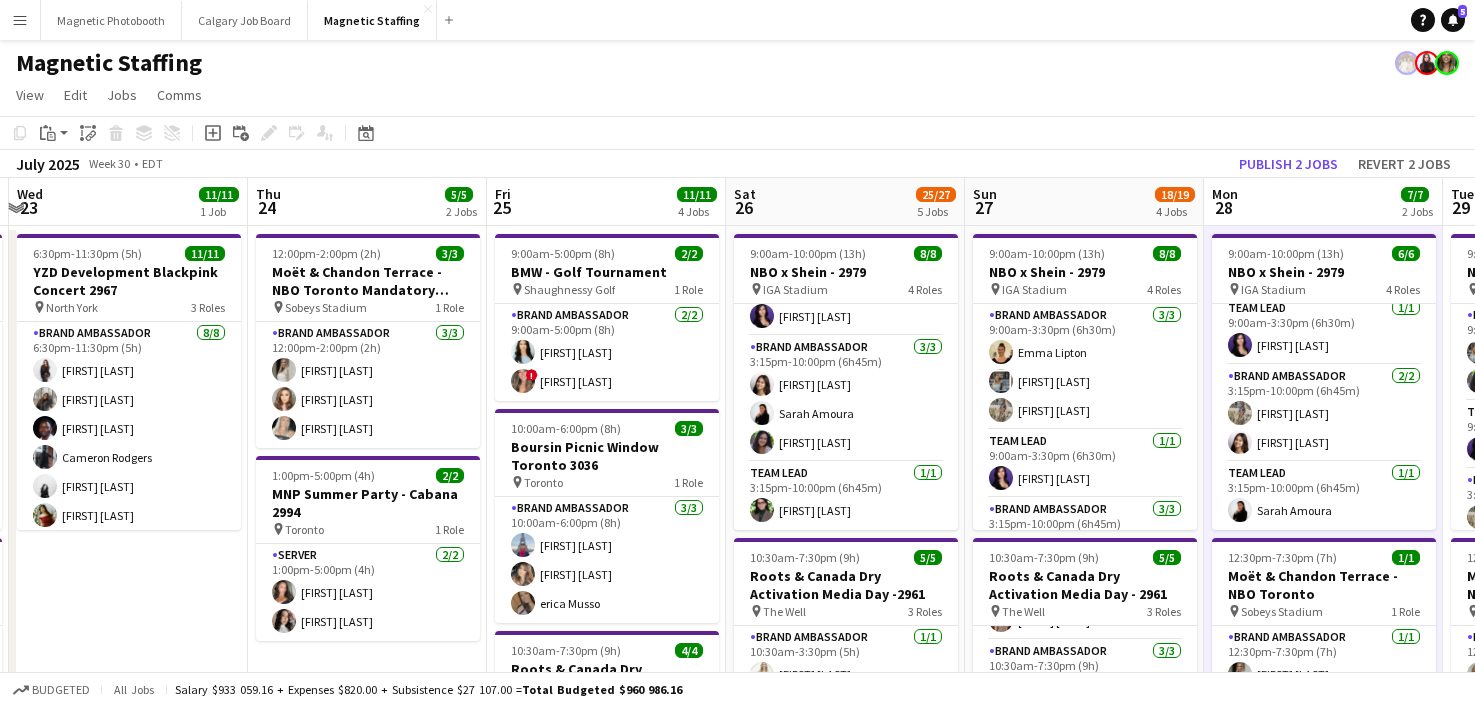 drag, startPoint x: 706, startPoint y: 476, endPoint x: 1009, endPoint y: 443, distance: 304.79172 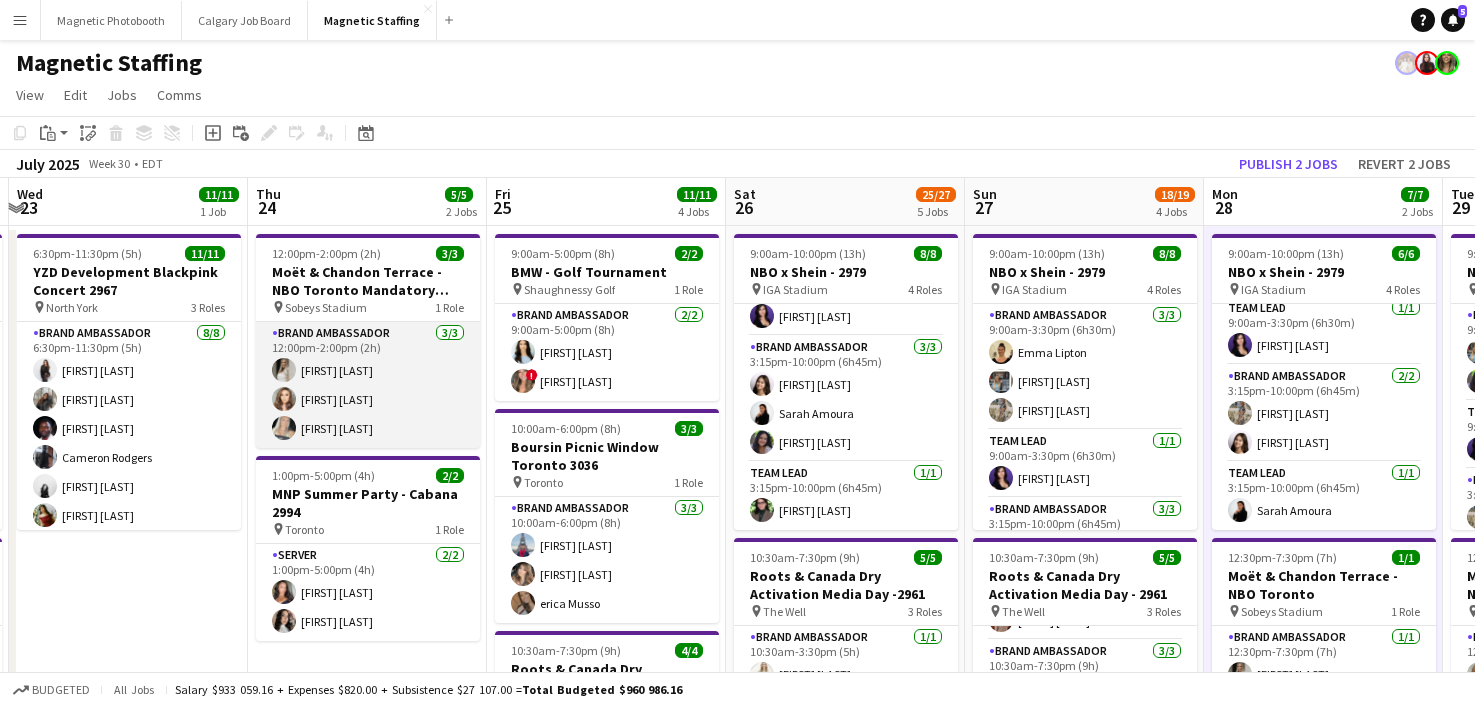 click on "Brand Ambassador   3/3   12:00pm-2:00pm (2h)
Heather Siemonsen Sabrina Couture Maija Dekoker" at bounding box center (368, 385) 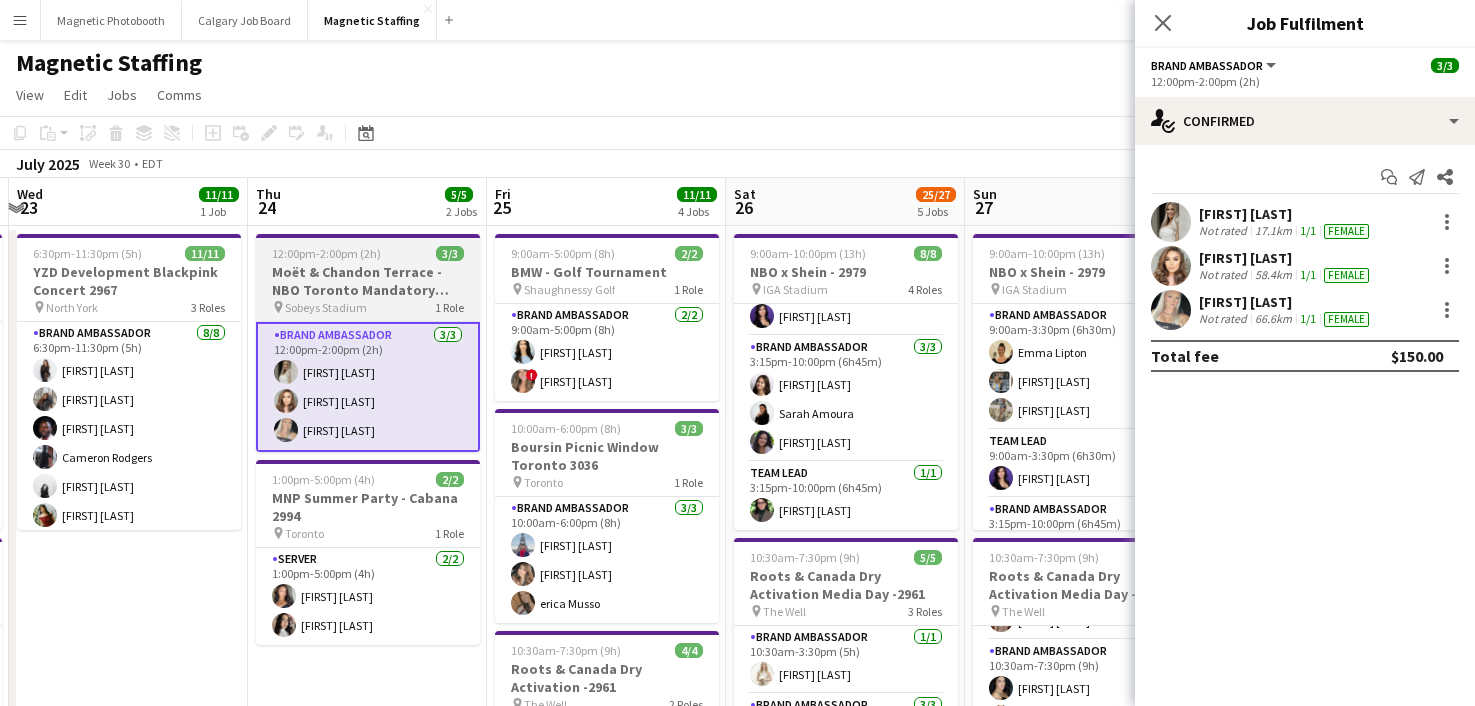 click on "Moët & Chandon Terrace - NBO Toronto Mandatory Training" at bounding box center [368, 281] 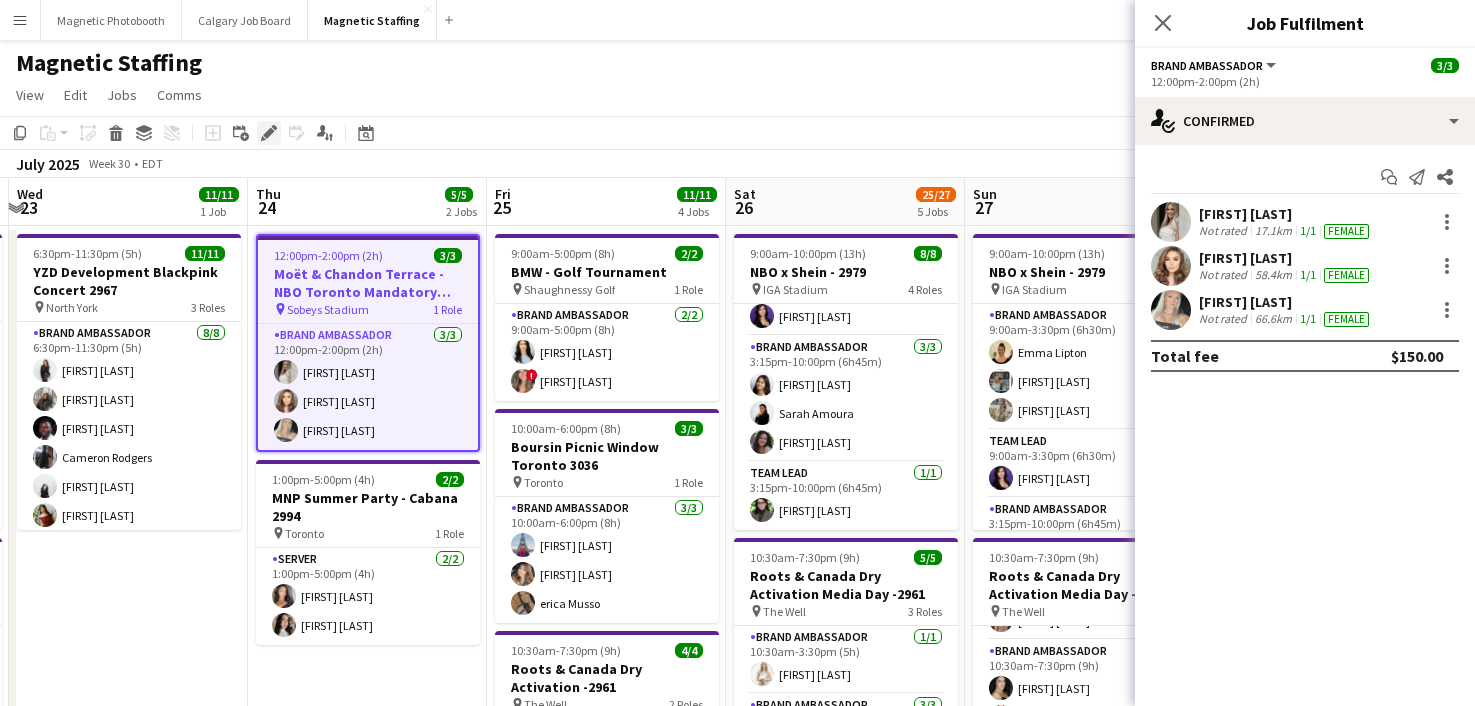 click on "Edit" 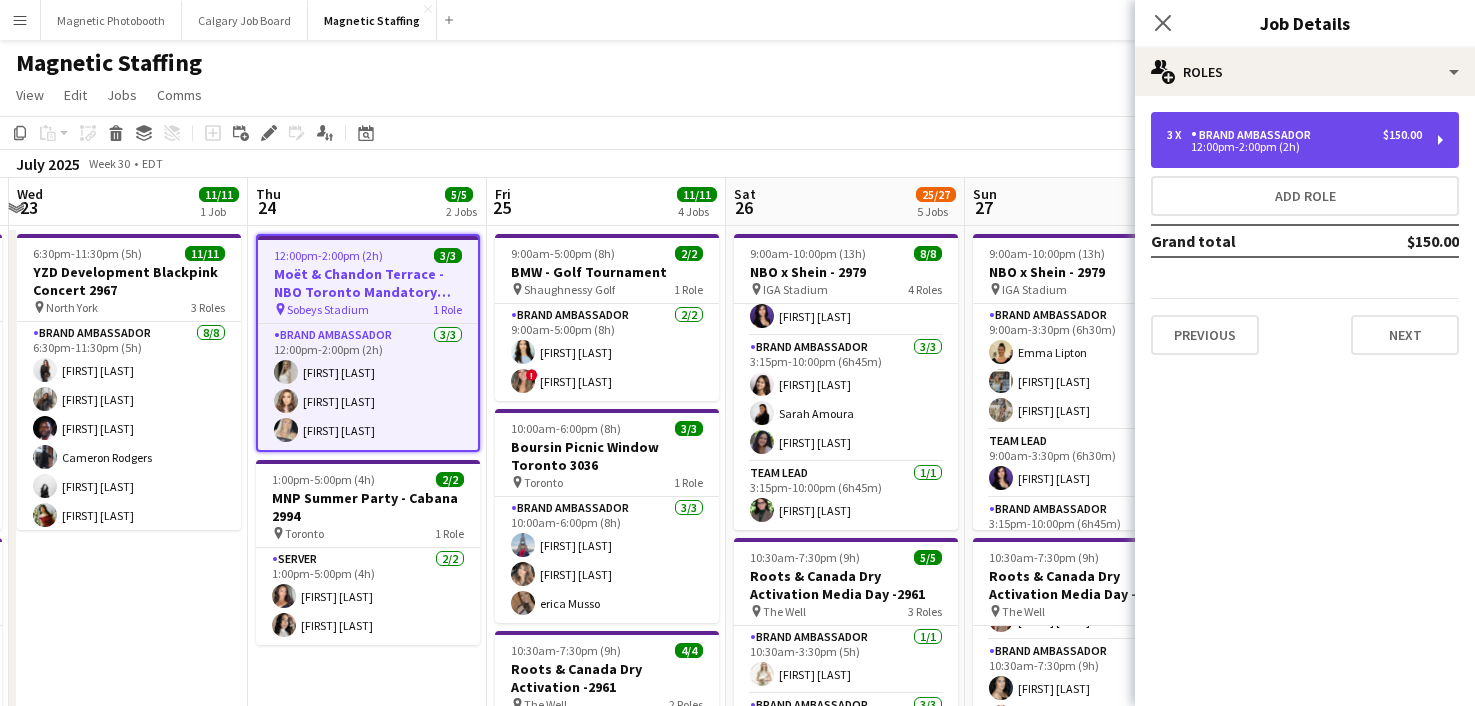 click on "3 x   Brand Ambassador   $150.00   12:00pm-2:00pm (2h)" at bounding box center [1305, 140] 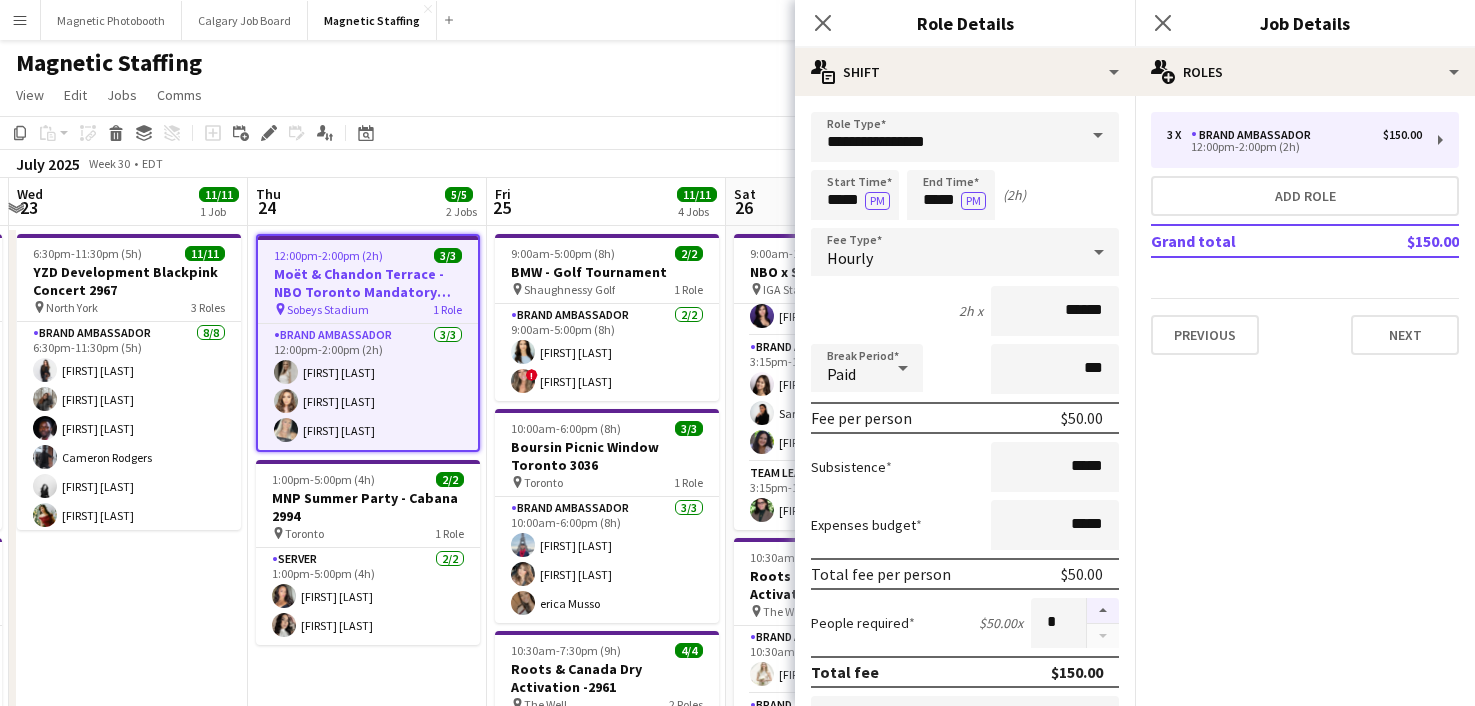 click at bounding box center [1103, 611] 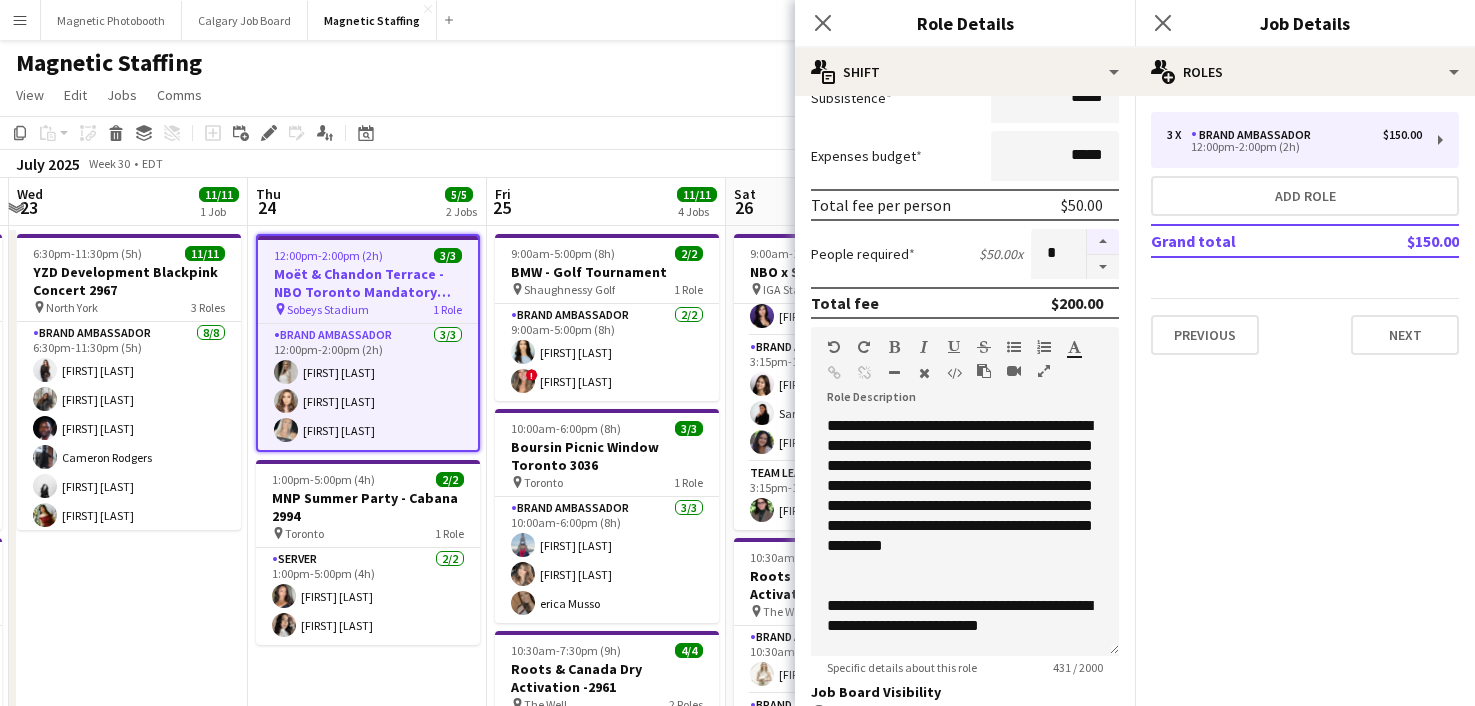 scroll, scrollTop: 648, scrollLeft: 0, axis: vertical 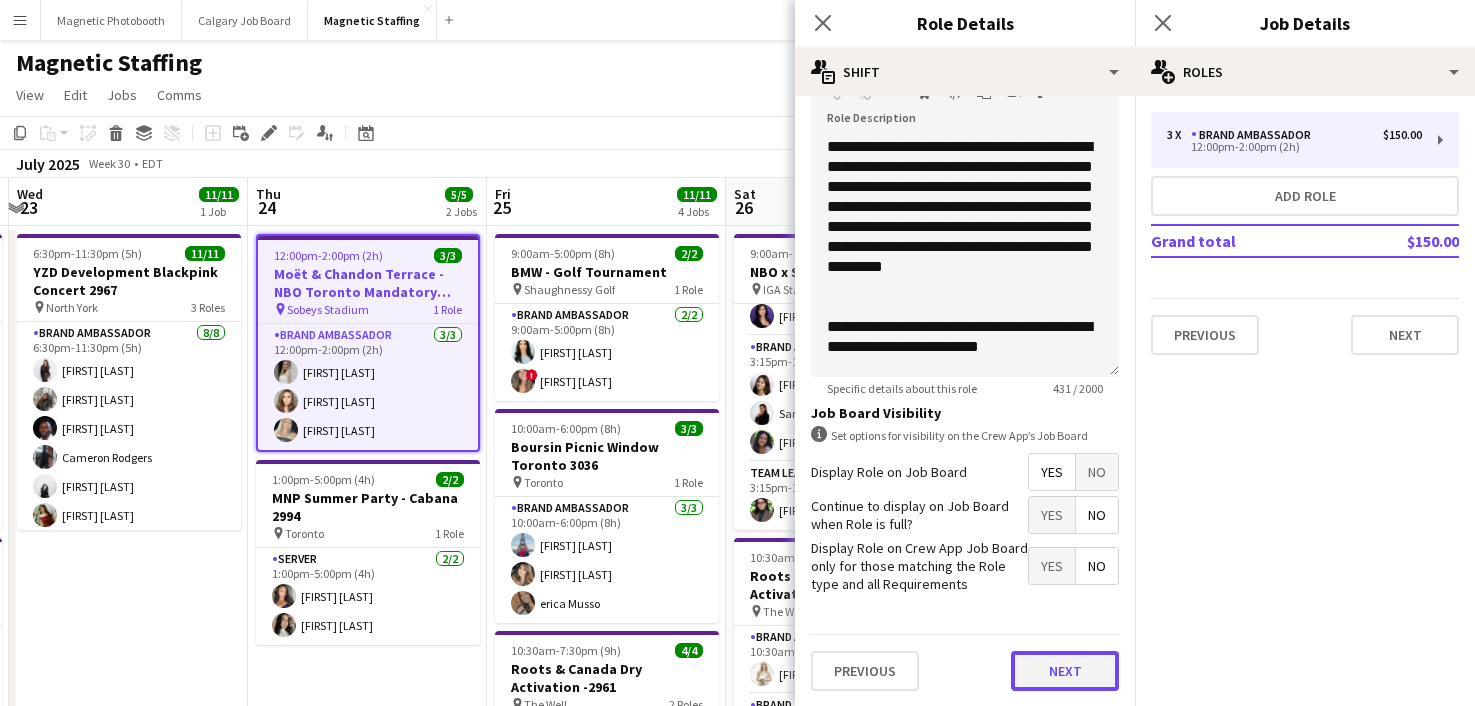 click on "Next" at bounding box center (1065, 671) 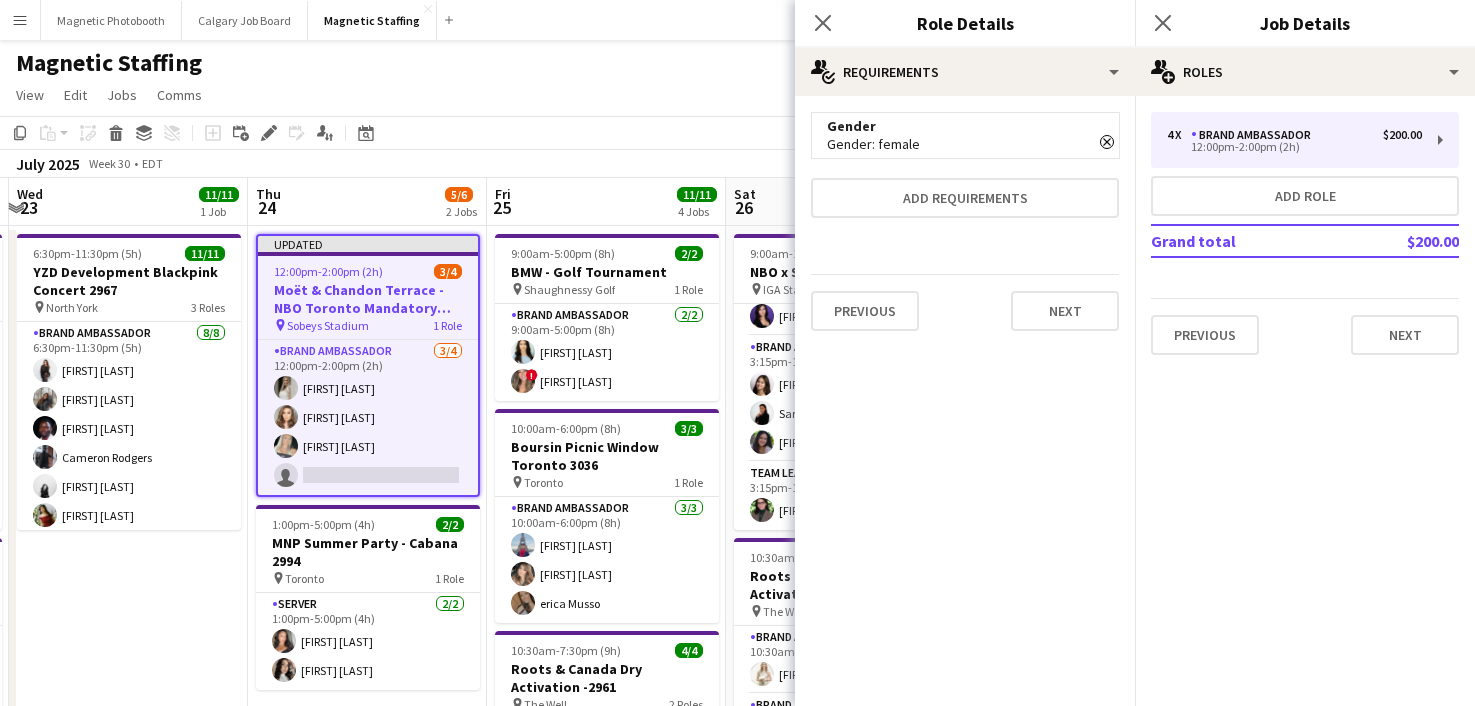 scroll, scrollTop: 0, scrollLeft: 0, axis: both 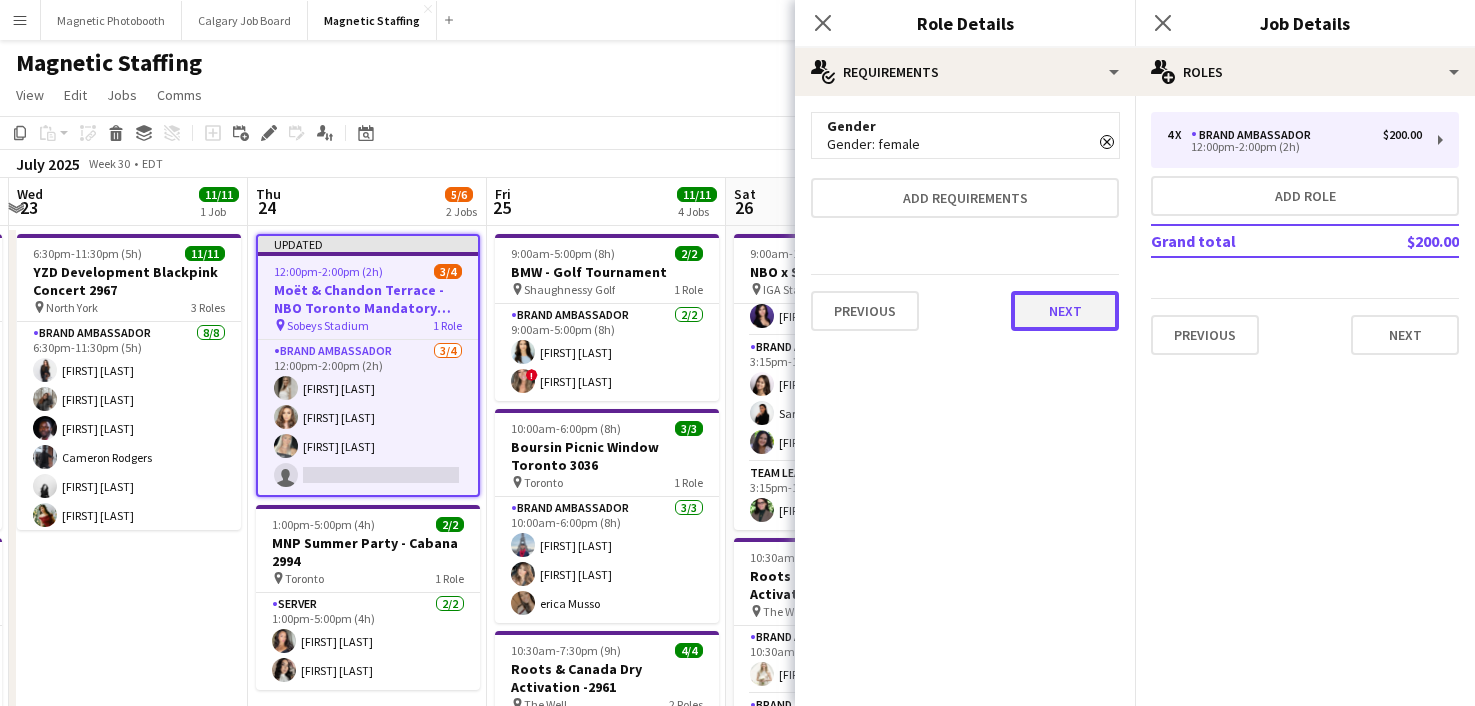 click on "Next" at bounding box center [1065, 311] 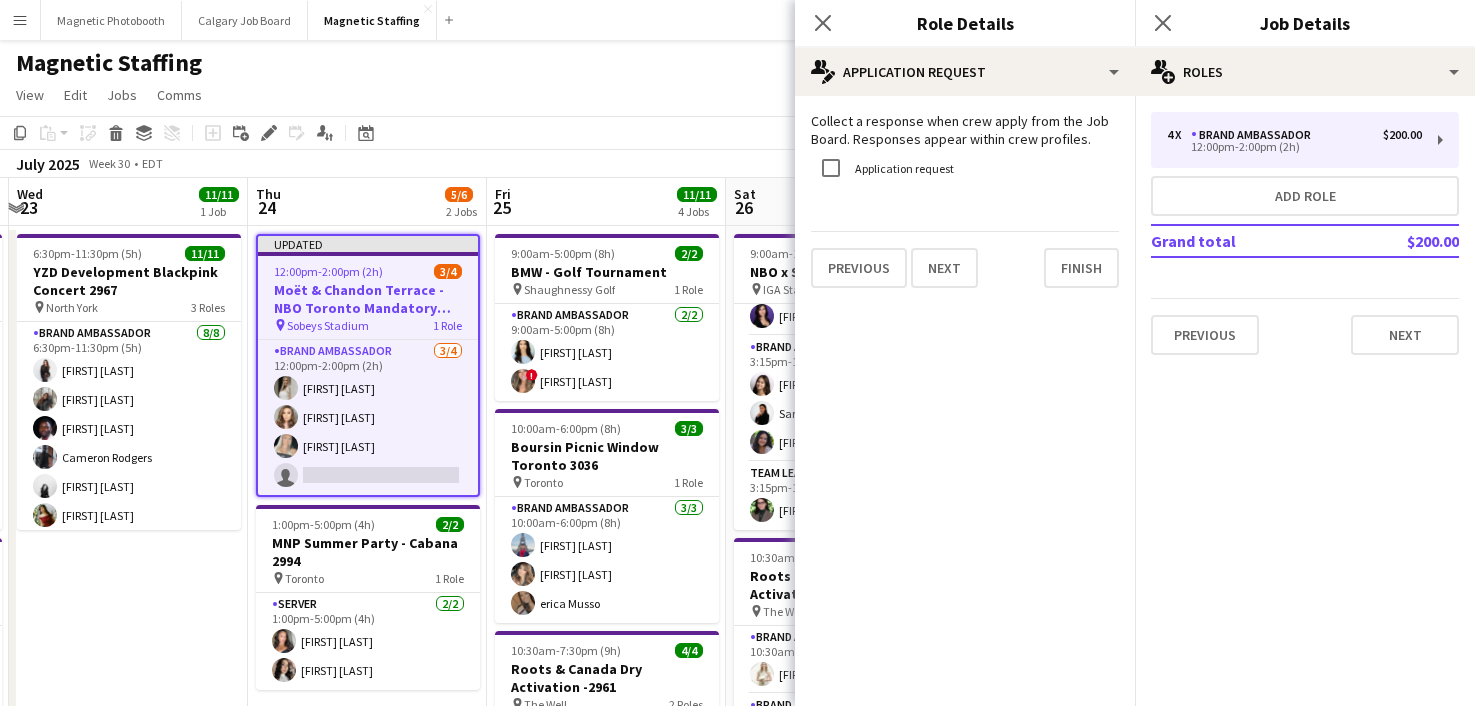 click on "Collect a response when crew apply from the Job Board. Responses appear within crew profiles.   Application request   Previous   Next   Finish" at bounding box center [965, 200] 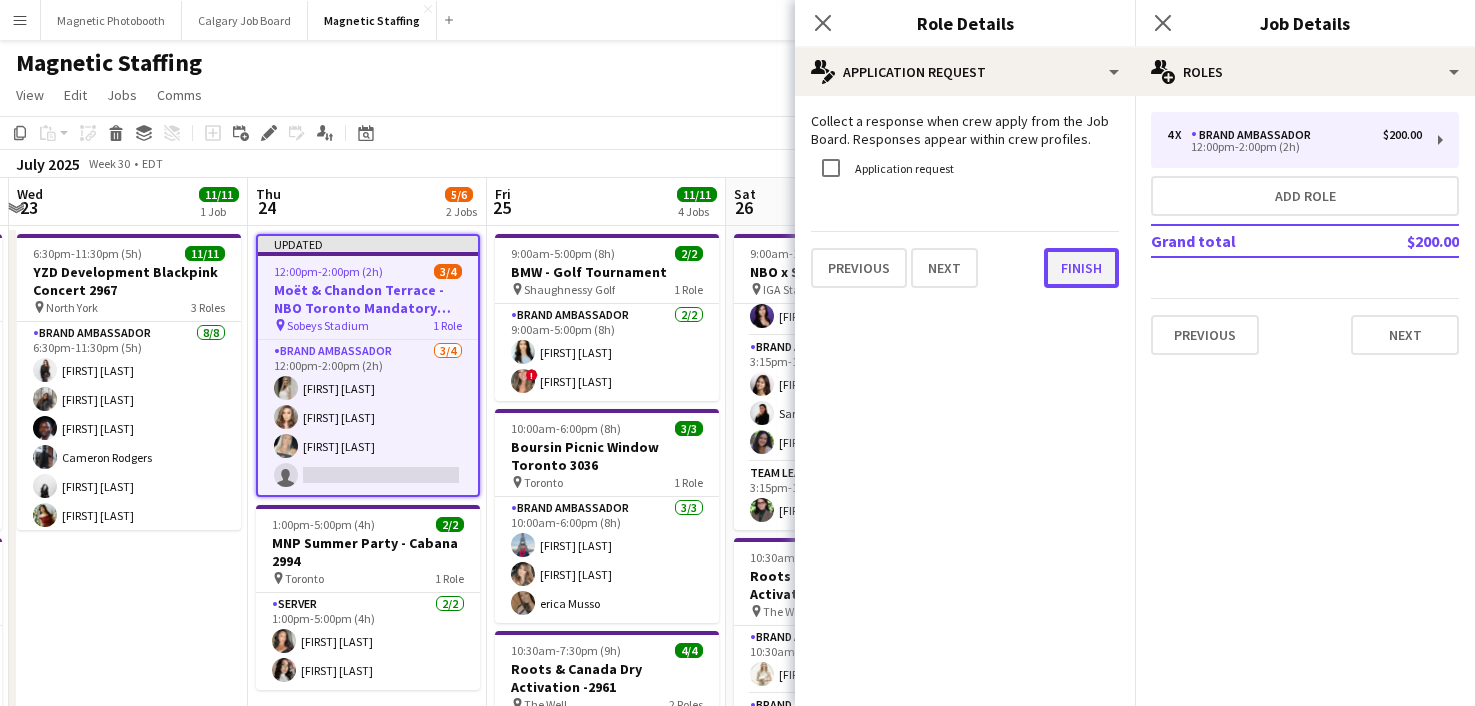 click on "Finish" at bounding box center (1081, 268) 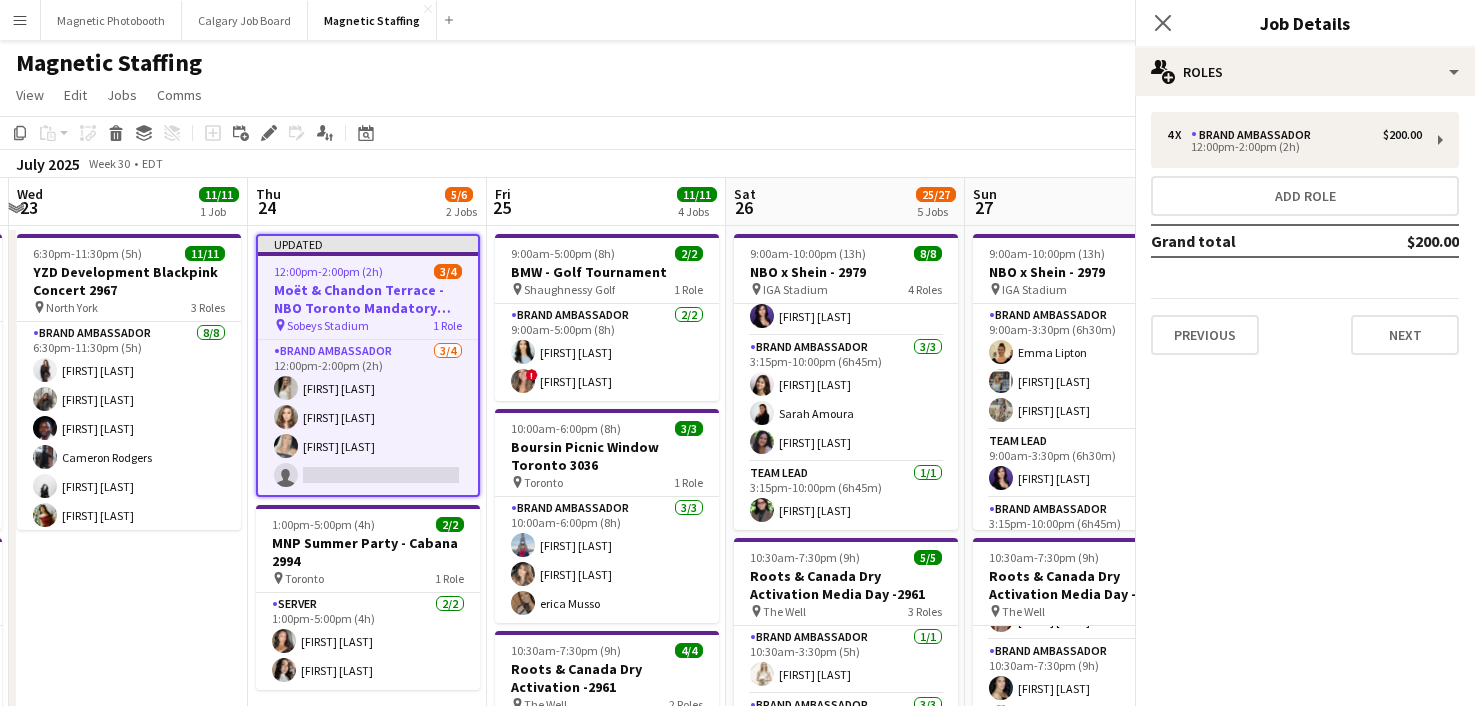click on "View  Day view expanded Day view collapsed Month view Date picker Jump to today Expand Linked Jobs Collapse Linked Jobs  Edit  Copy
Command
C  Paste  Without Crew
Command
V With Crew
Command
Shift
V Paste as linked job  Group  Group Ungroup  Jobs  New Job Edit Job Delete Job New Linked Job Edit Linked Jobs Job fulfilment Promote Role Copy Role URL  Comms  Notify confirmed crew Create chat" 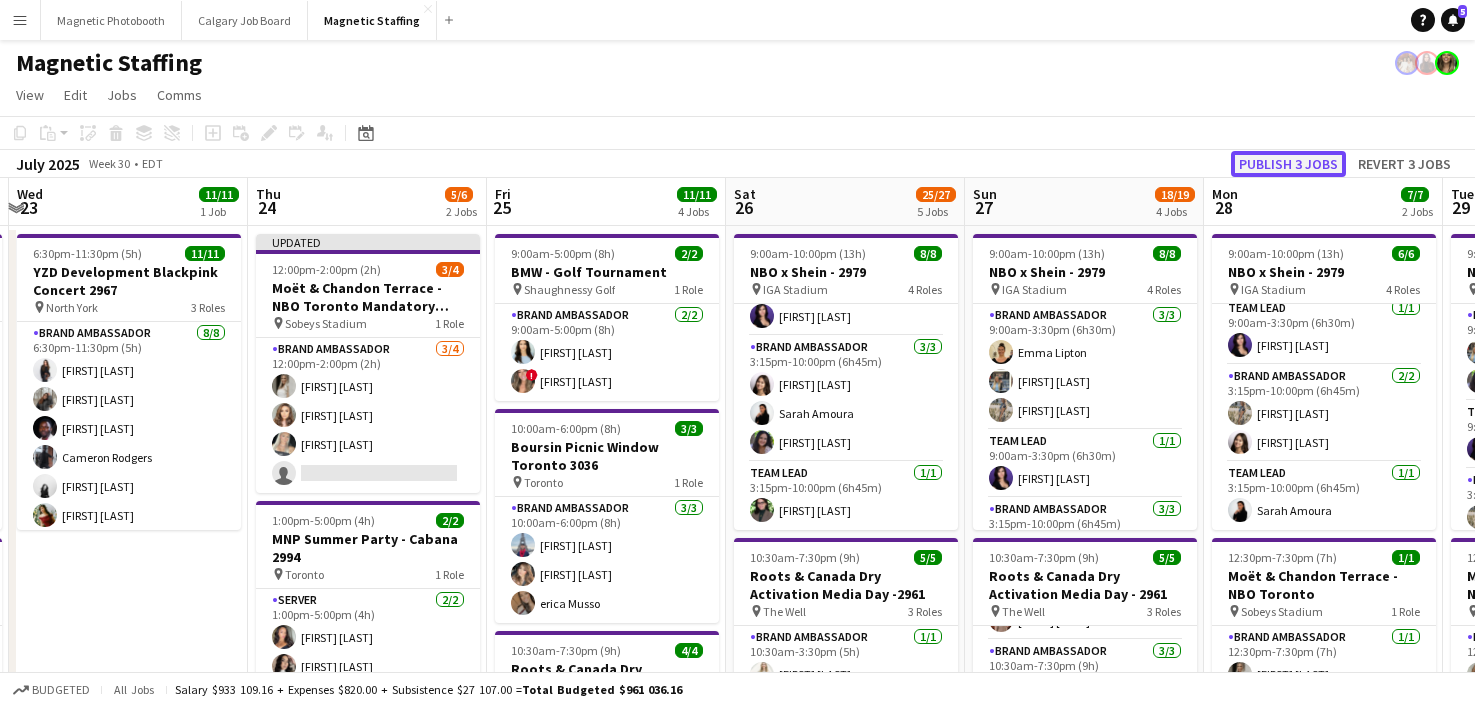 click on "Publish 3 jobs" 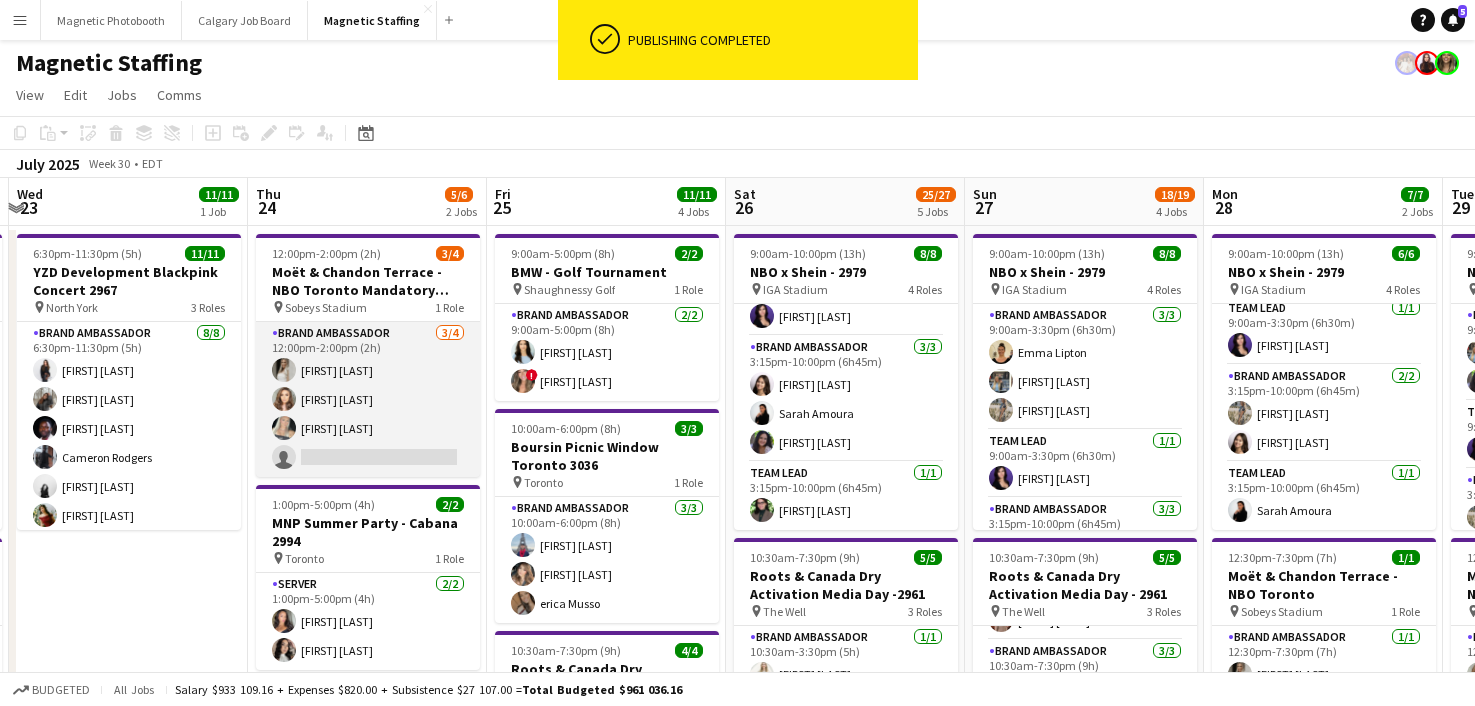 click on "Brand Ambassador   3/4   12:00pm-2:00pm (2h)
[FIRST] [LAST] [FIRST] [LAST] [FIRST] [LAST]
single-neutral-actions
single-neutral-actions" at bounding box center (368, 399) 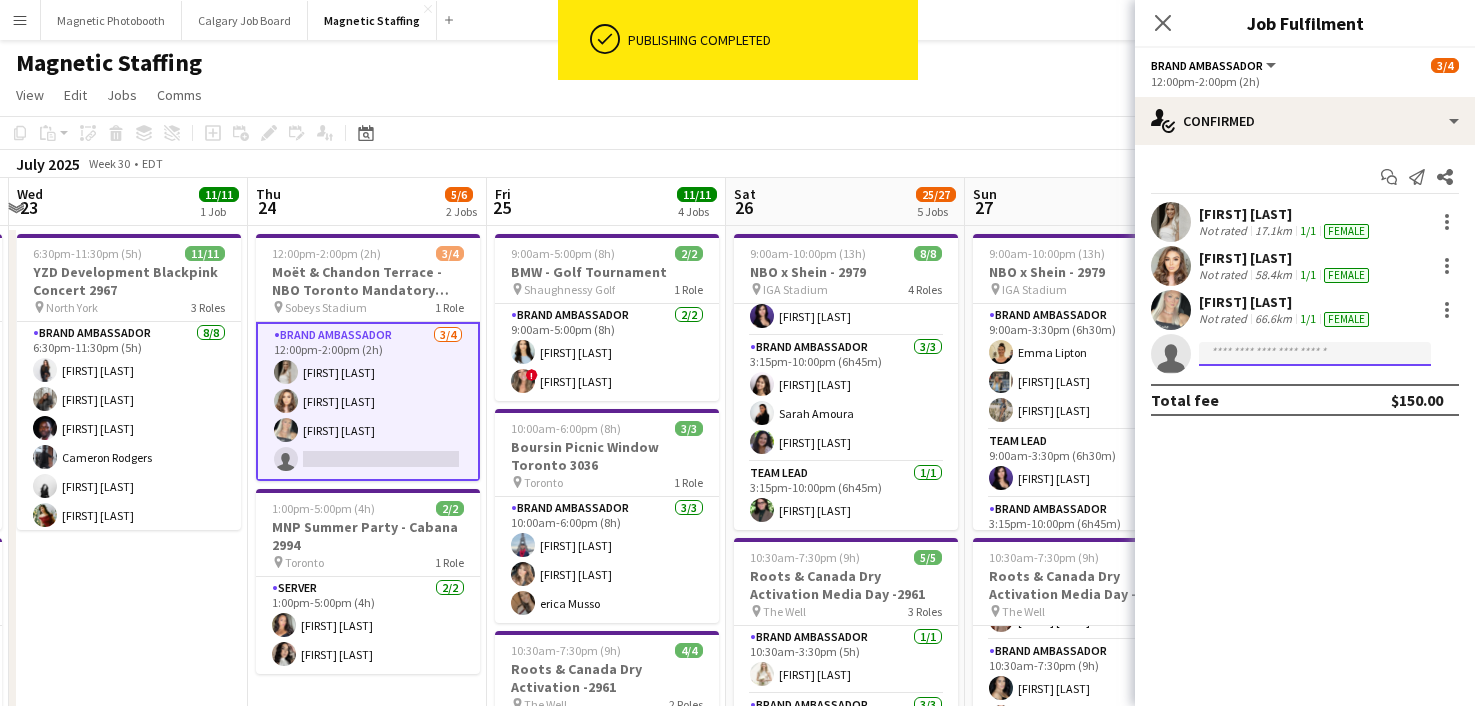 click 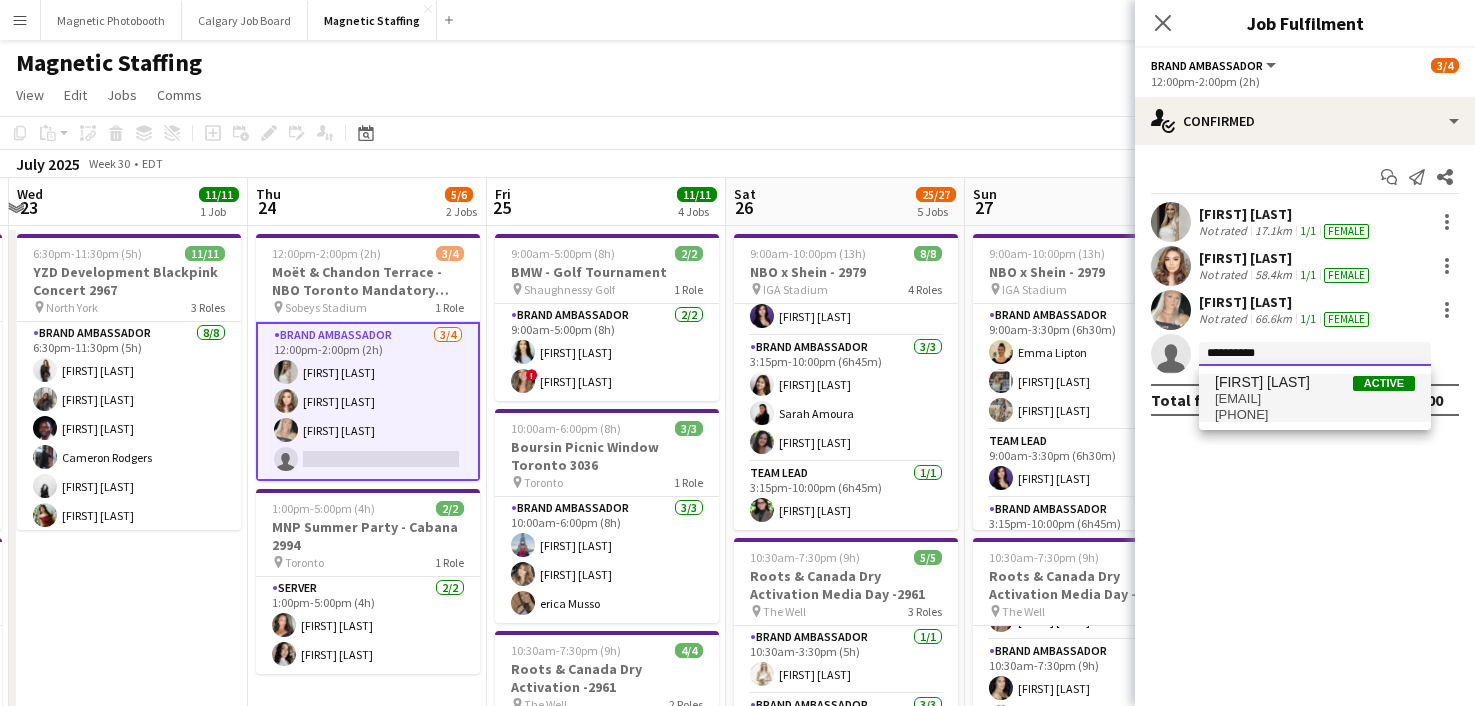 type on "**********" 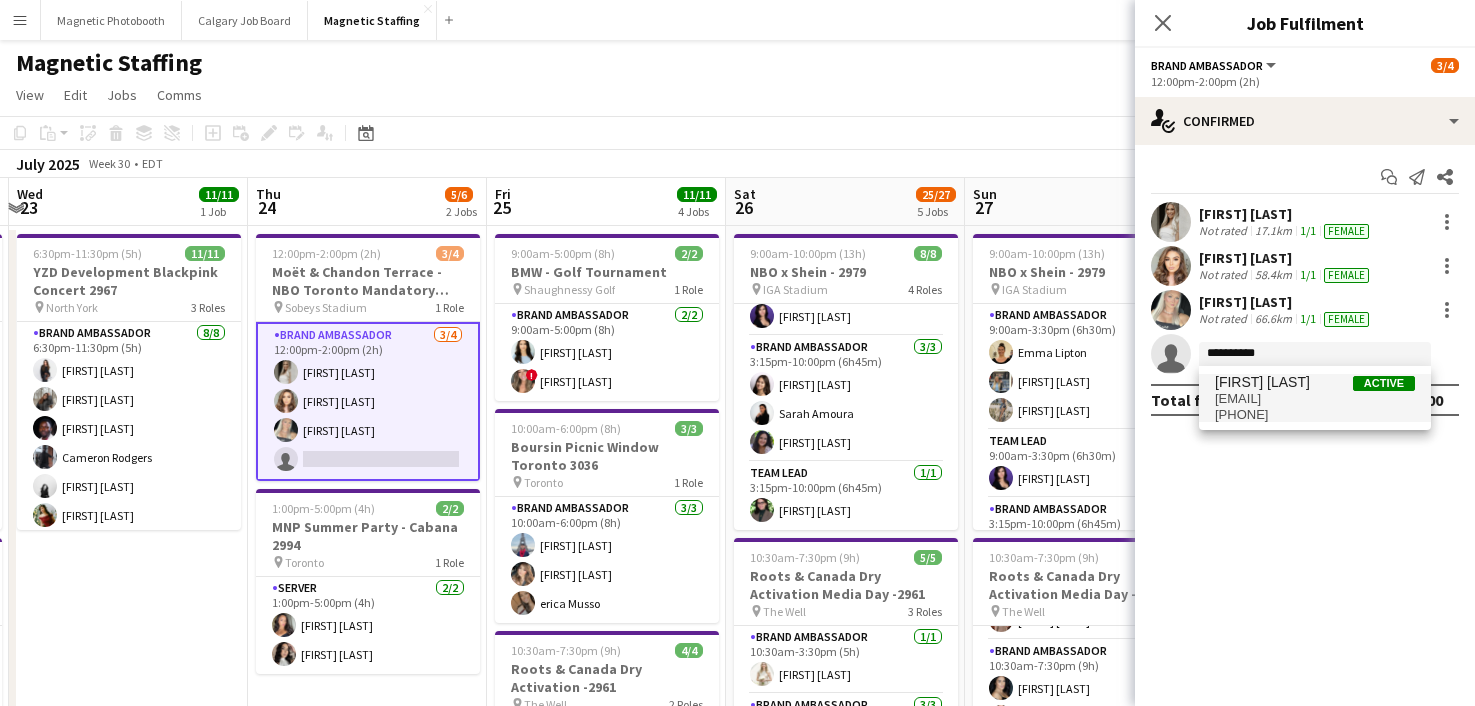 click on "[PHONE]" at bounding box center (1315, 415) 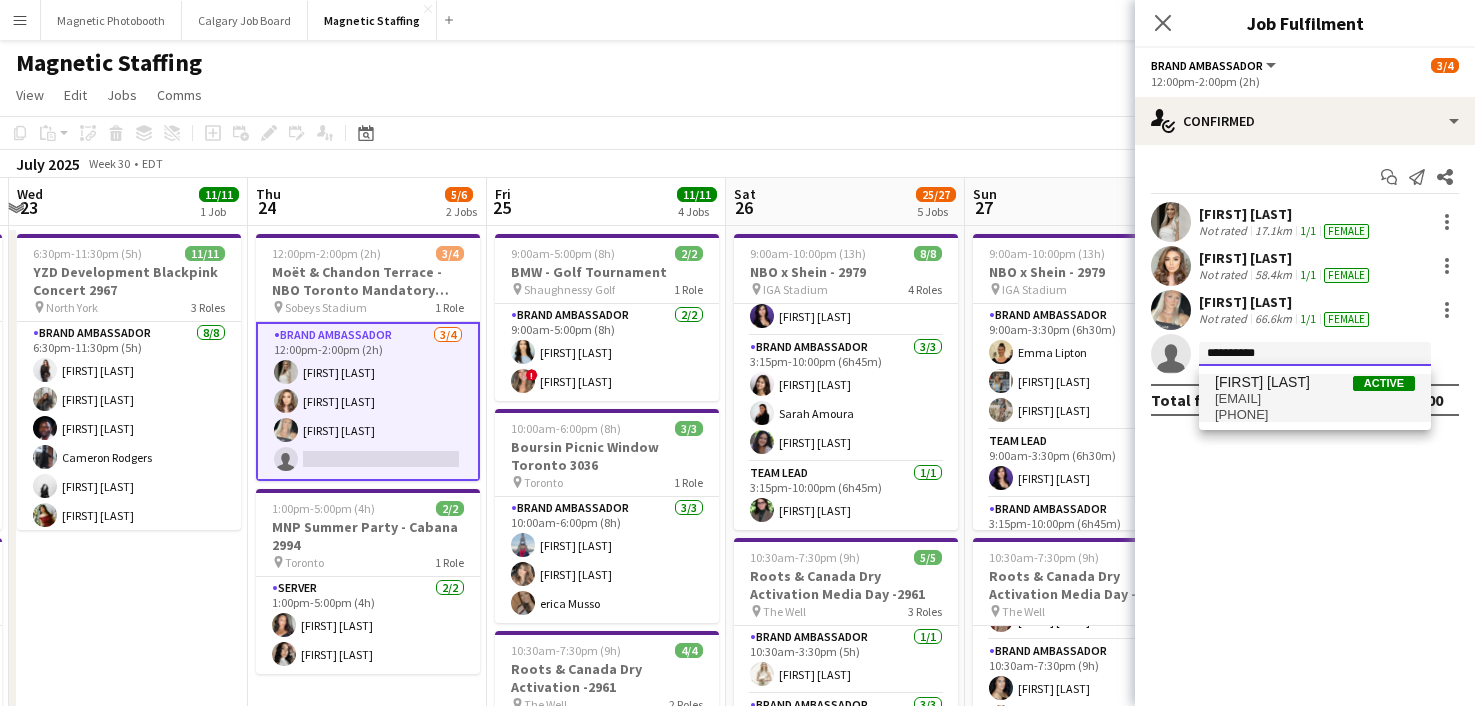 type 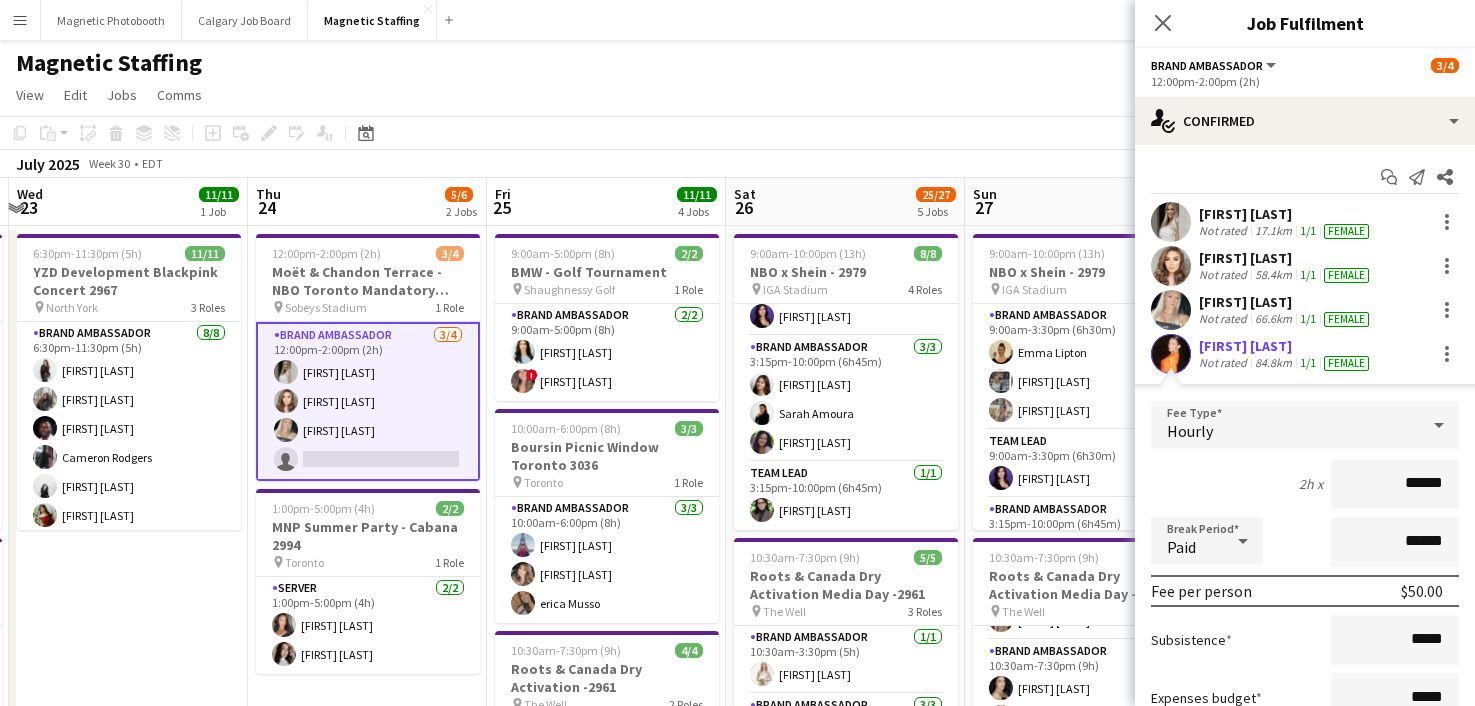 scroll, scrollTop: 180, scrollLeft: 0, axis: vertical 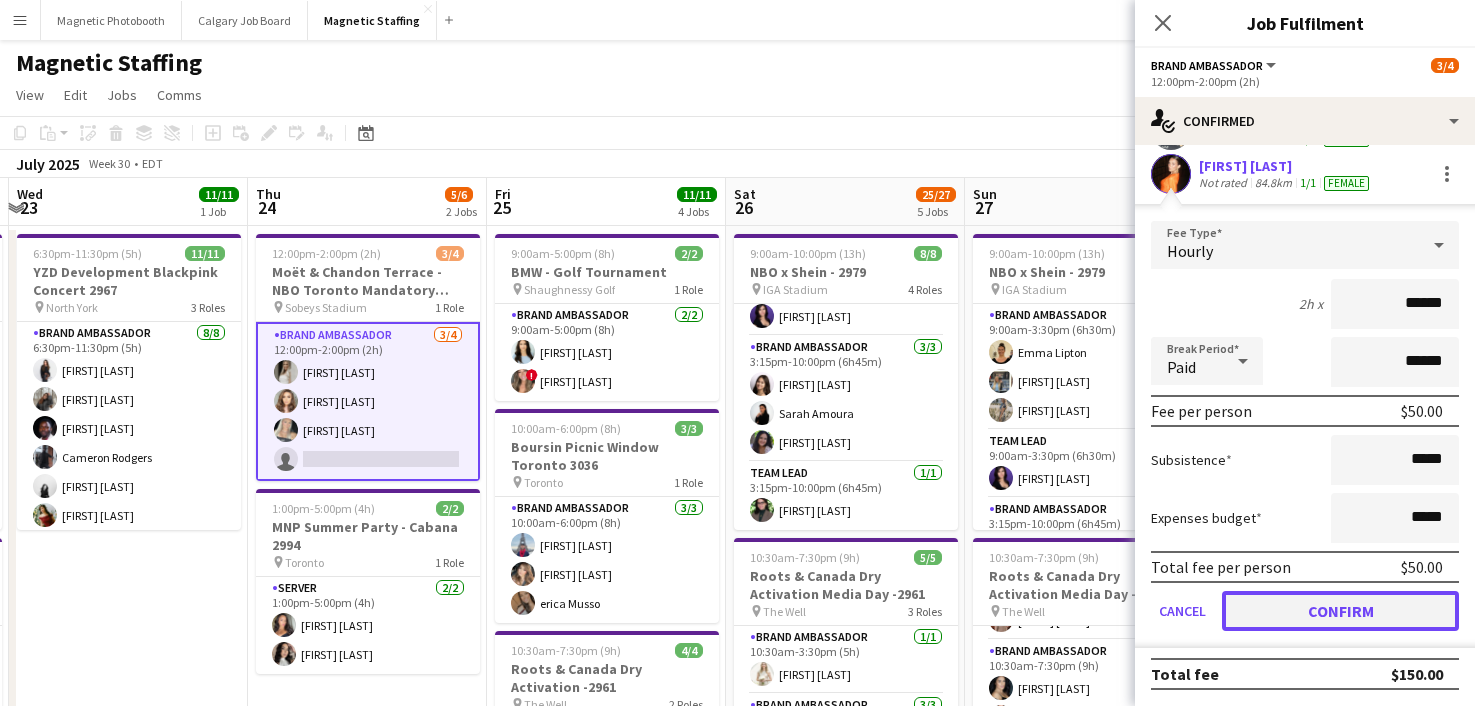 click on "Confirm" at bounding box center (1340, 611) 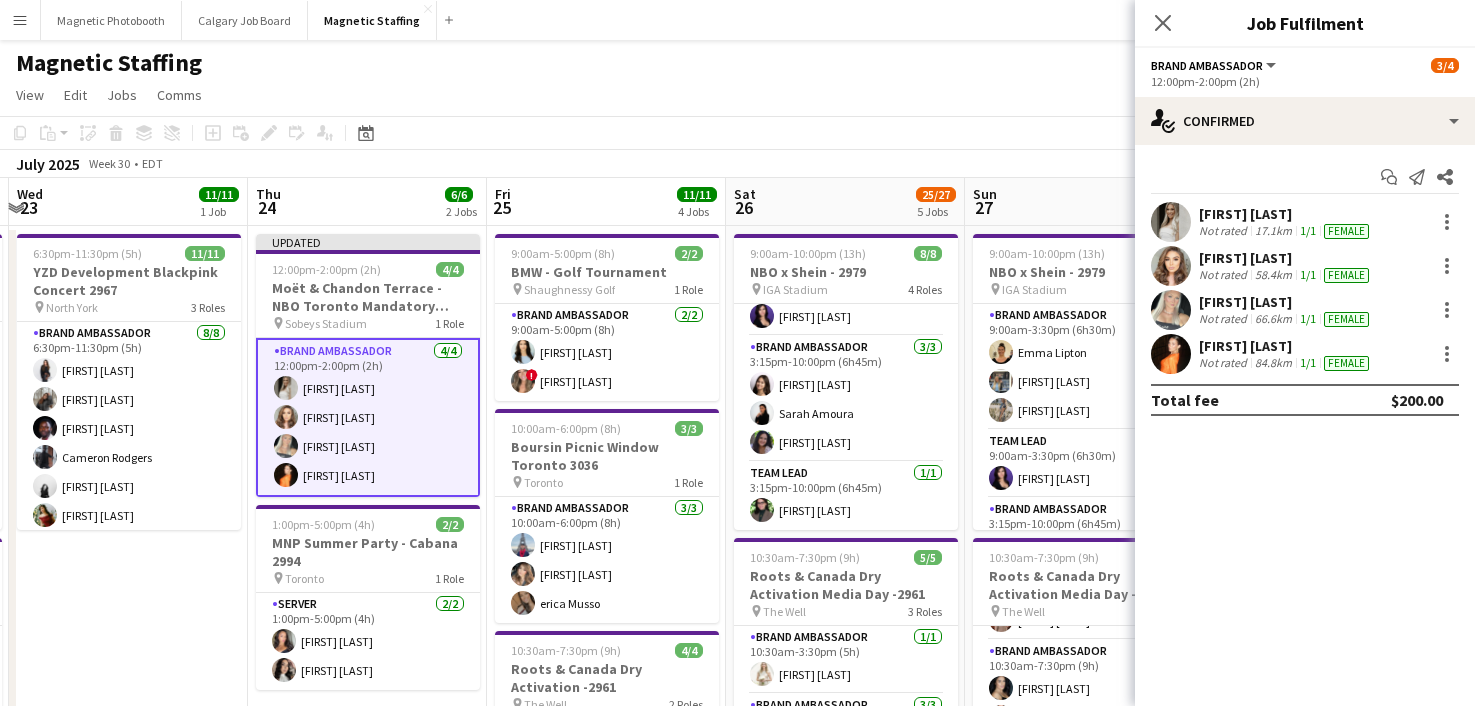 scroll, scrollTop: 0, scrollLeft: 0, axis: both 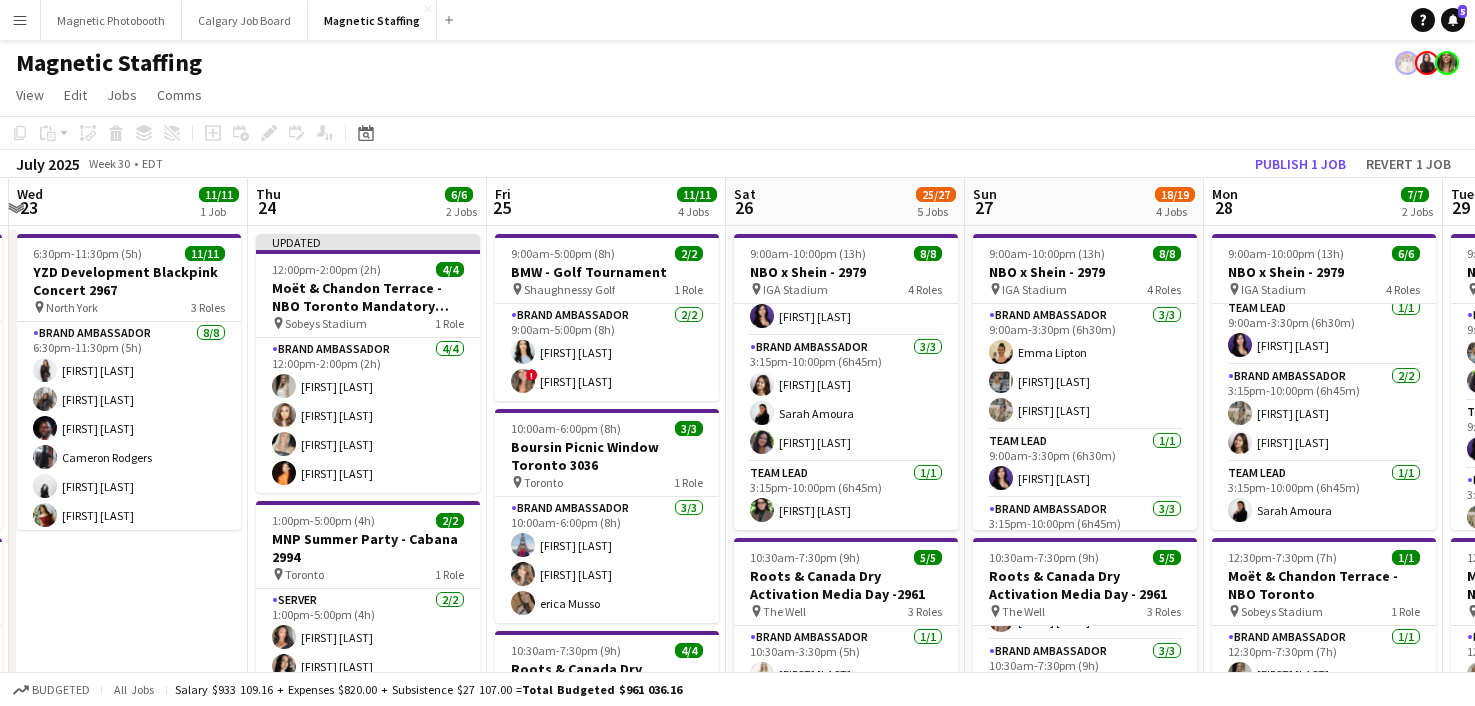 click on "Copy
Paste
Paste
Command
V Paste with crew
Command
Shift
V
Paste linked Job
Delete
Group
Ungroup
Add job
Add linked Job
Edit
Edit linked Job
Applicants
Date picker
JUL 2025 JUL 2025 Monday M Tuesday T Wednesday W Thursday T Friday F Saturday S Sunday S  JUL      1   2   3   4   5   6   7   8   9   10   11   12   13   14   15   16   17   18   19   20   21   22   23   24" 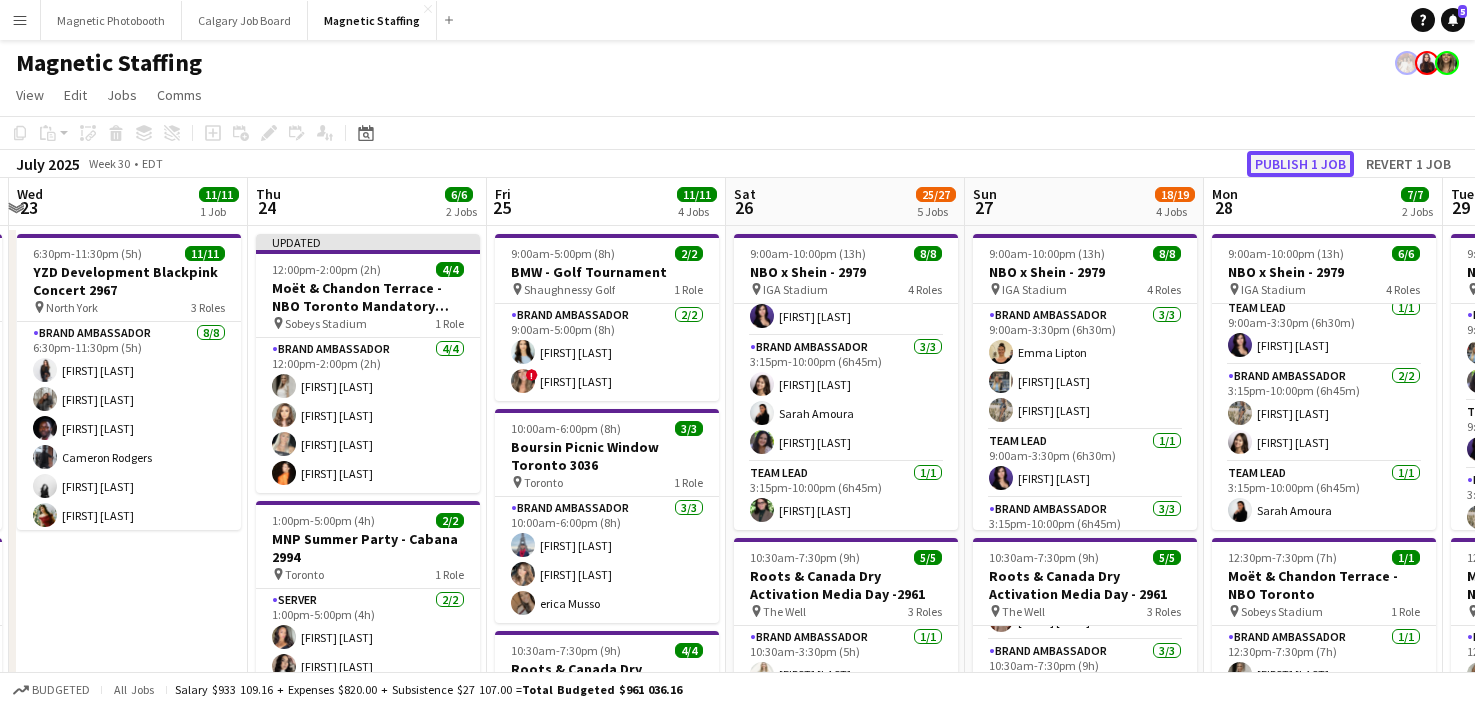 click on "Publish 1 job" 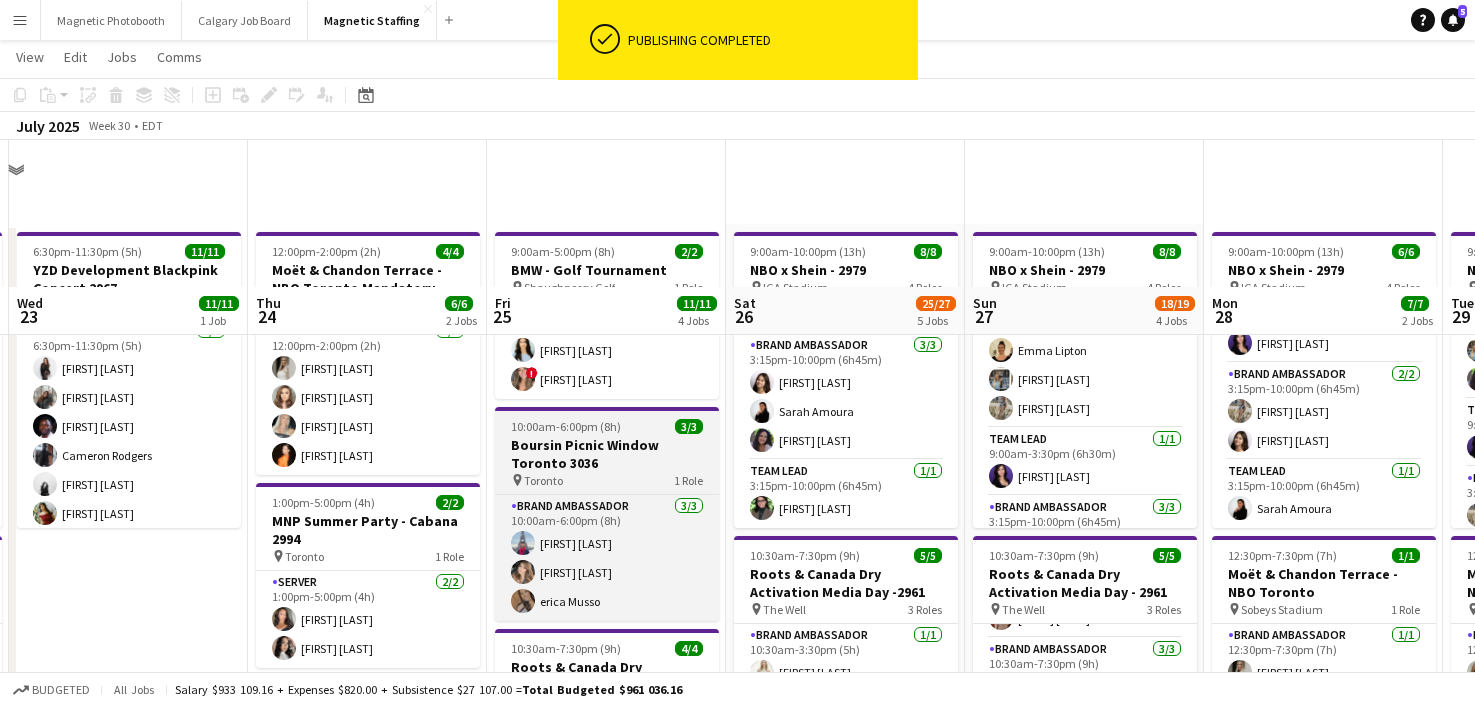 scroll, scrollTop: 199, scrollLeft: 0, axis: vertical 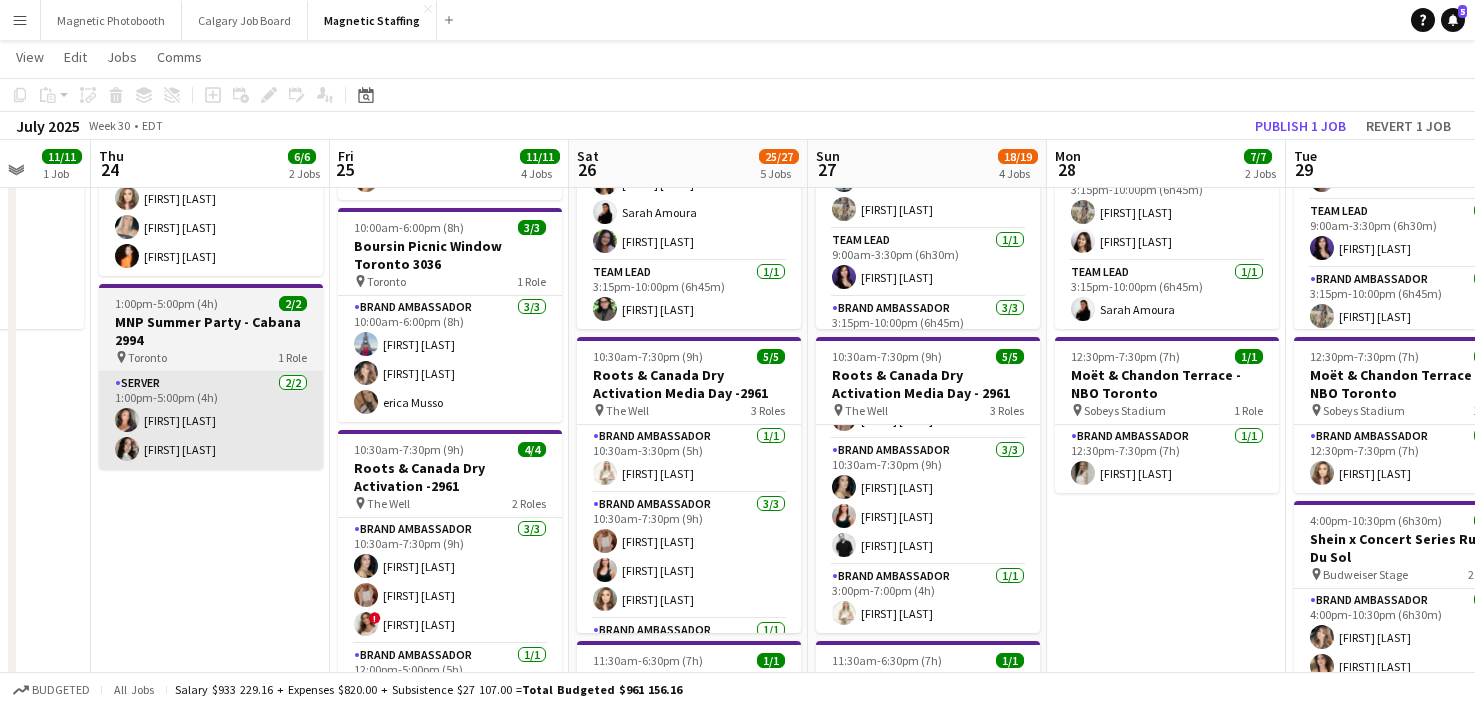 drag, startPoint x: 442, startPoint y: 384, endPoint x: 221, endPoint y: 406, distance: 222.09232 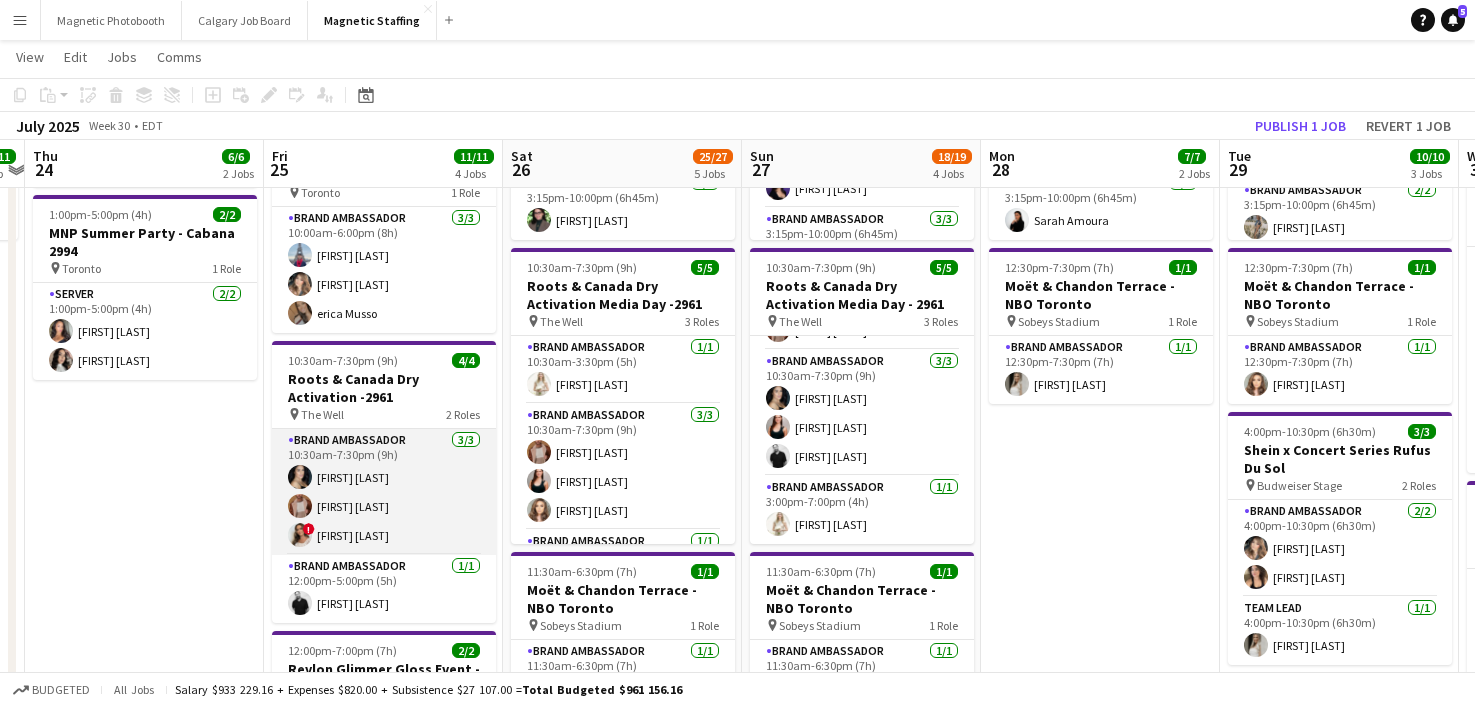 scroll, scrollTop: 286, scrollLeft: 0, axis: vertical 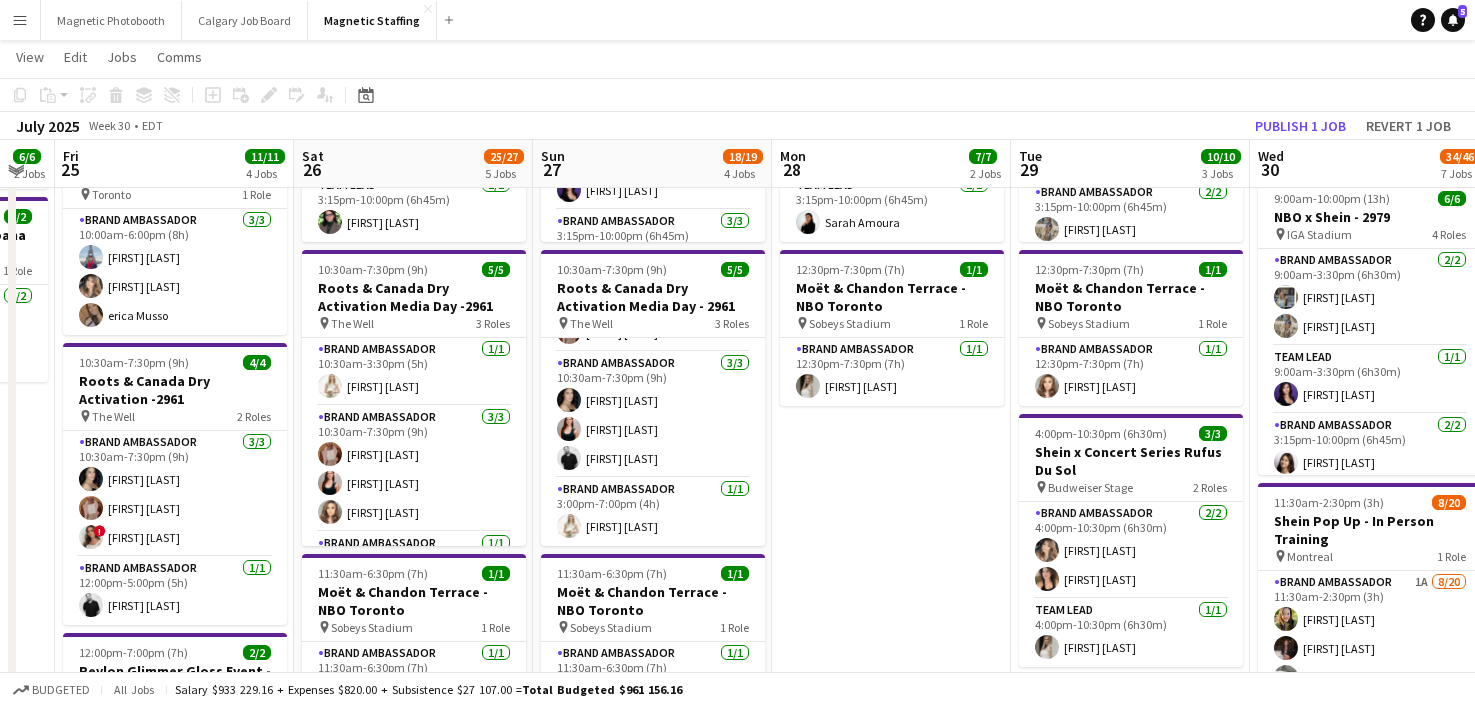 drag, startPoint x: 482, startPoint y: 503, endPoint x: 272, endPoint y: 513, distance: 210.23796 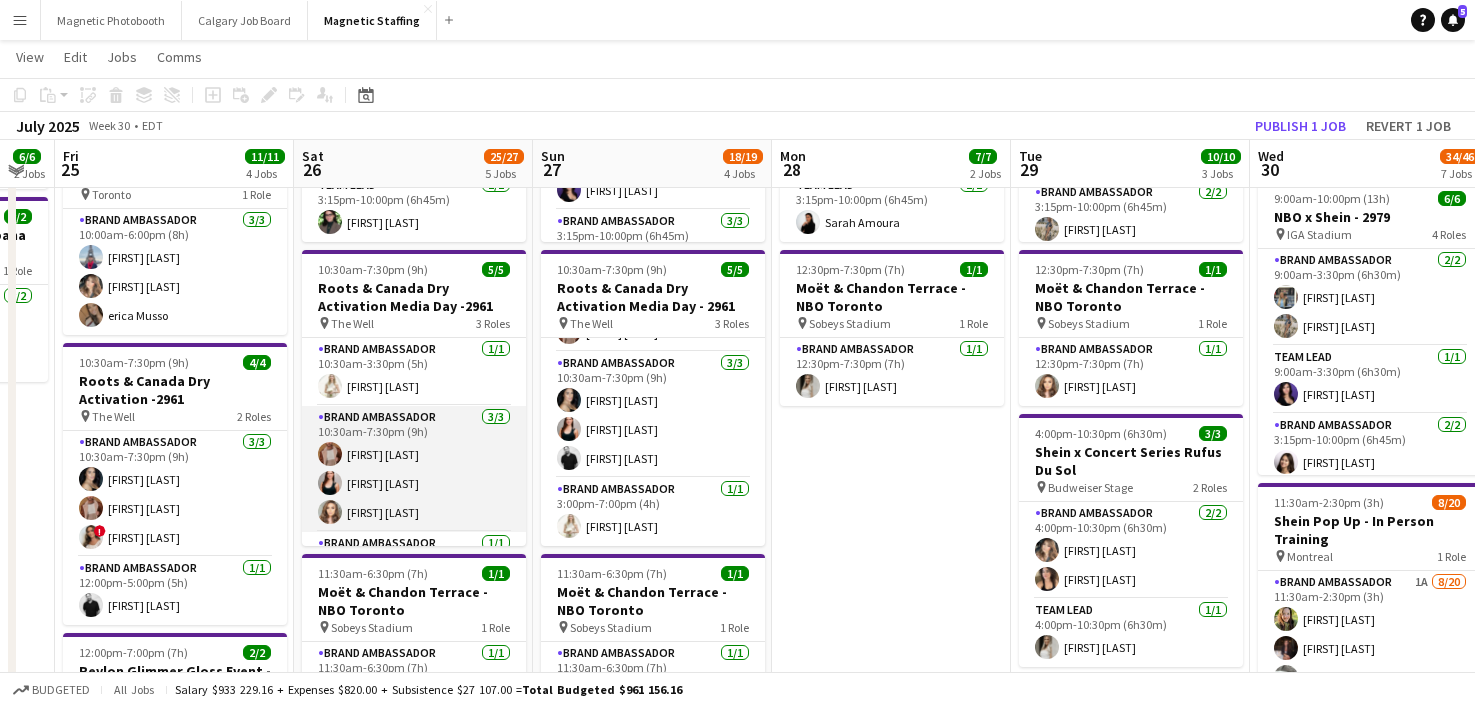 scroll, scrollTop: 54, scrollLeft: 0, axis: vertical 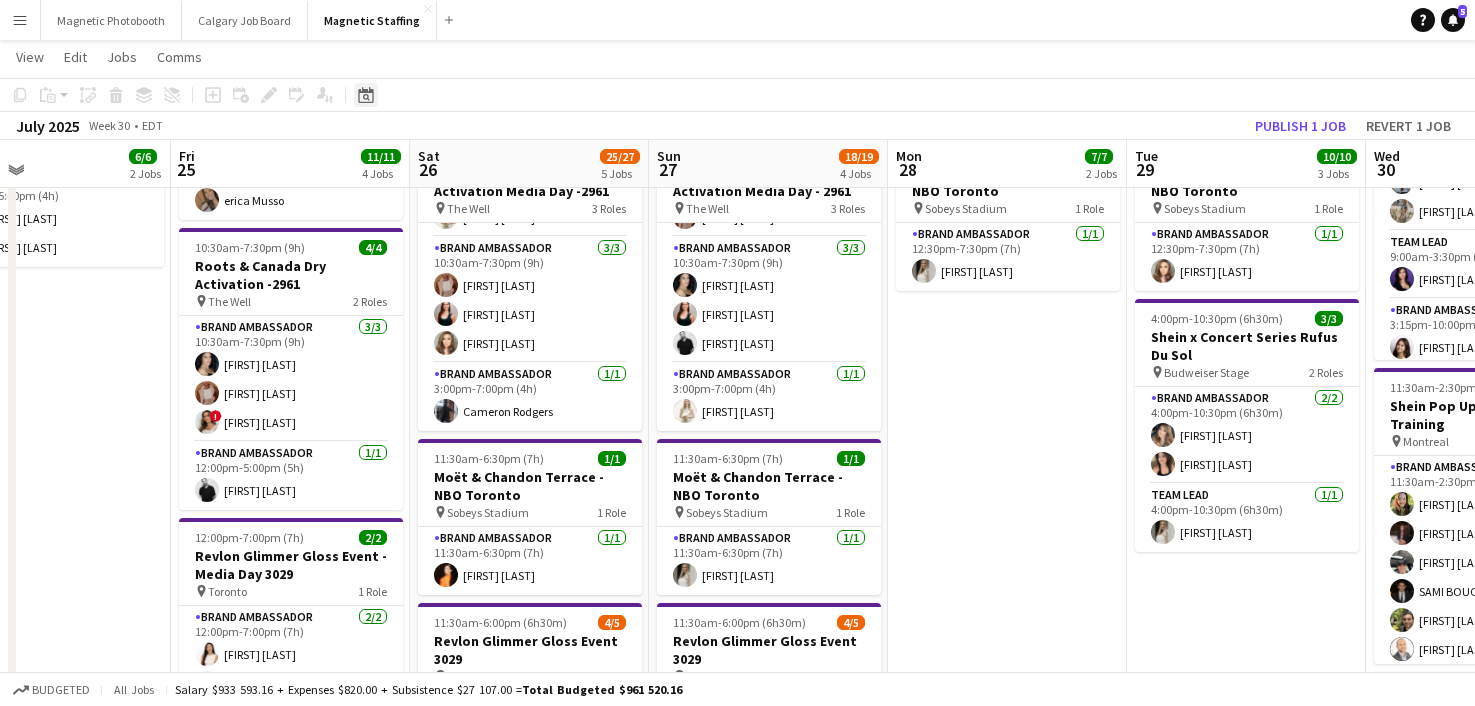 click on "Date picker" at bounding box center [366, 95] 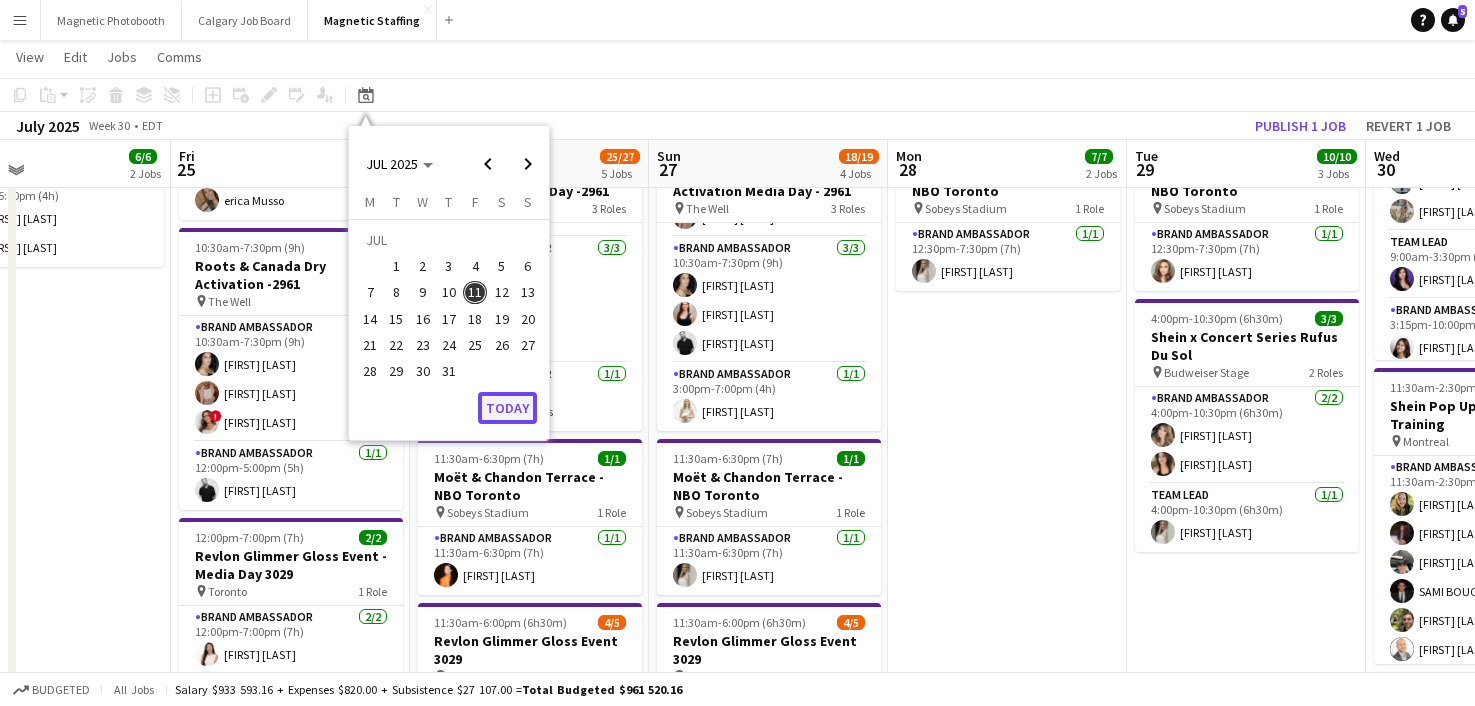 click on "Today" at bounding box center (507, 408) 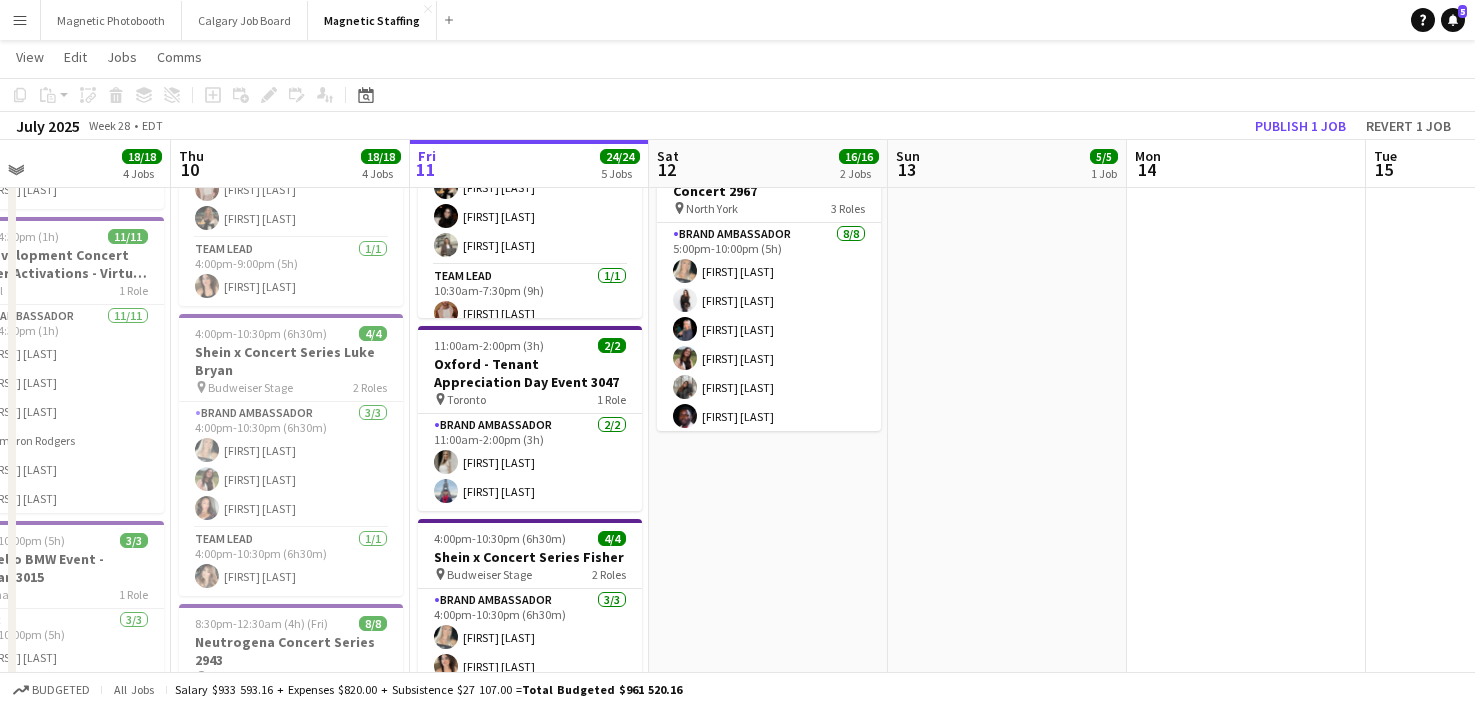 scroll, scrollTop: 0, scrollLeft: 688, axis: horizontal 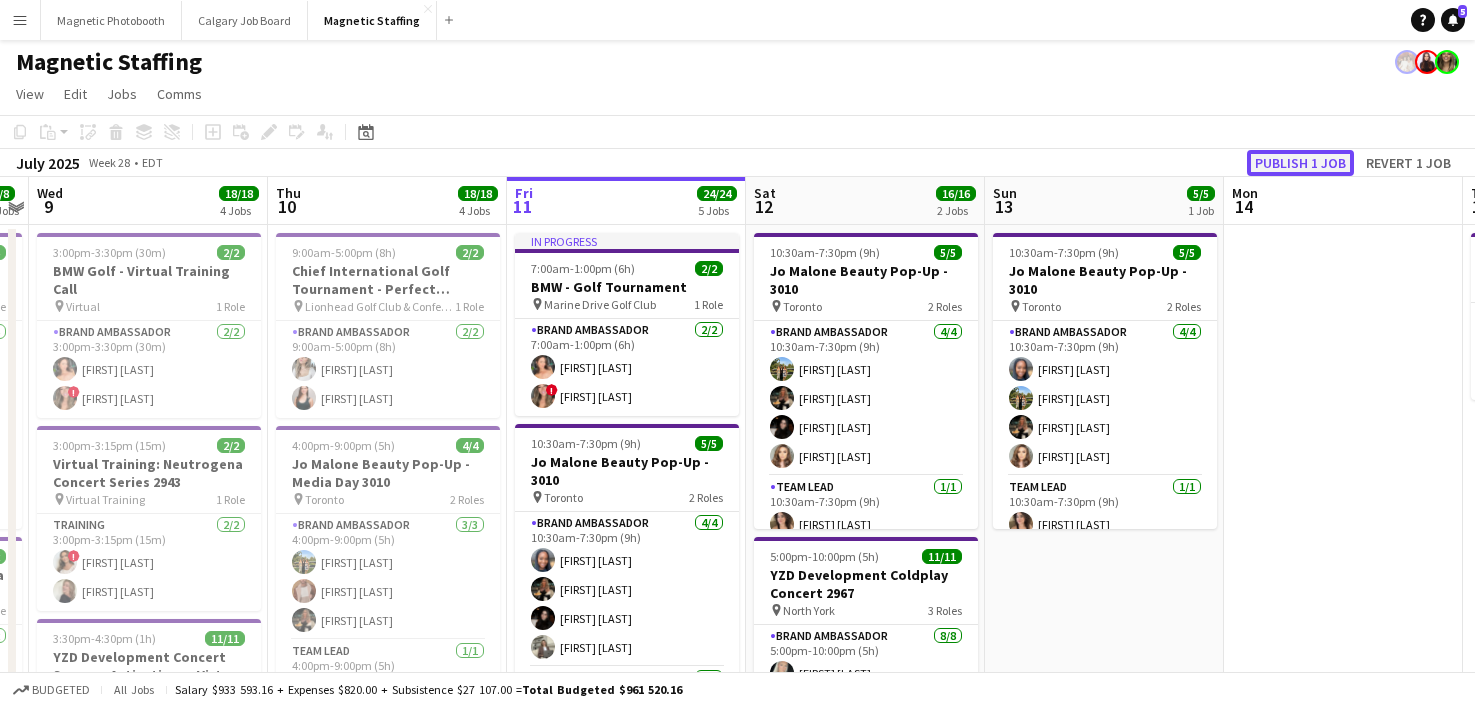 click on "Publish 1 job" 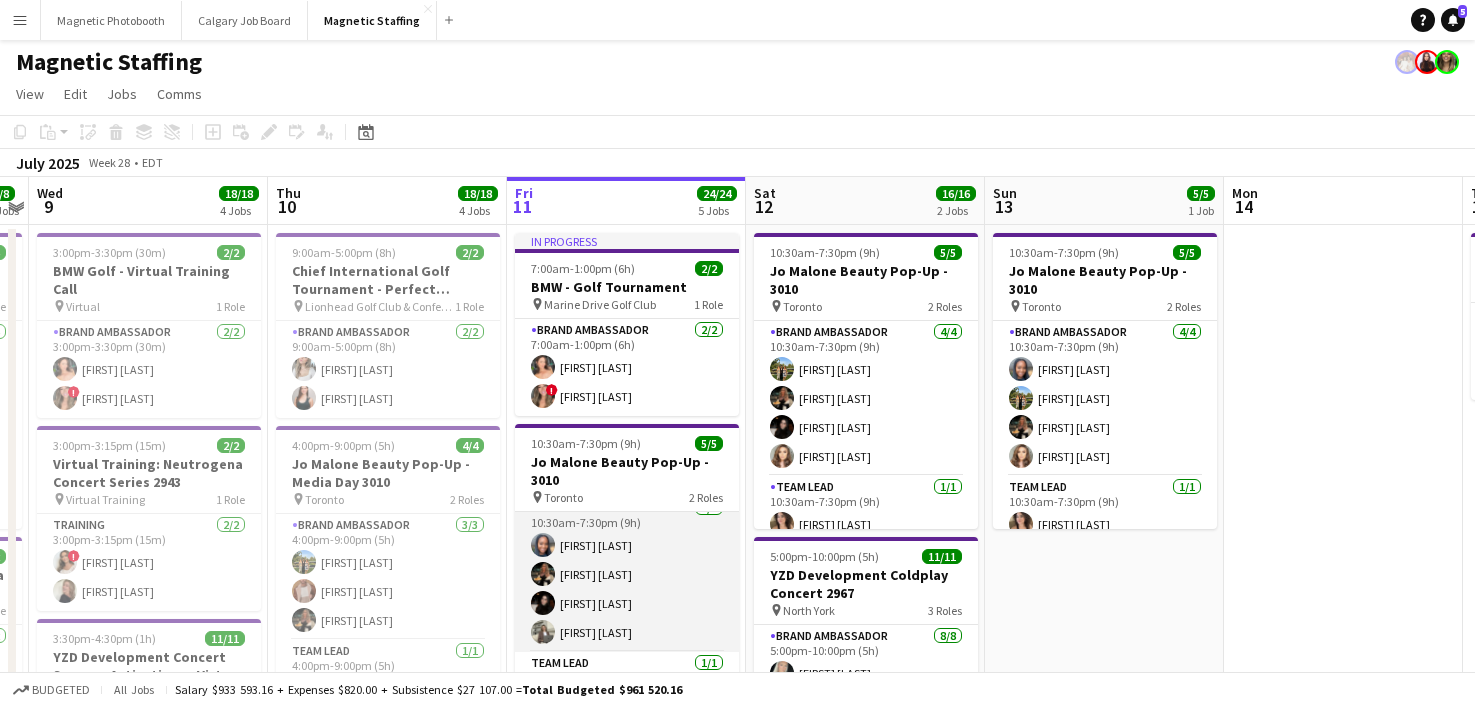scroll, scrollTop: 14, scrollLeft: 0, axis: vertical 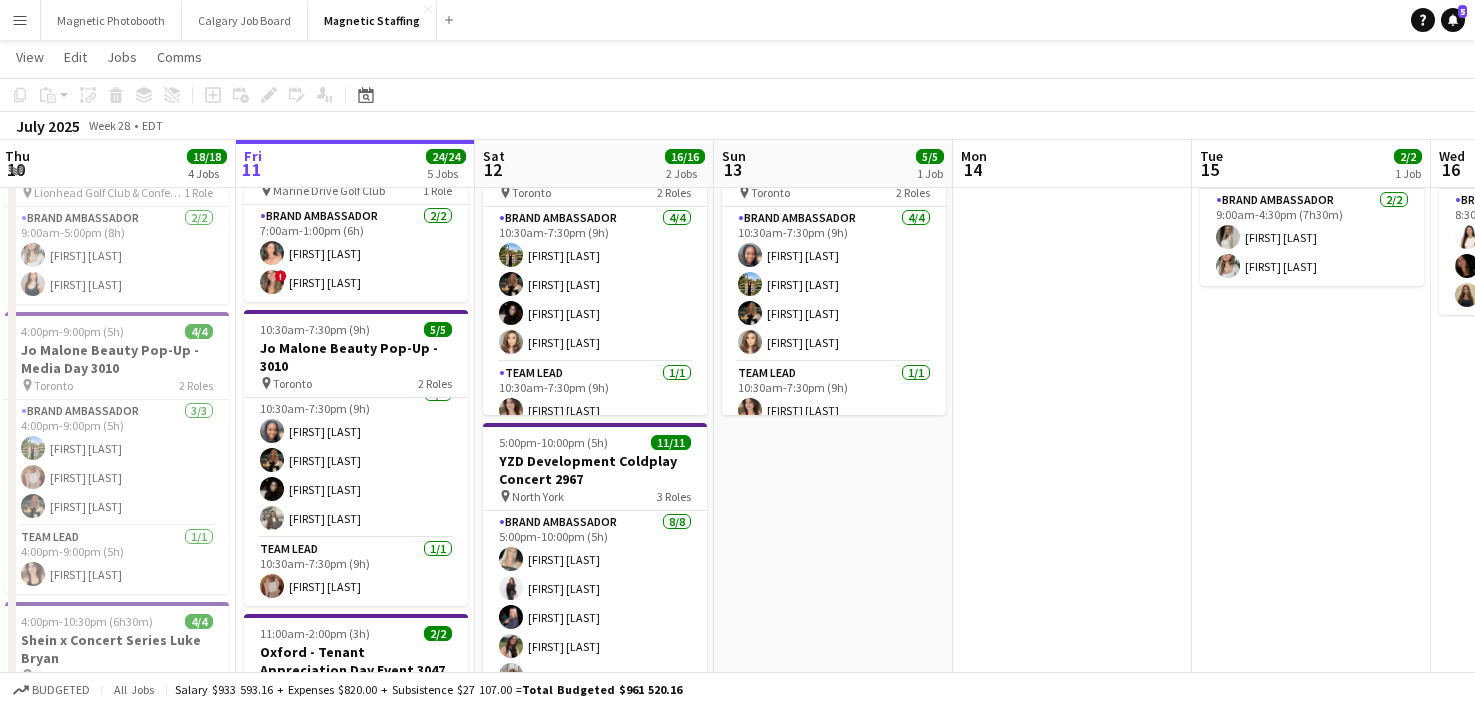 drag, startPoint x: 645, startPoint y: 526, endPoint x: 328, endPoint y: 545, distance: 317.56888 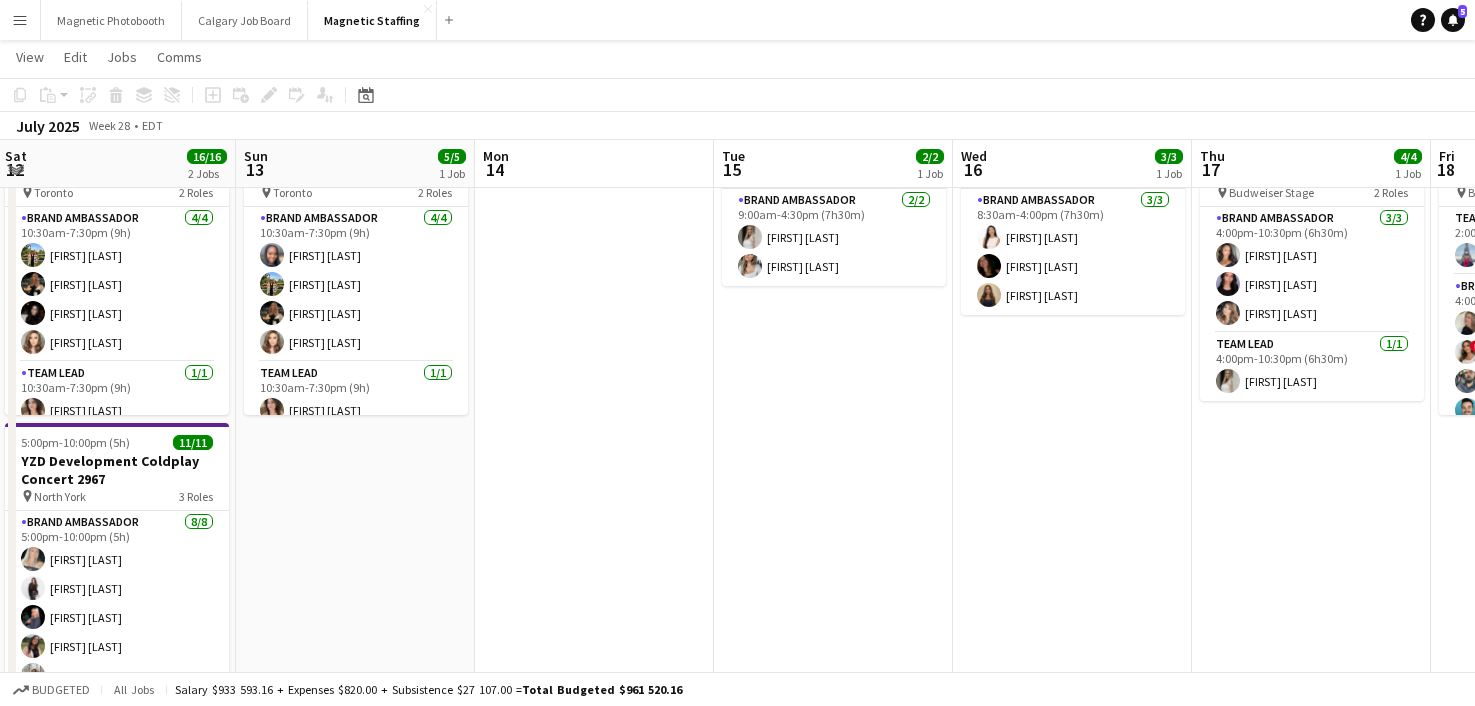 scroll, scrollTop: 0, scrollLeft: 527, axis: horizontal 